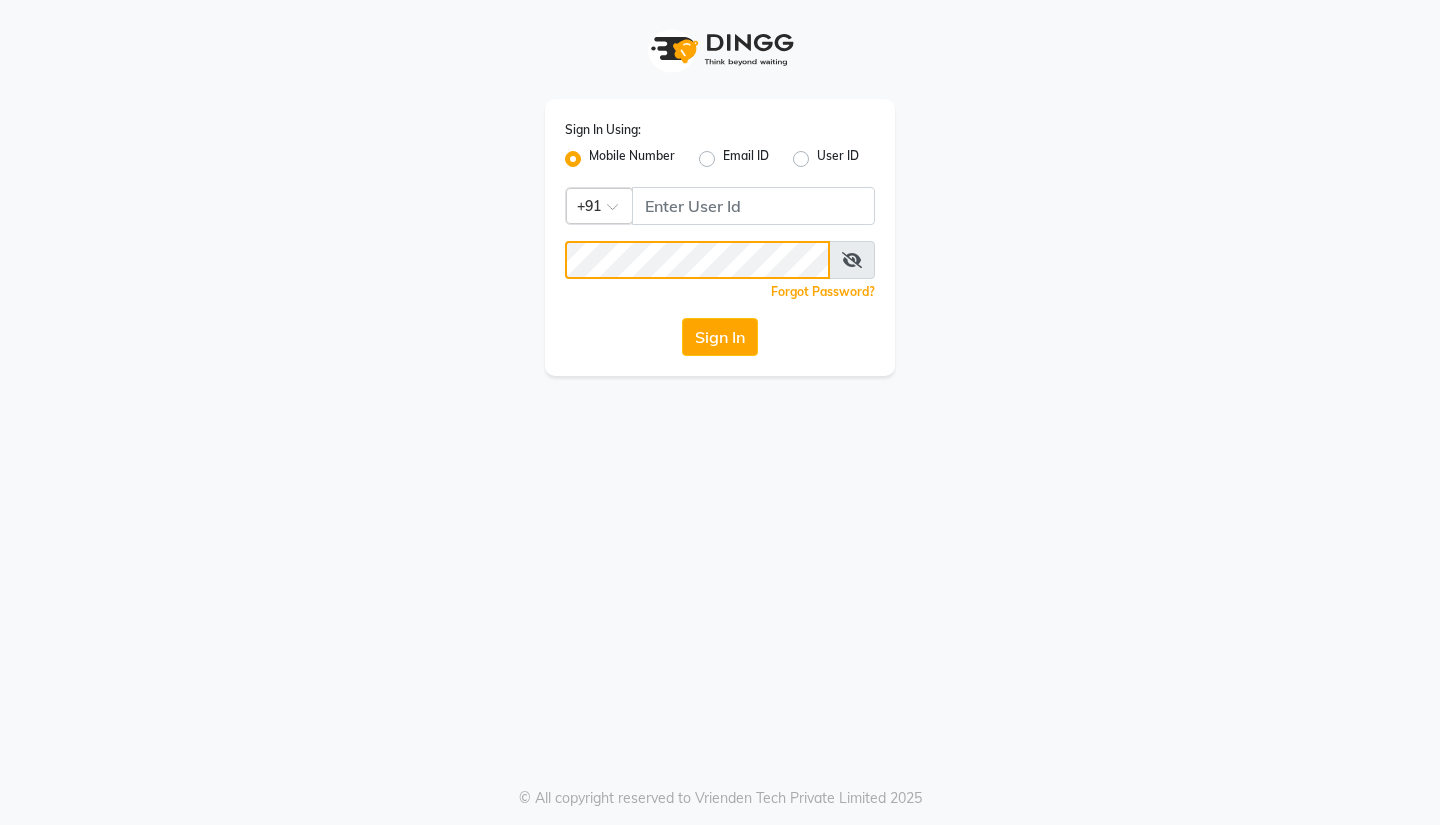 scroll, scrollTop: 0, scrollLeft: 0, axis: both 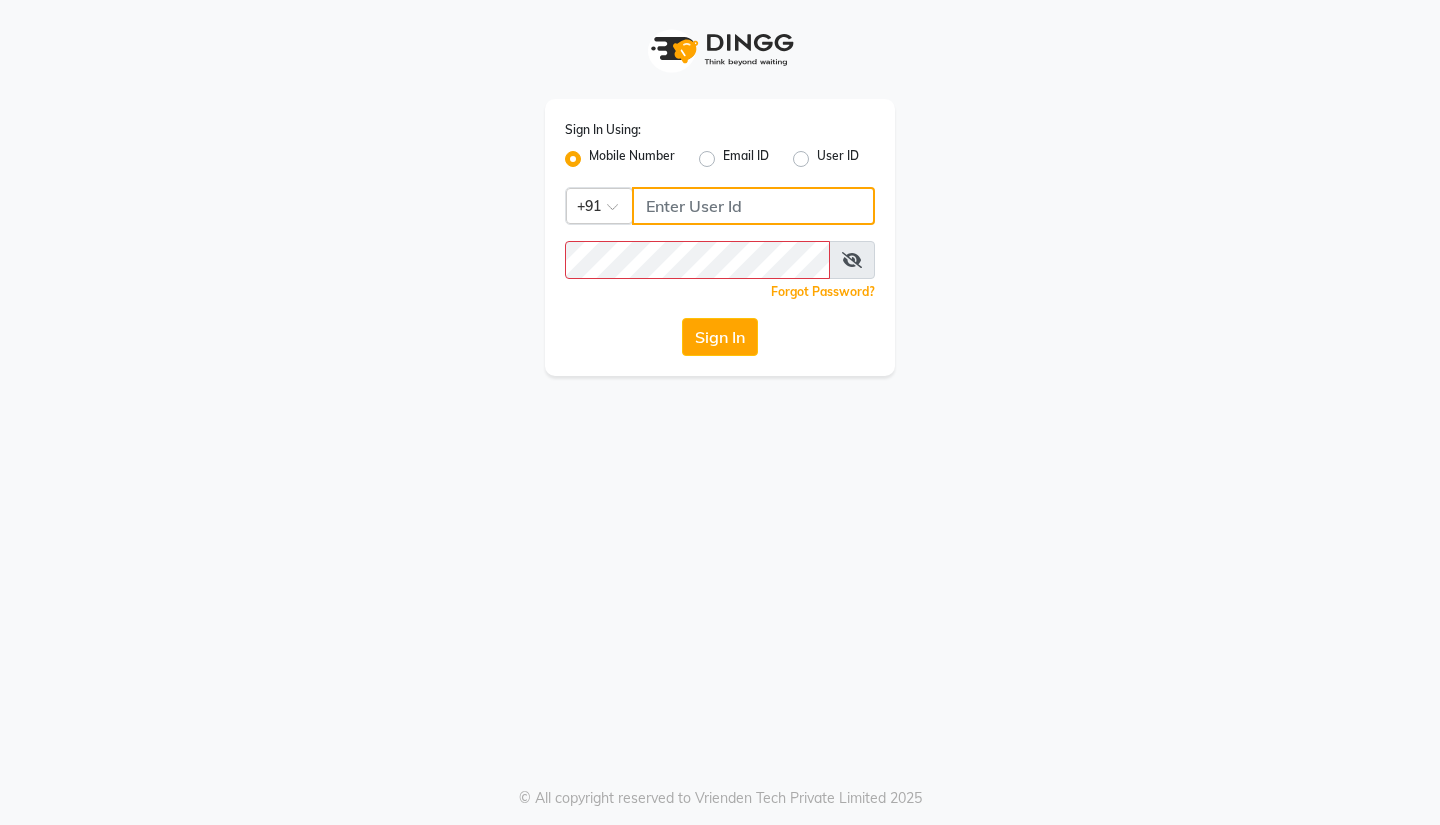 type on "3097658911" 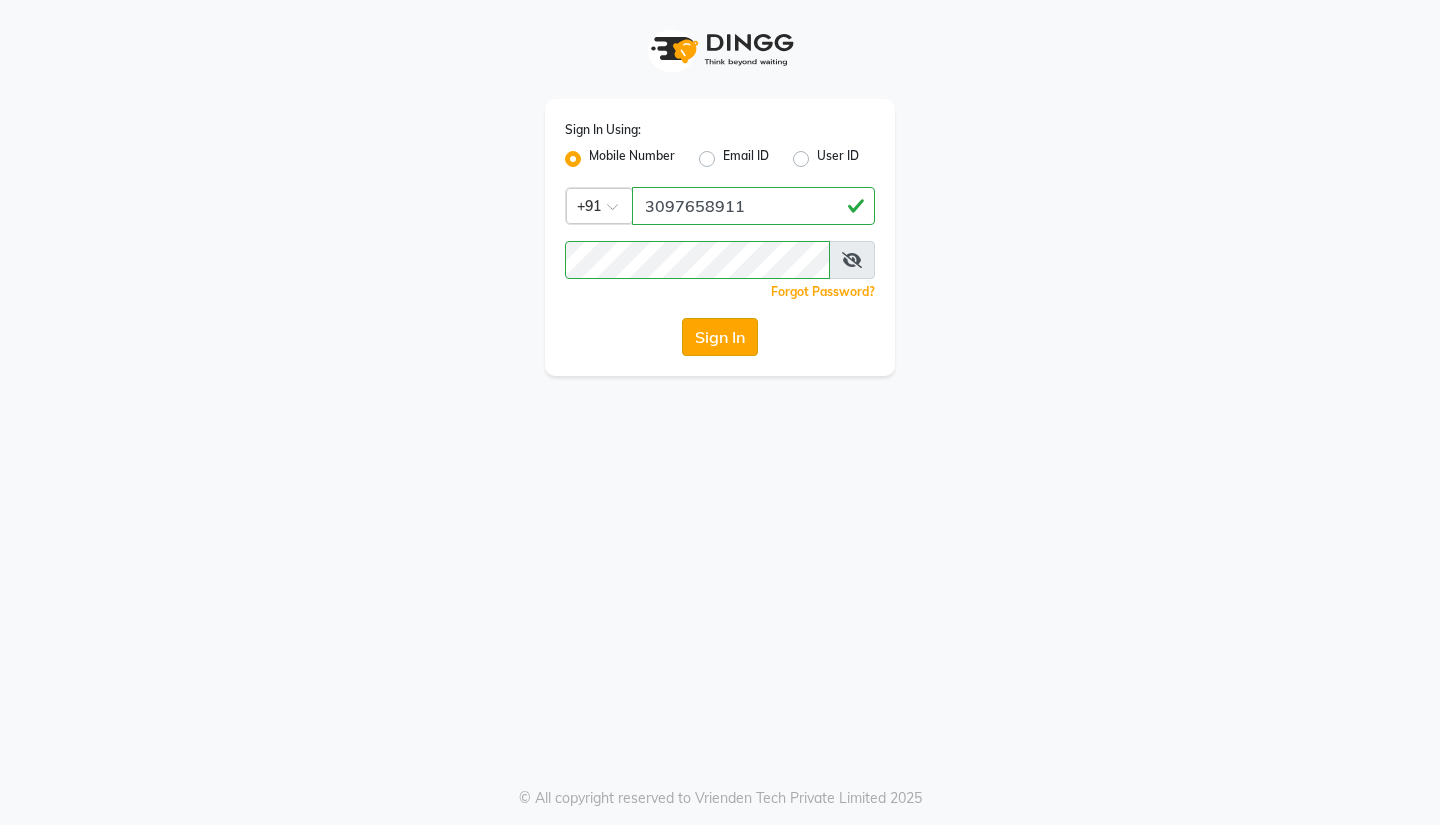 click on "Sign In" 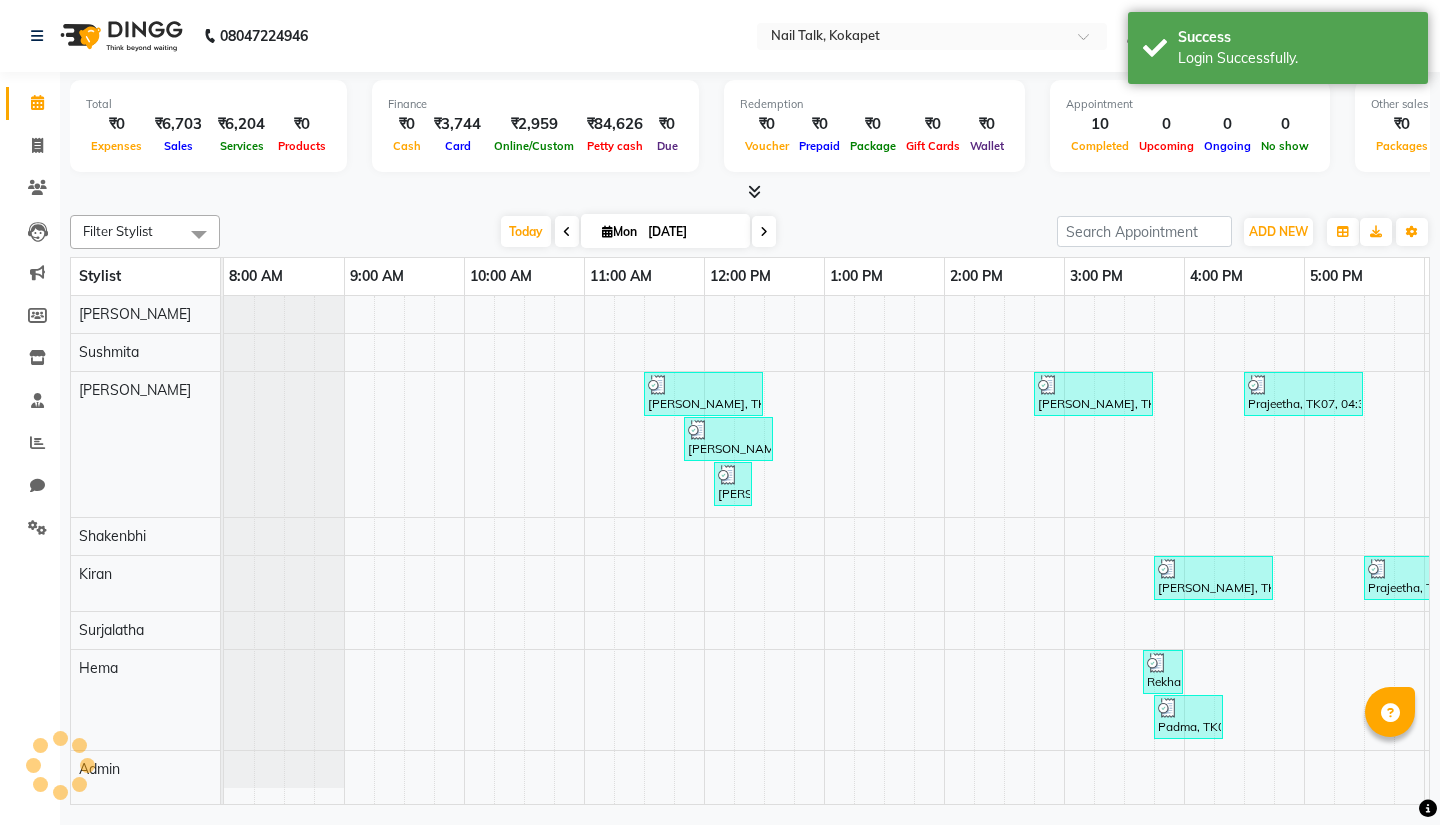 scroll, scrollTop: 0, scrollLeft: 0, axis: both 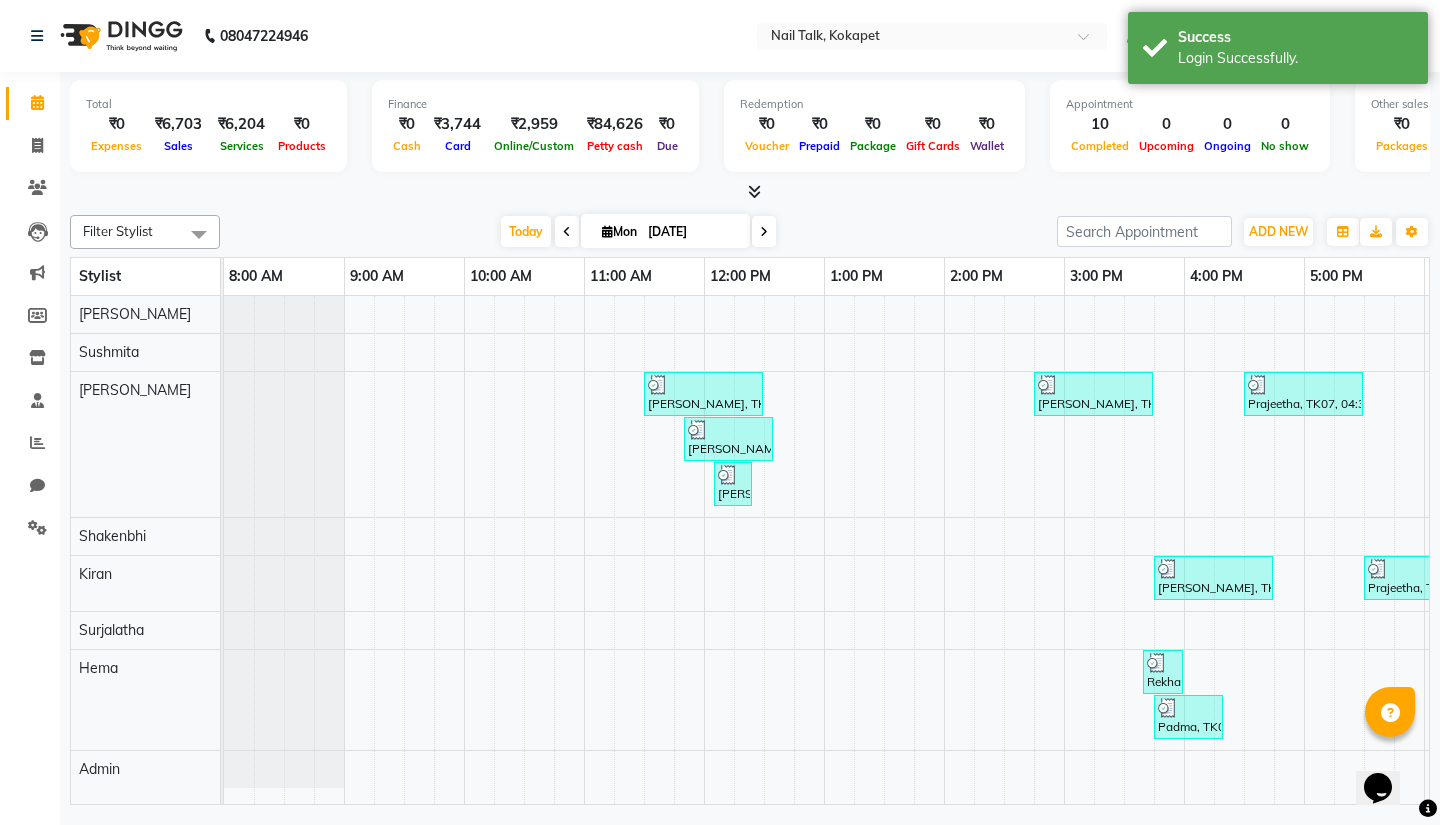 click at bounding box center (764, 232) 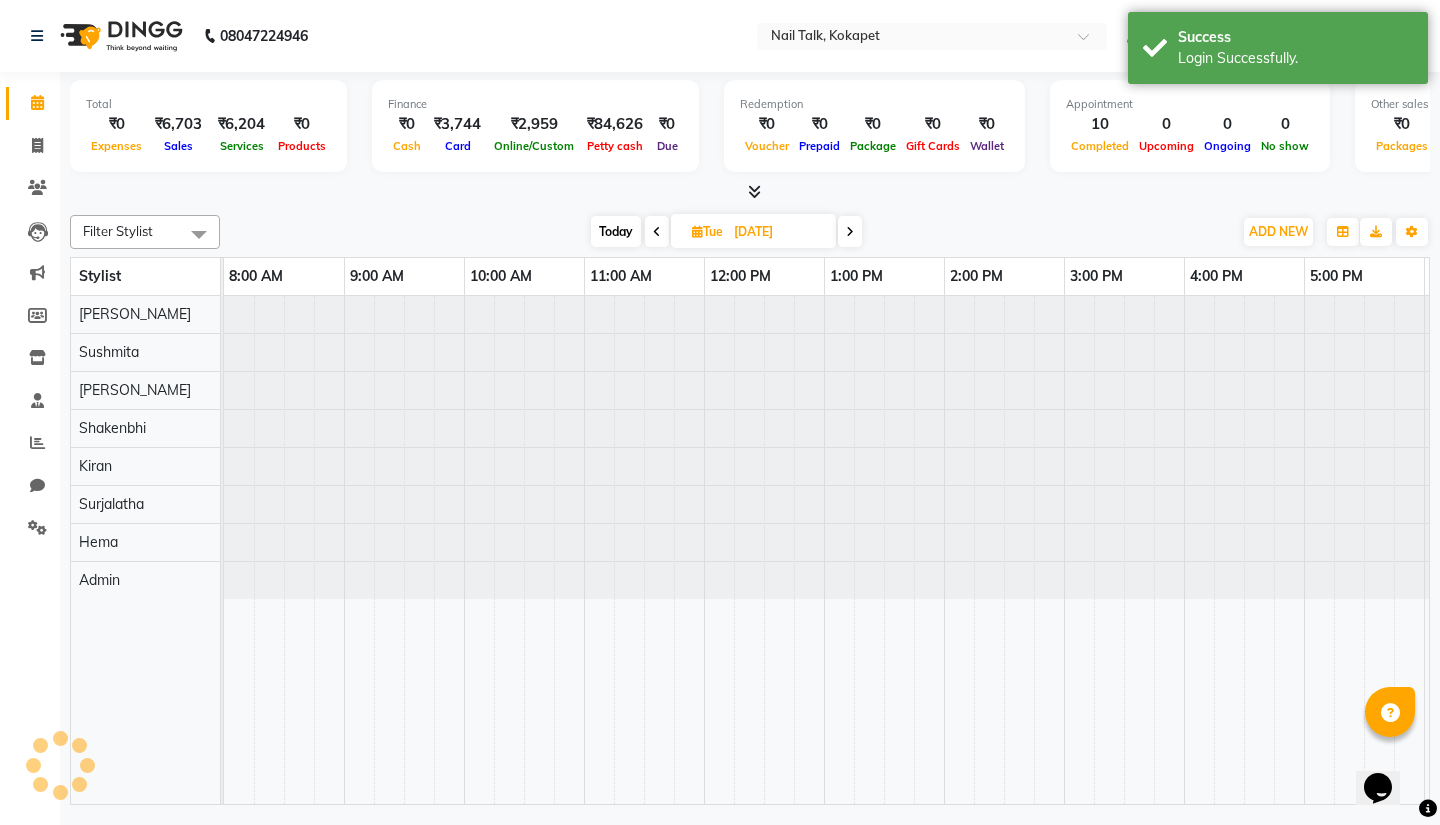 scroll, scrollTop: 0, scrollLeft: 355, axis: horizontal 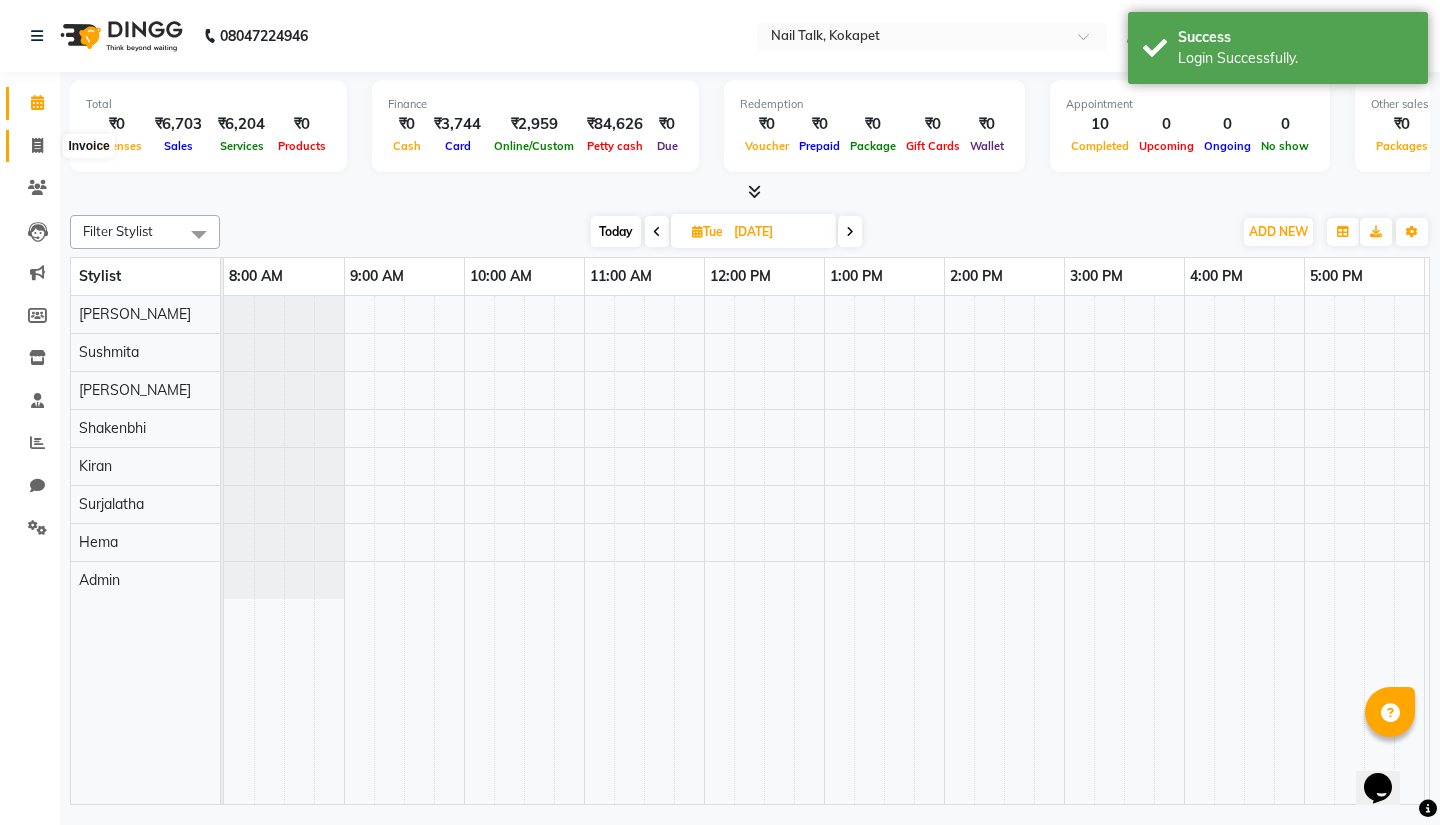 click 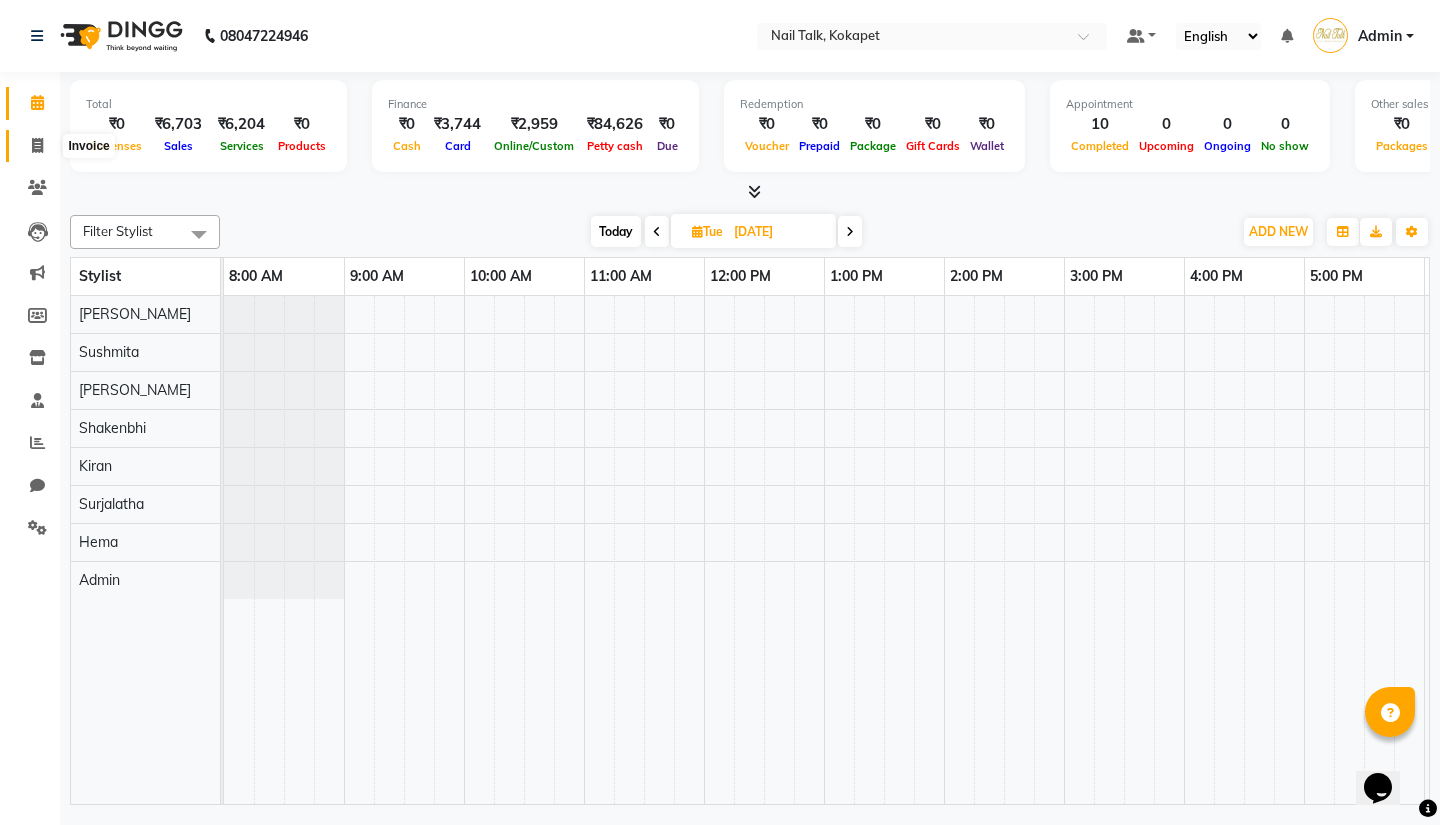 select on "service" 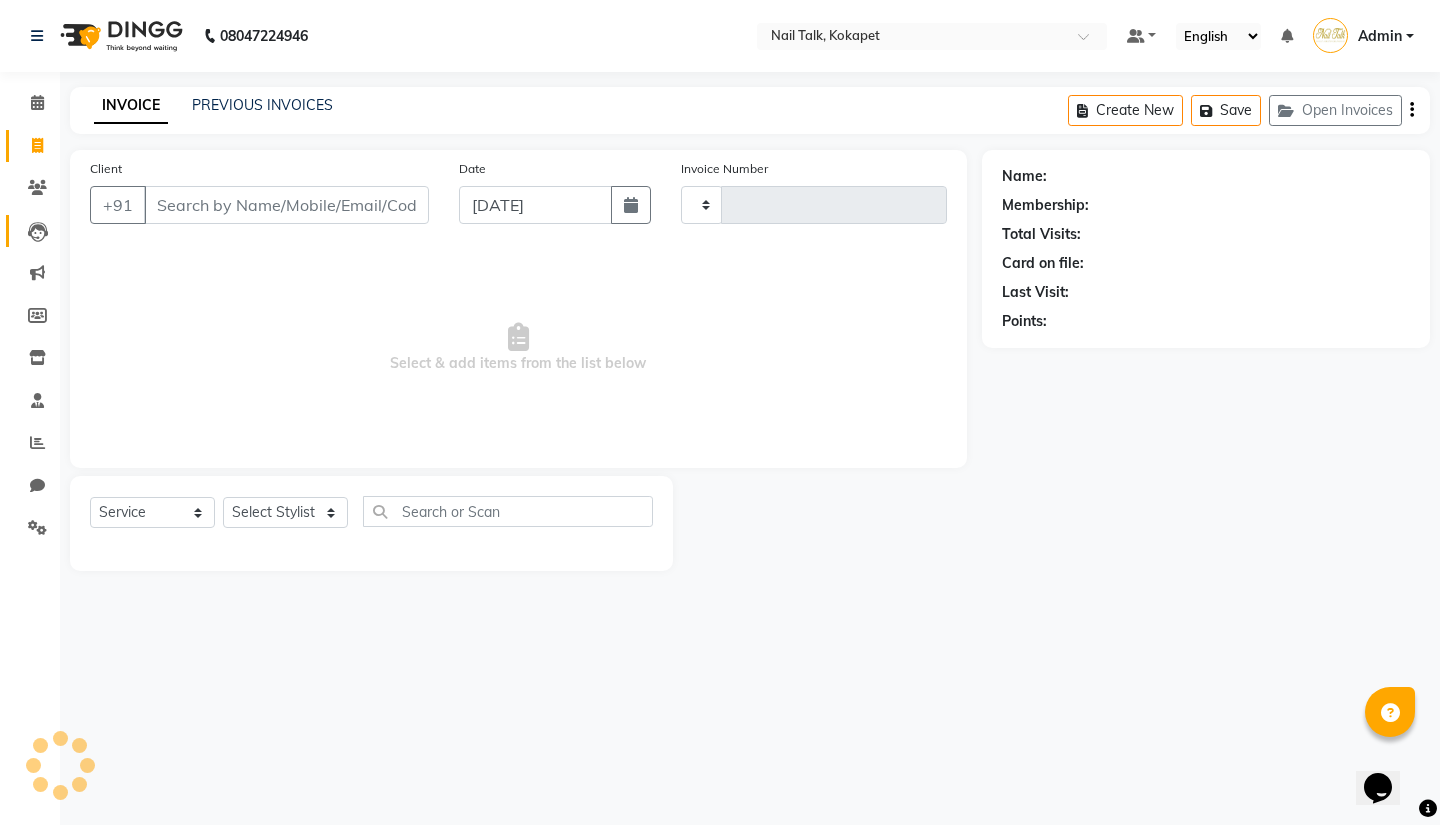 type on "0262" 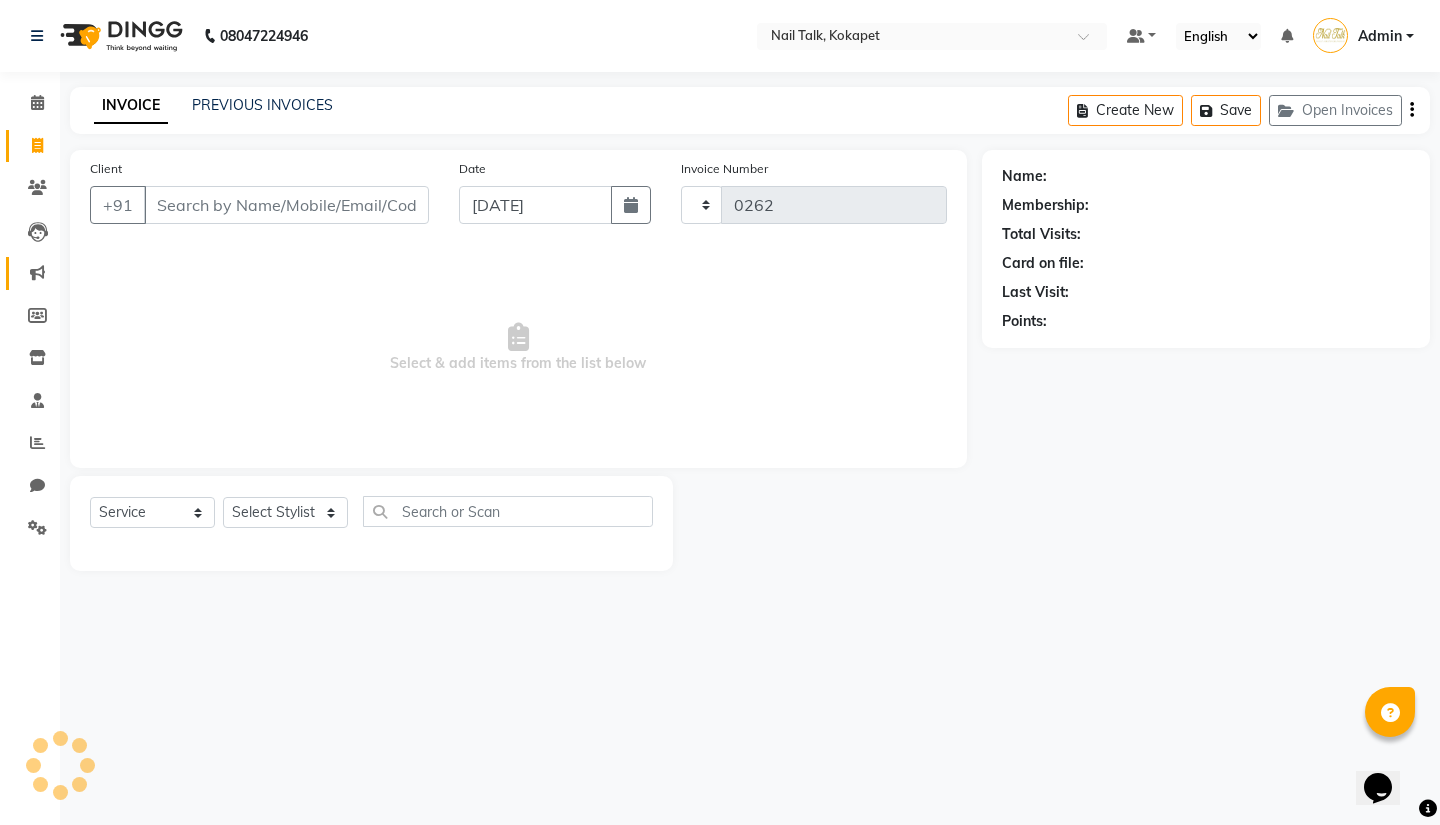 select on "8456" 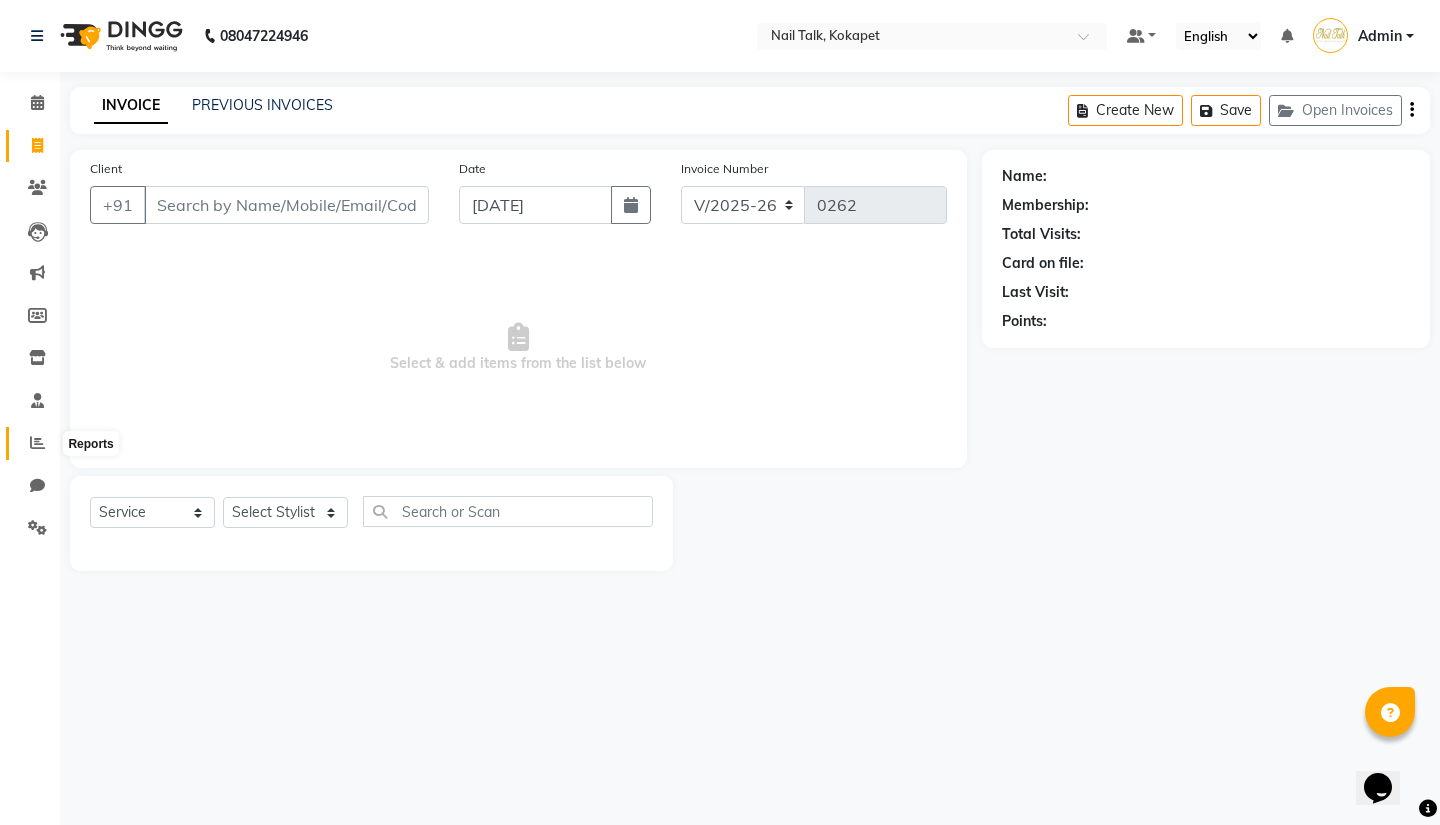 click 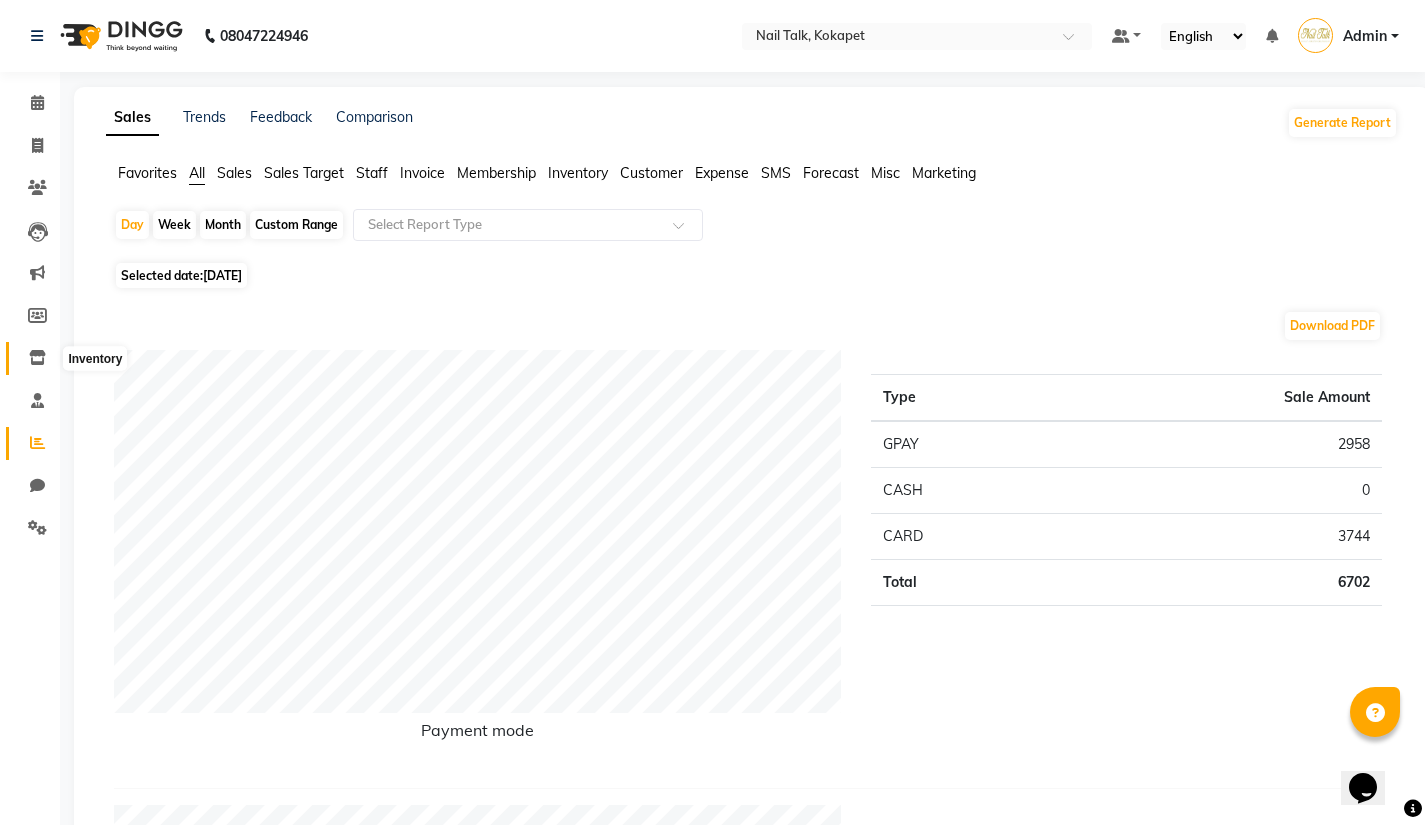 click 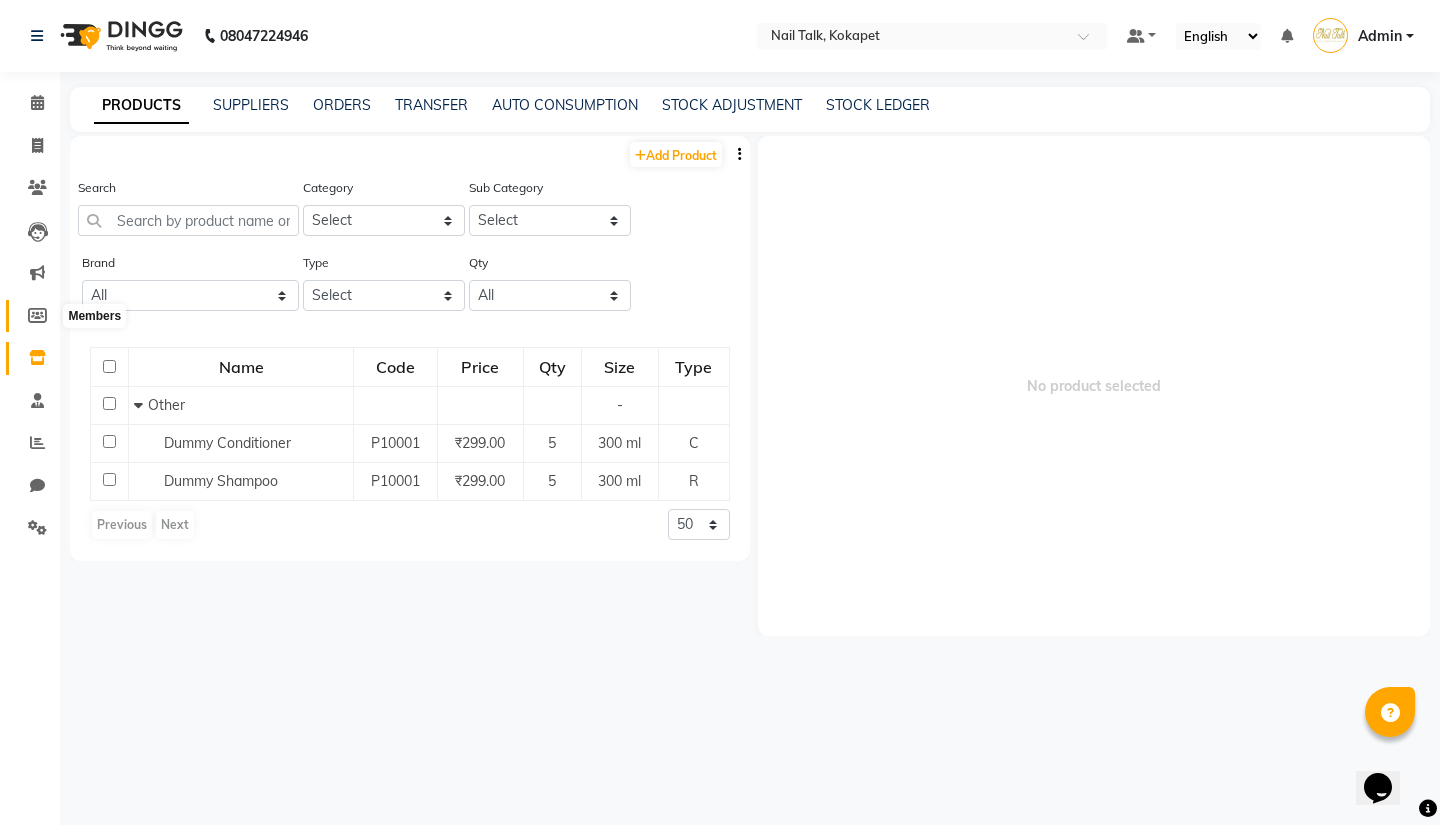 click 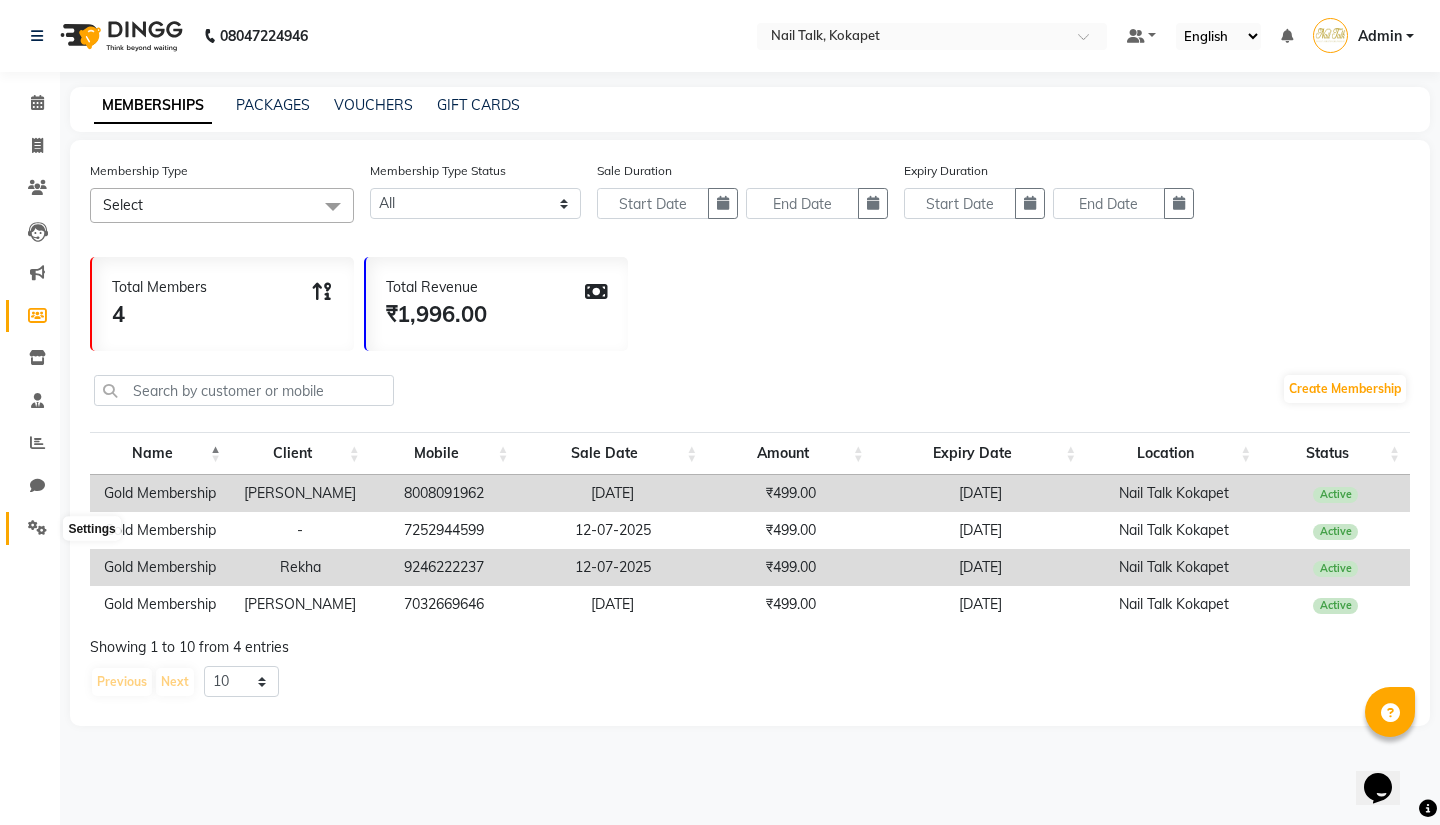 click 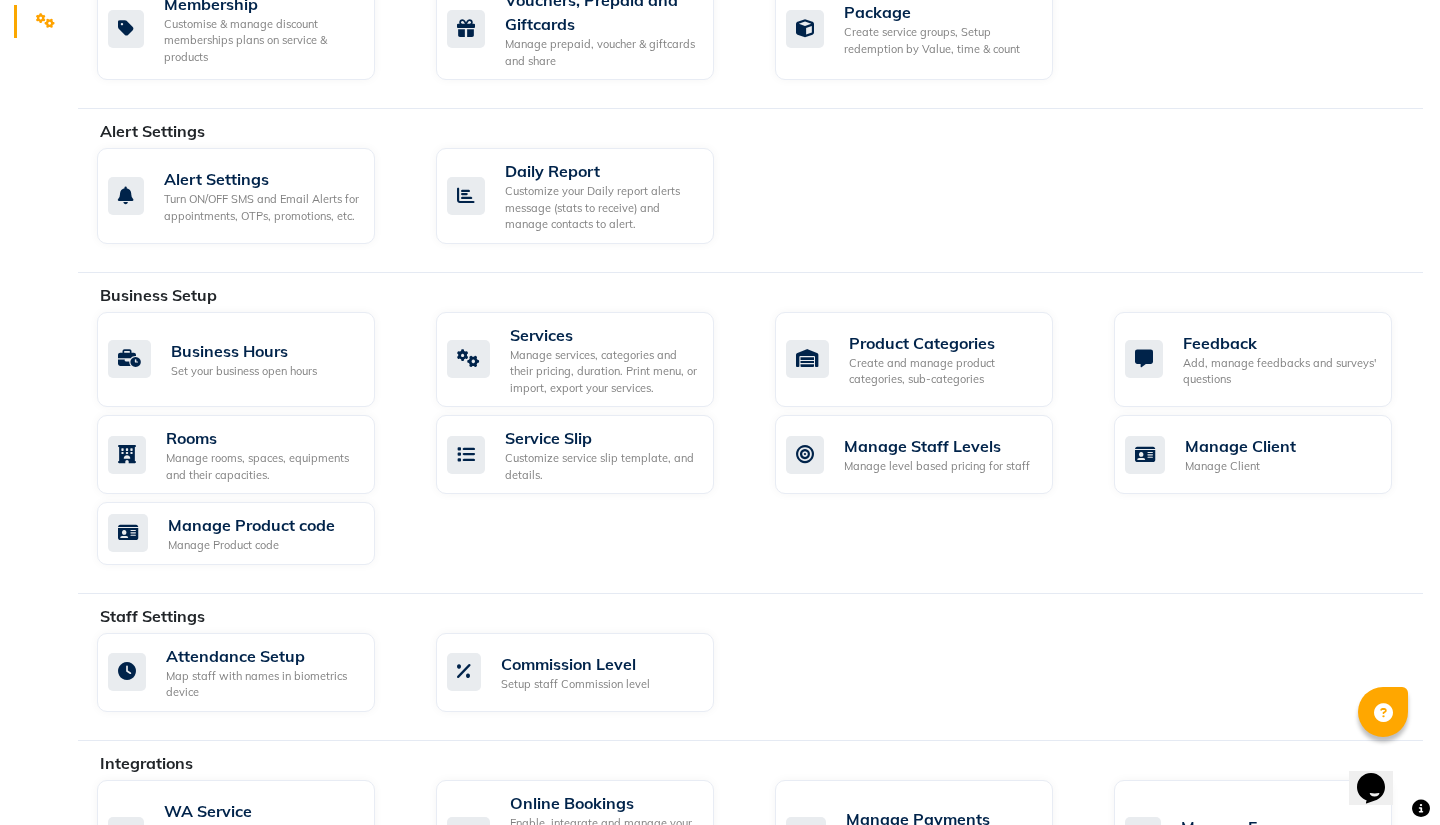 scroll, scrollTop: 0, scrollLeft: 0, axis: both 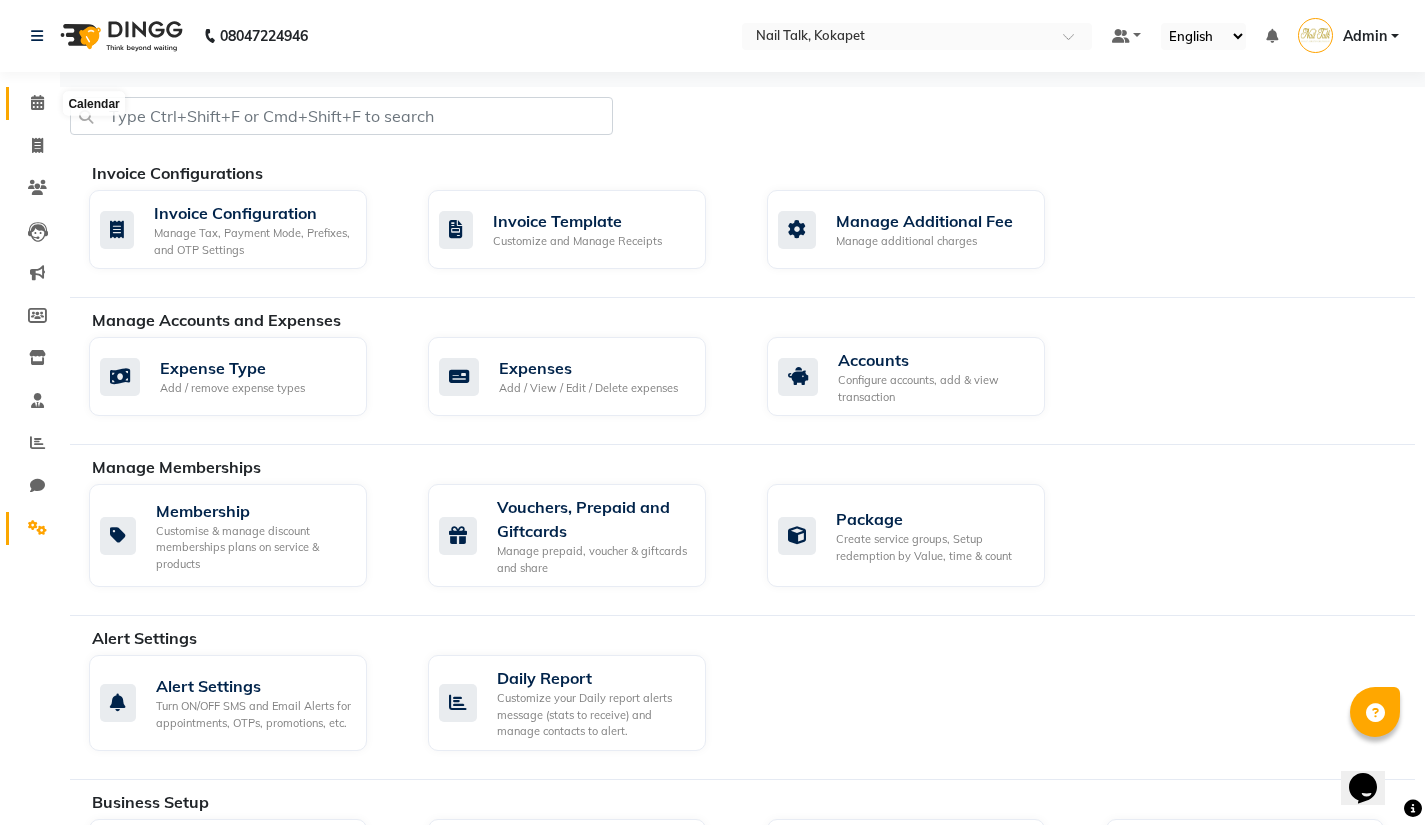 click 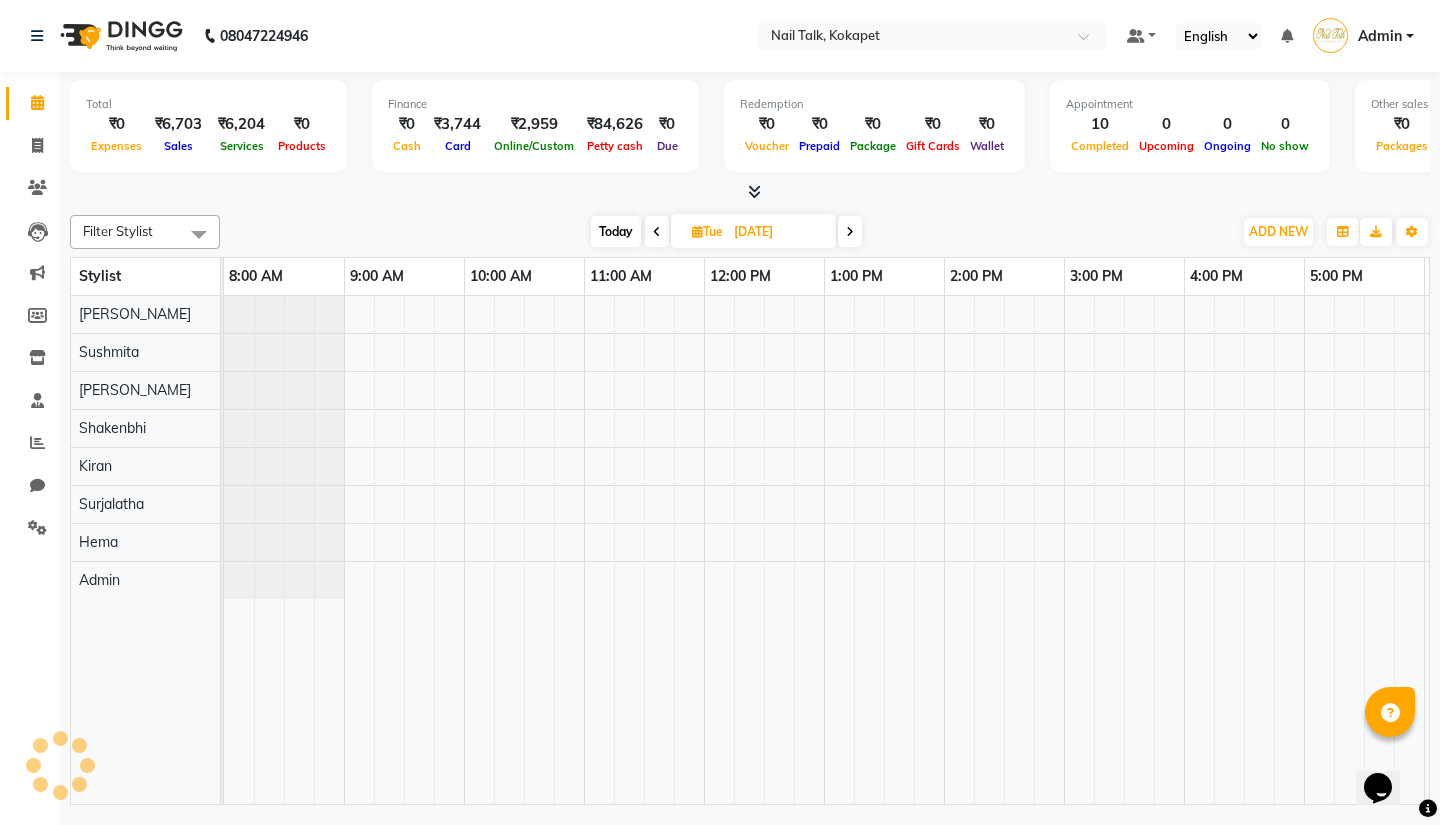 scroll, scrollTop: 0, scrollLeft: 355, axis: horizontal 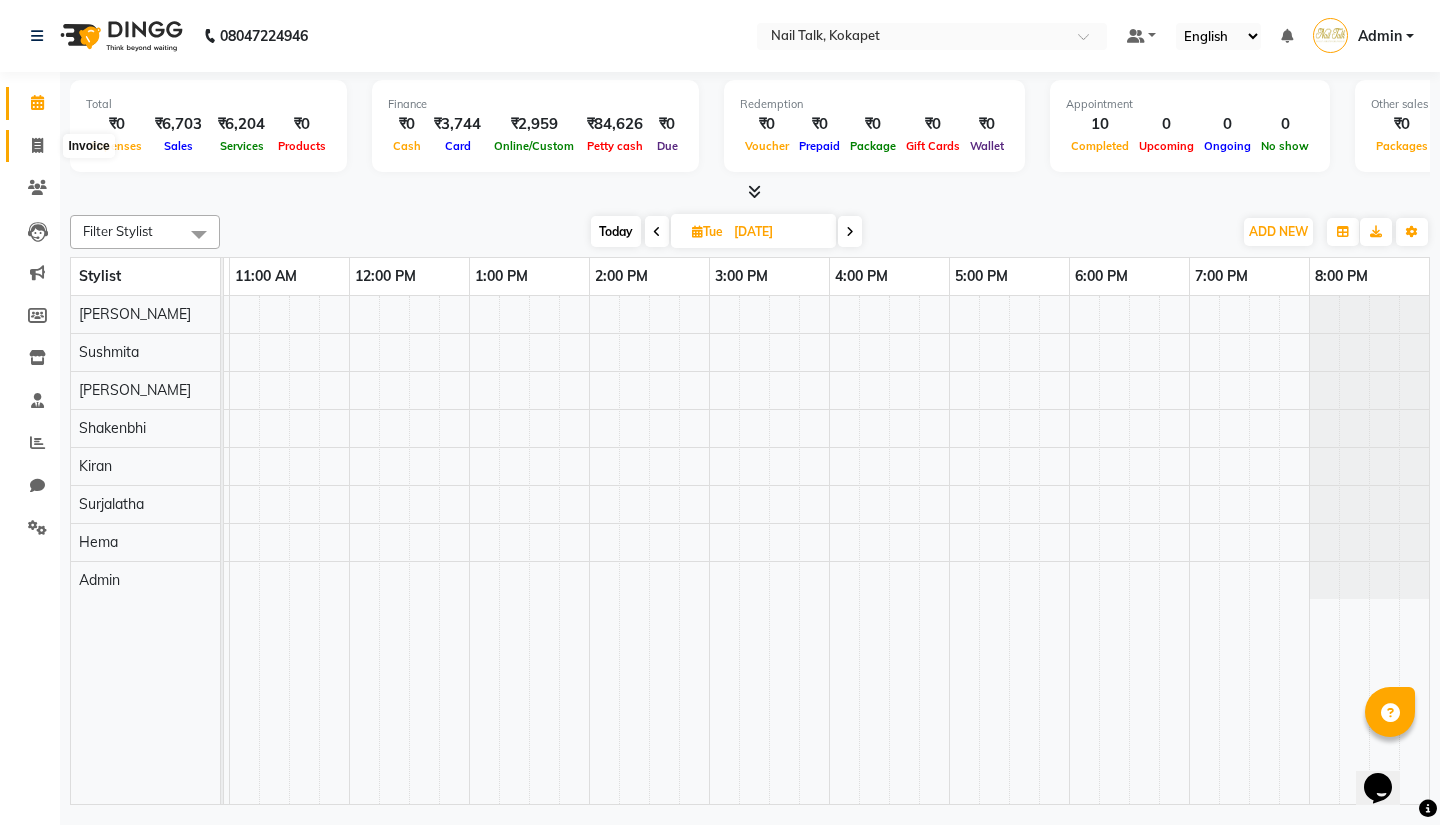click 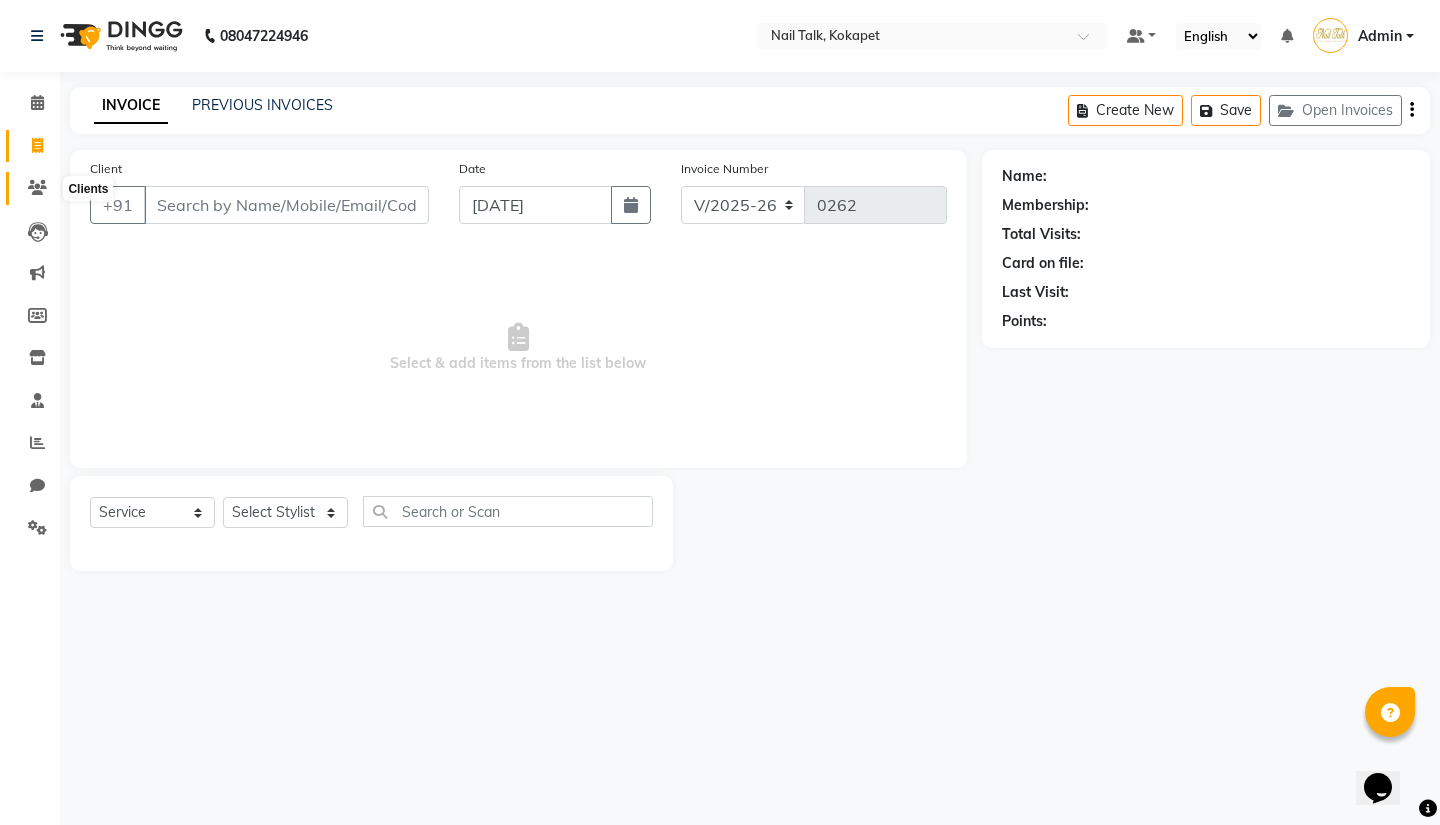 click 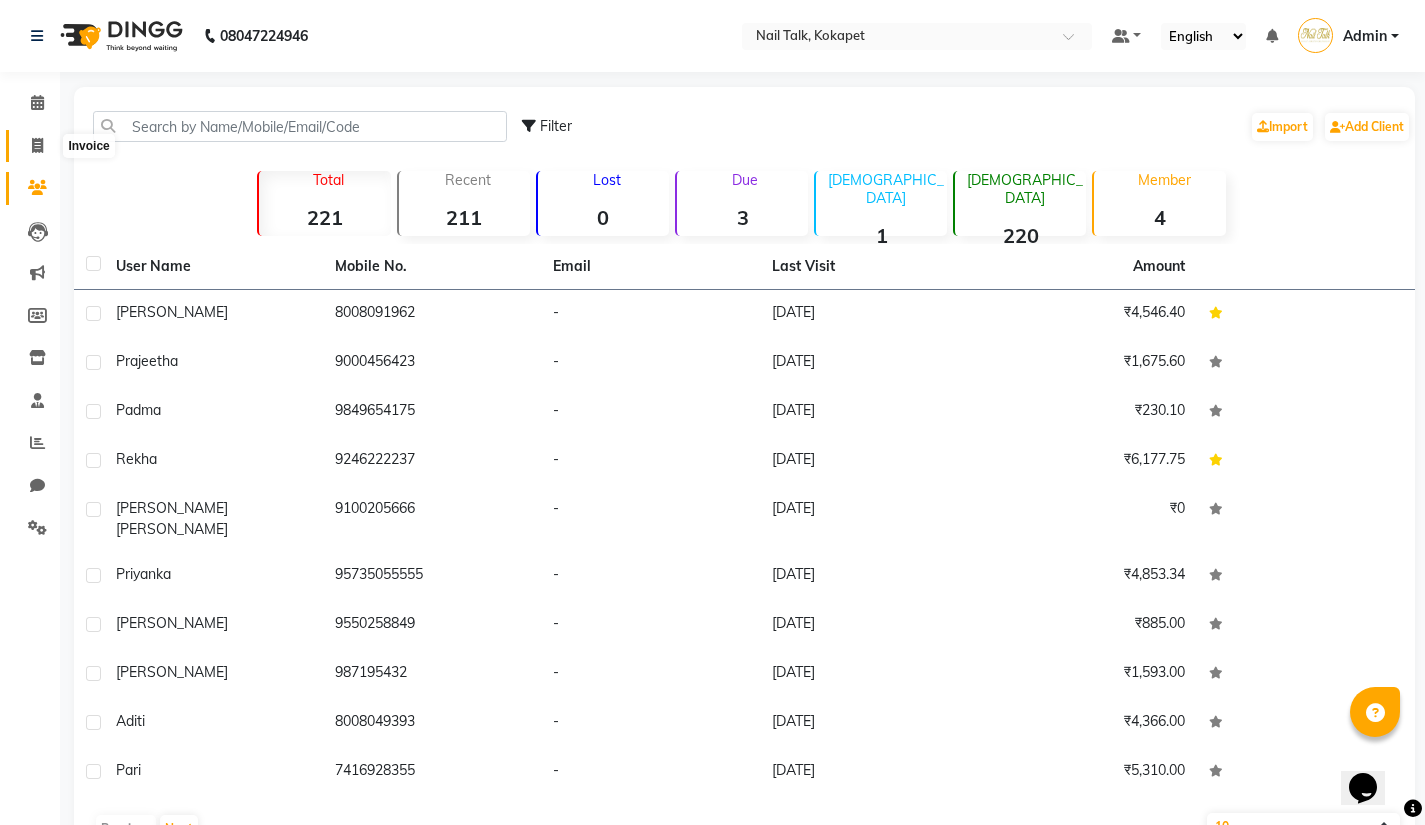 click 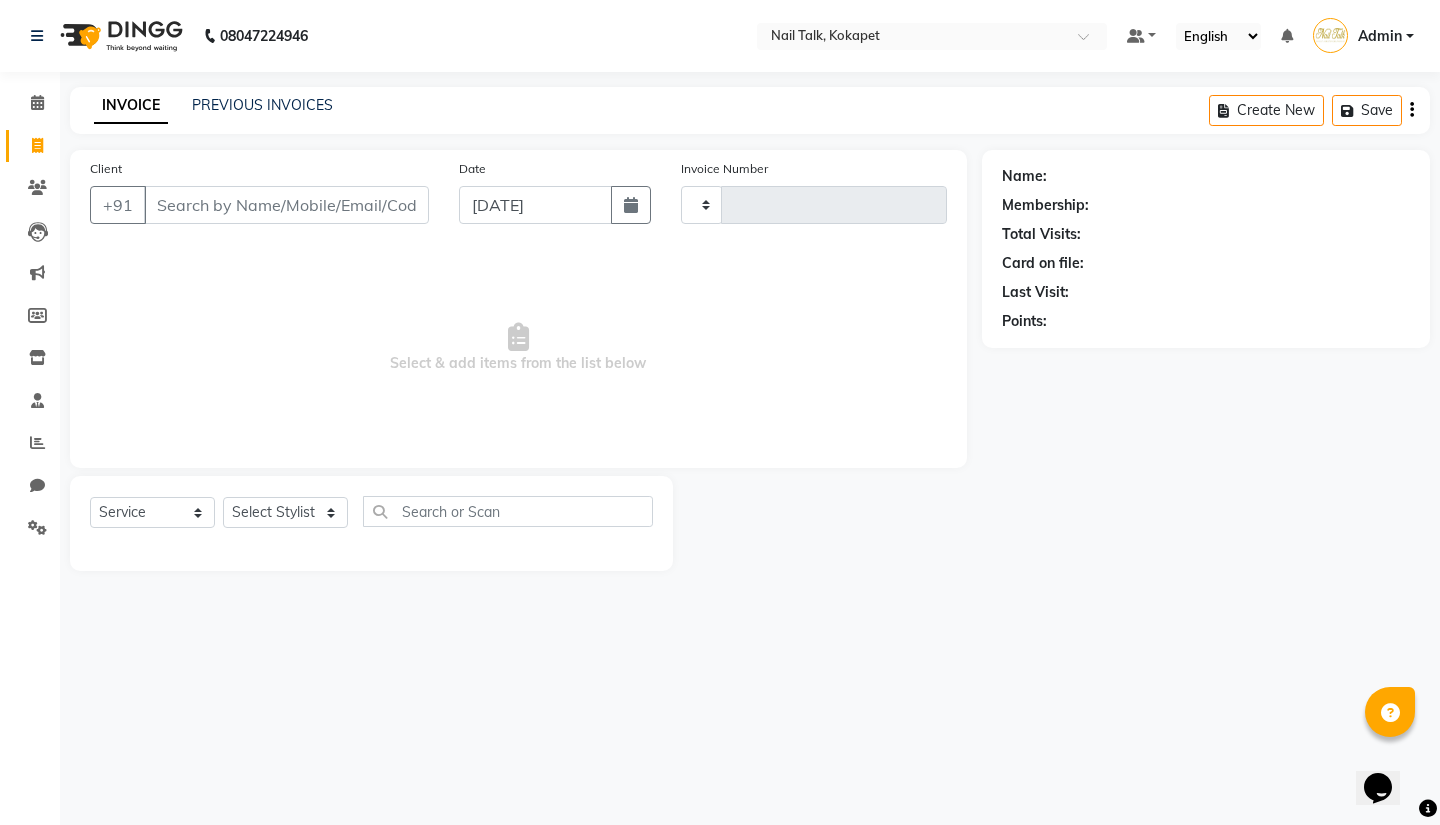 type on "0262" 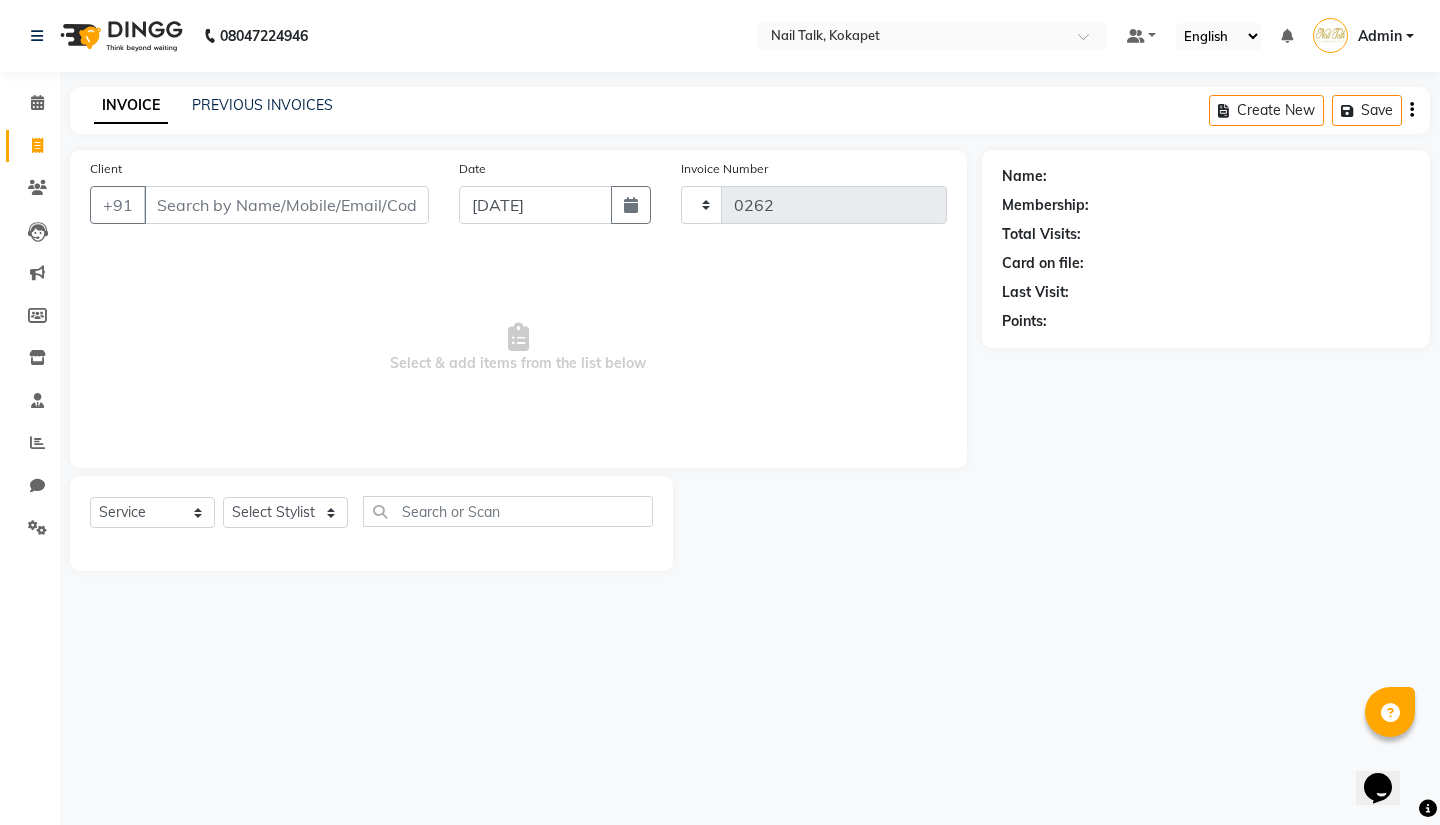 select on "8456" 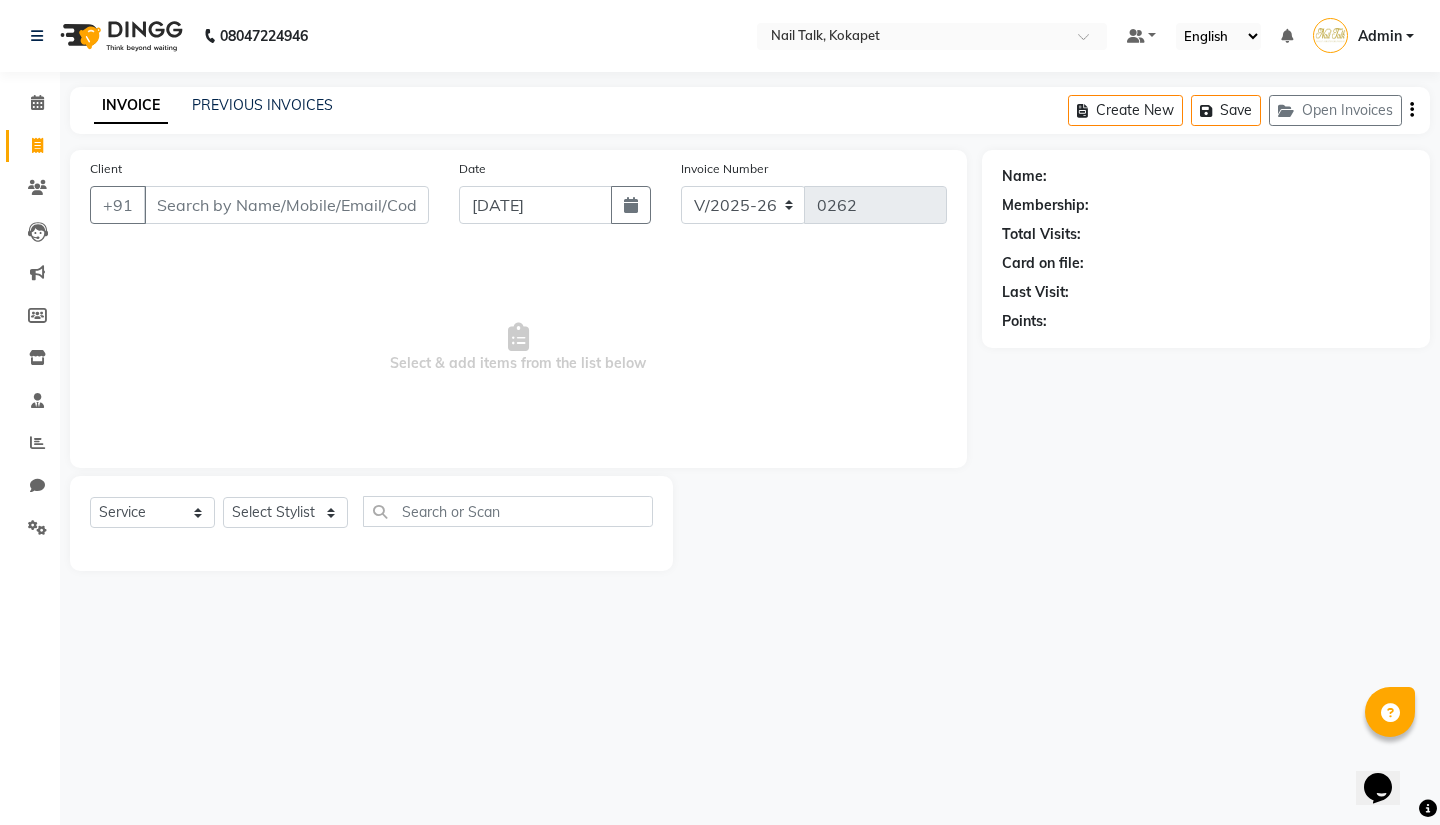 click on "Client" at bounding box center [286, 205] 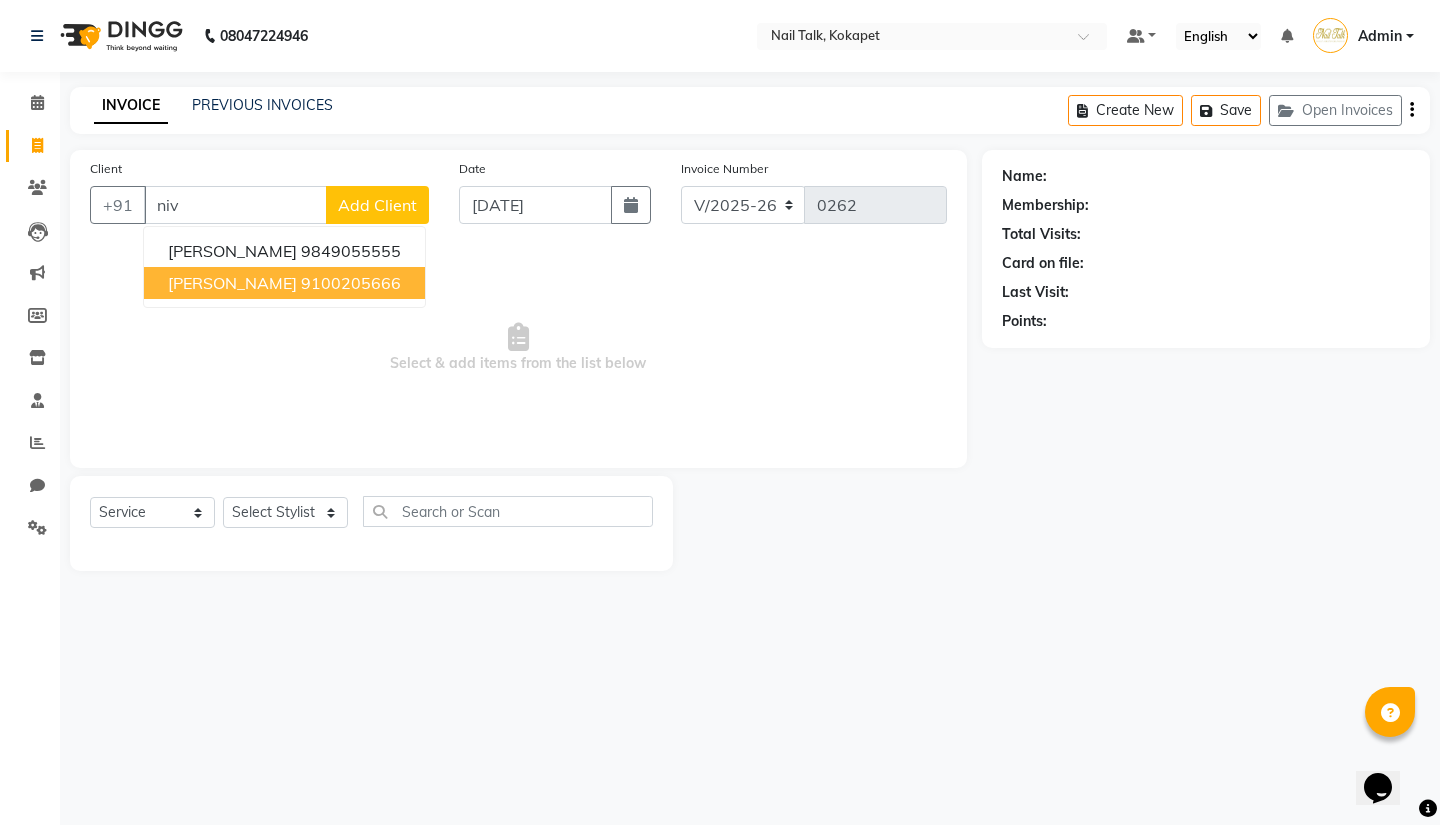 click on "[PERSON_NAME]" at bounding box center [232, 283] 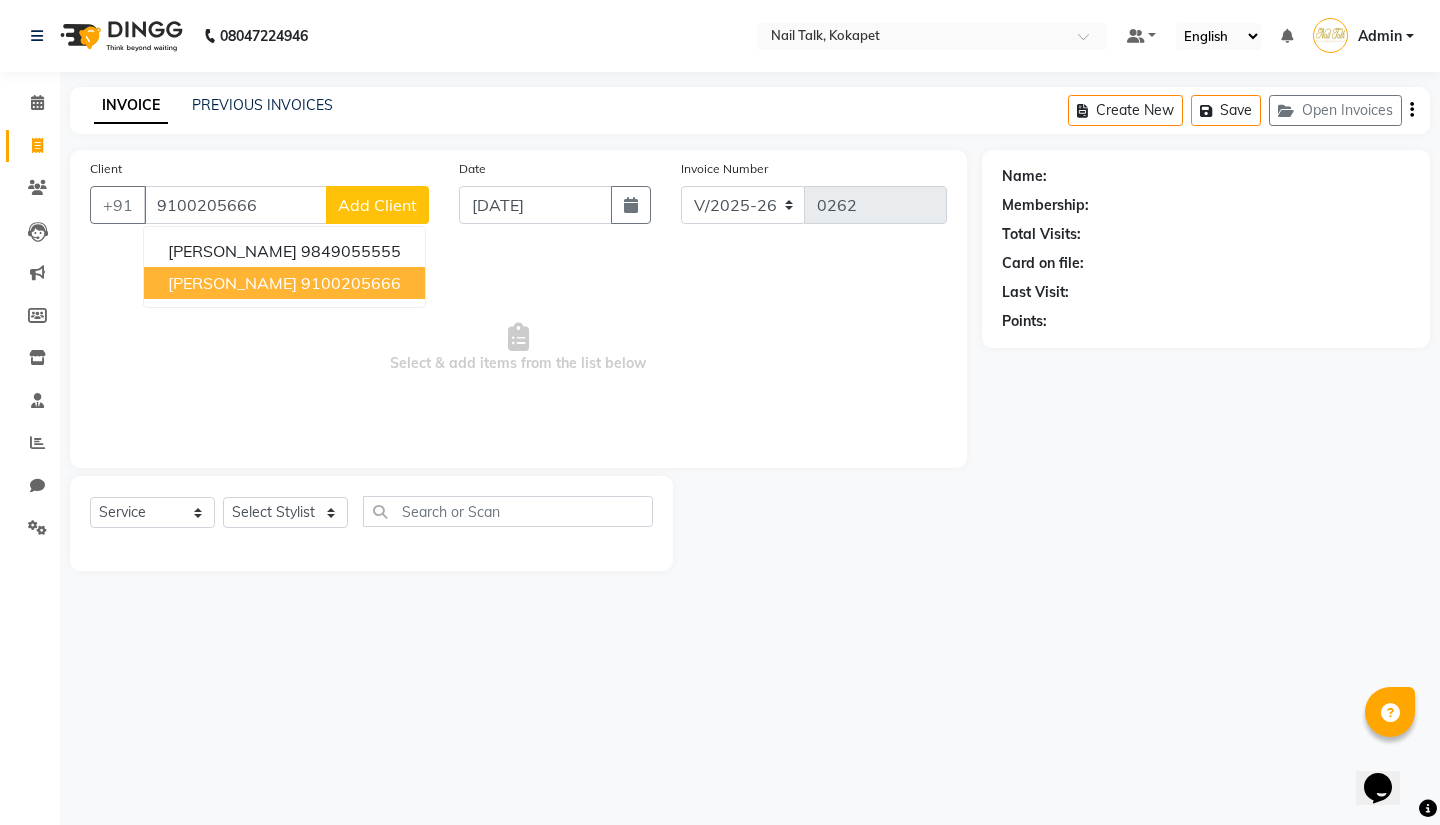 type on "9100205666" 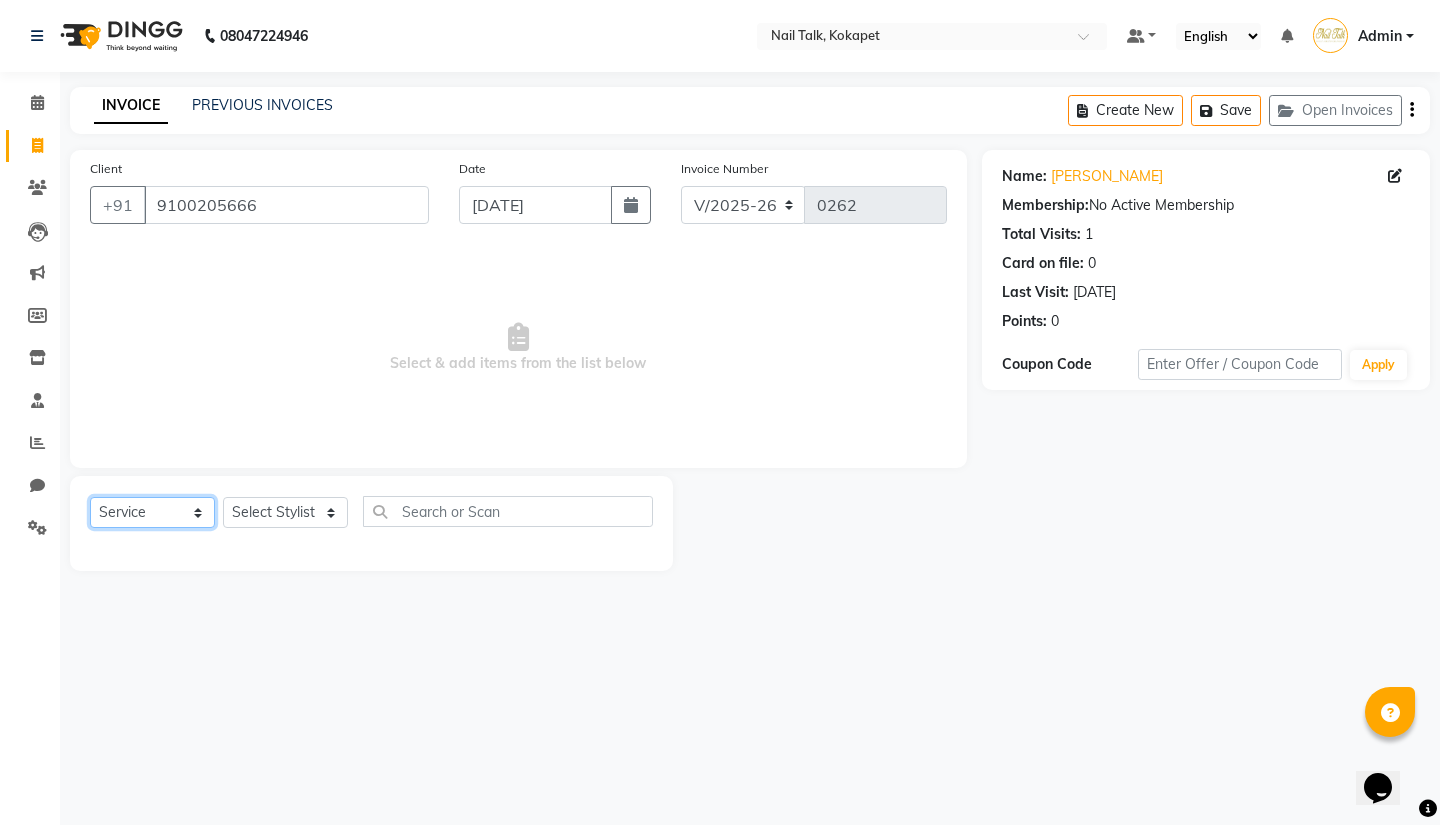 click on "Select  Service  Product  Membership  Package Voucher Prepaid Gift Card" 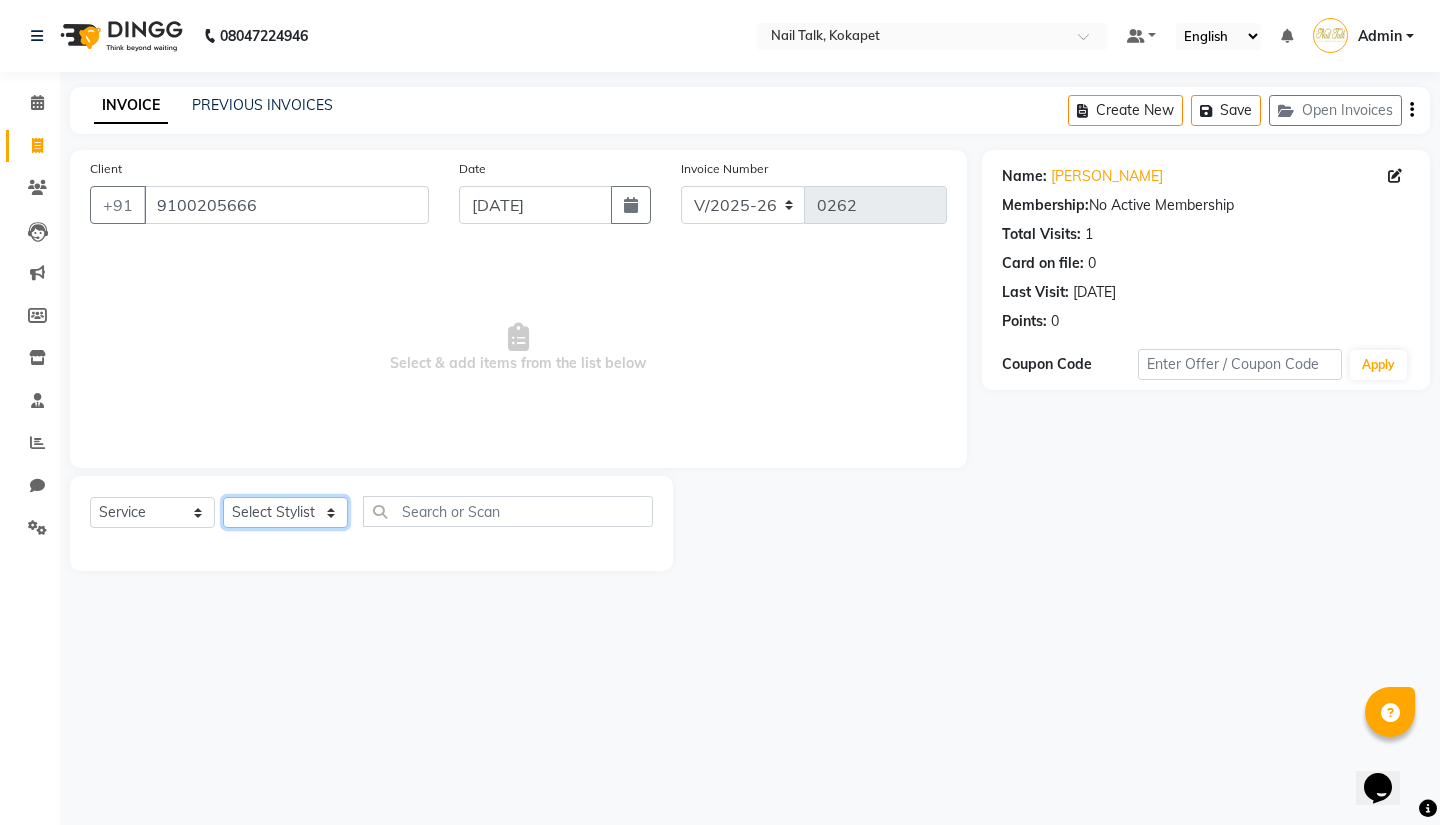 click on "Select Stylist Admin [PERSON_NAME] [PERSON_NAME] [PERSON_NAME] Shakenbhi Surjalatha  Sushmita" 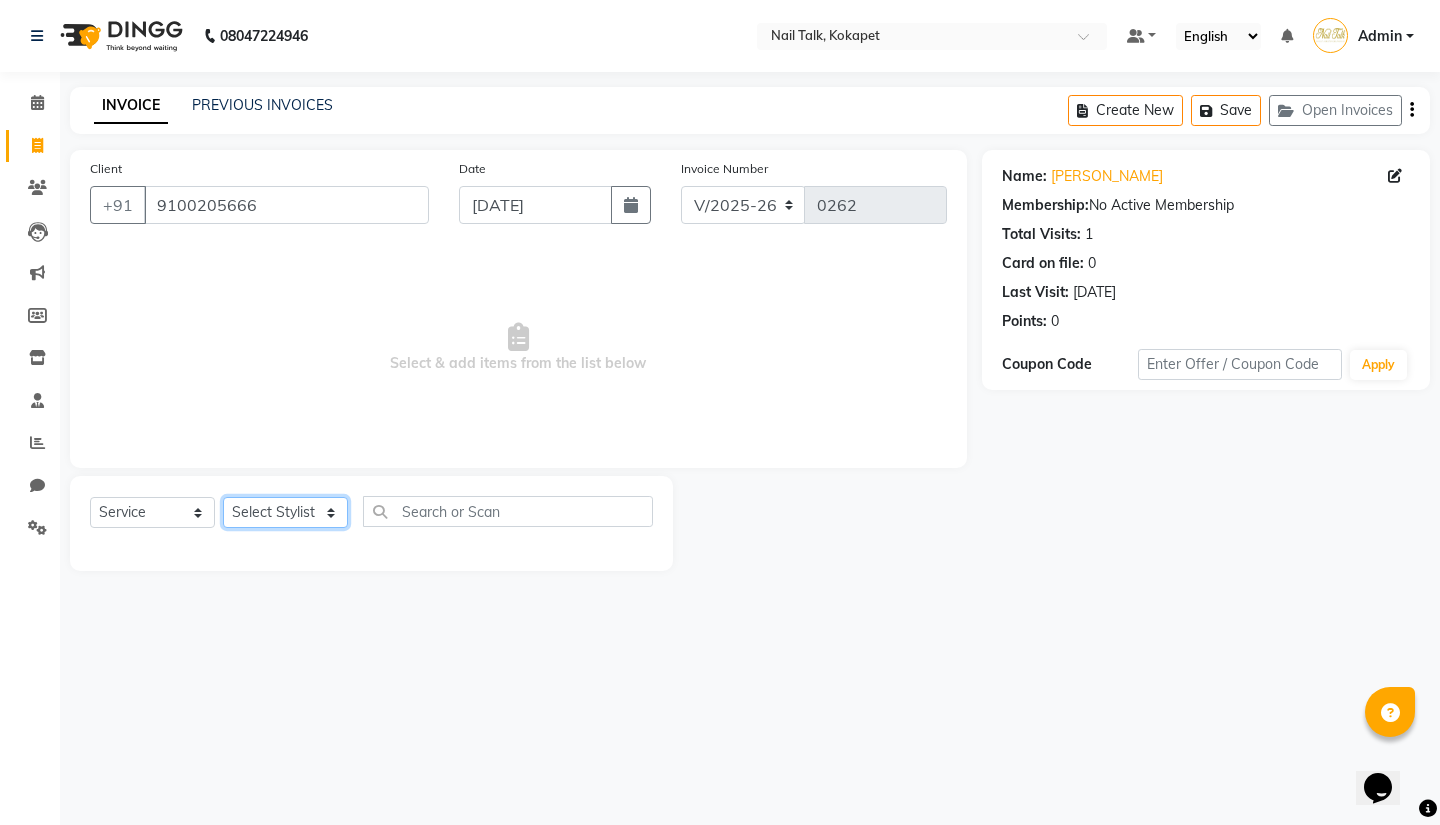 select on "82626" 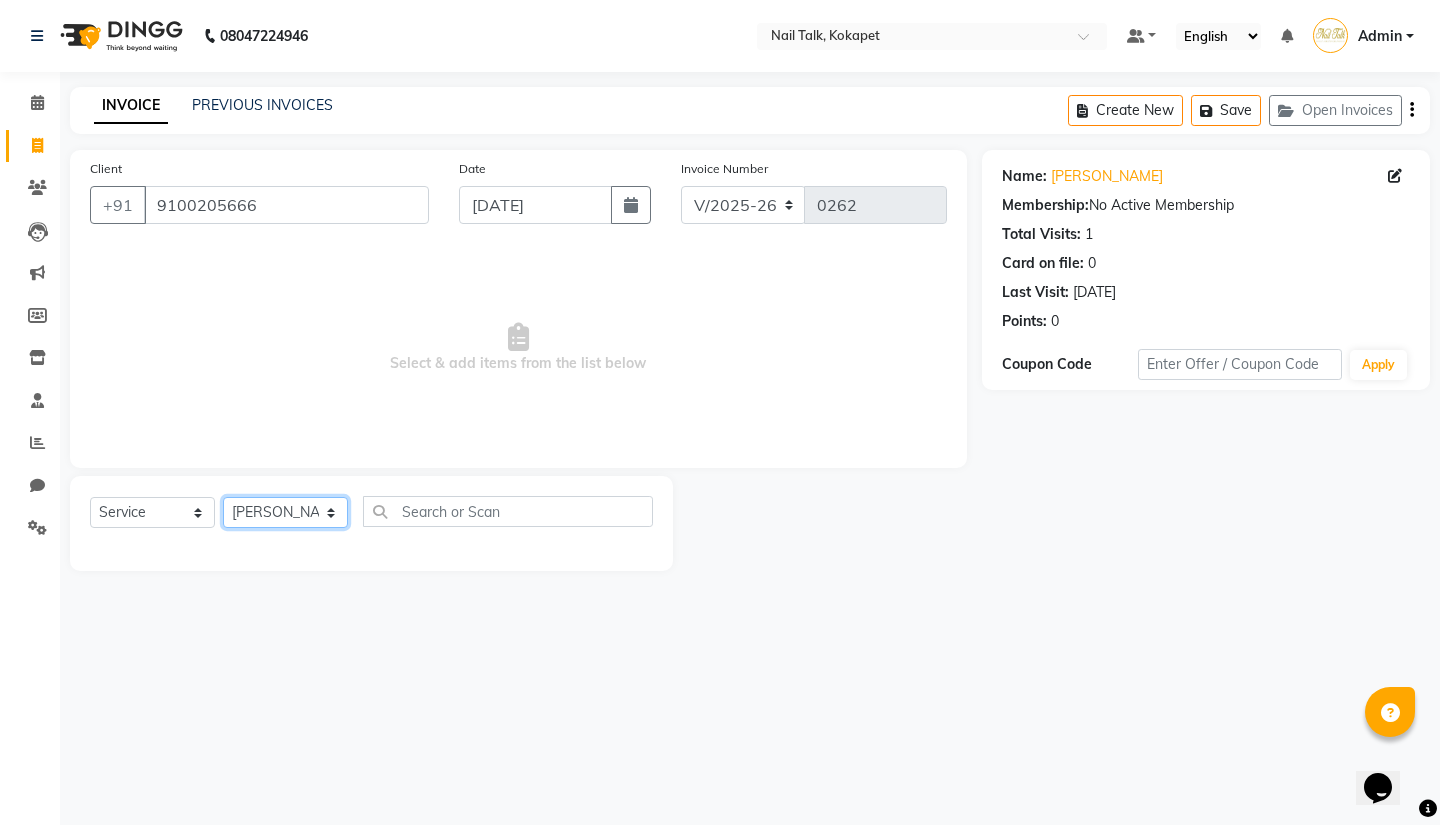 click on "Select Stylist Admin [PERSON_NAME] [PERSON_NAME] [PERSON_NAME] Shakenbhi Surjalatha  Sushmita" 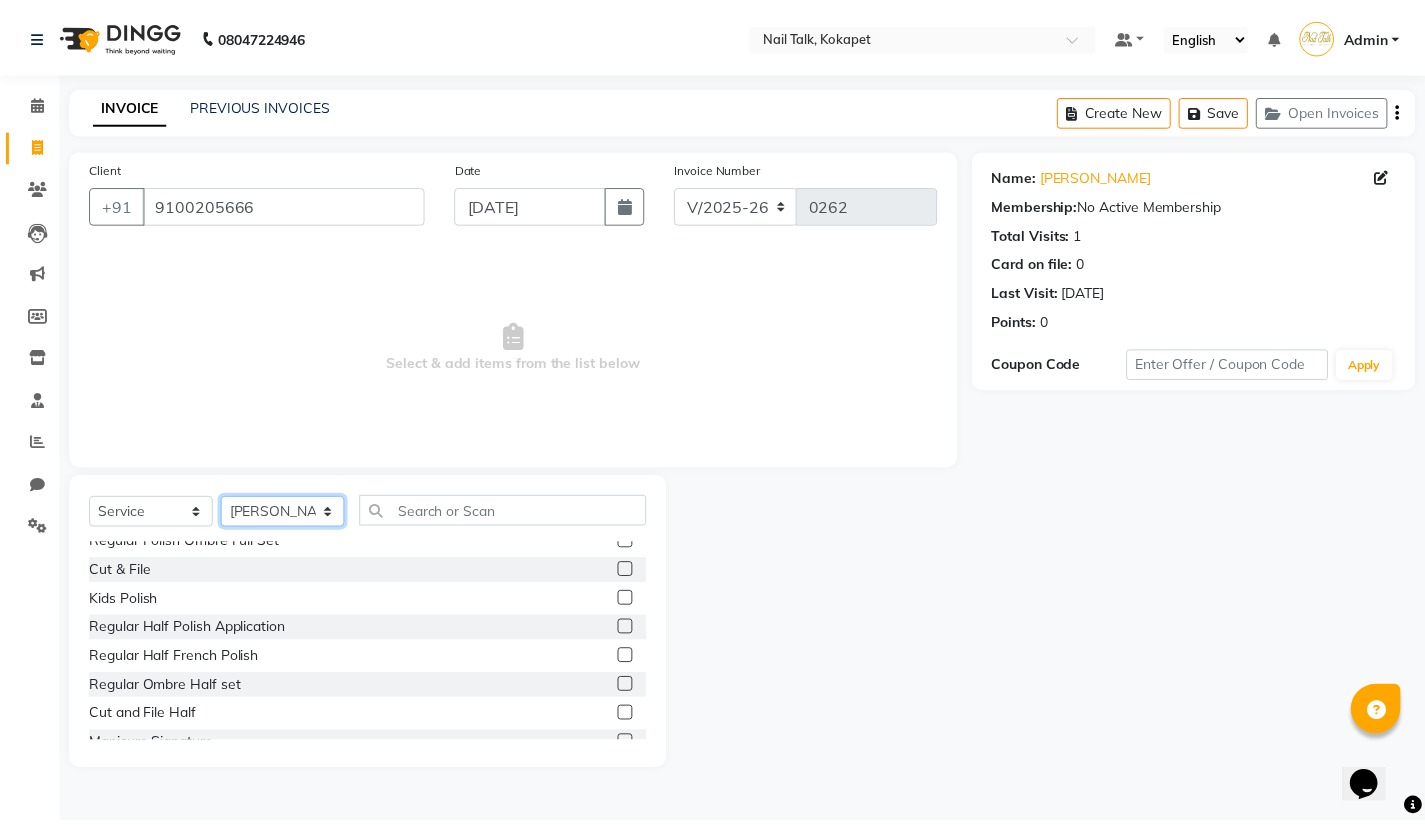 scroll, scrollTop: 1899, scrollLeft: 0, axis: vertical 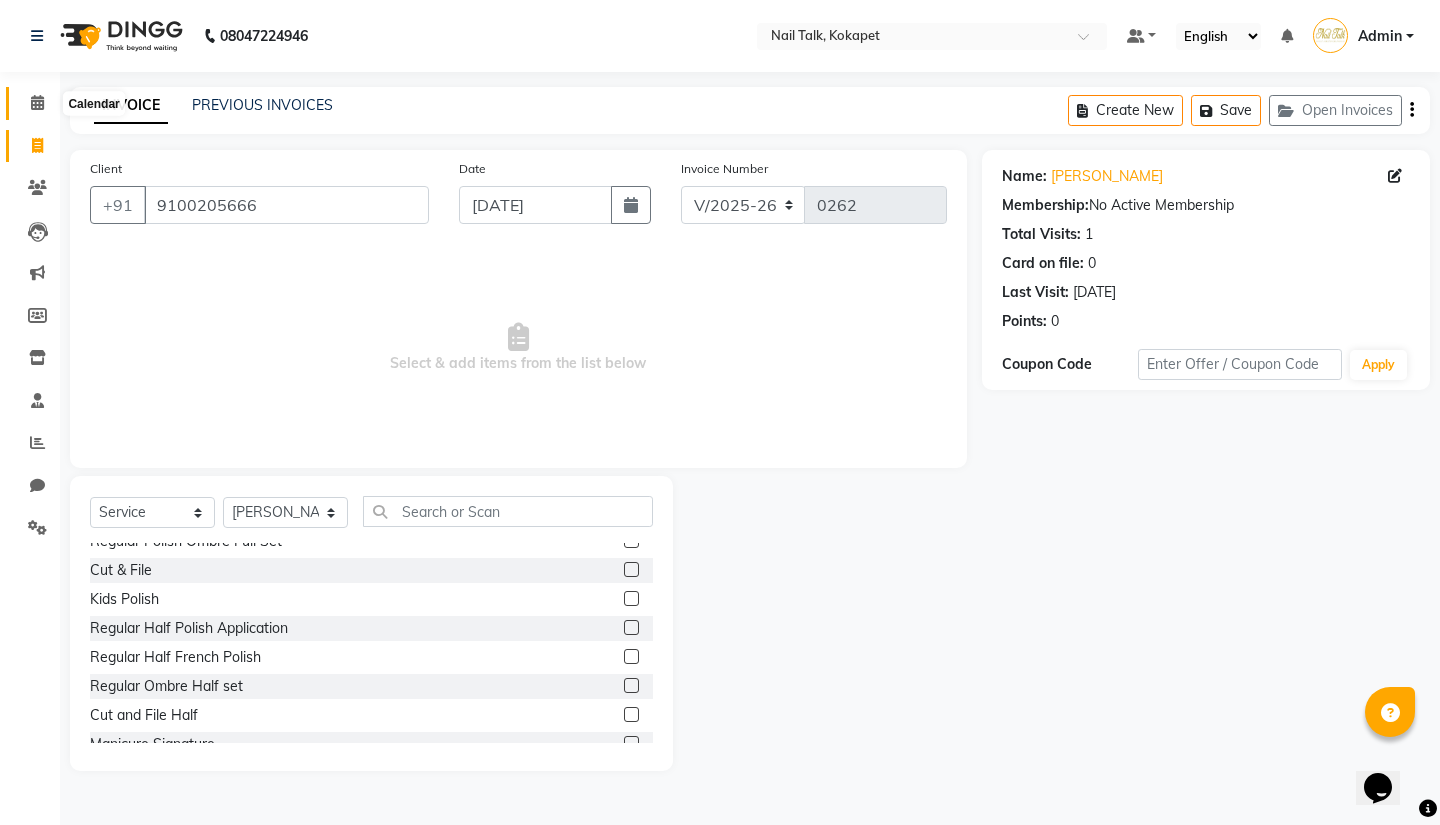 click 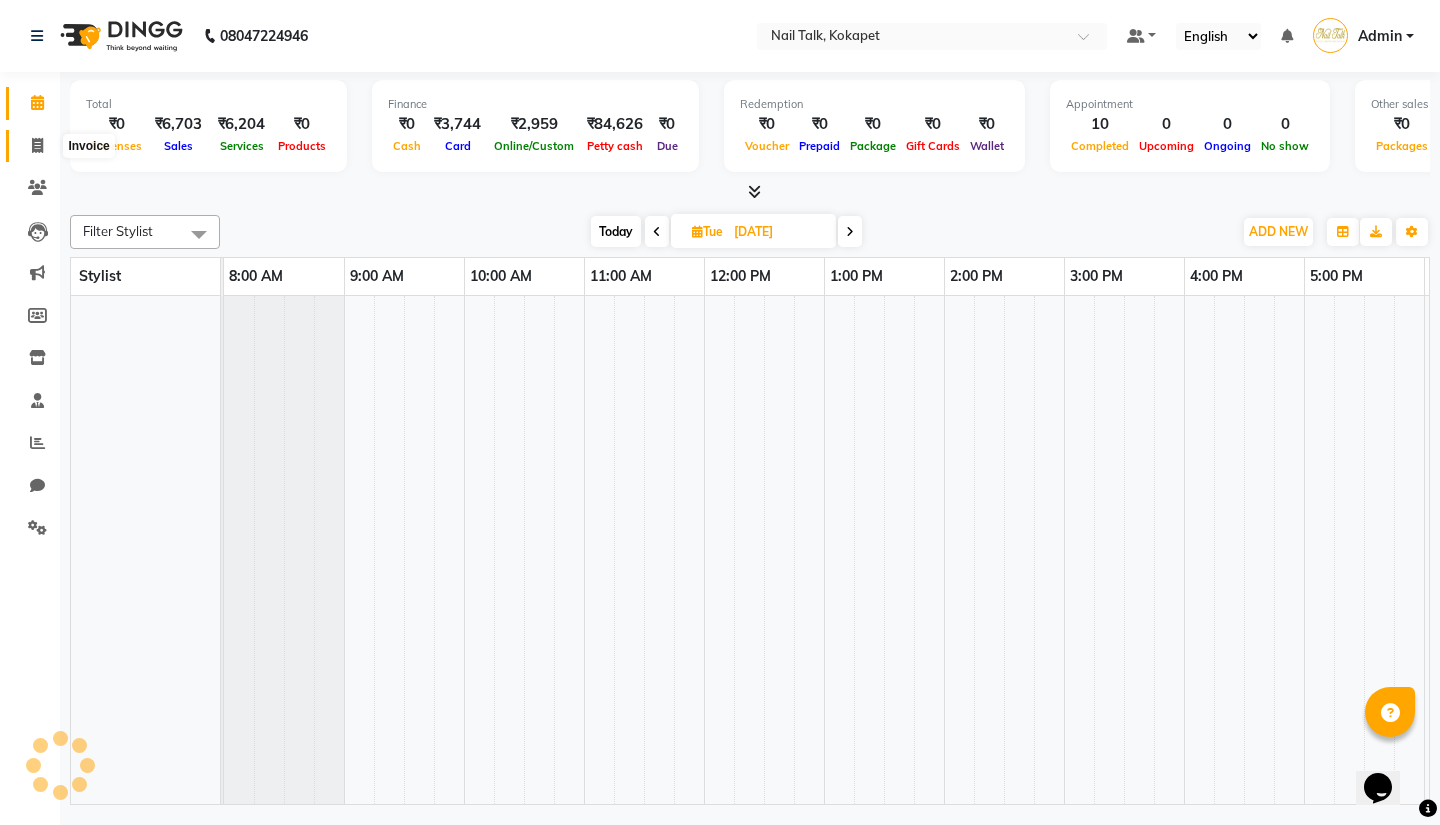 click 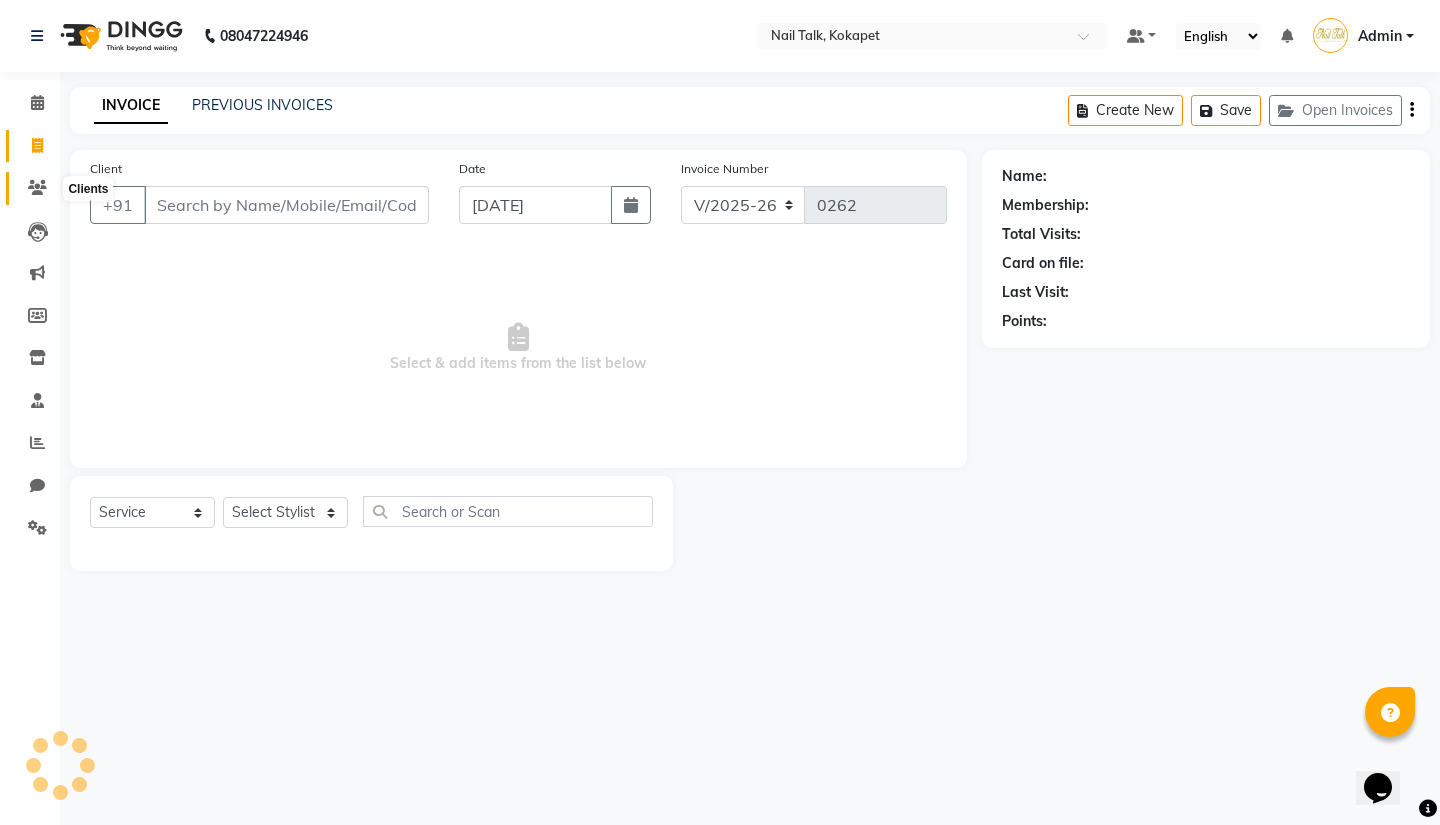 click 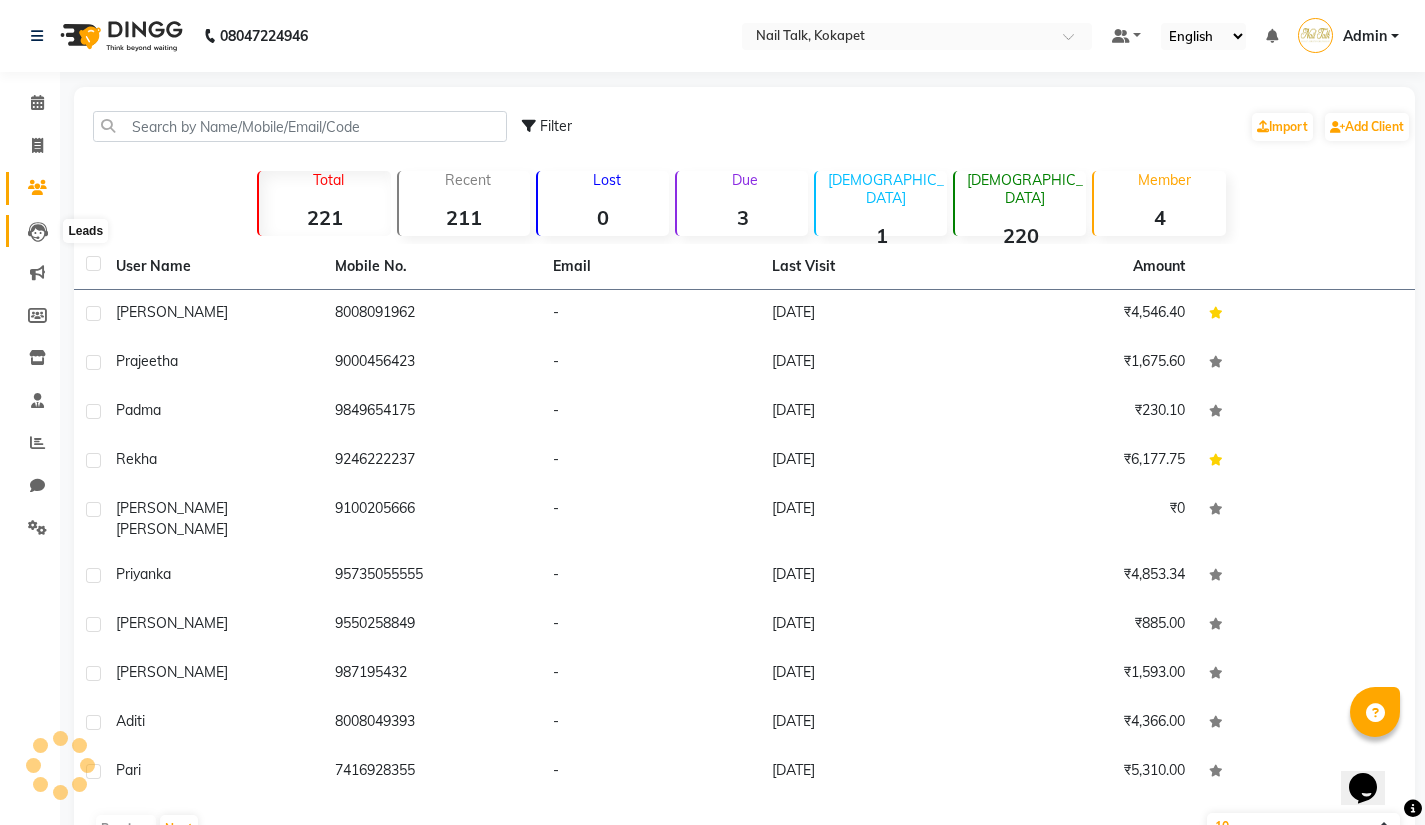 click 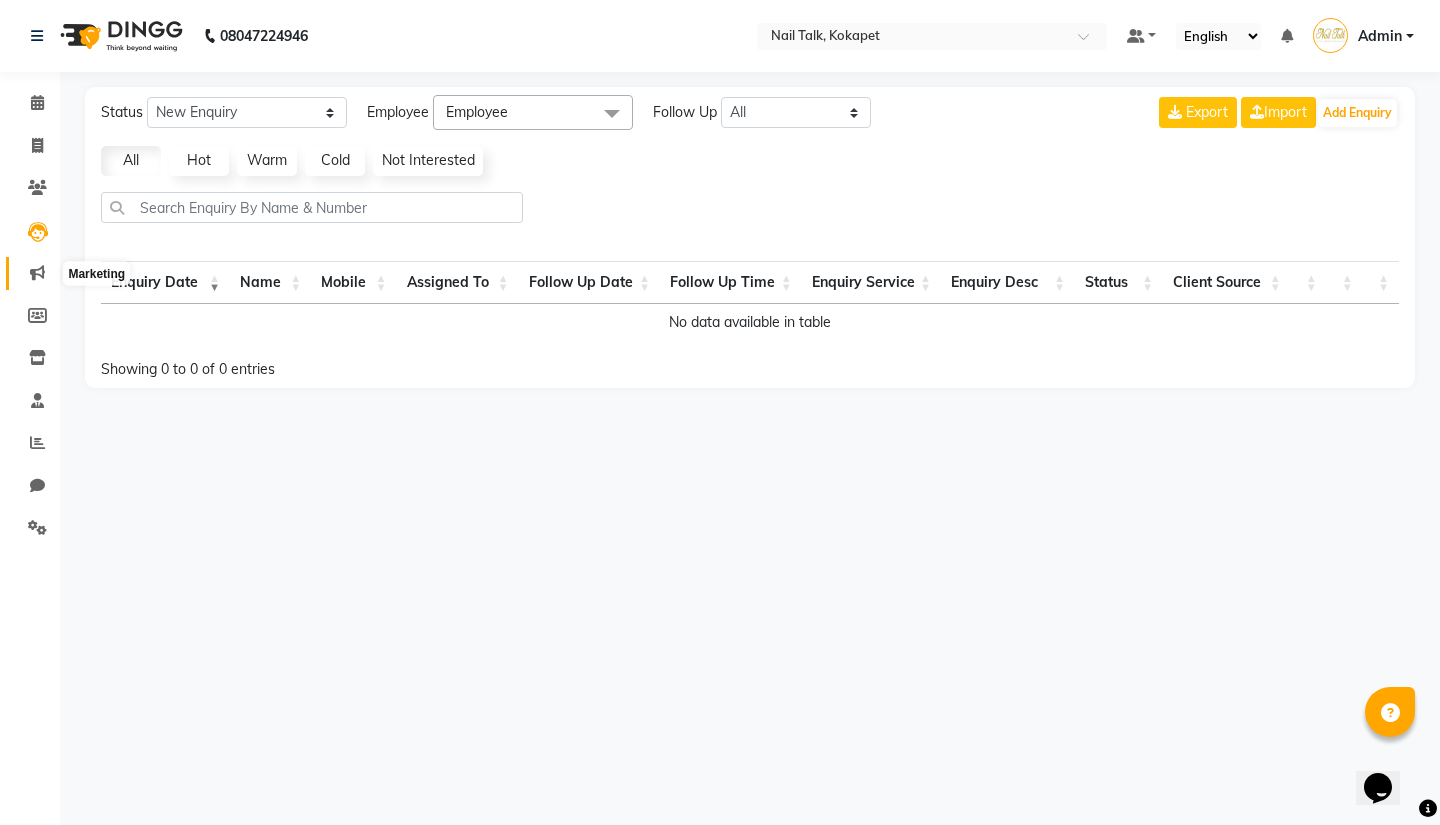click 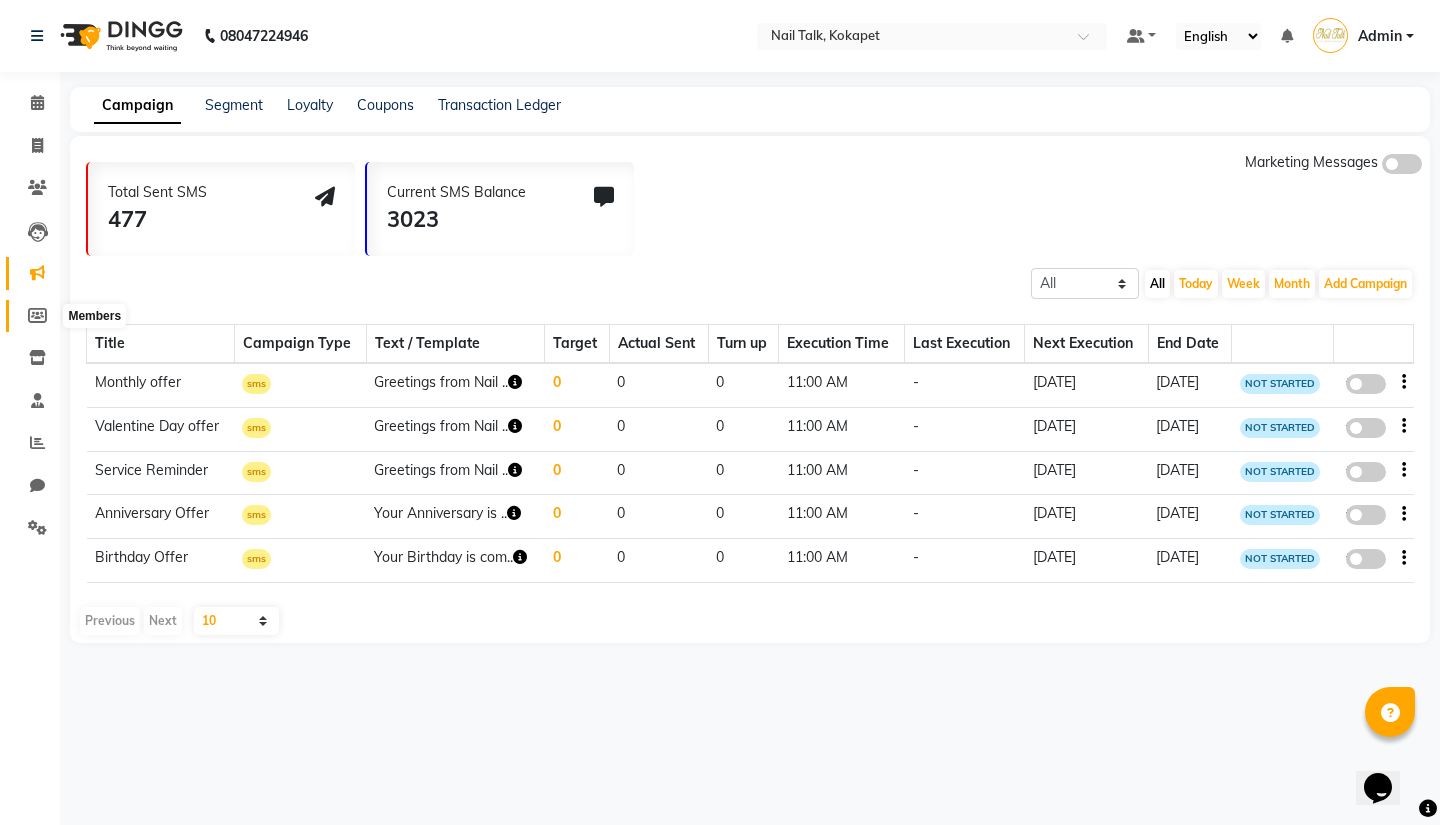 click 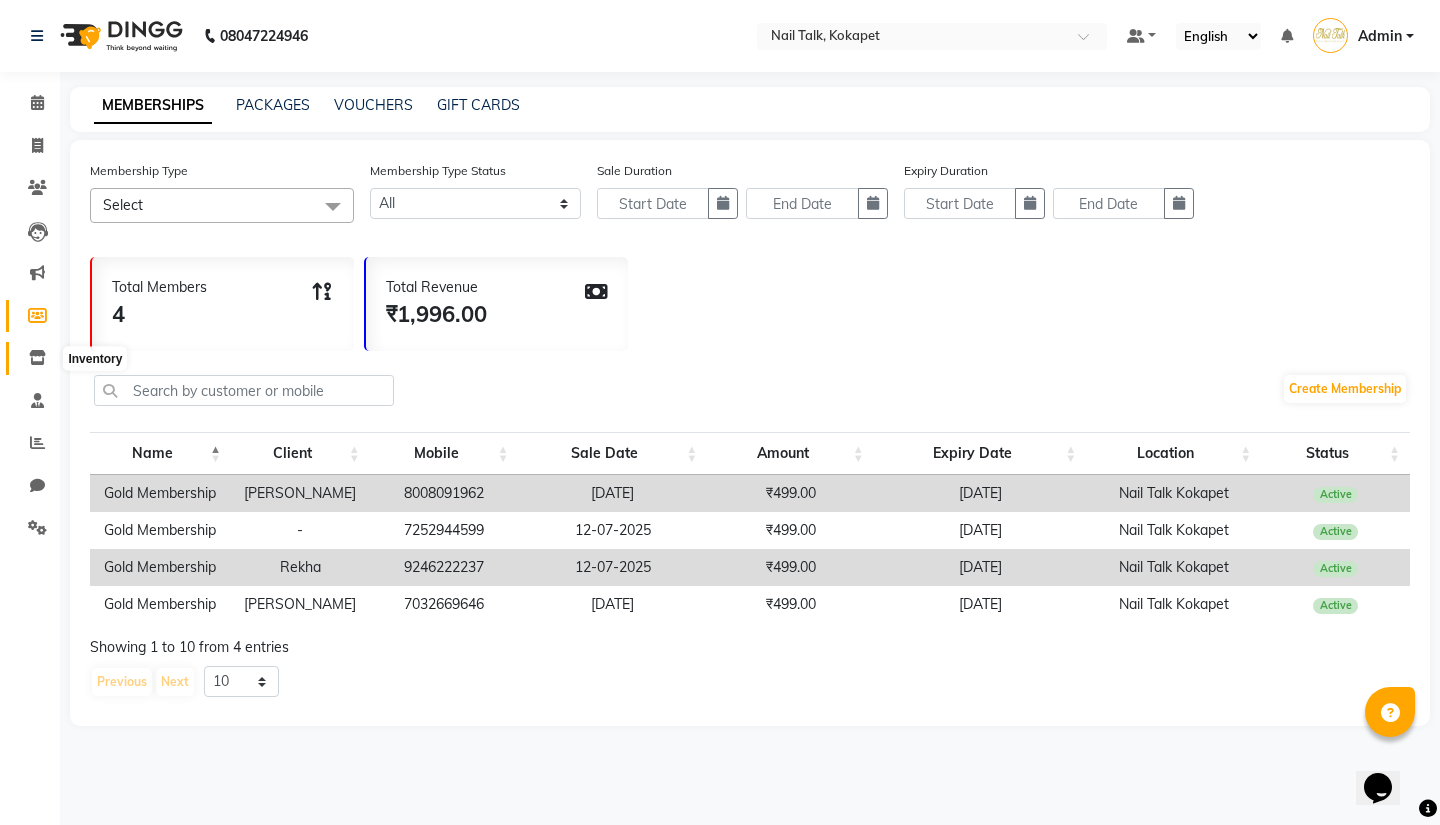 click 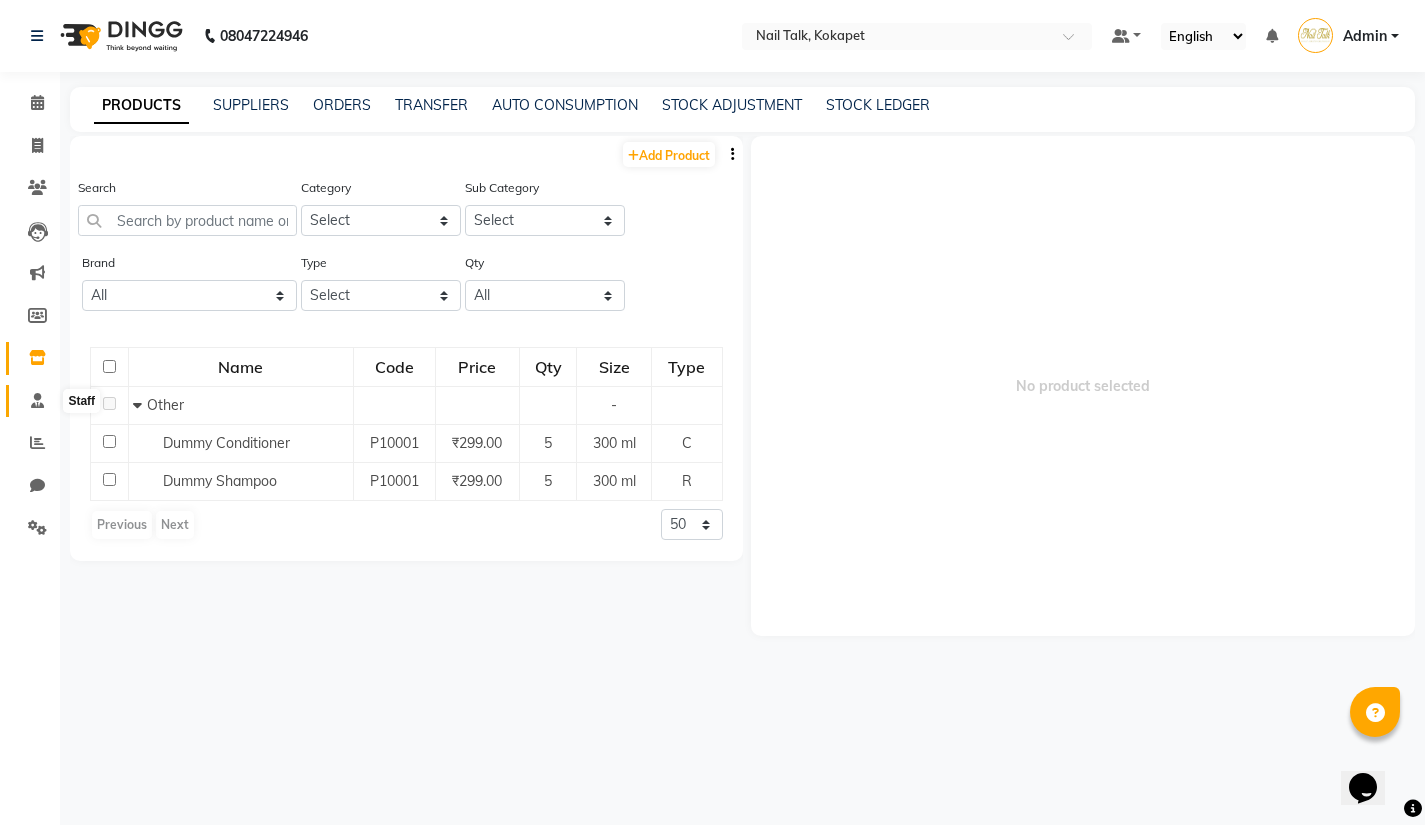 click 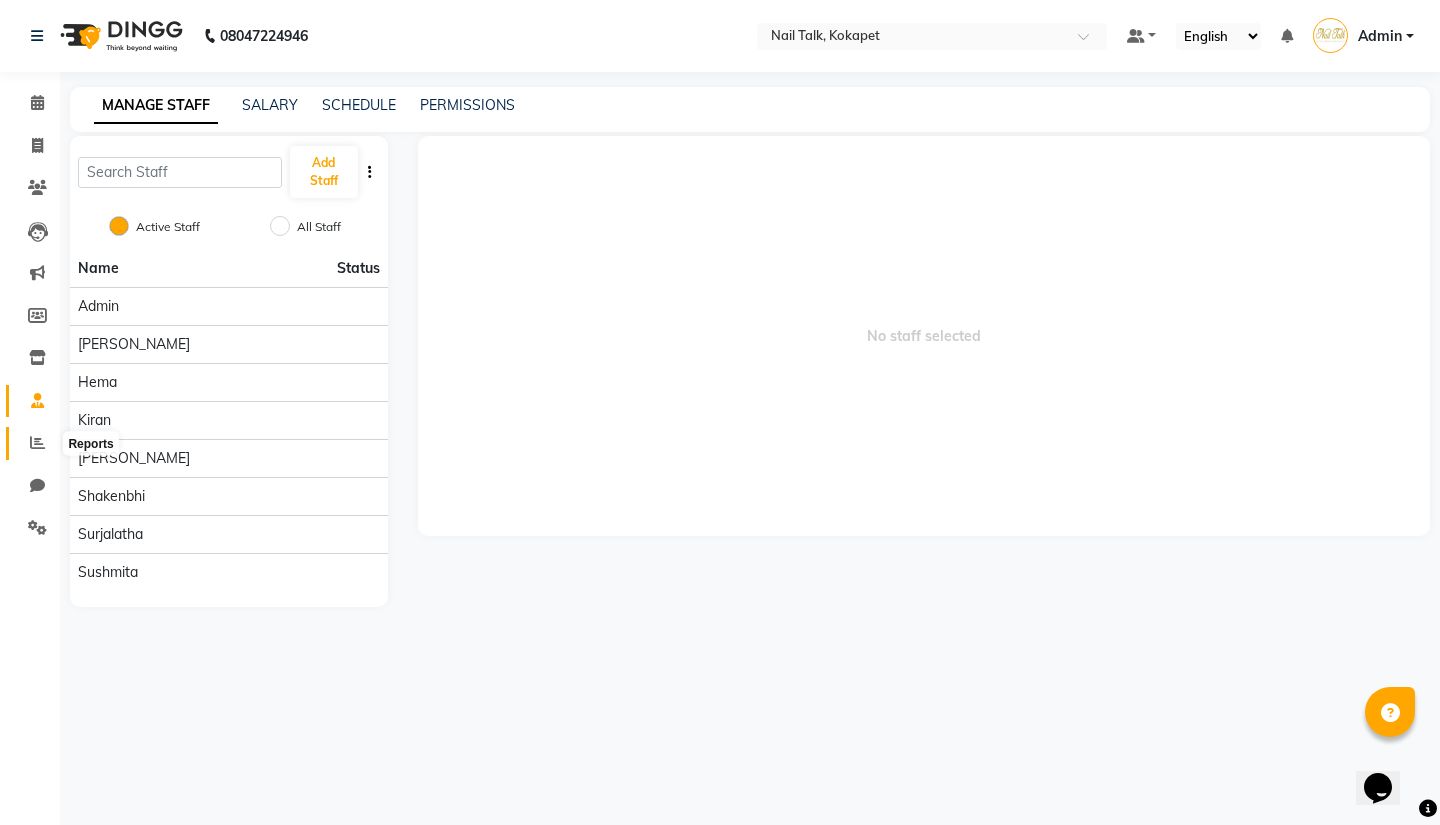 click 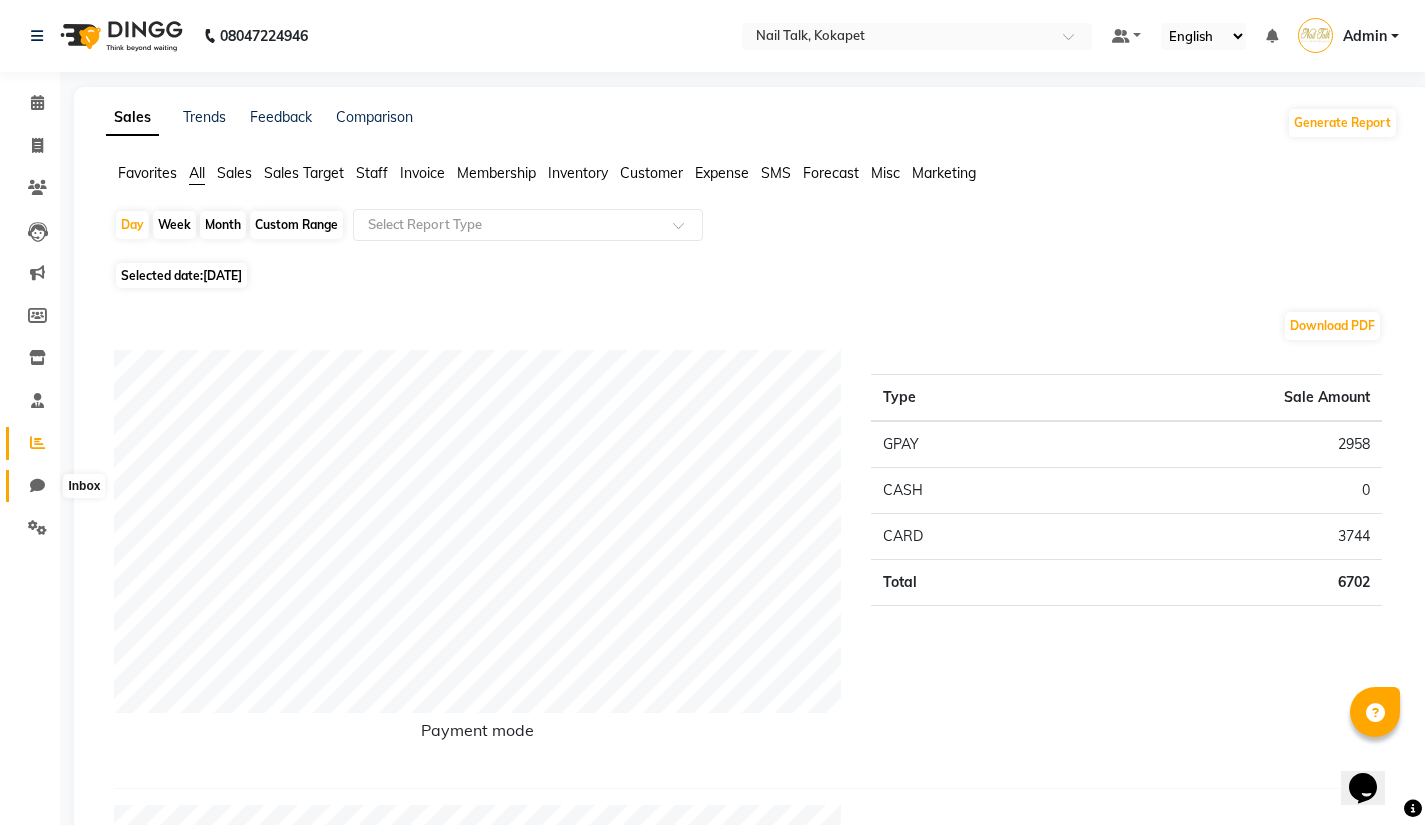 click 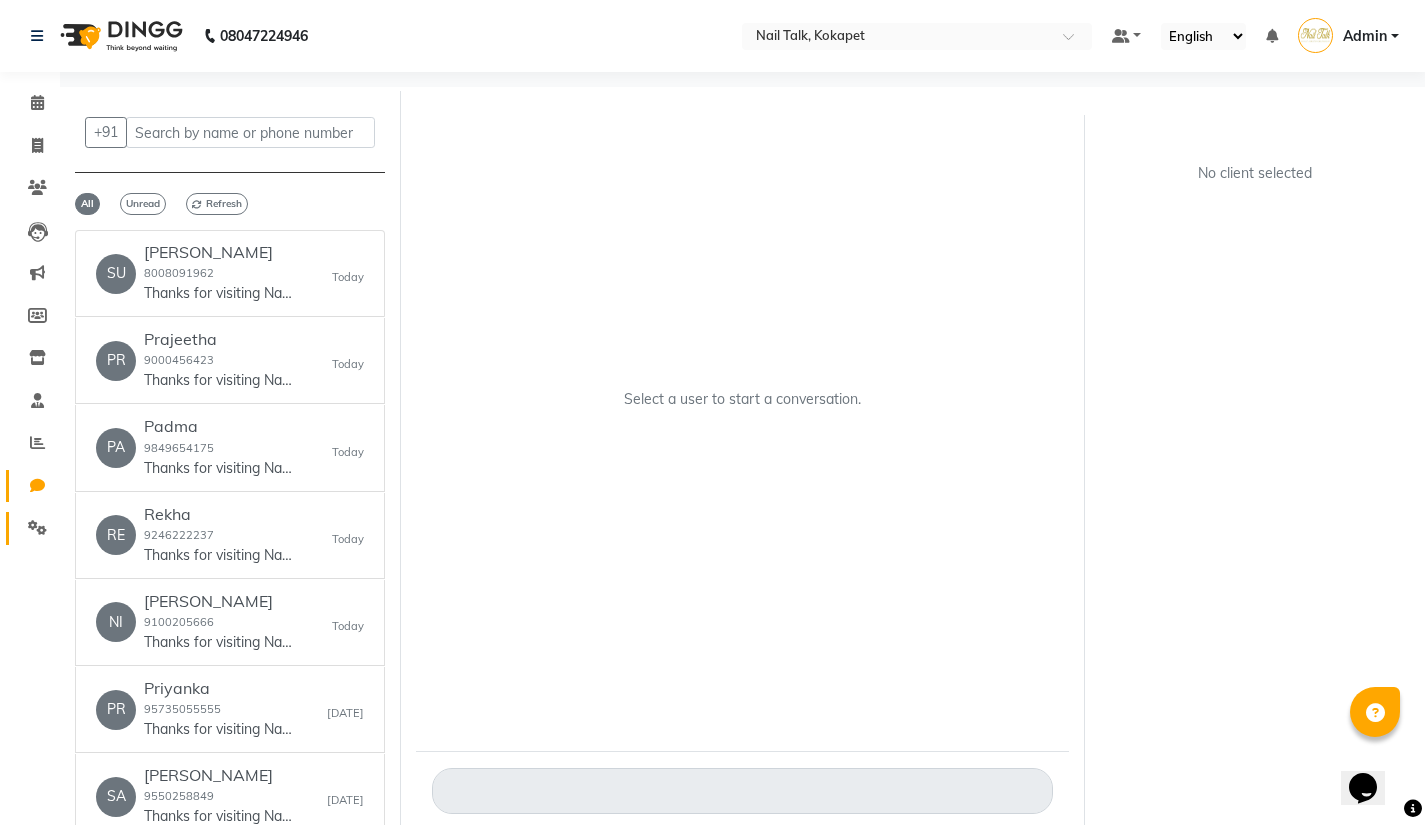 click 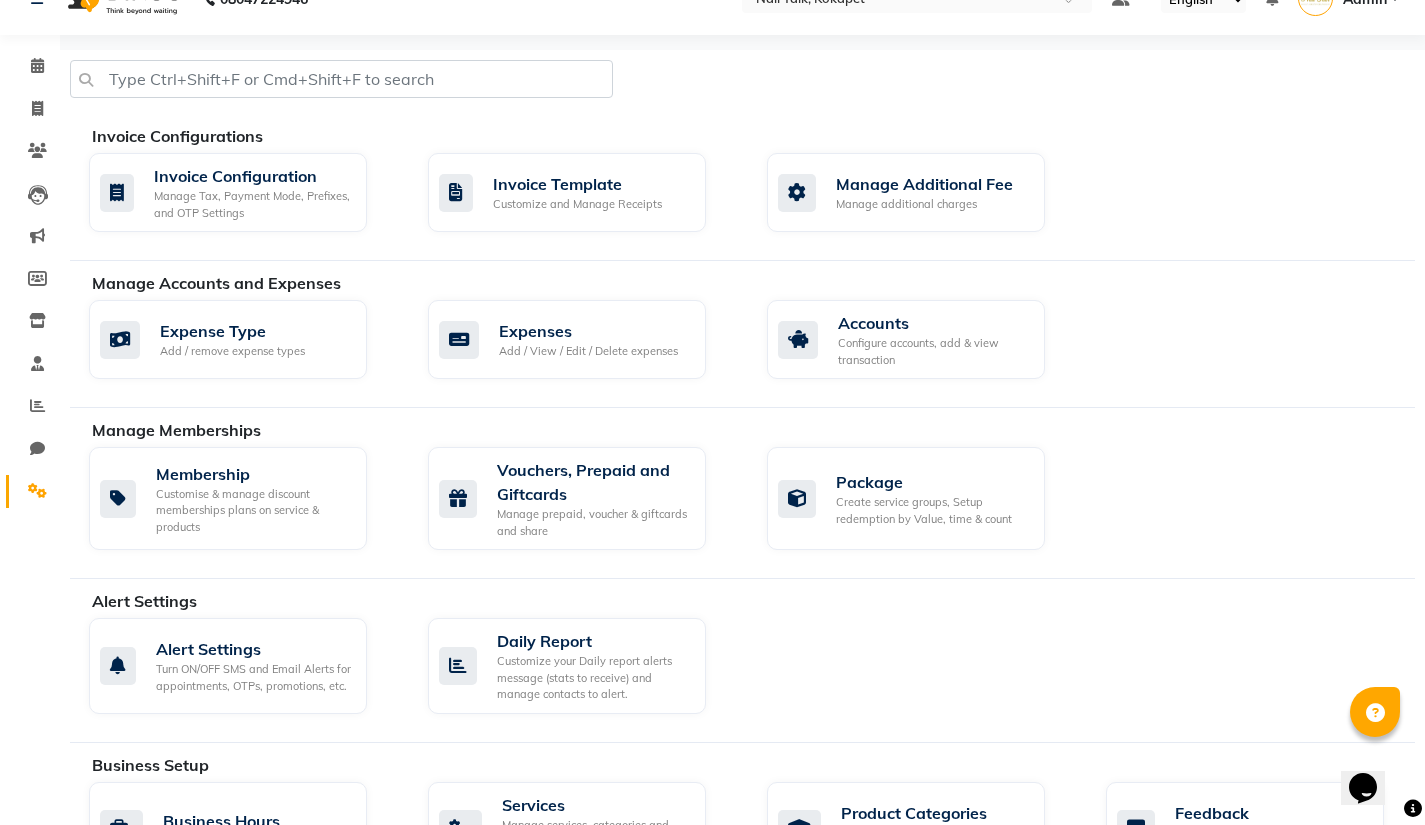 scroll, scrollTop: 45, scrollLeft: 0, axis: vertical 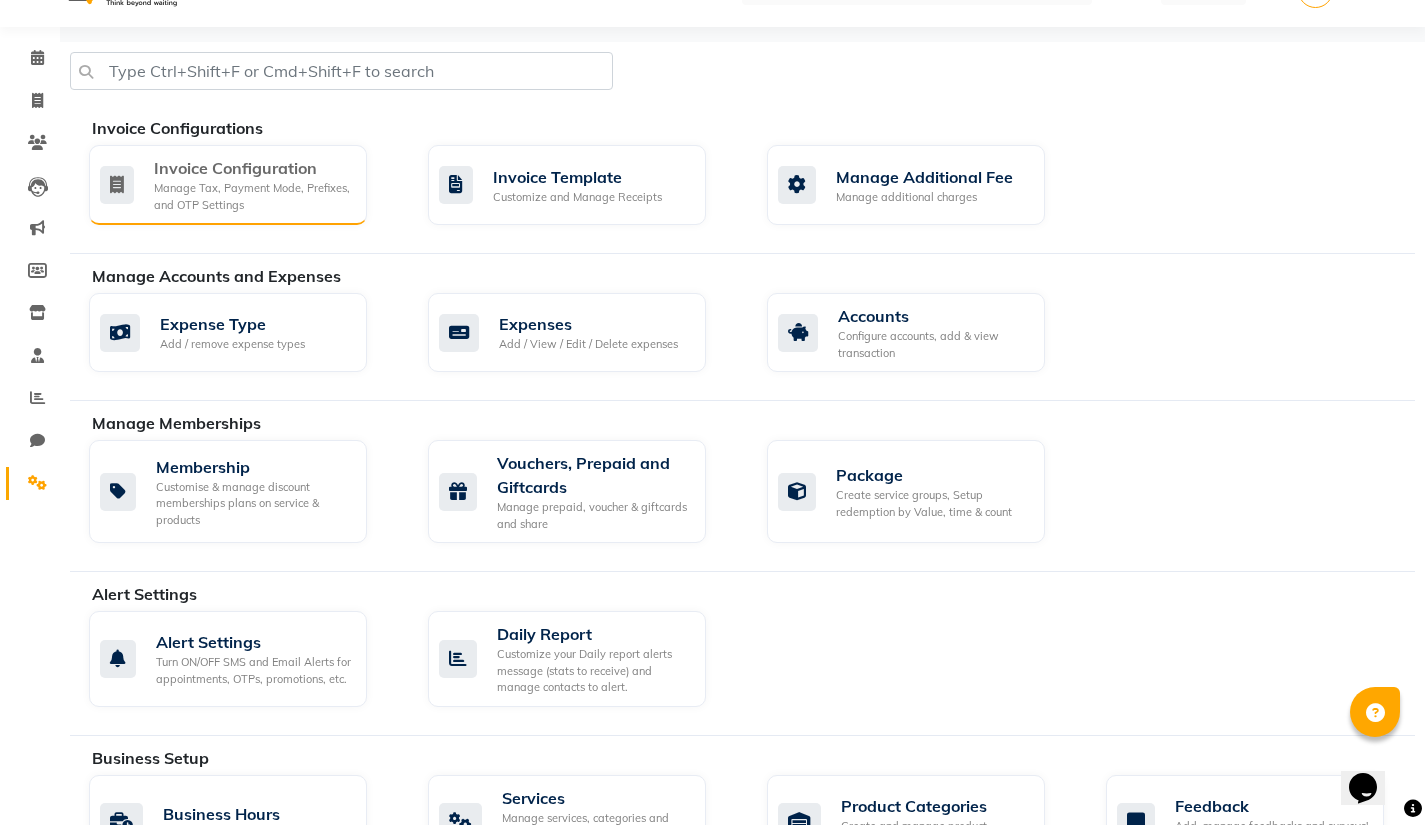 click on "Invoice Configuration" 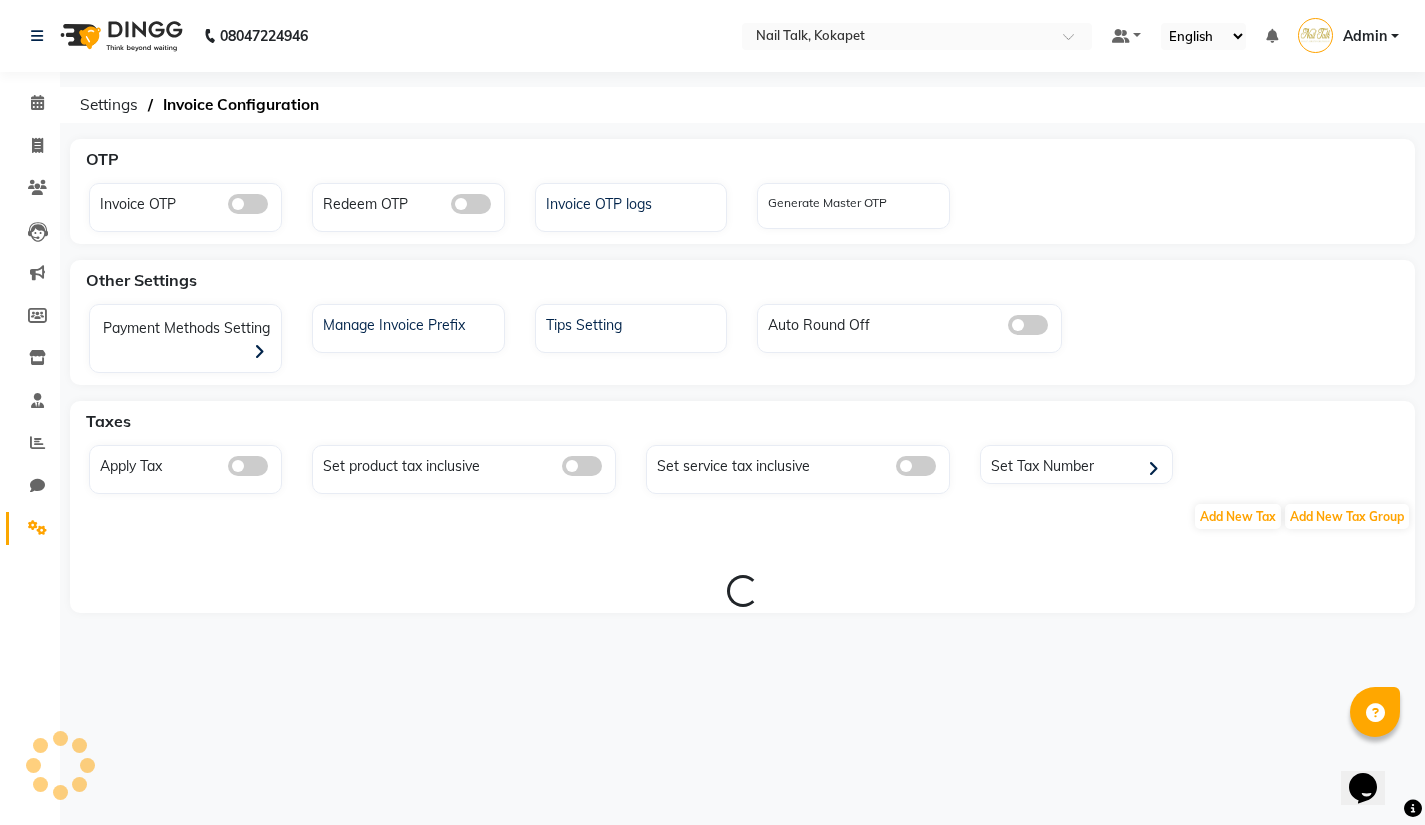 scroll, scrollTop: 0, scrollLeft: 0, axis: both 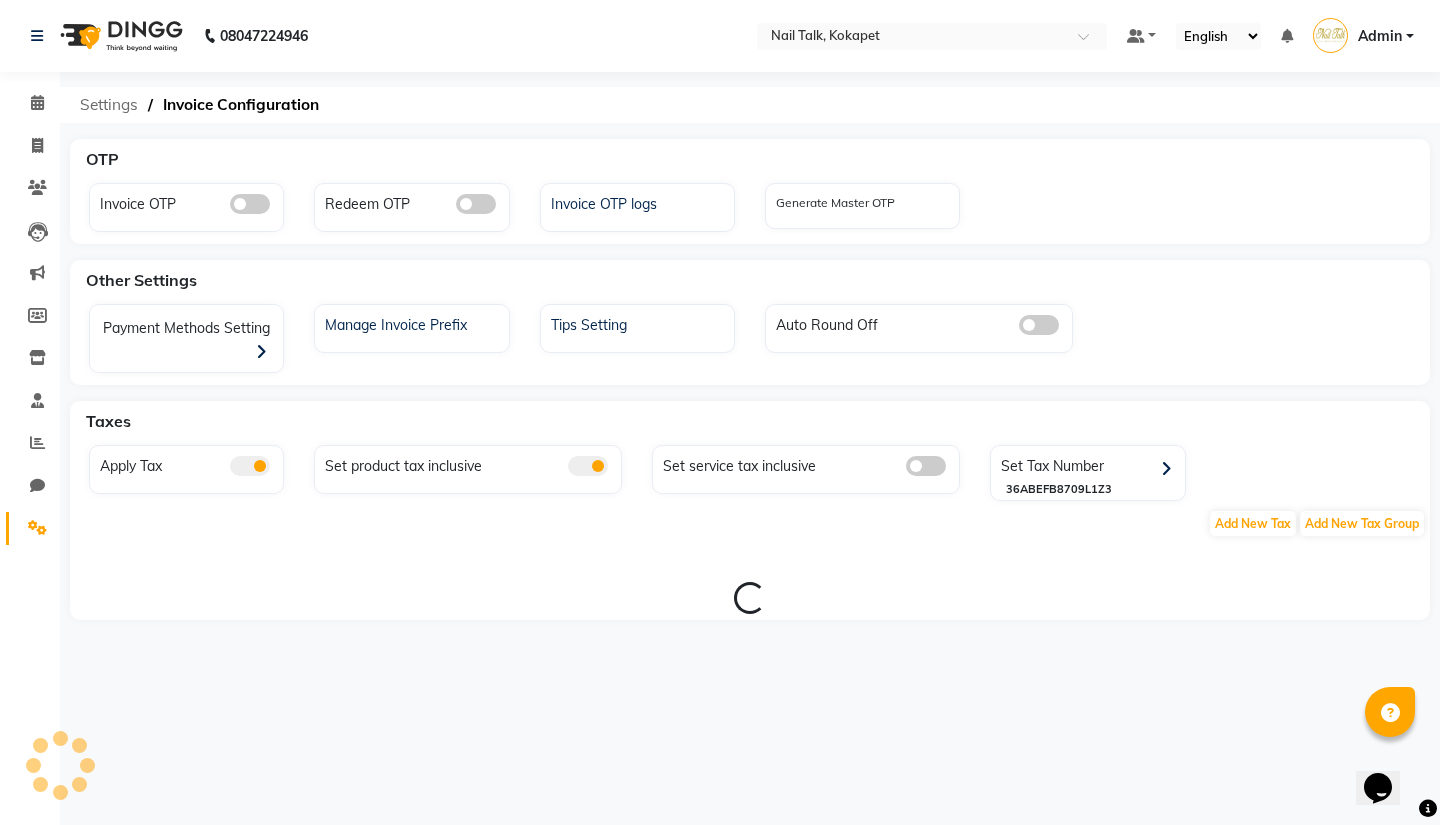 click on "Settings" 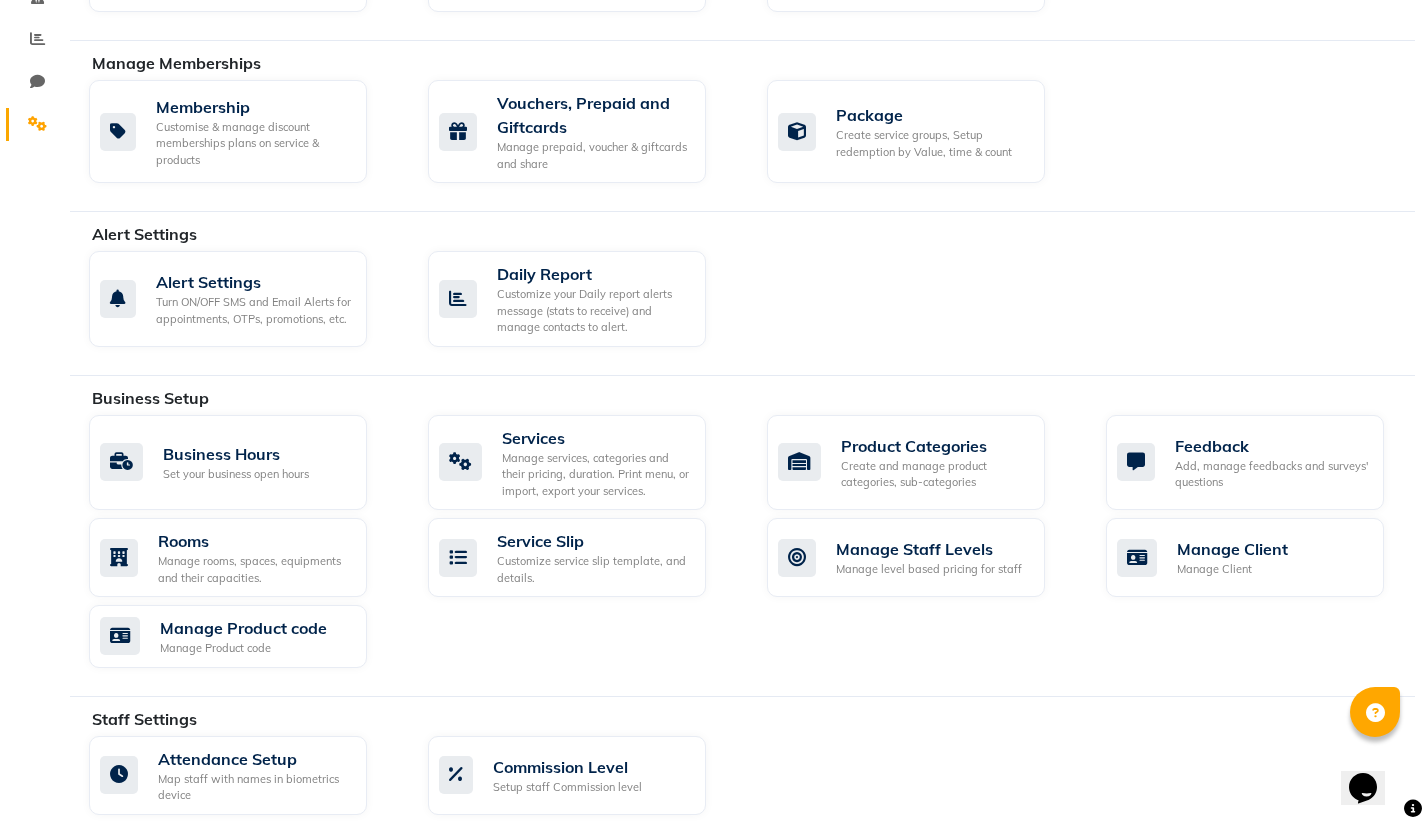 scroll, scrollTop: 405, scrollLeft: 0, axis: vertical 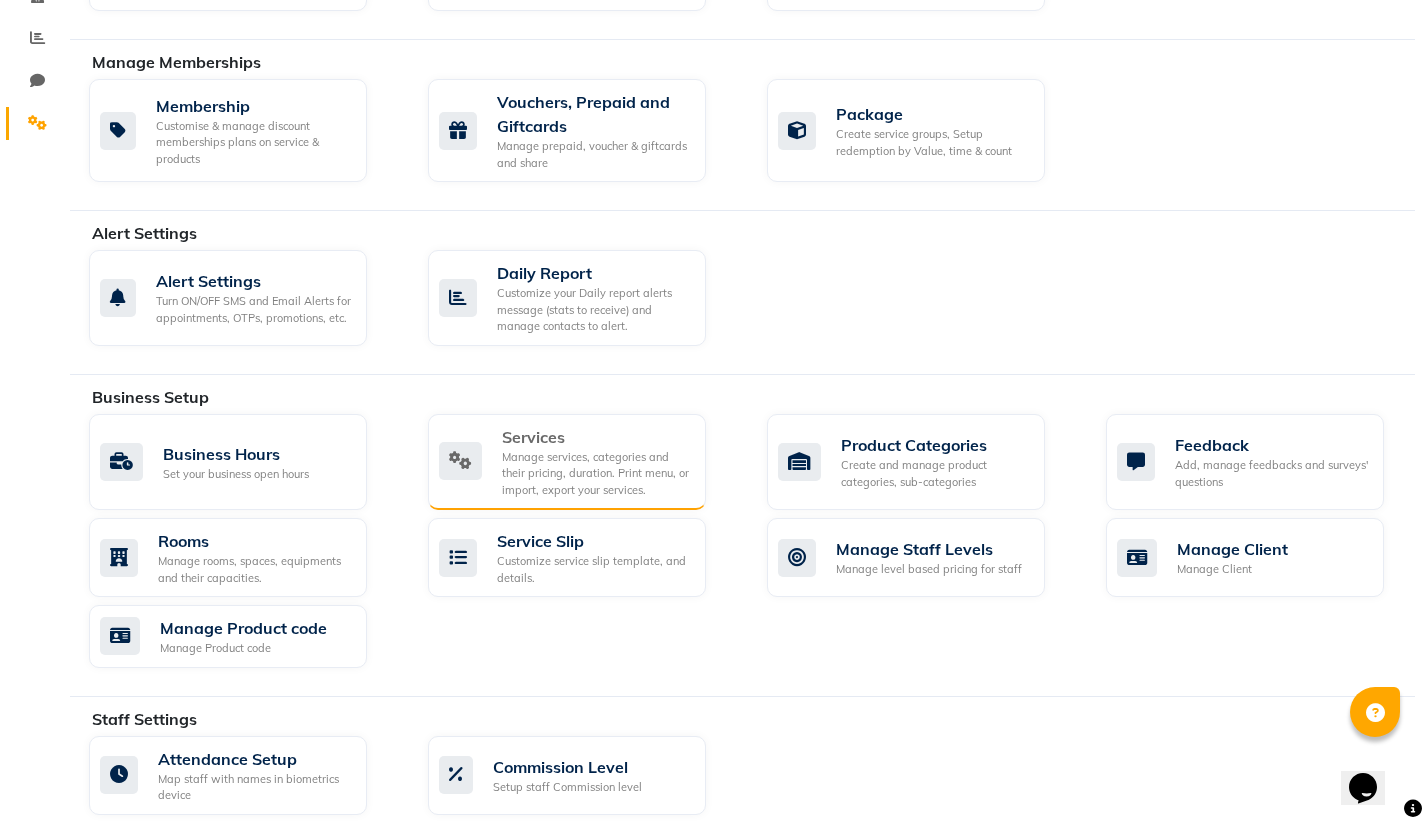 click on "Manage services, categories and their pricing, duration. Print menu, or import, export your services." 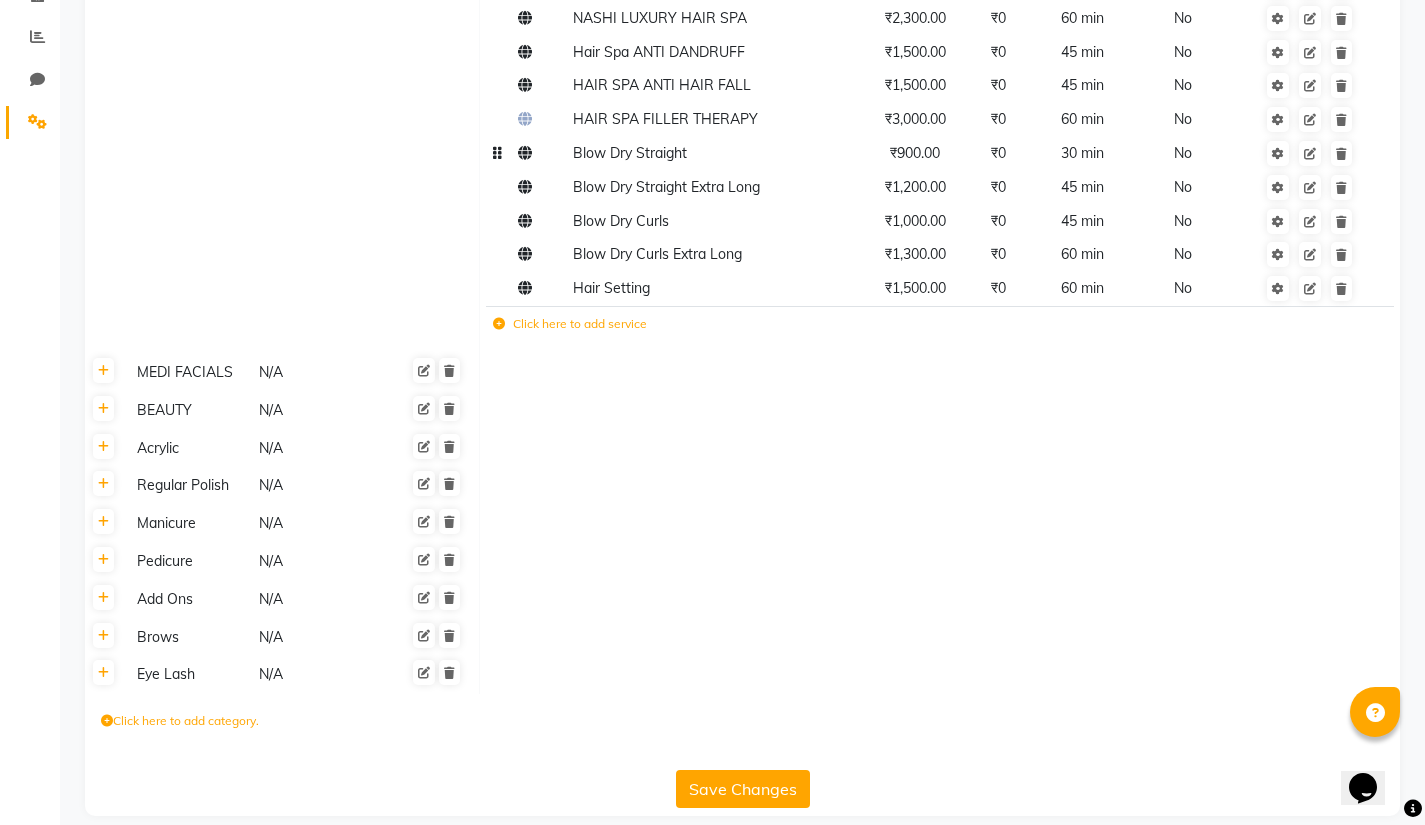 scroll, scrollTop: 427, scrollLeft: 0, axis: vertical 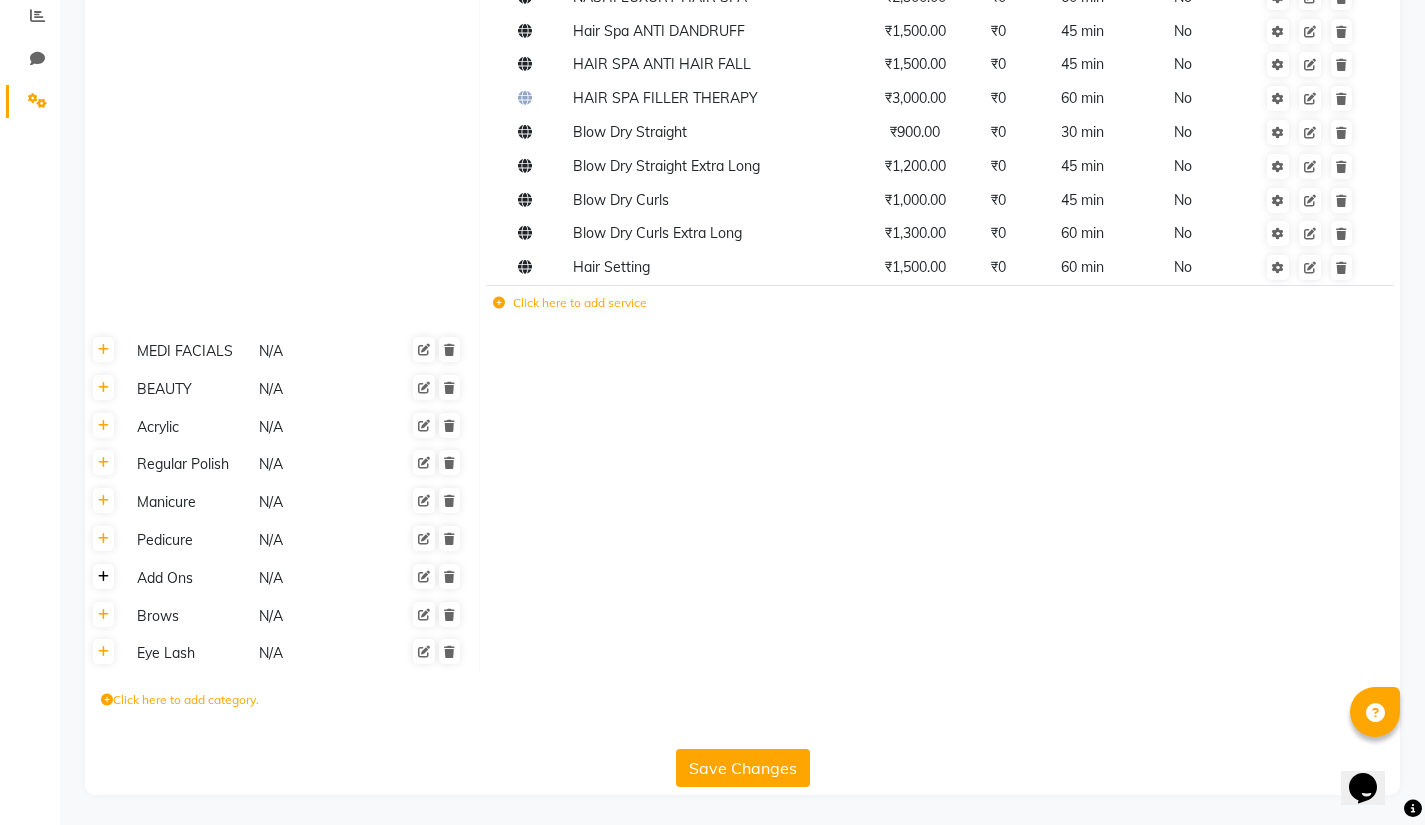 click 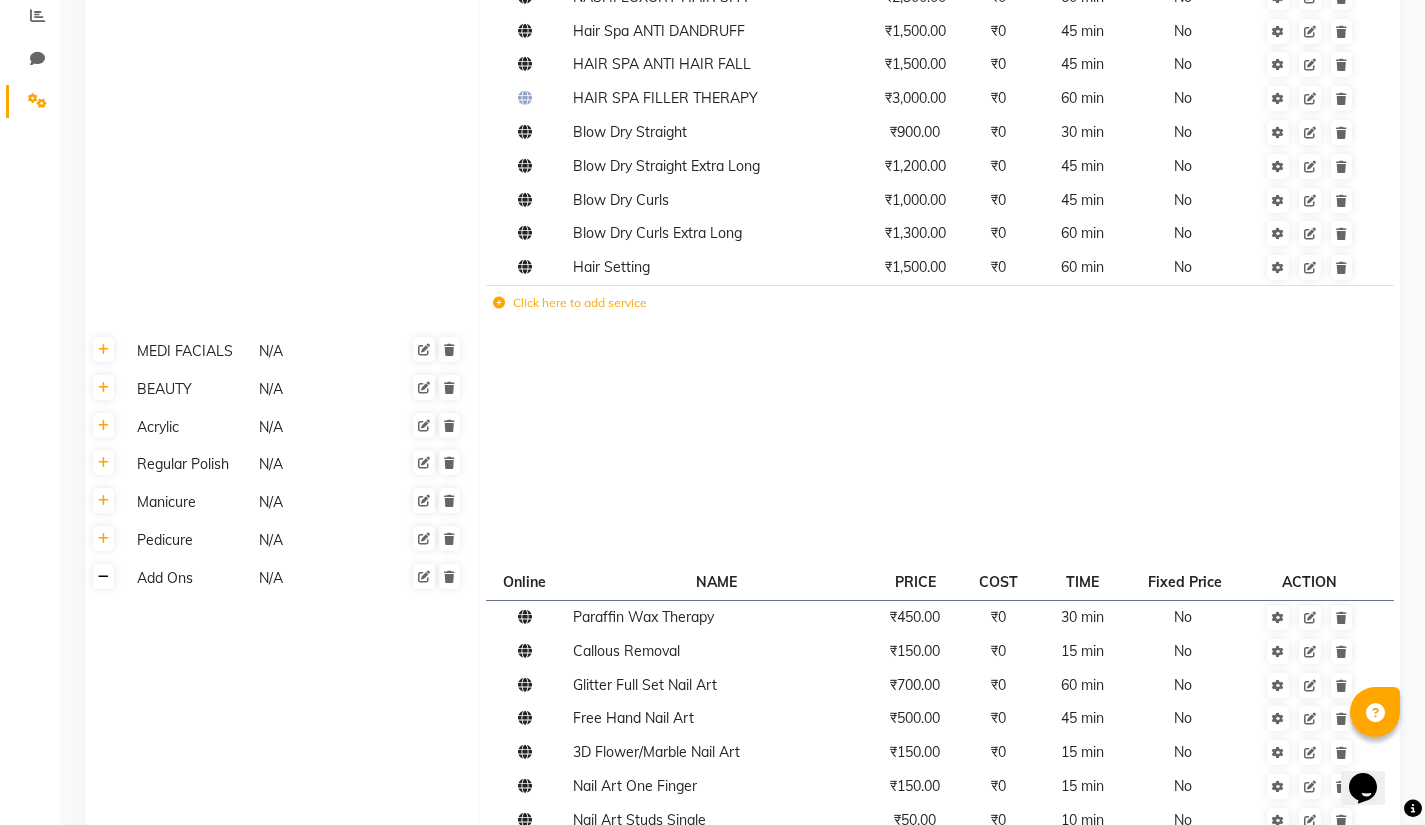 click 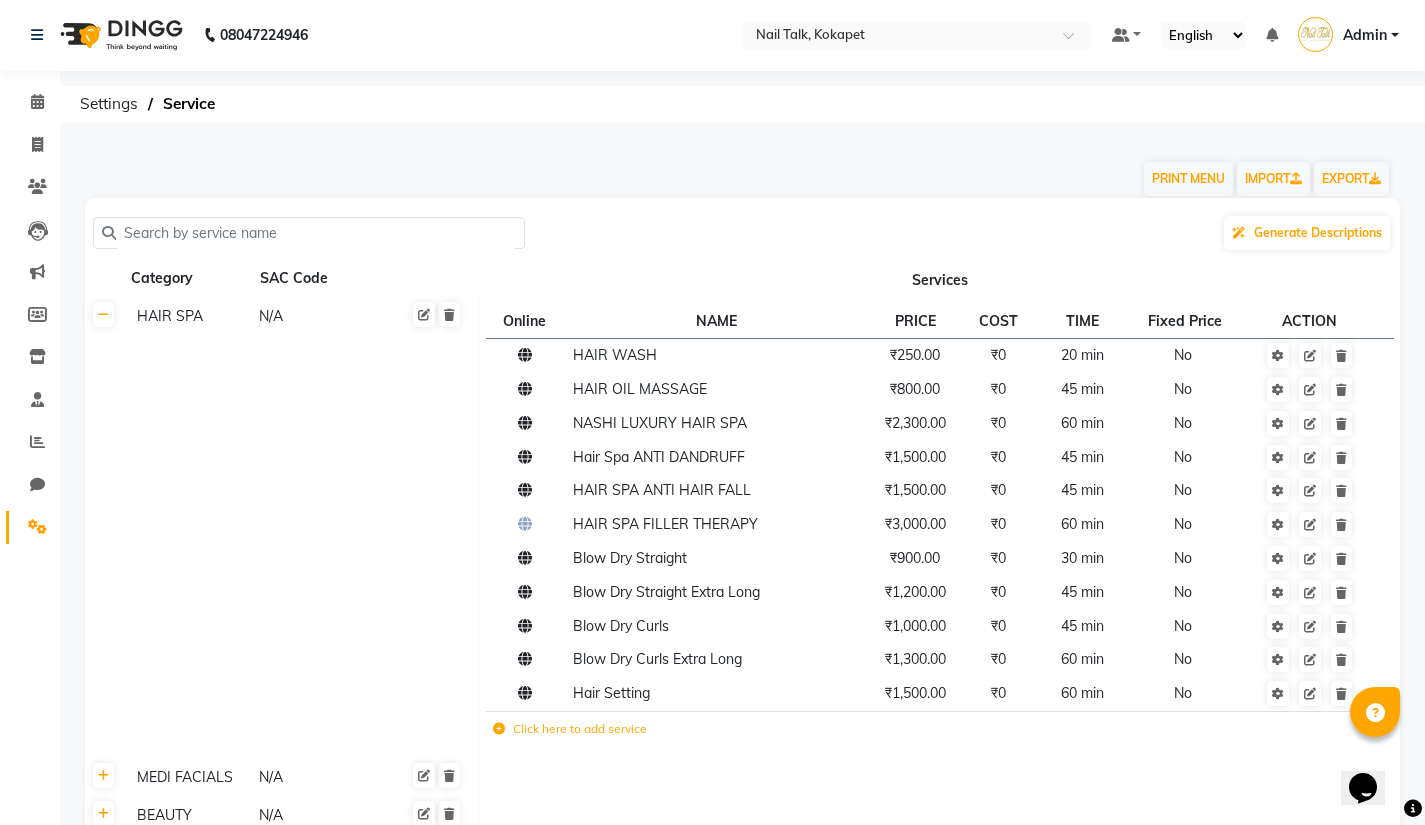 scroll, scrollTop: 2, scrollLeft: 0, axis: vertical 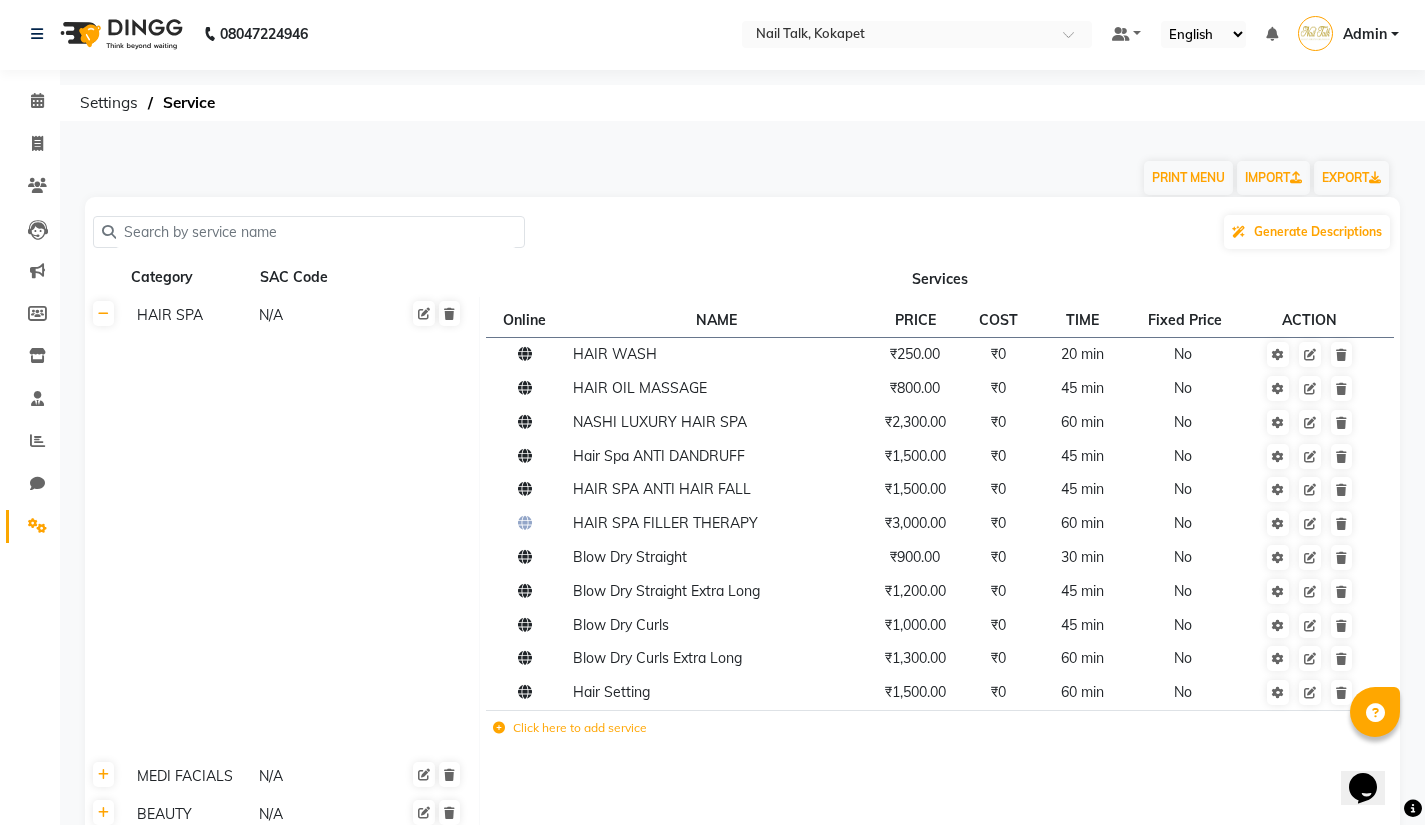 click 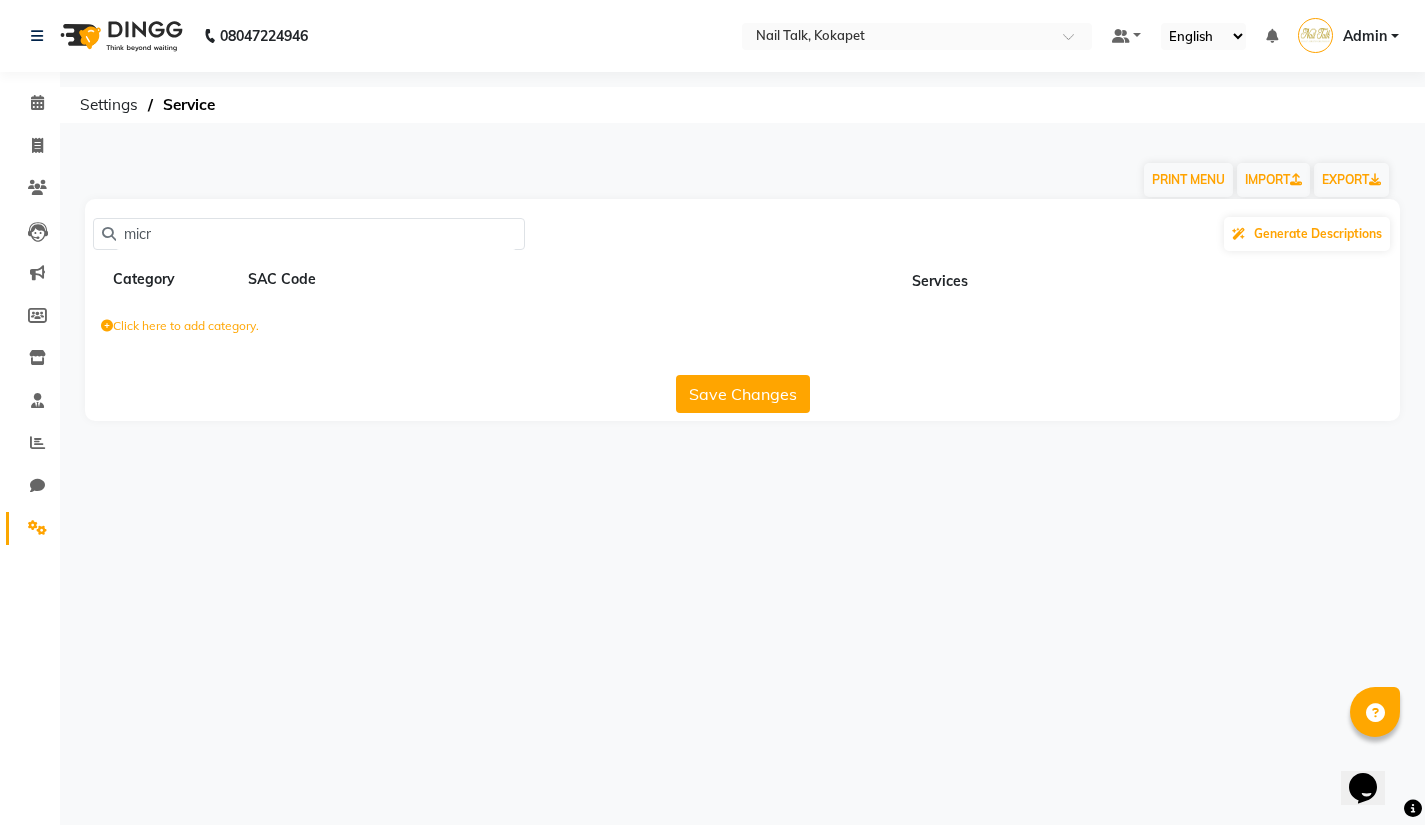 scroll, scrollTop: 0, scrollLeft: 0, axis: both 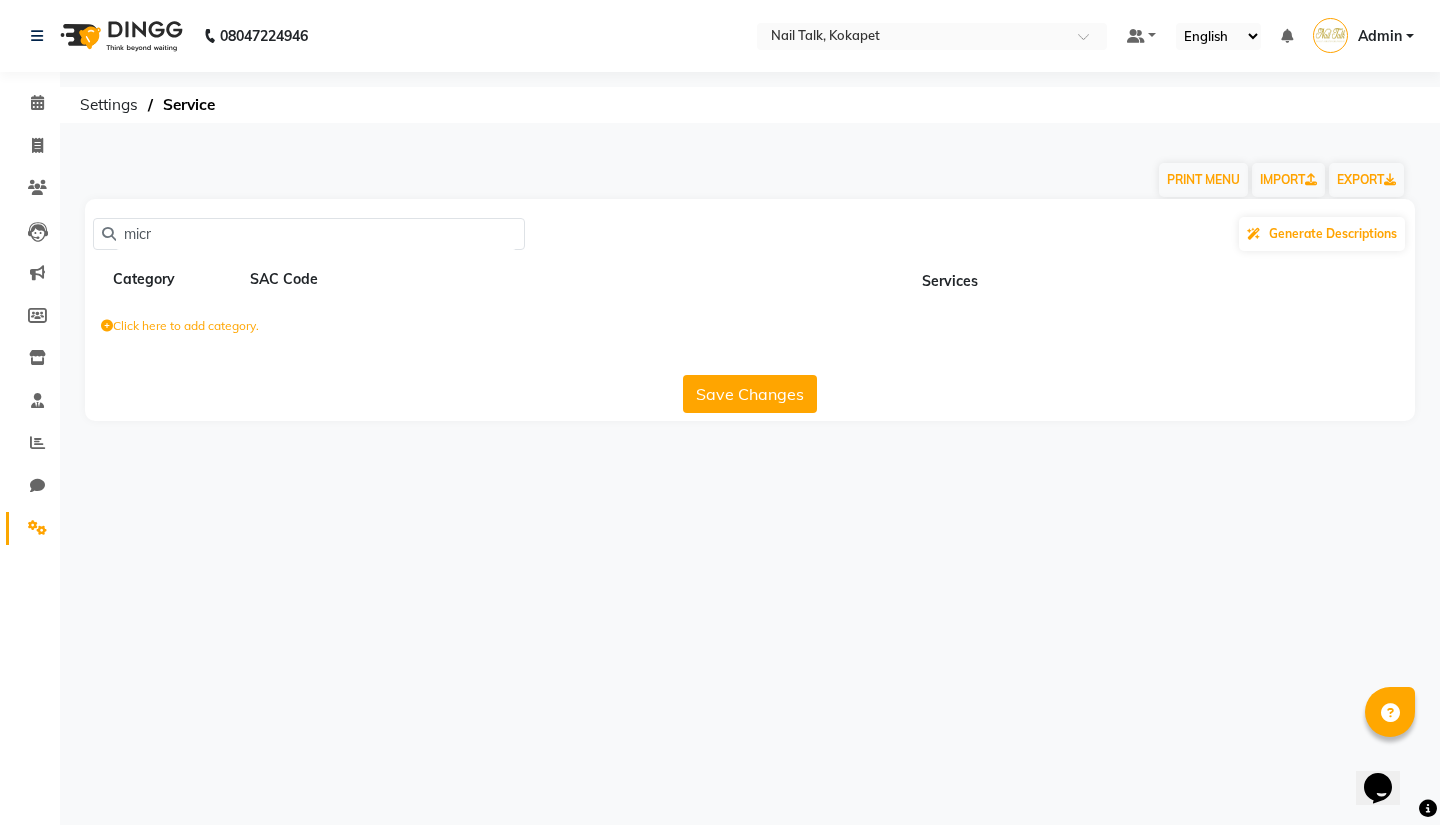 click on "micr" 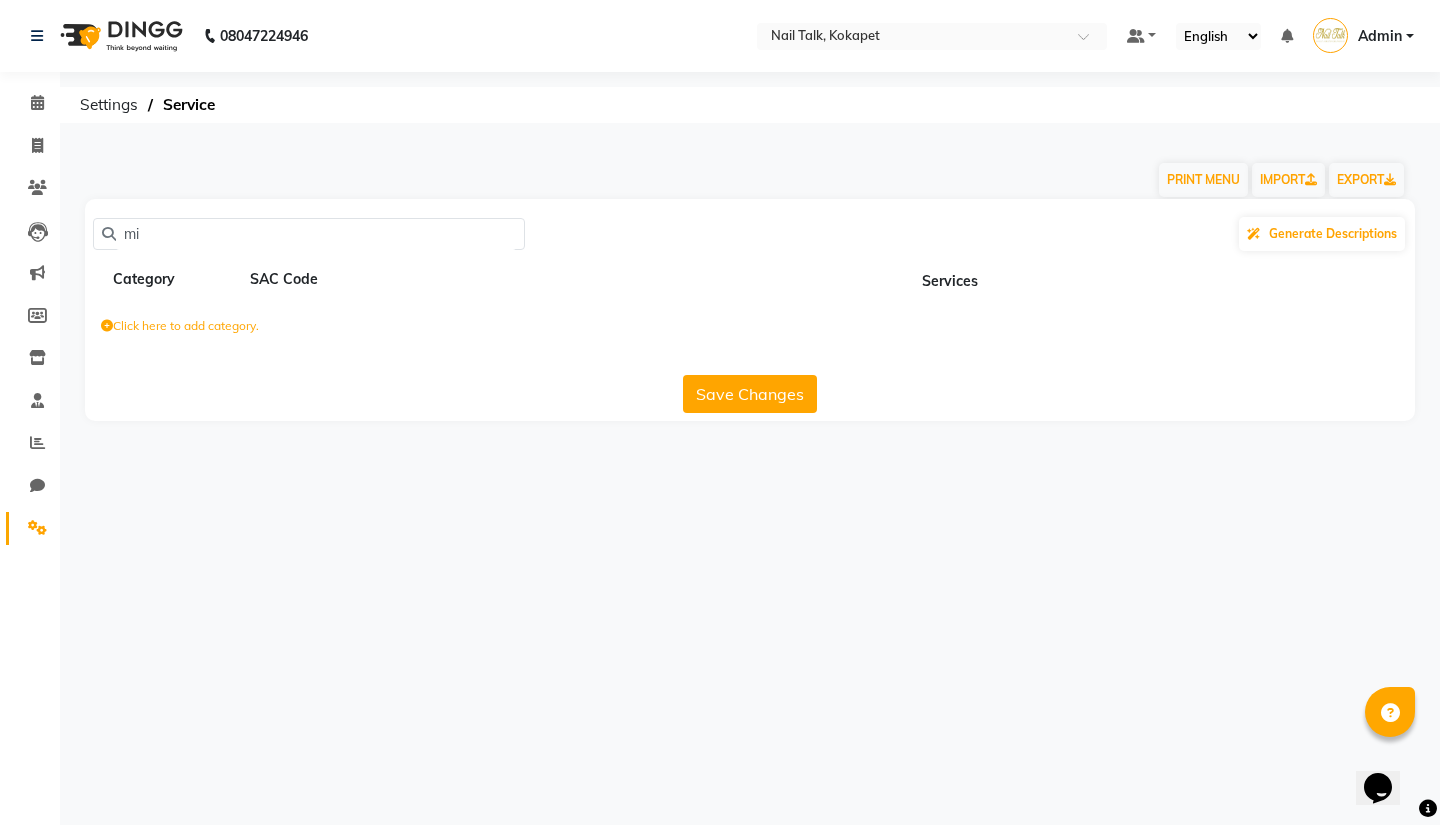 type on "m" 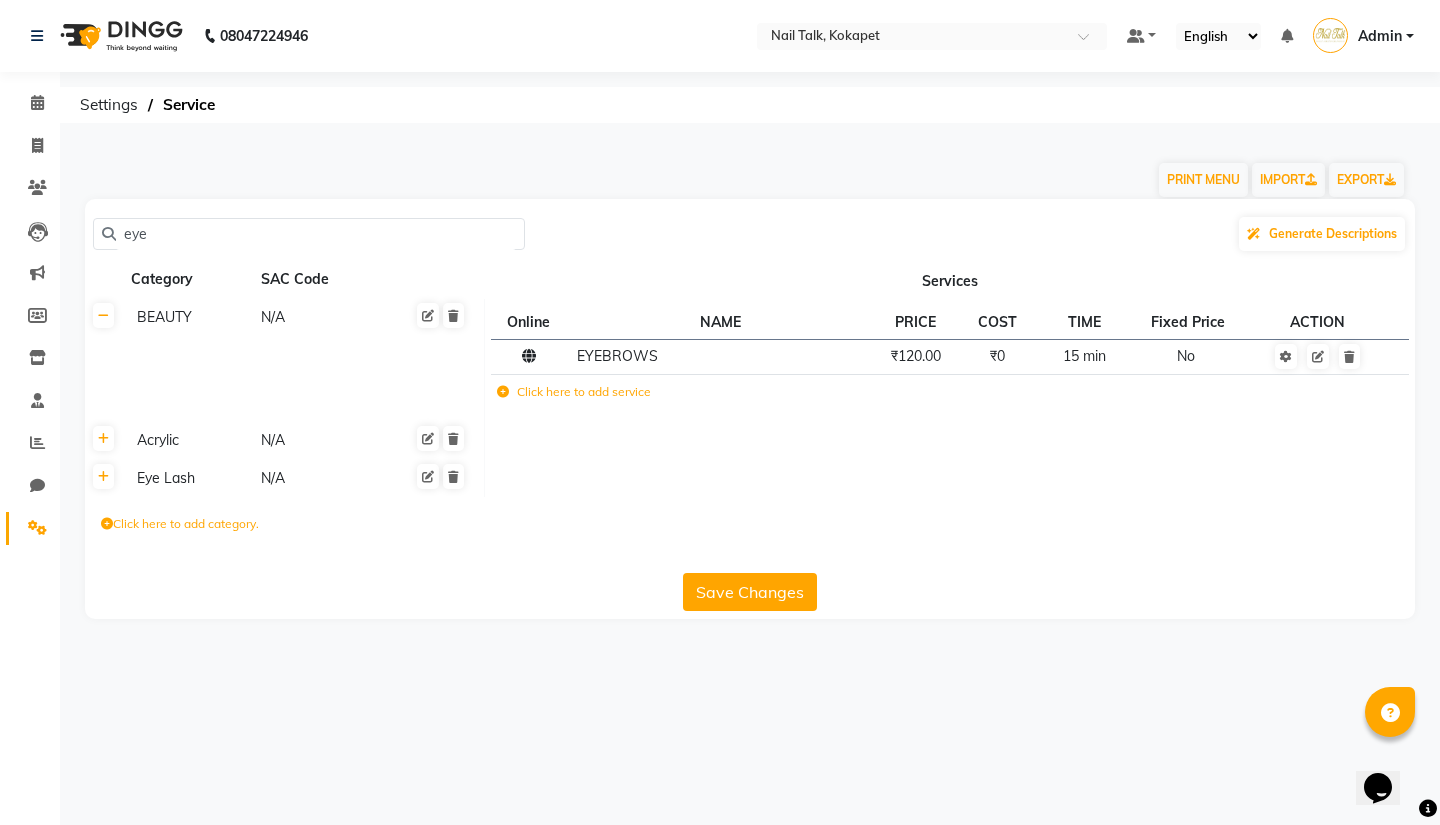 click on "eye" 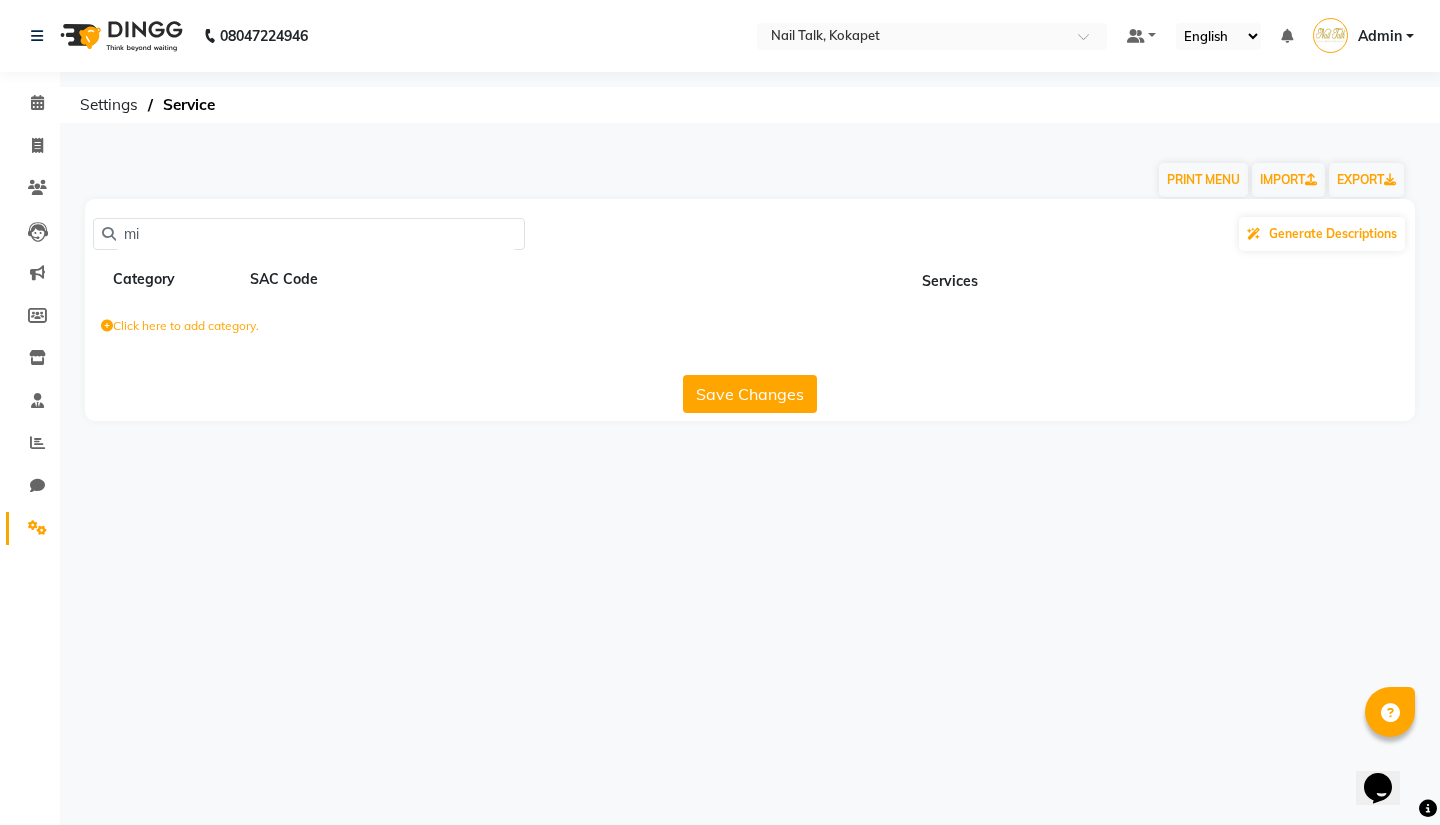 type on "m" 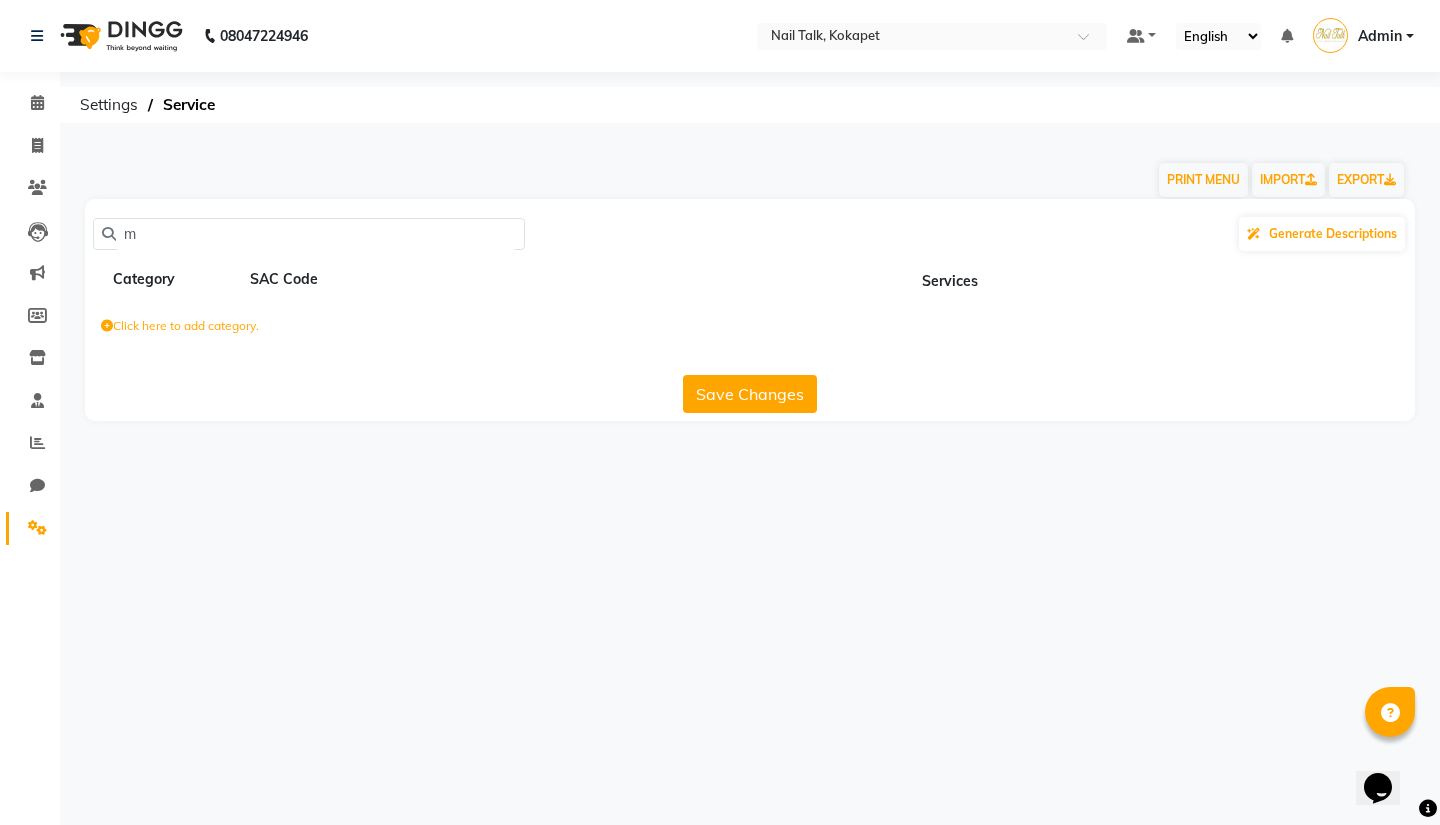 type 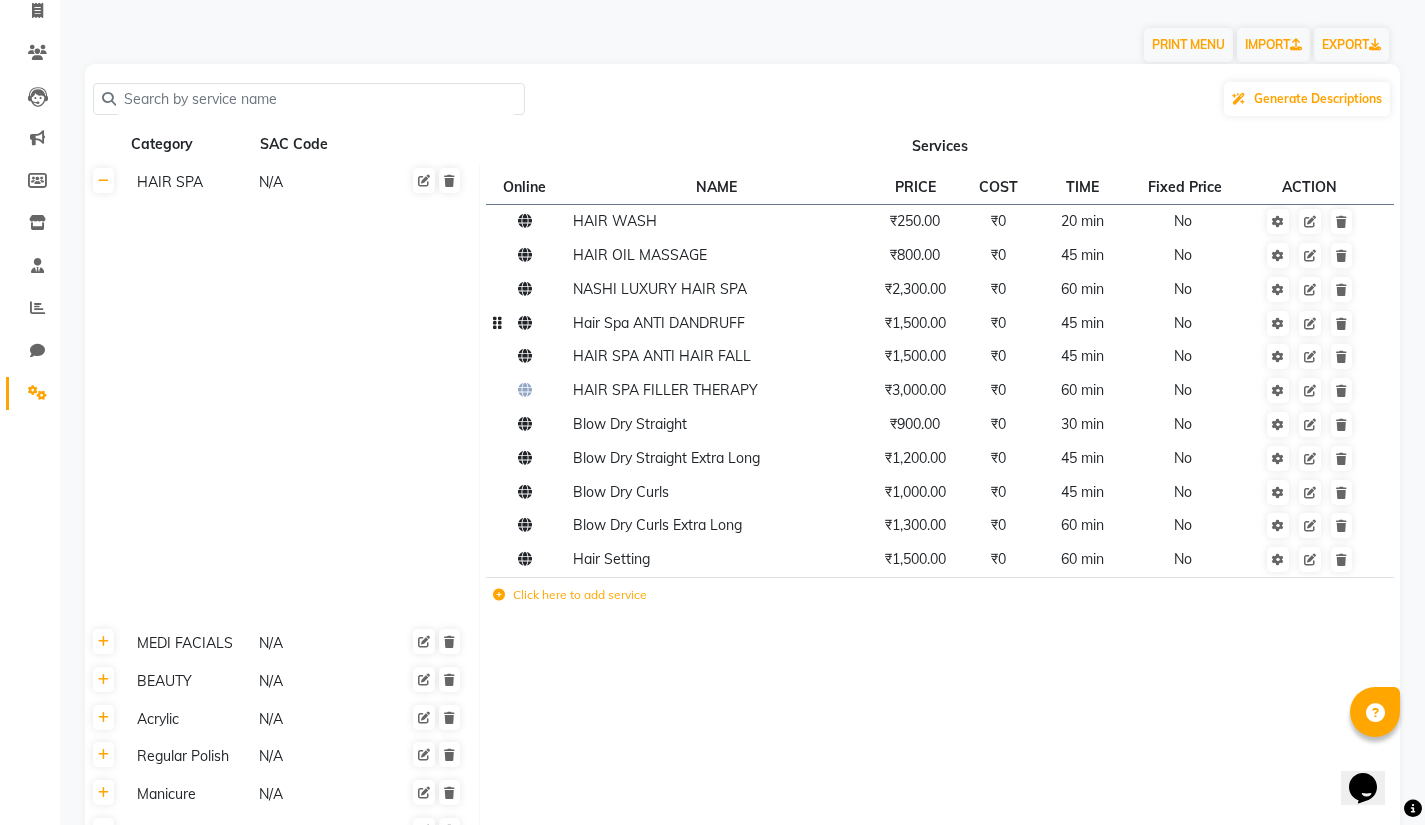 scroll, scrollTop: 138, scrollLeft: 0, axis: vertical 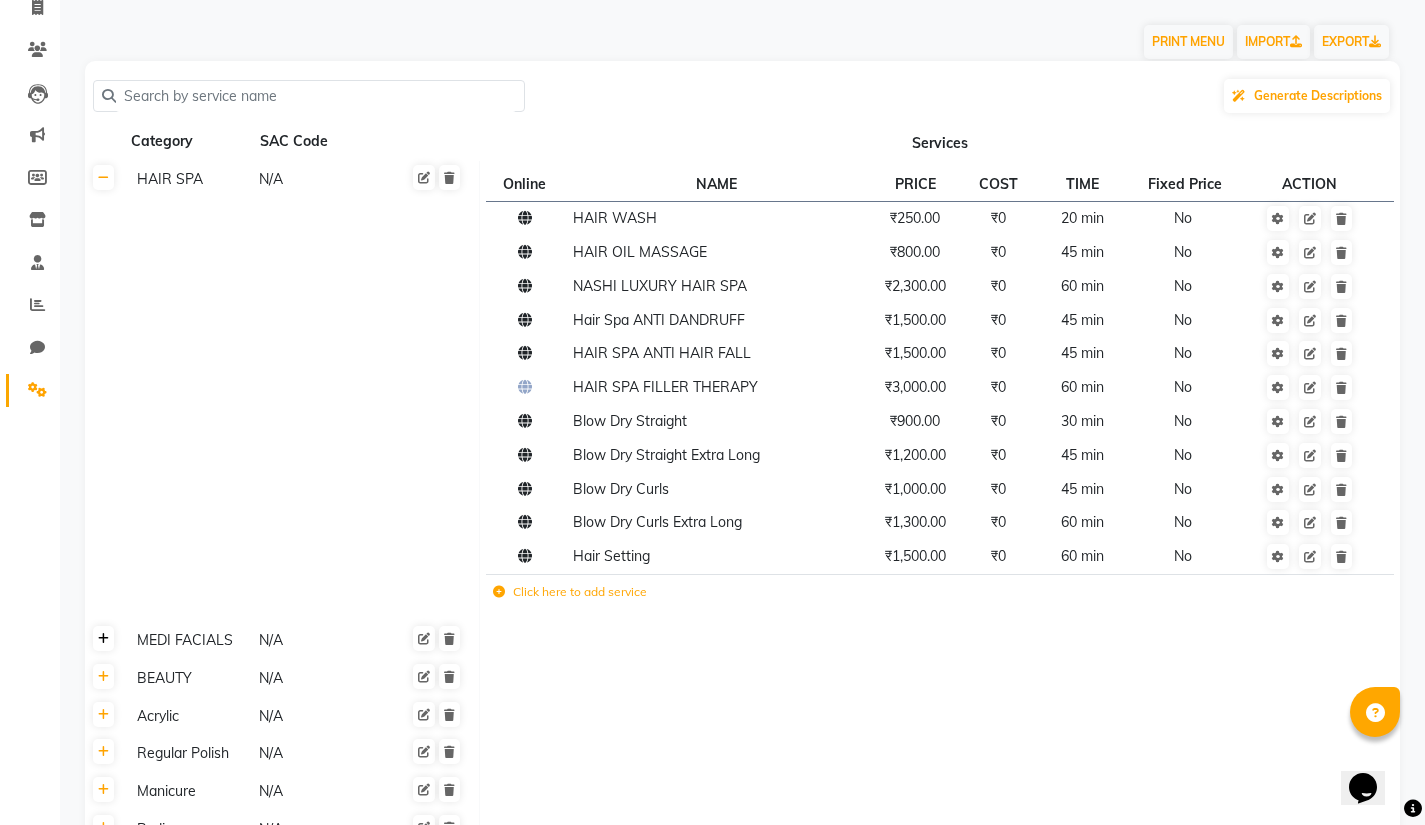 click 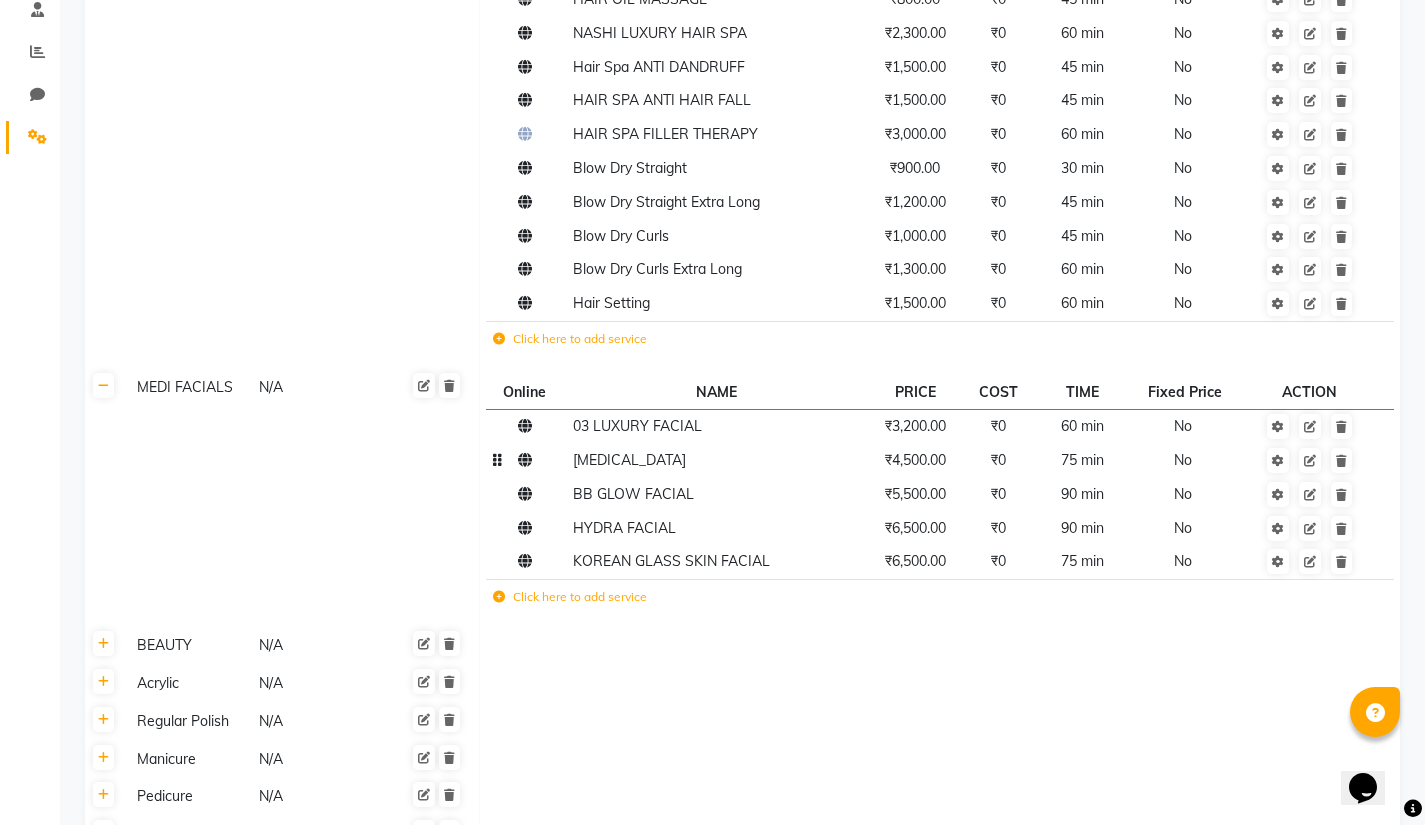 scroll, scrollTop: 416, scrollLeft: 0, axis: vertical 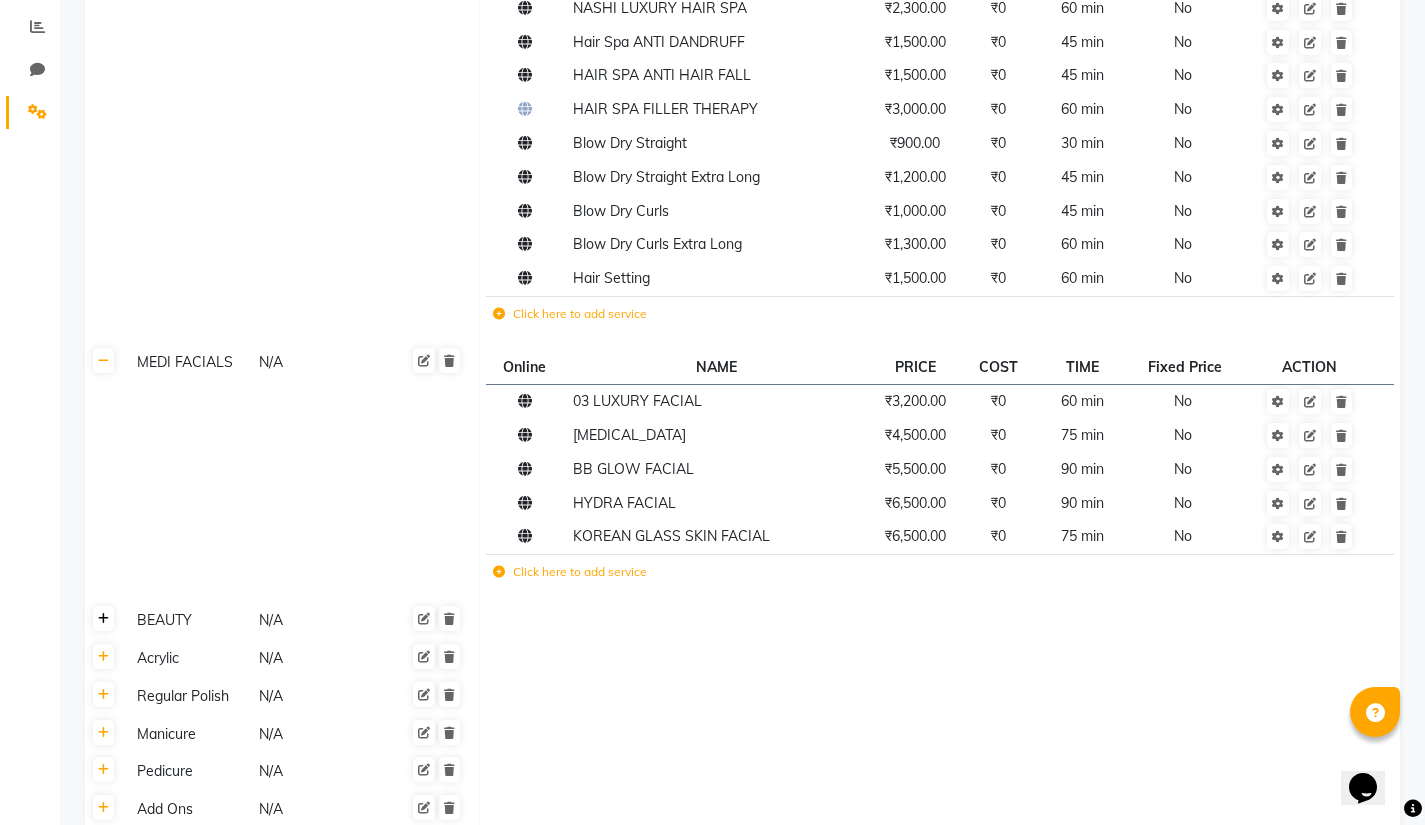 click 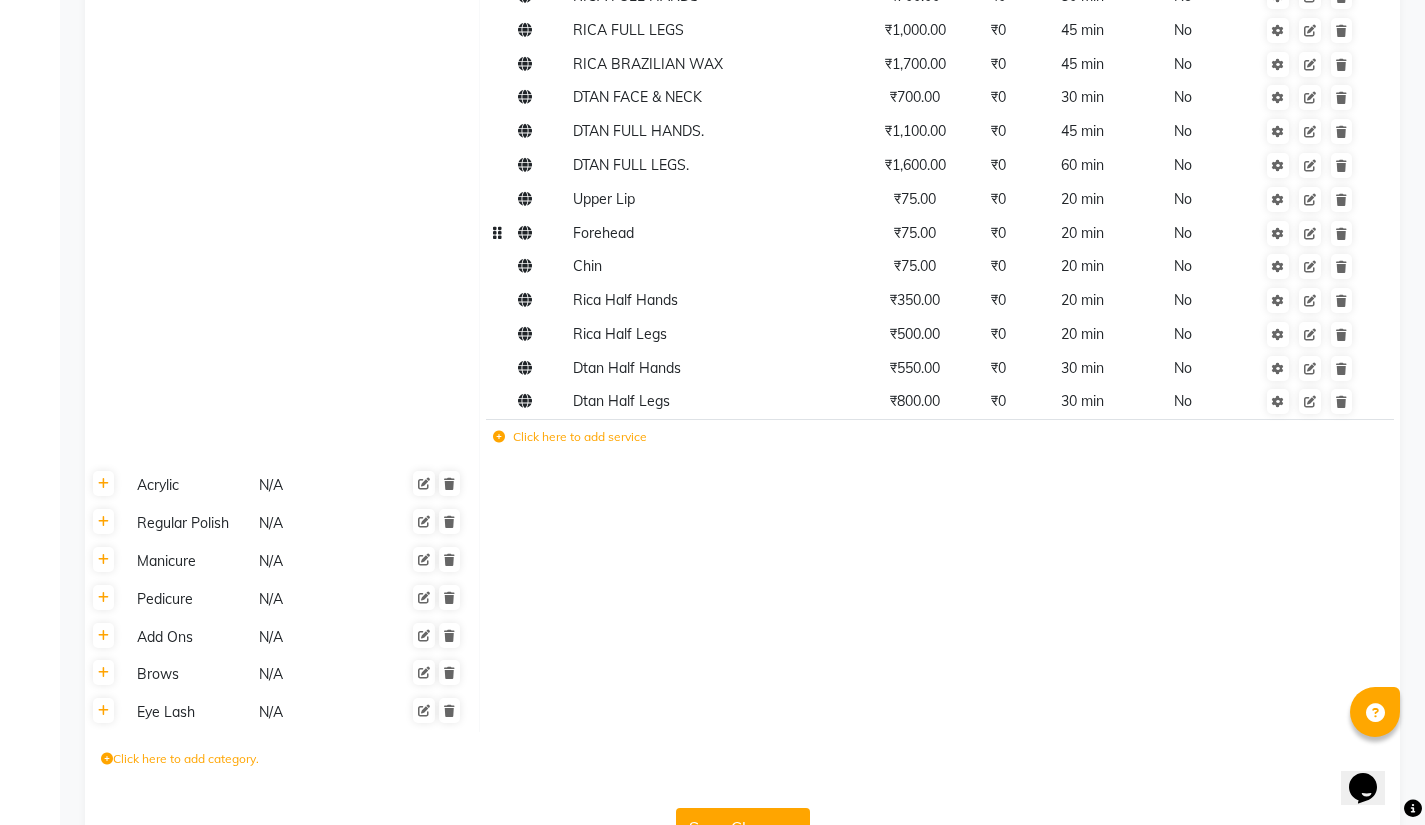 scroll, scrollTop: 1148, scrollLeft: 0, axis: vertical 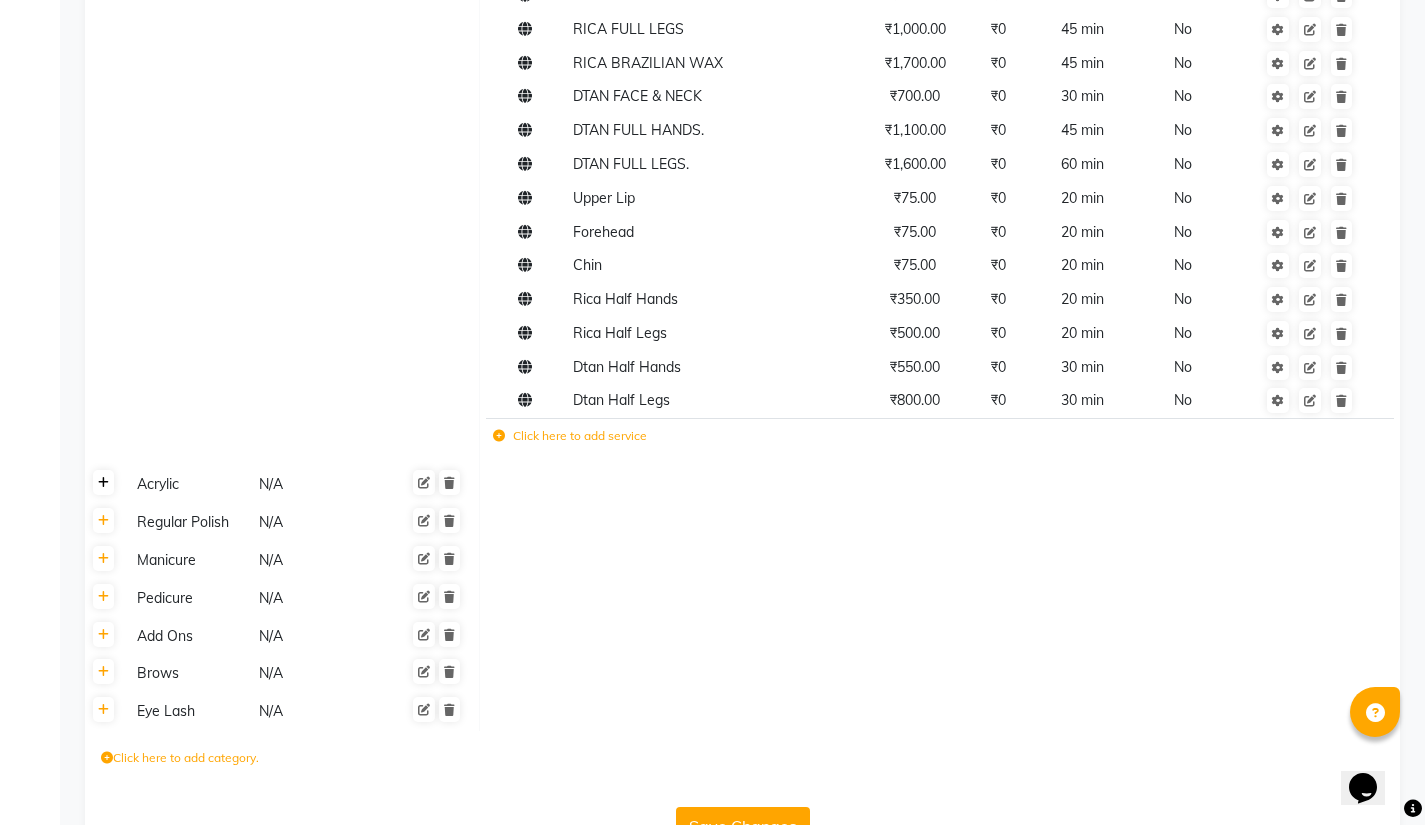 click 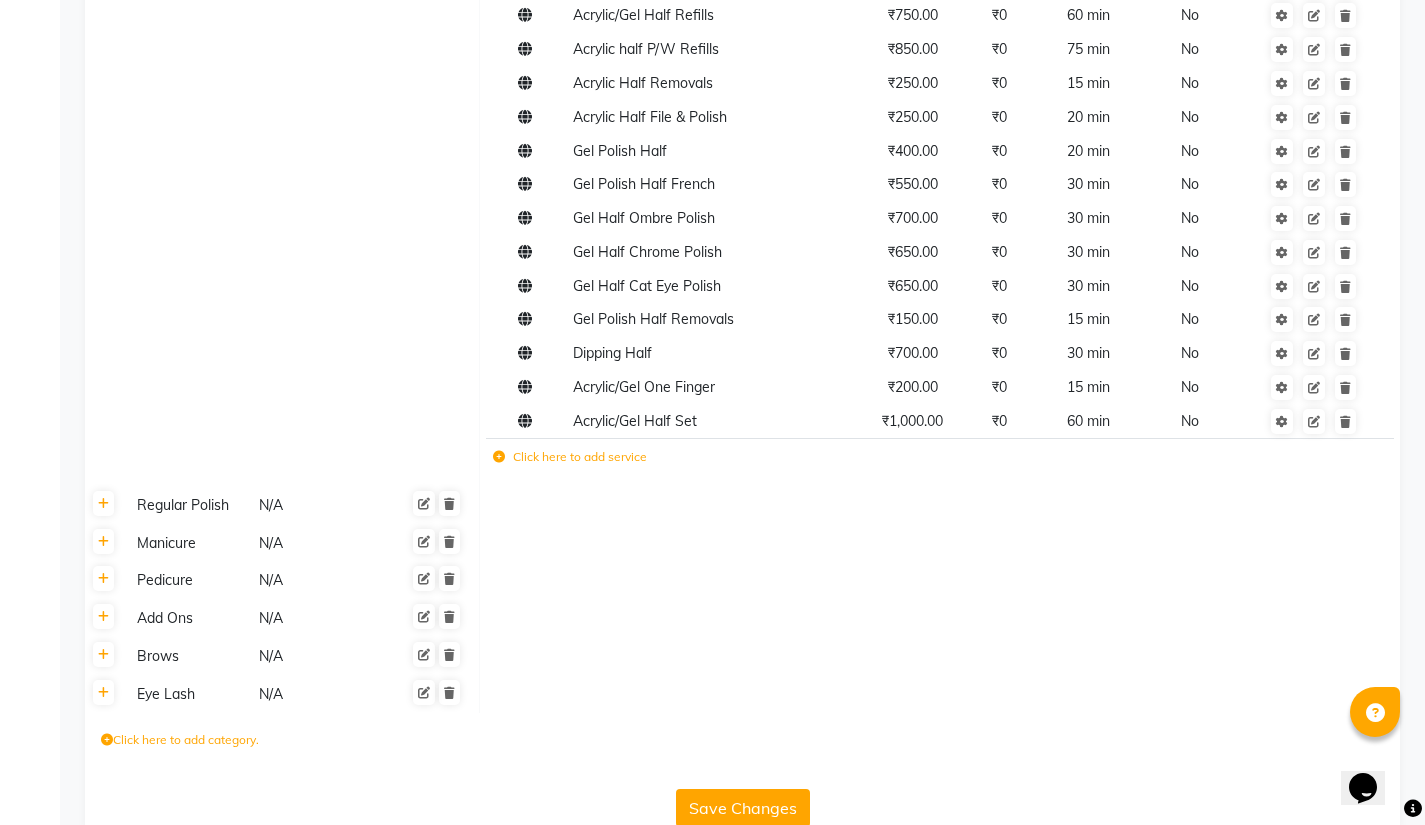scroll, scrollTop: 2339, scrollLeft: 0, axis: vertical 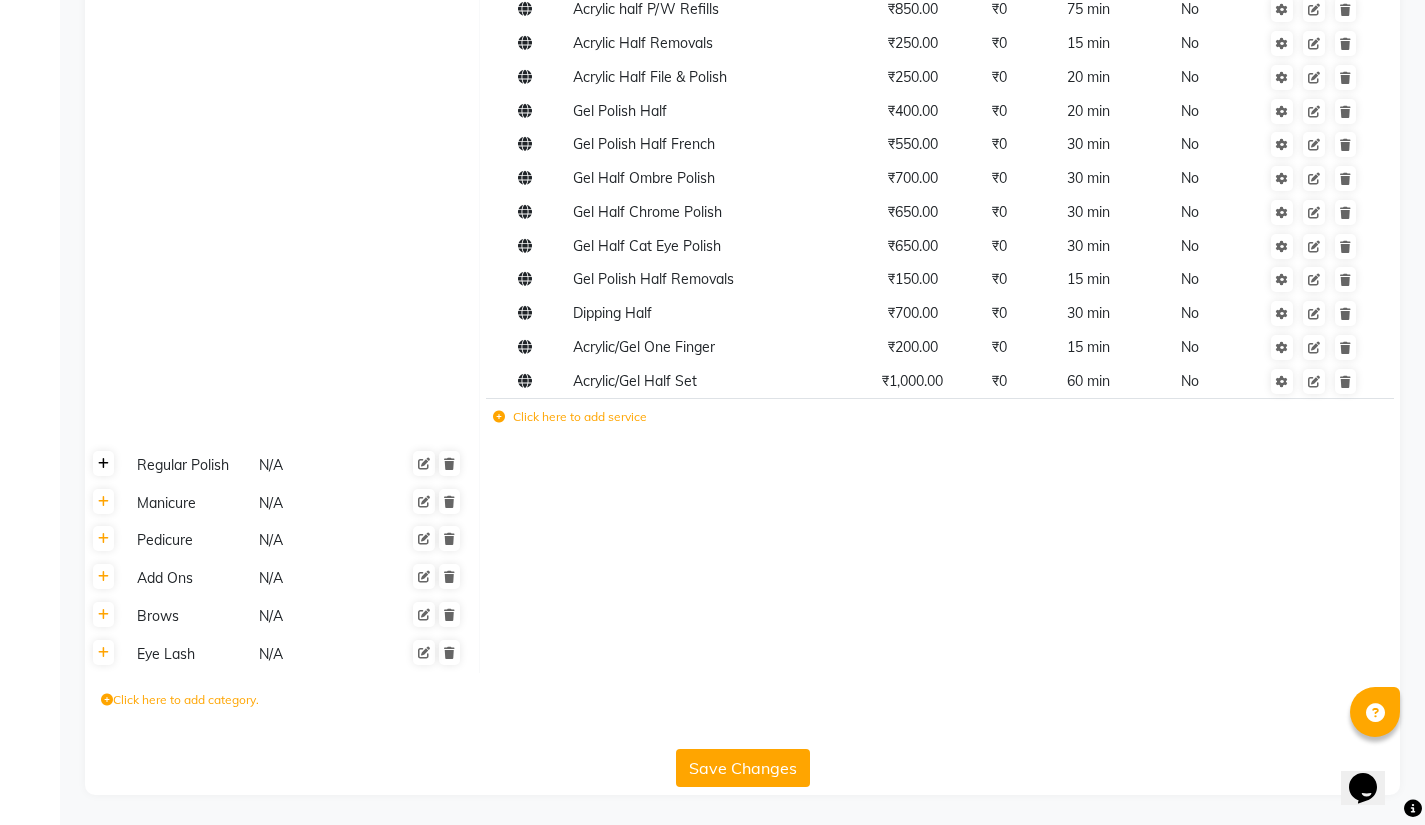 click 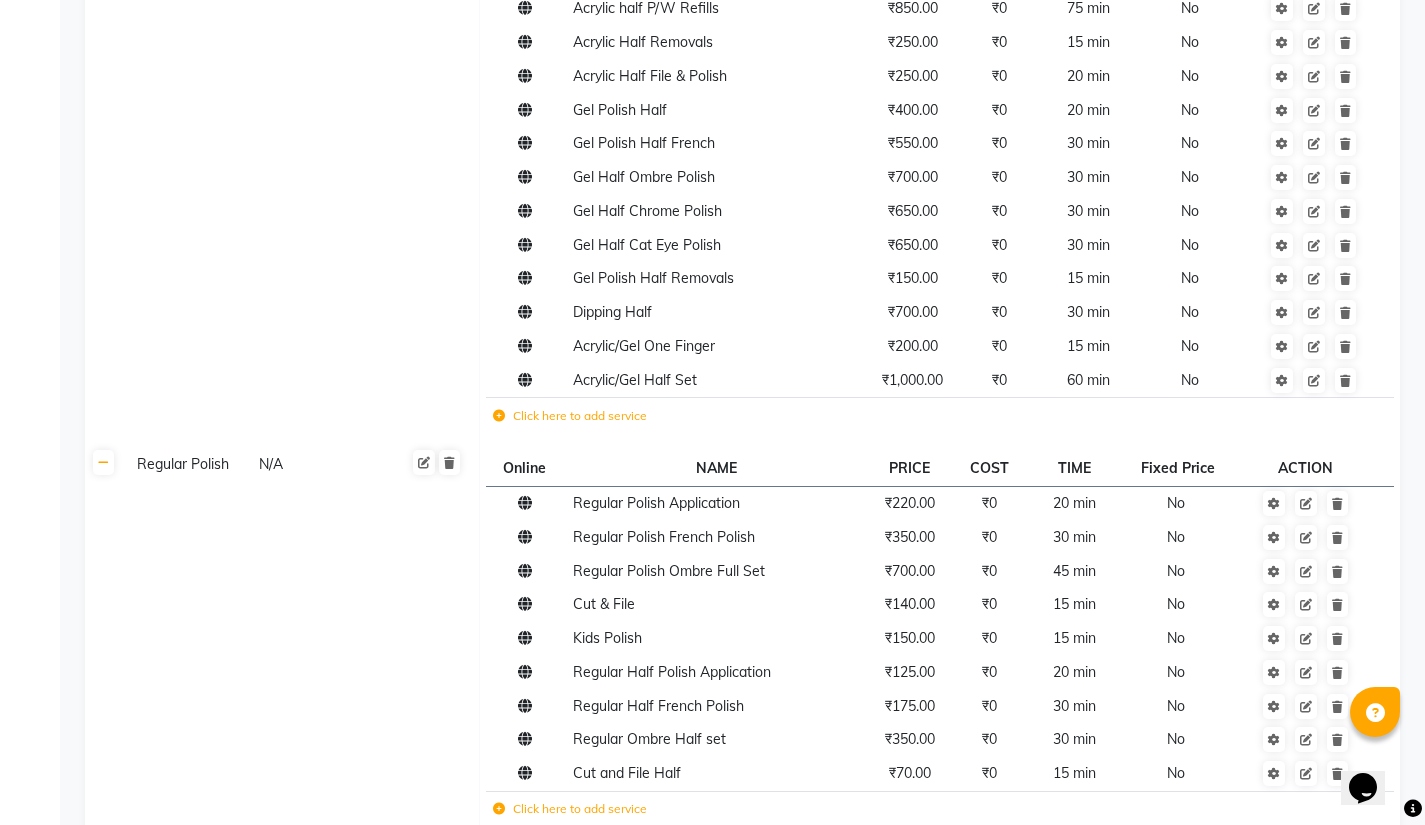 scroll, scrollTop: 2695, scrollLeft: 0, axis: vertical 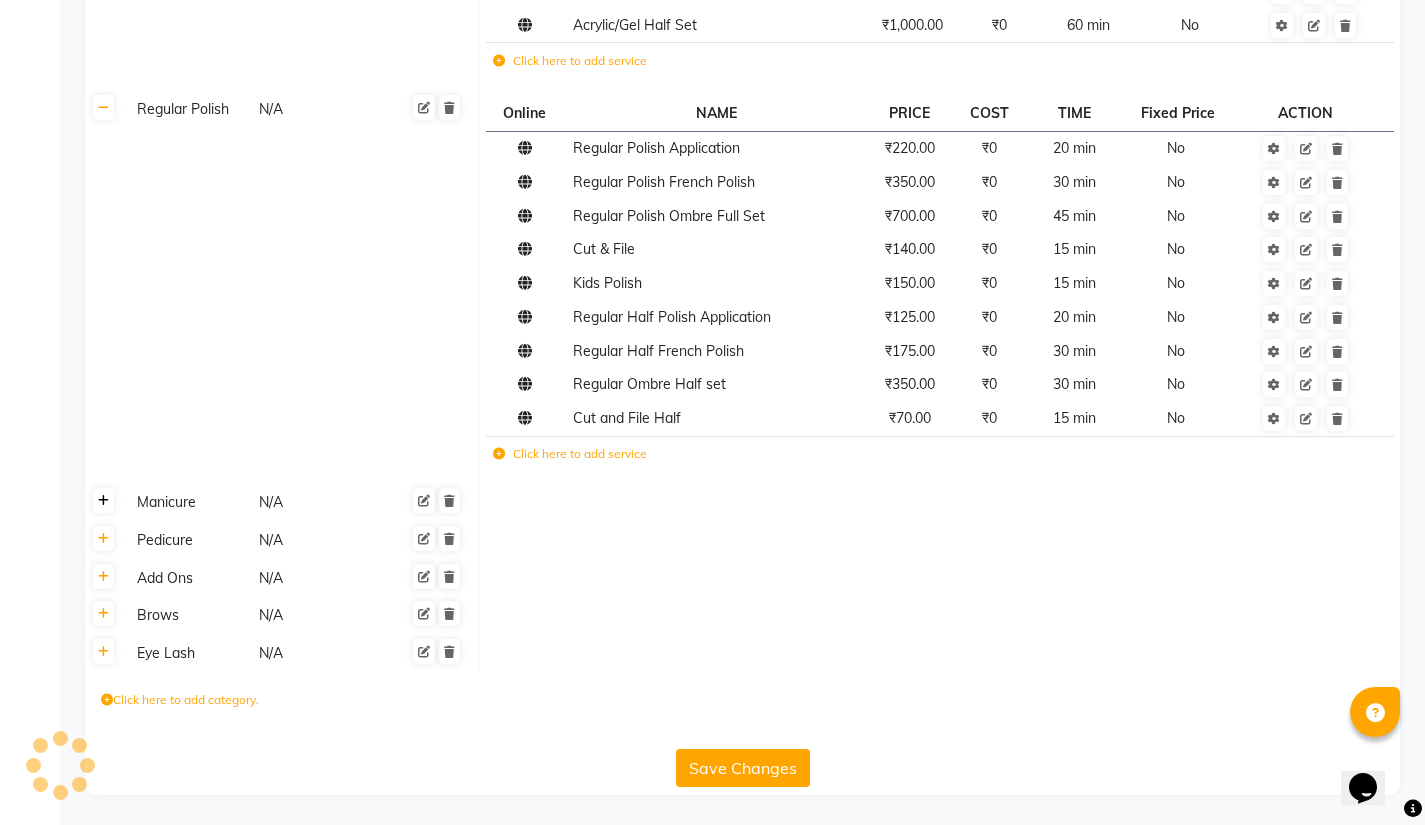 click 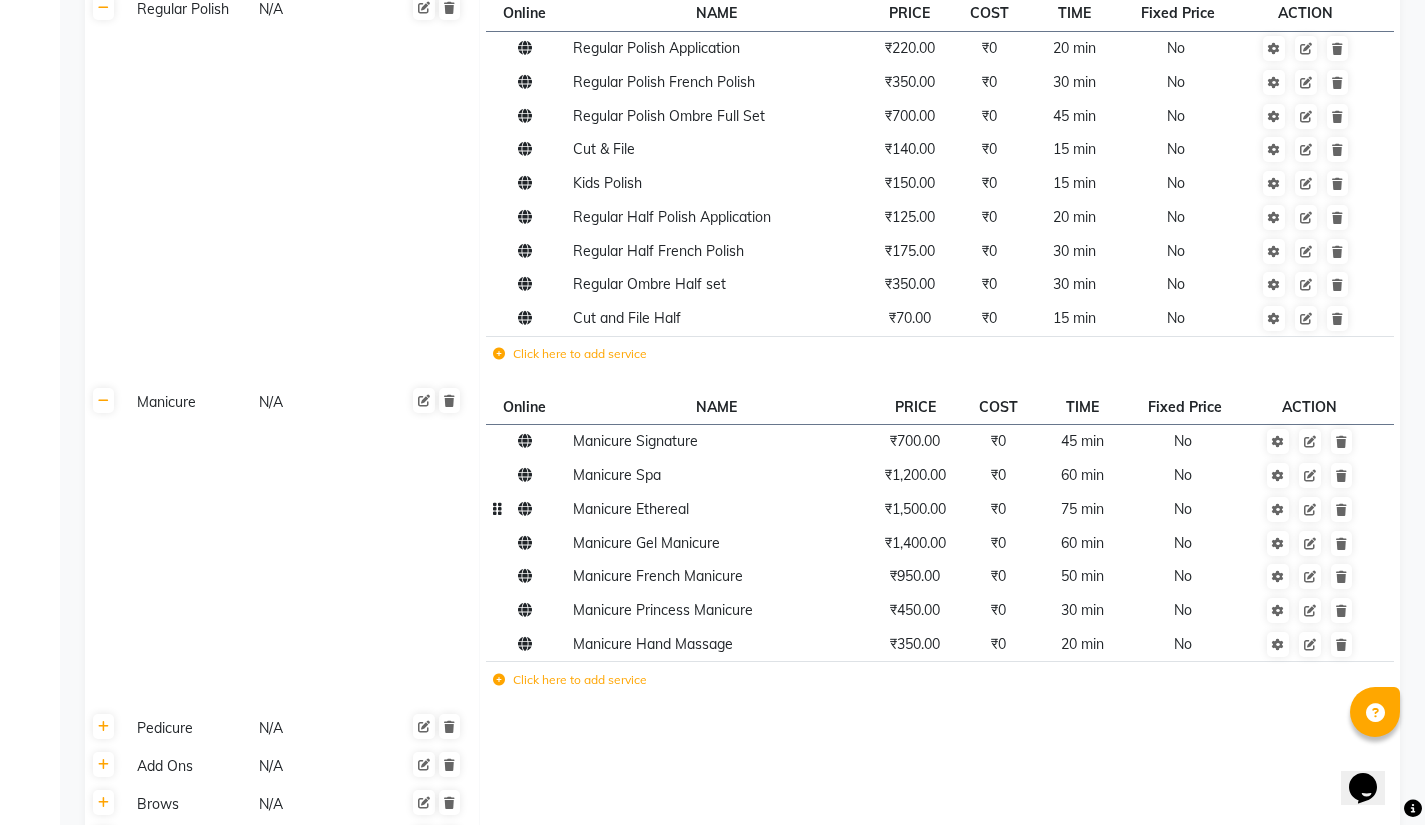 scroll, scrollTop: 2808, scrollLeft: 0, axis: vertical 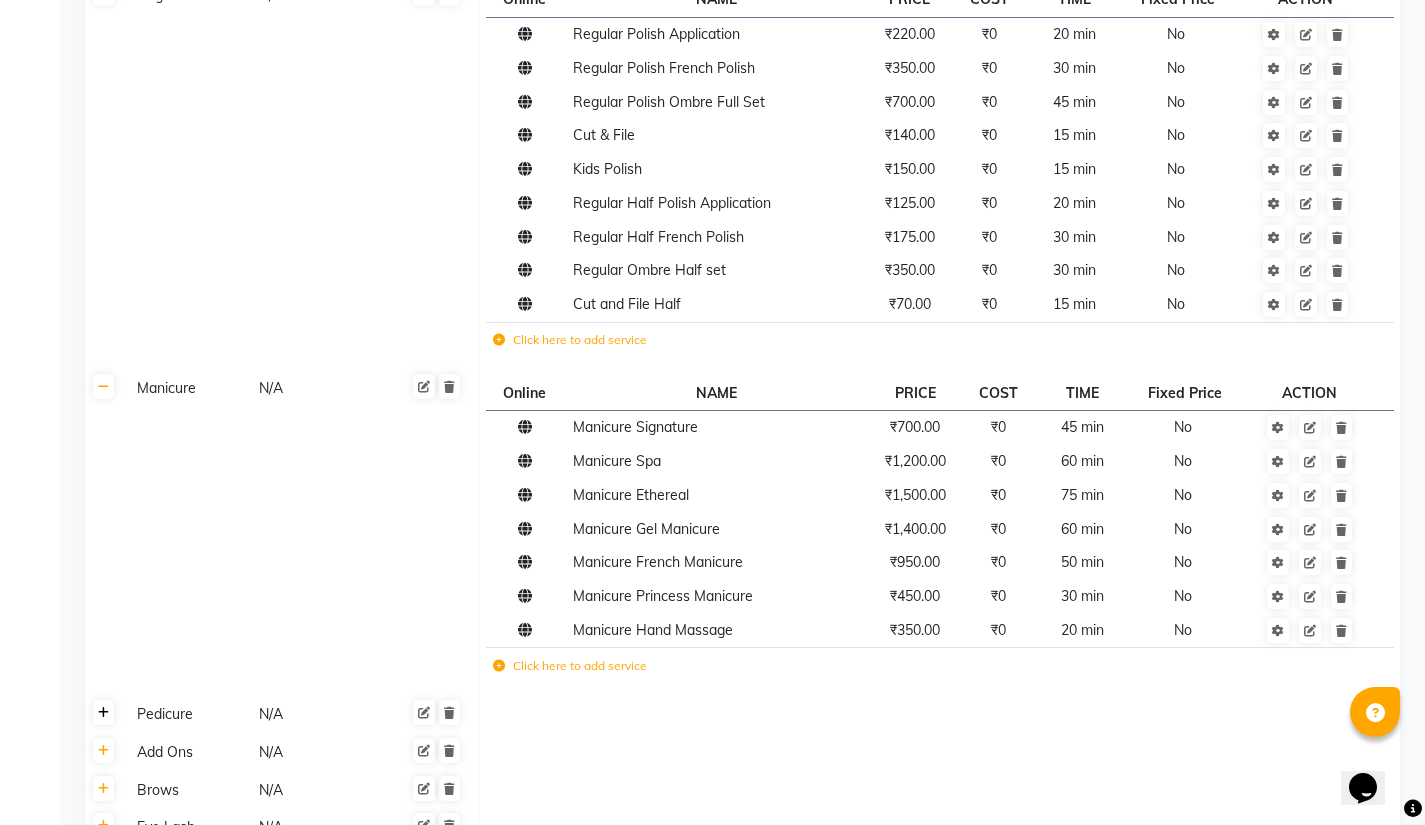 click 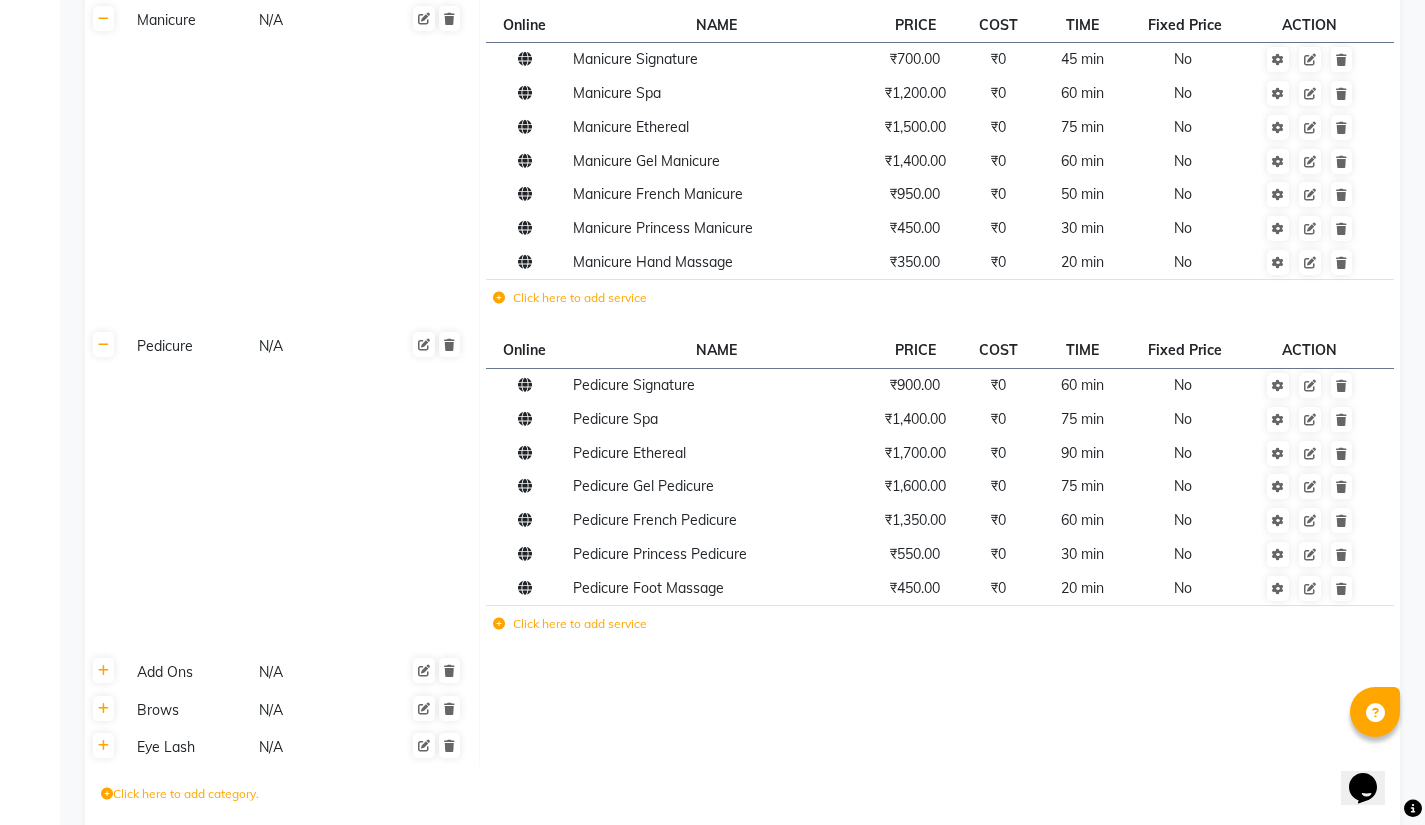 scroll, scrollTop: 3178, scrollLeft: 0, axis: vertical 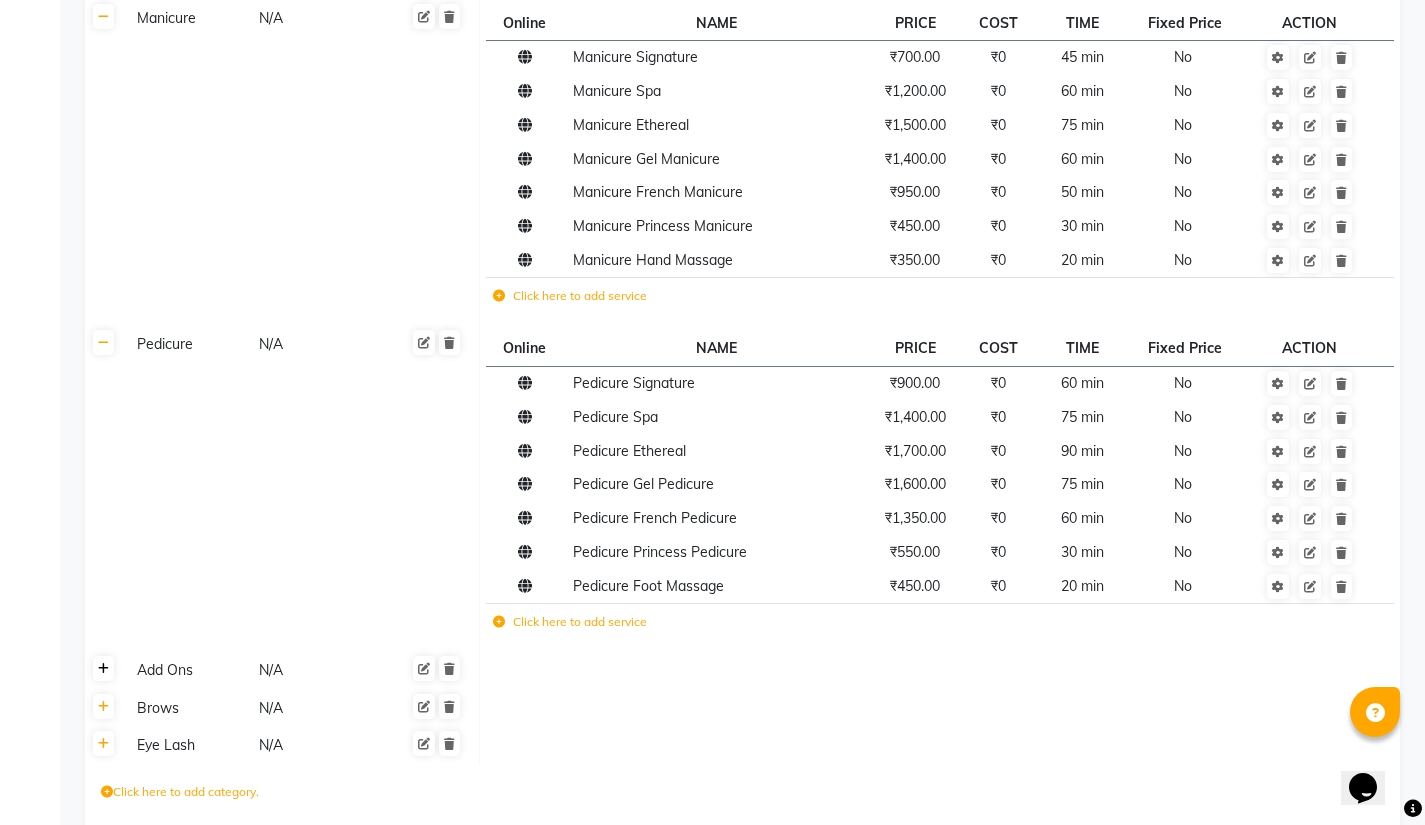 click 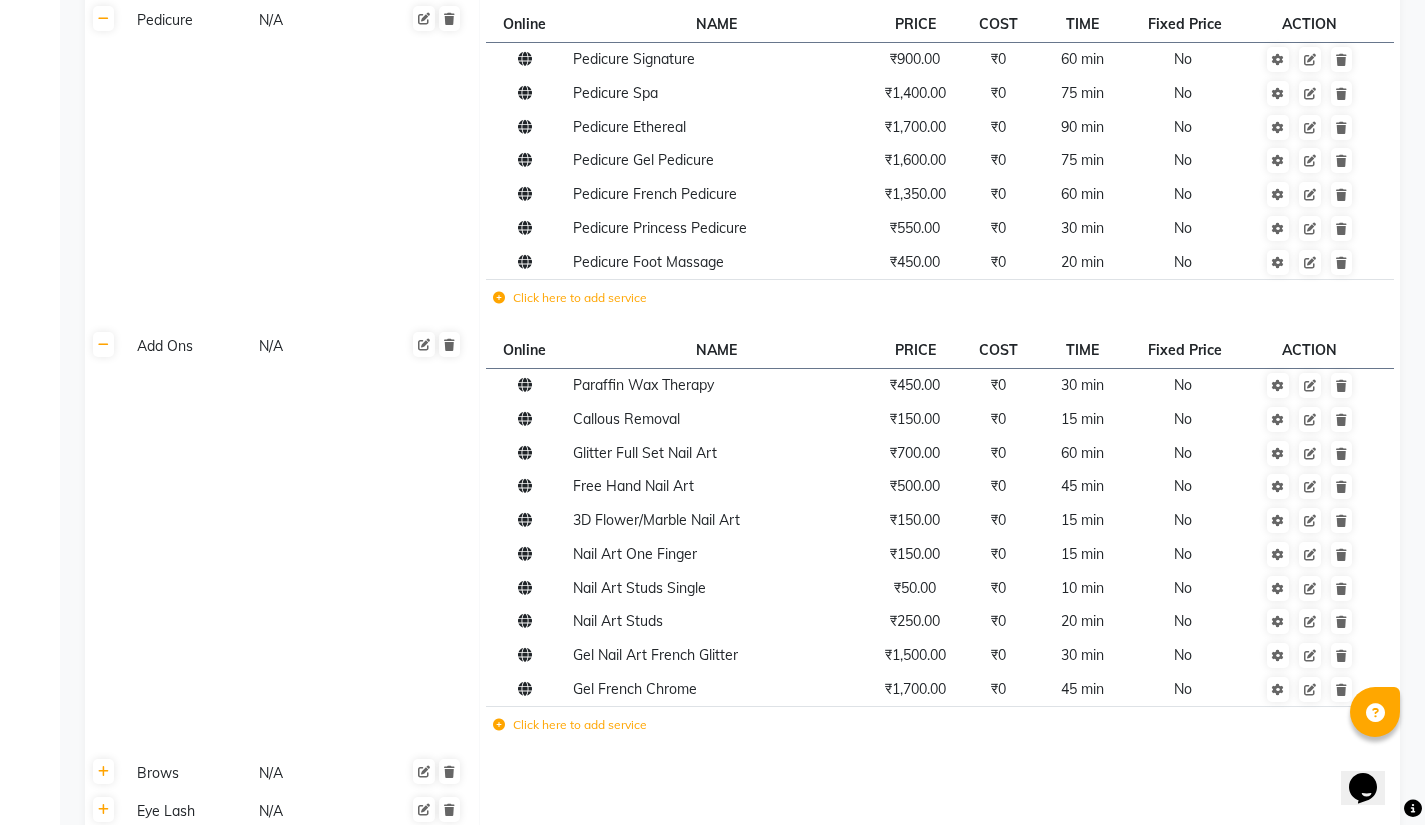 scroll, scrollTop: 3661, scrollLeft: 0, axis: vertical 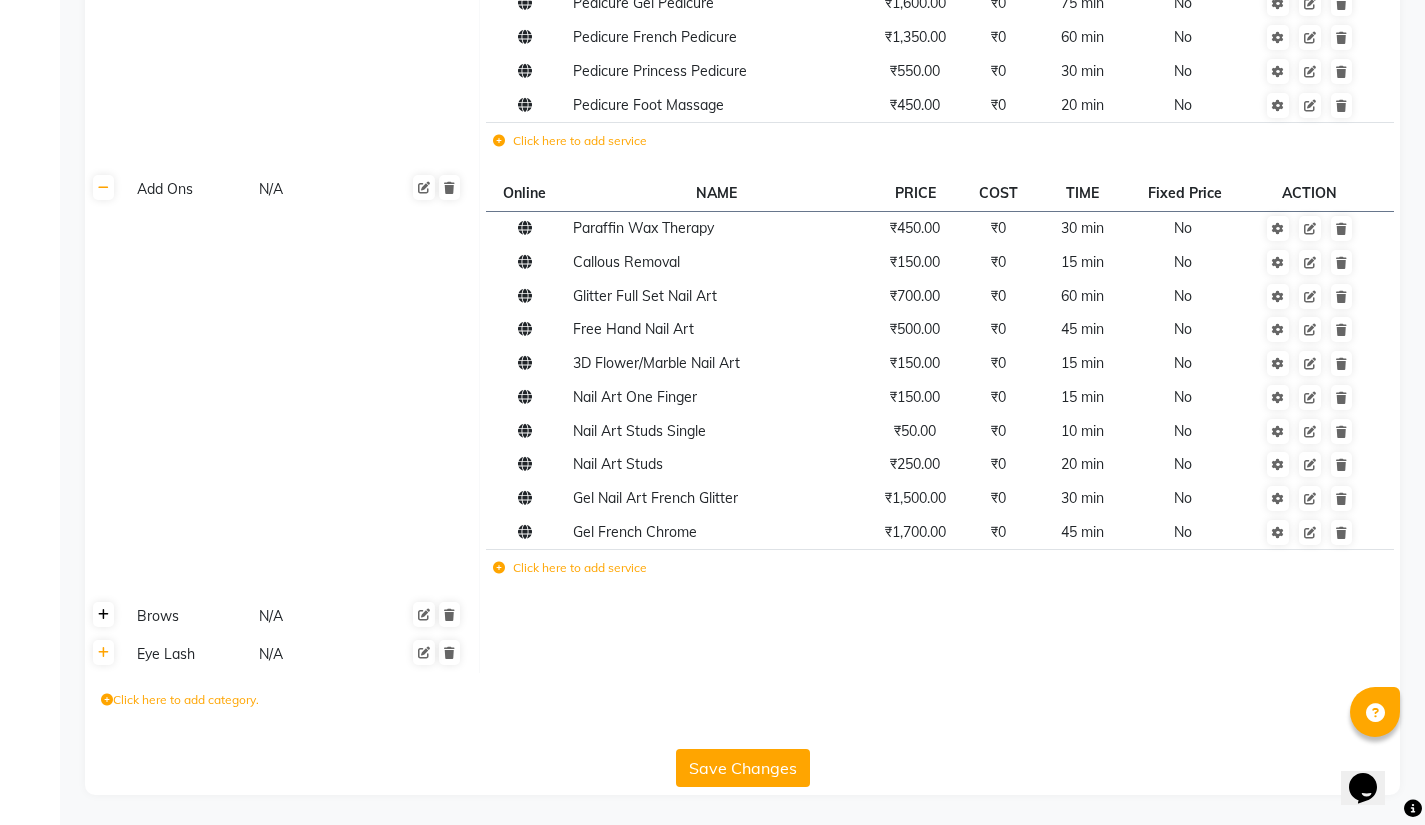 click 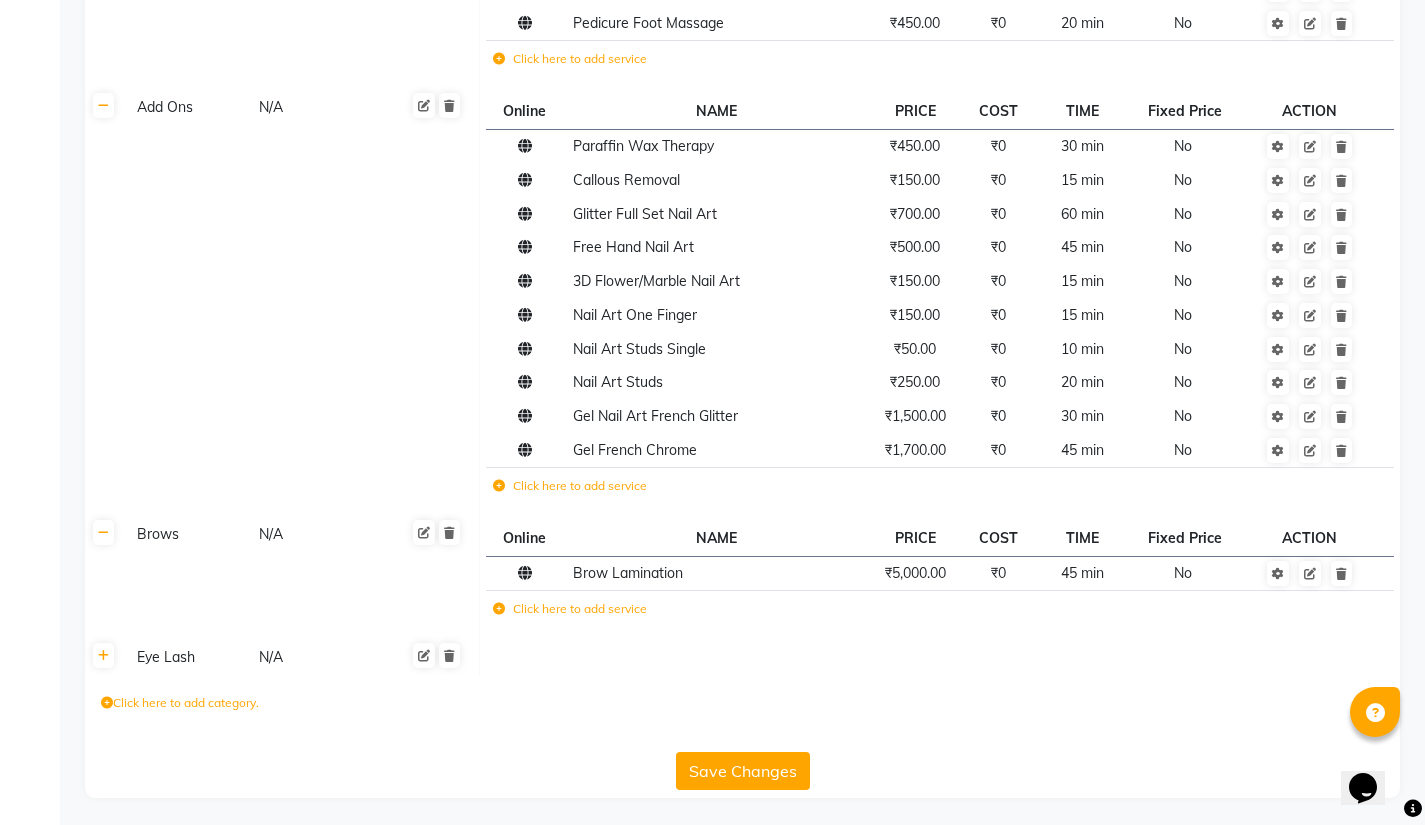 scroll, scrollTop: 3746, scrollLeft: 0, axis: vertical 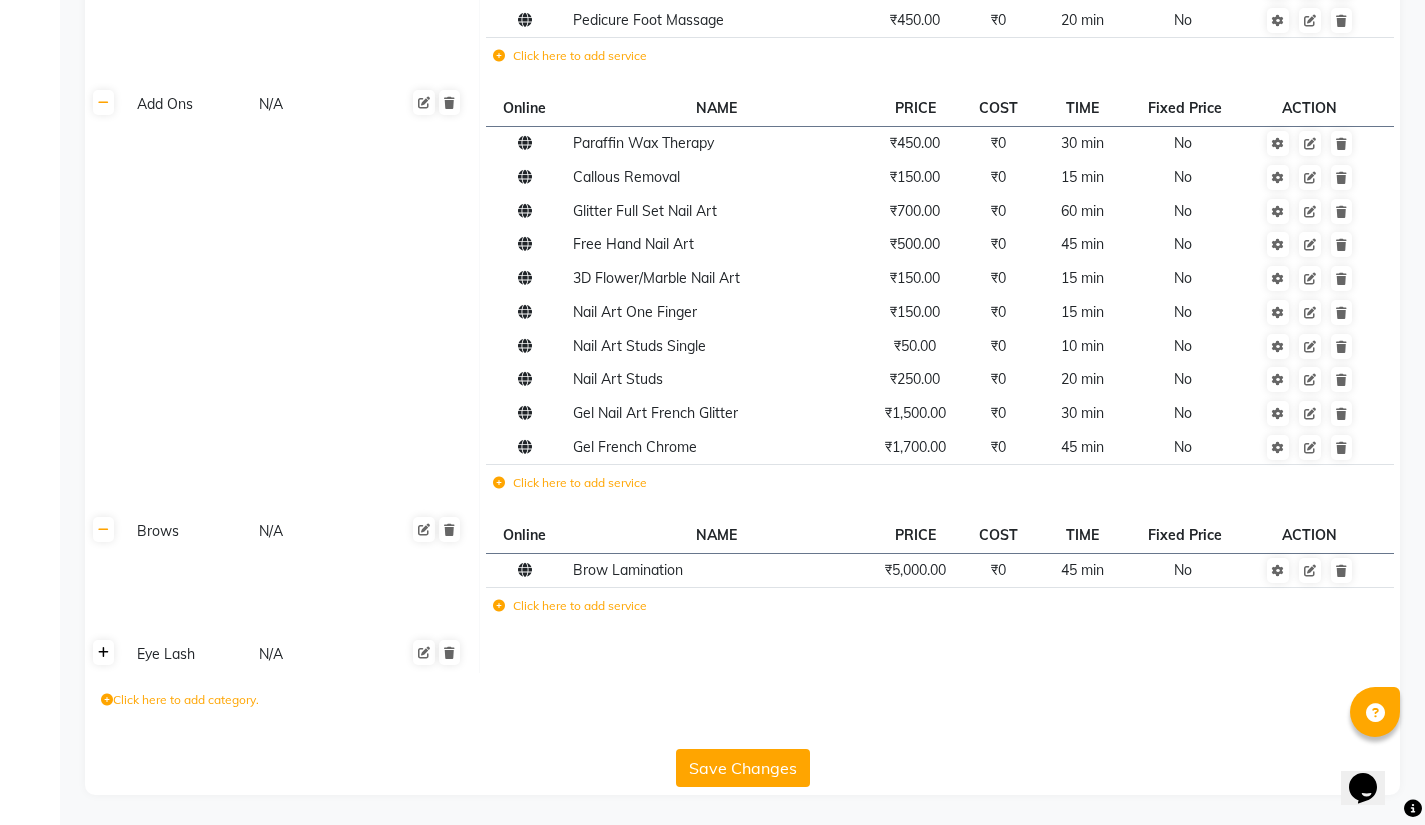 click 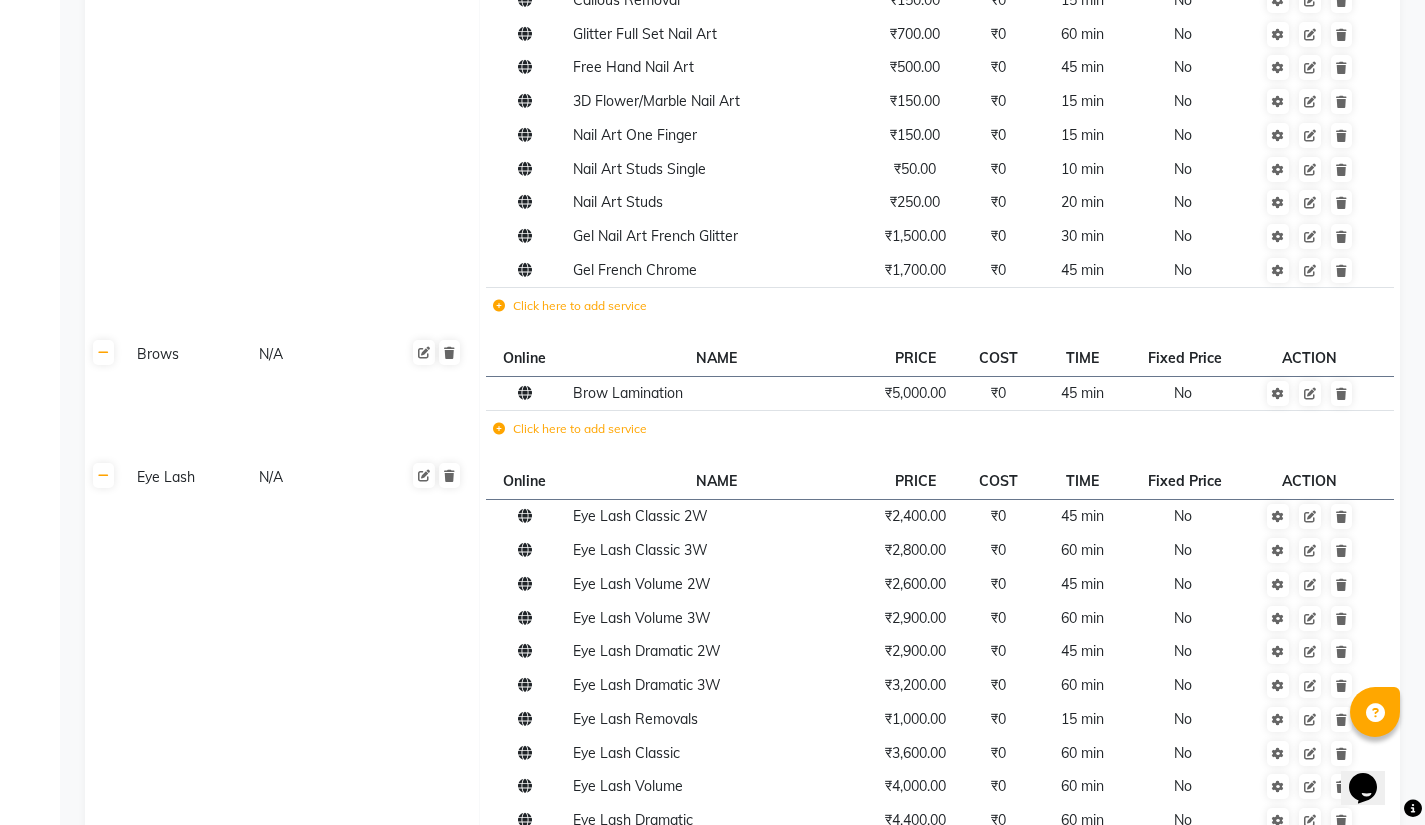 scroll, scrollTop: 3930, scrollLeft: 0, axis: vertical 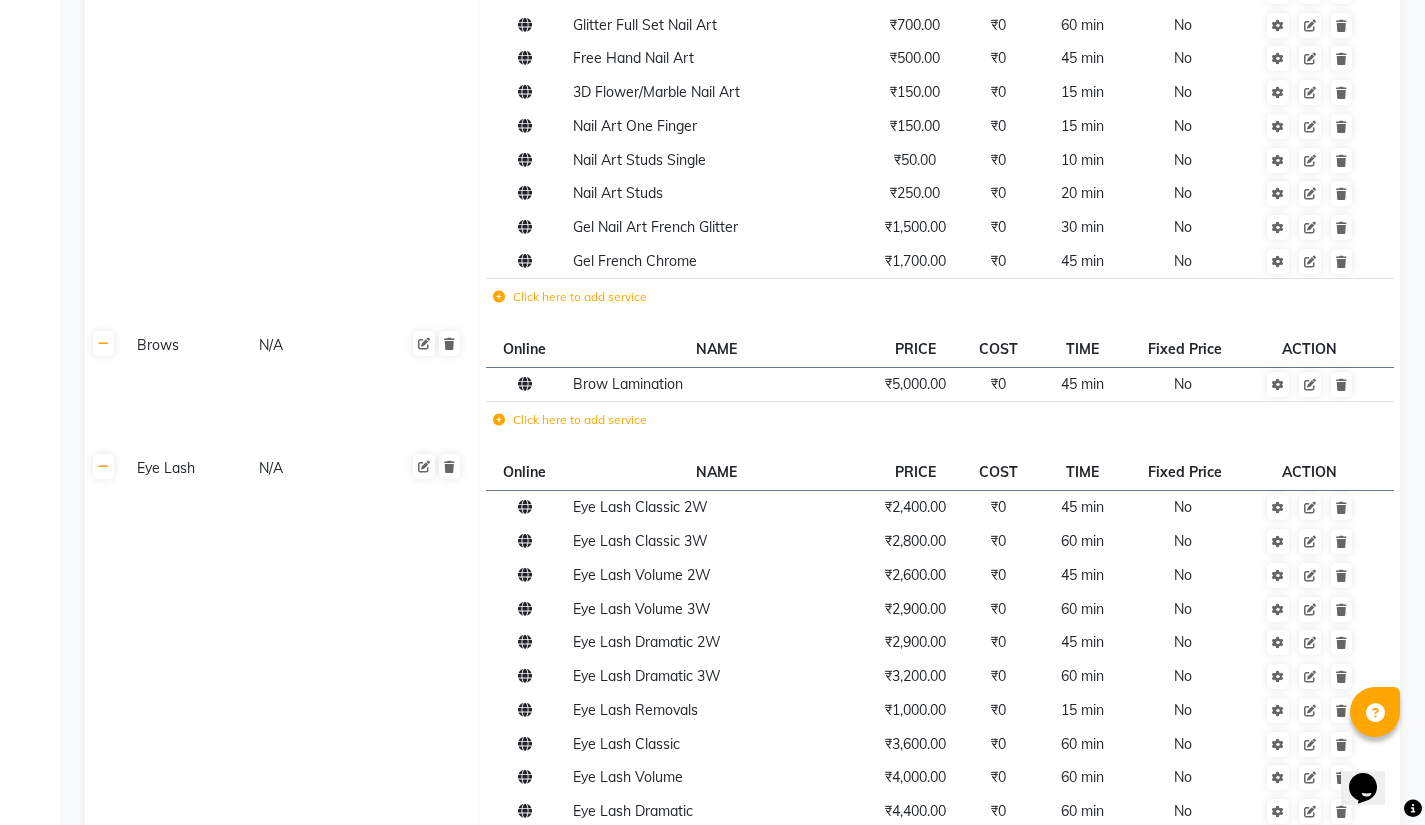 click on "Click here to add service" 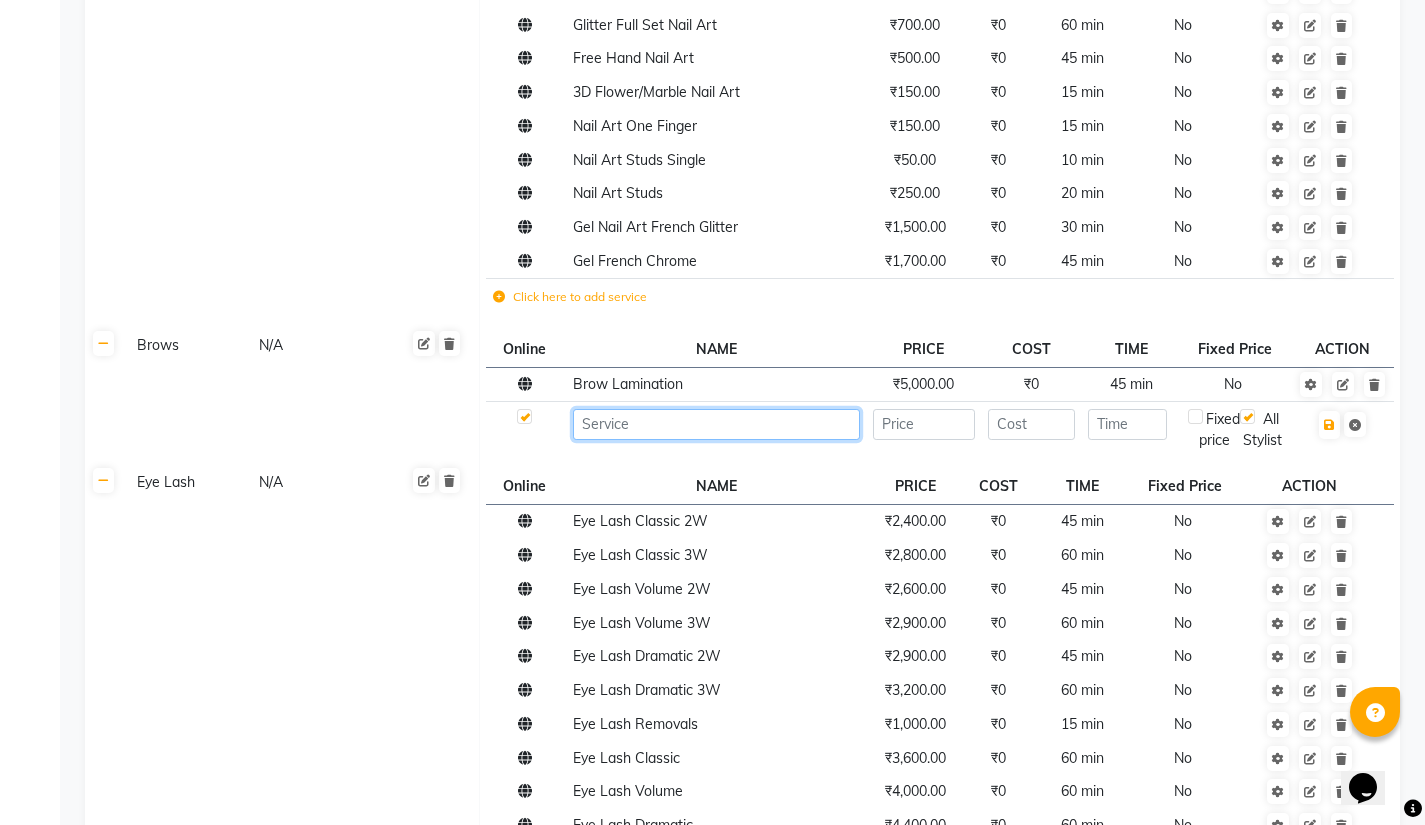 click 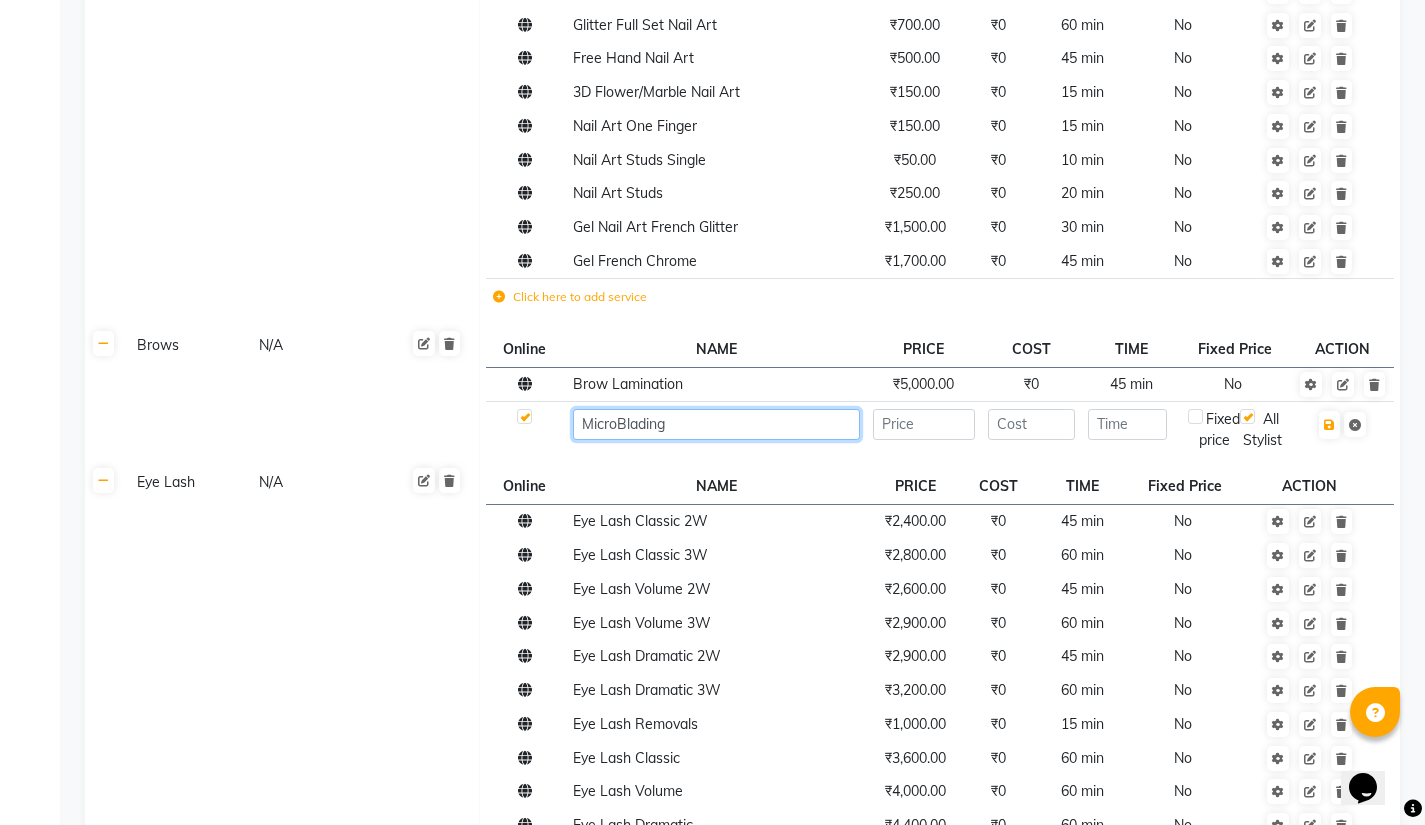 type on "MicroBlading" 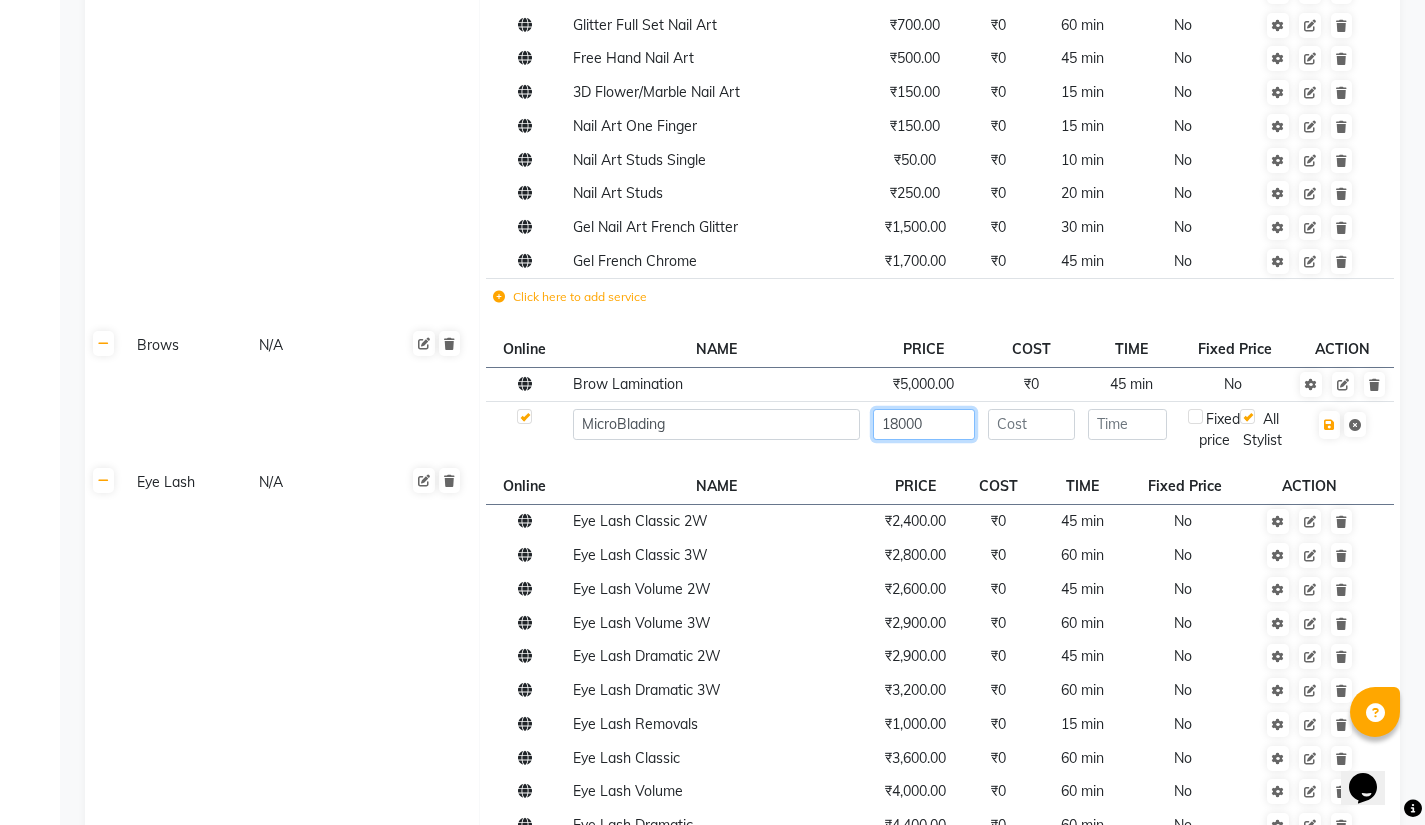 type on "18000" 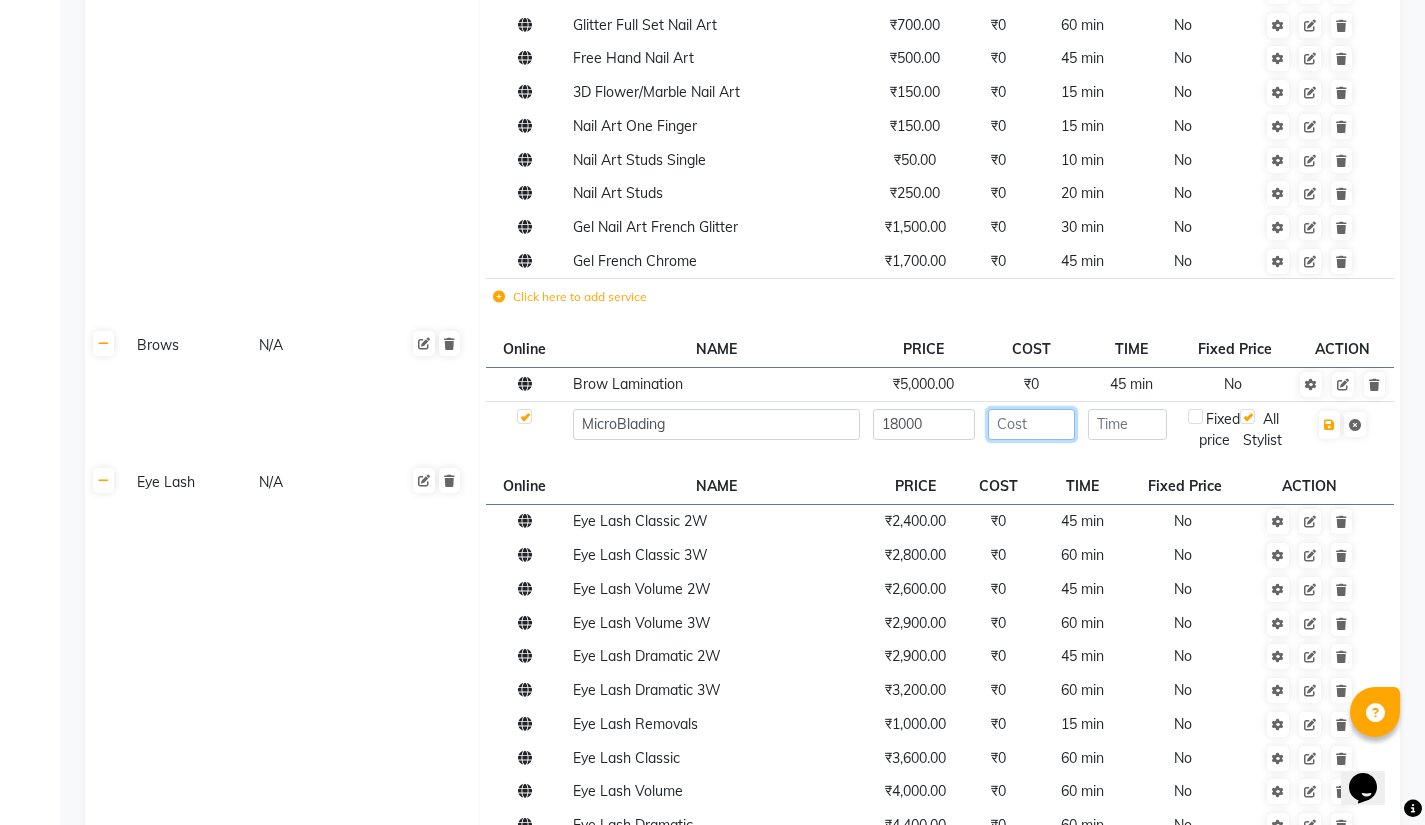 click 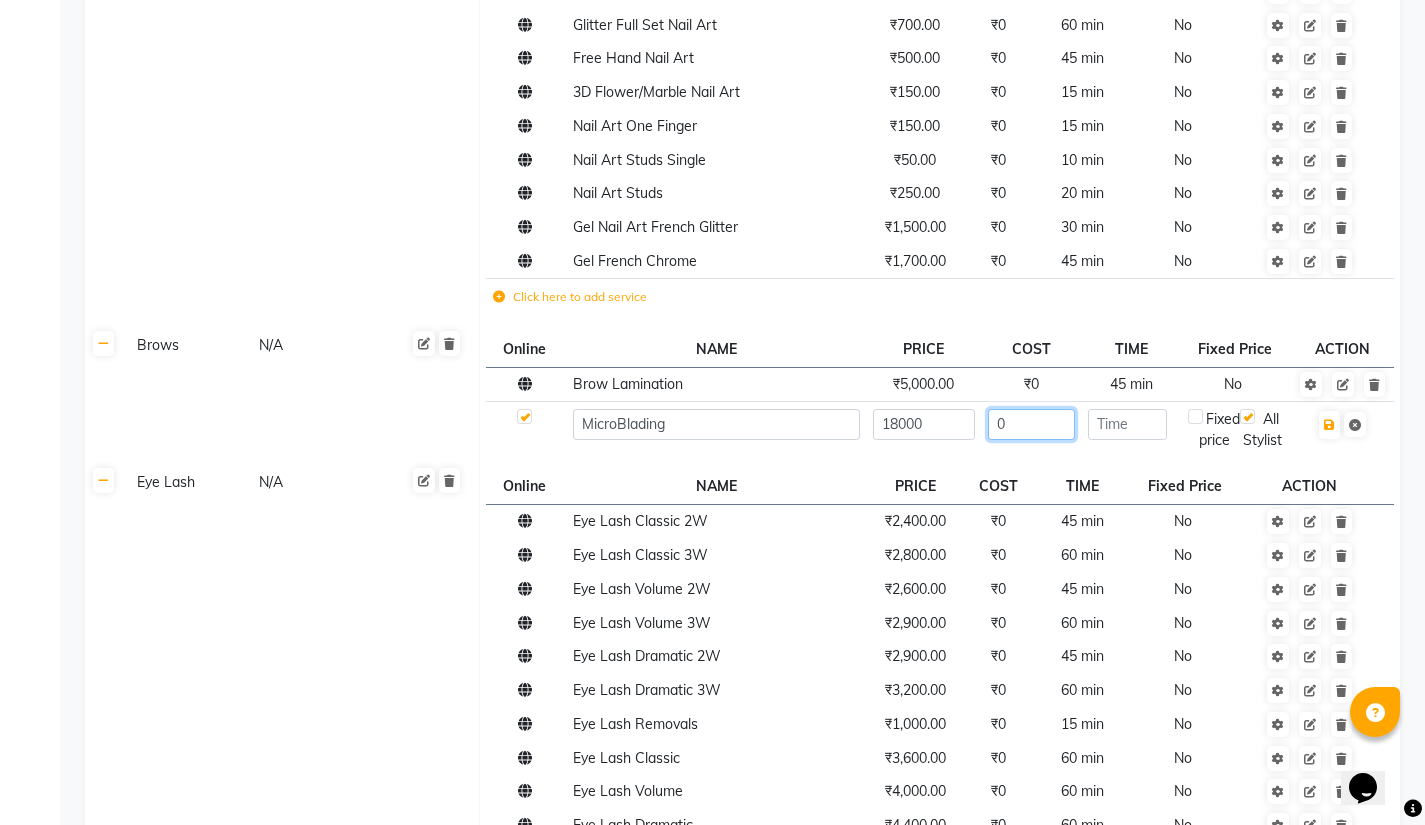 type on "0" 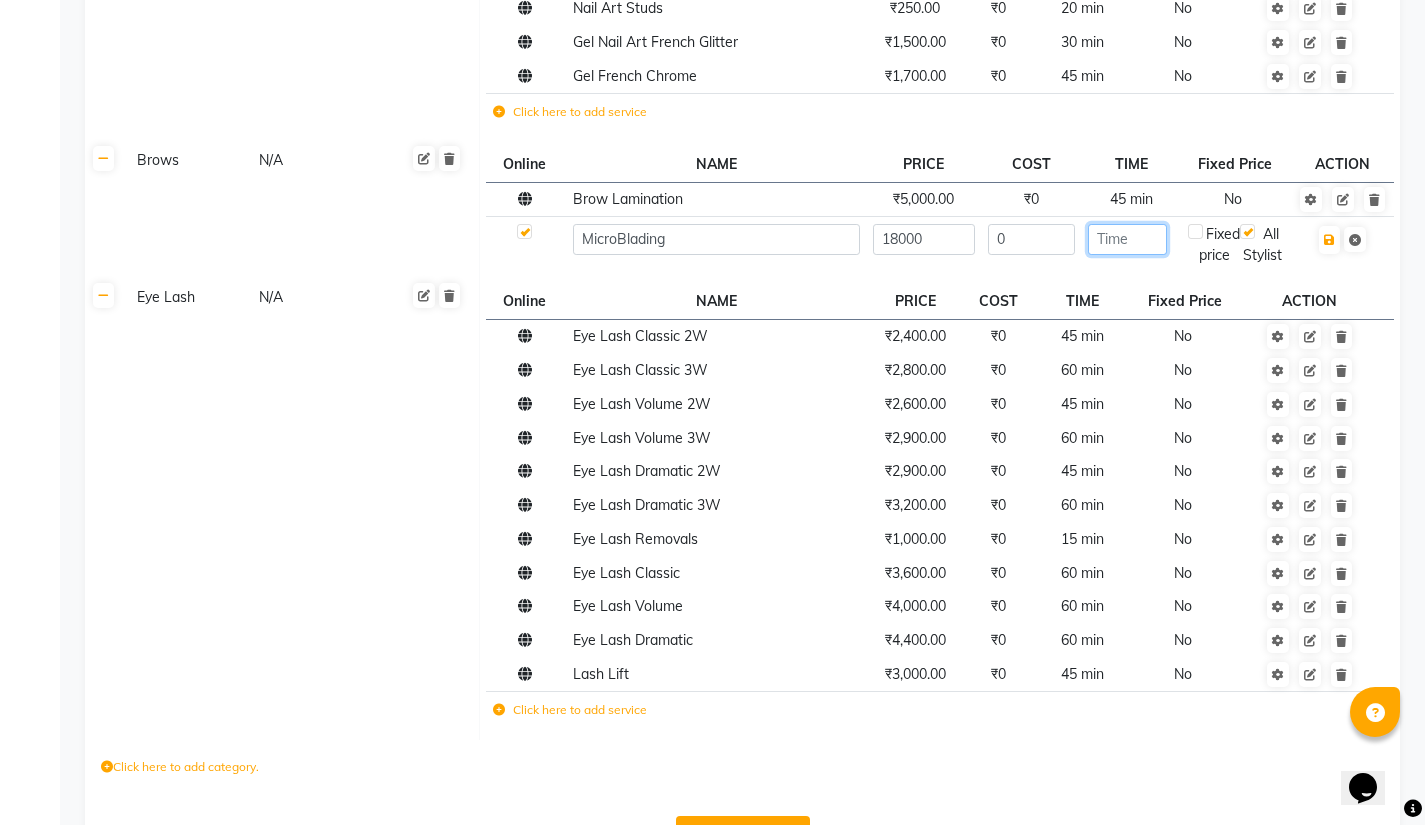 scroll, scrollTop: 4120, scrollLeft: 0, axis: vertical 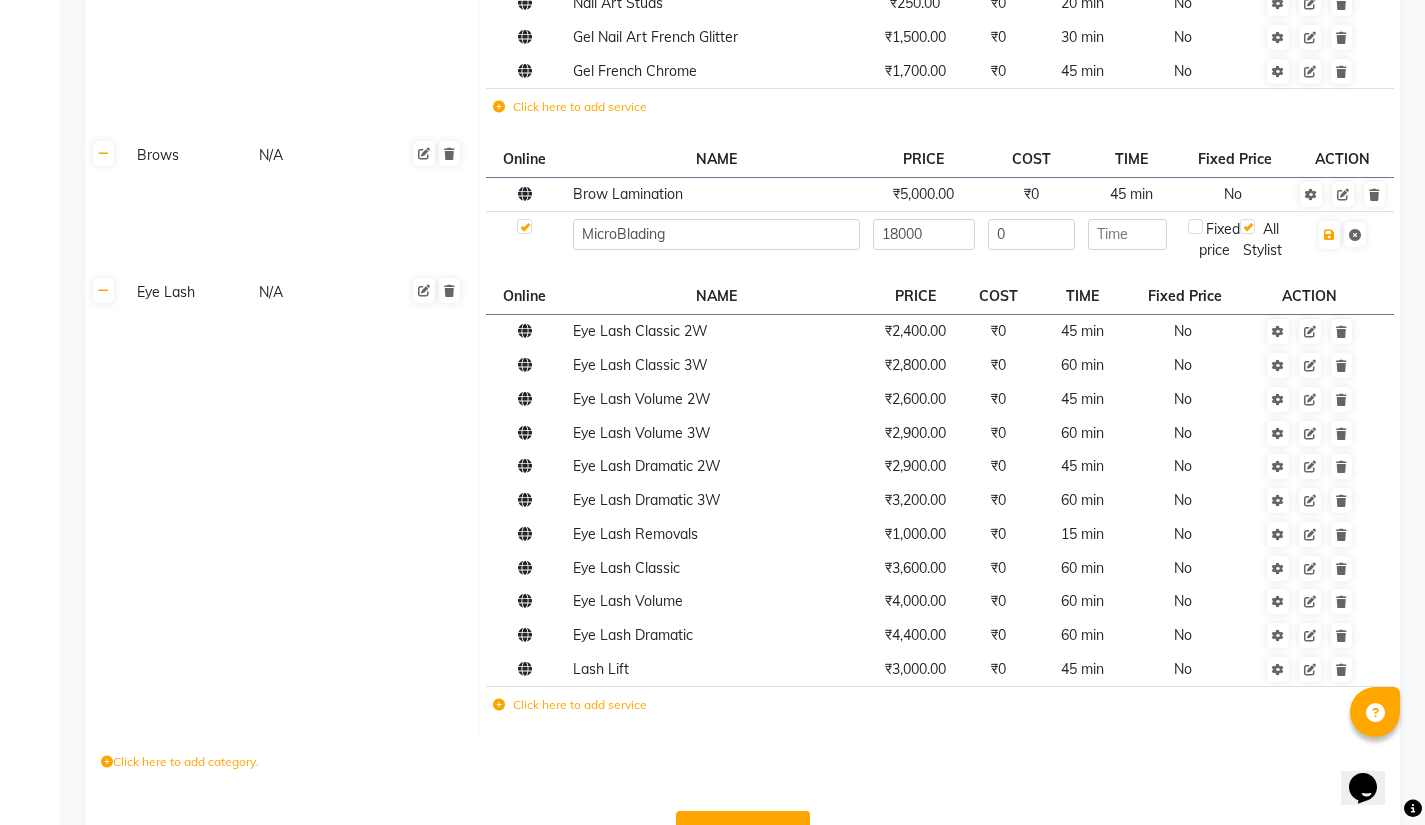 click 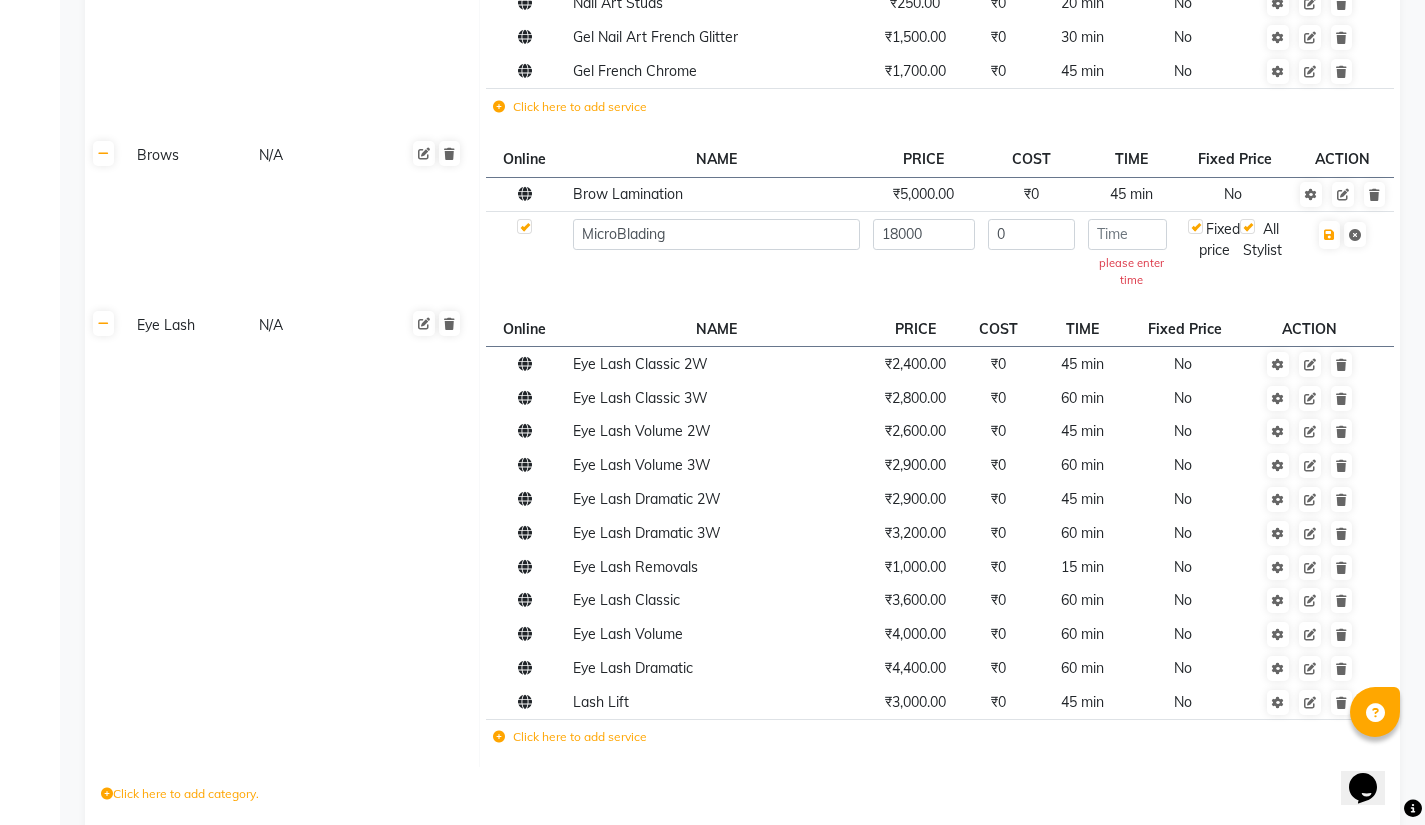 click 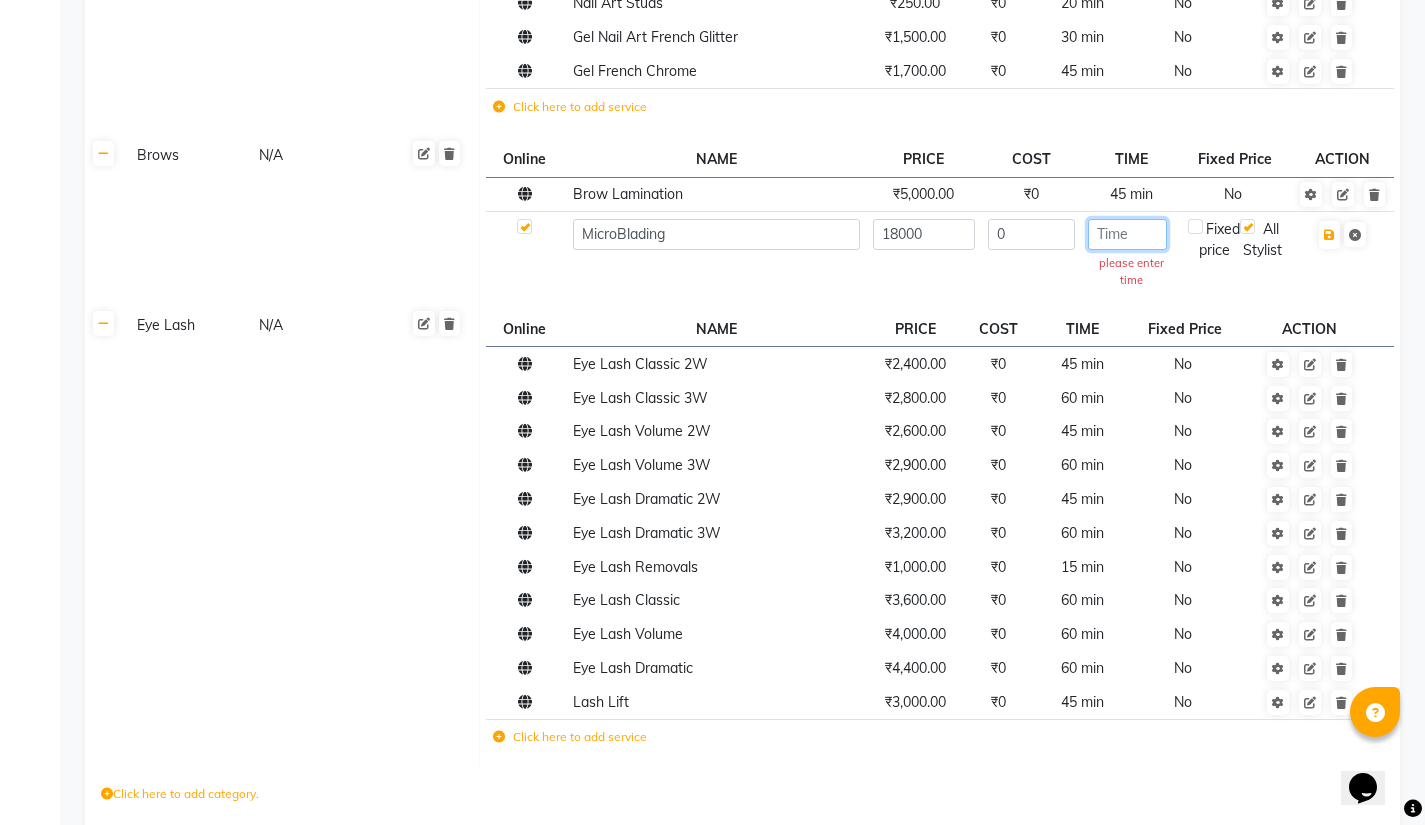 click 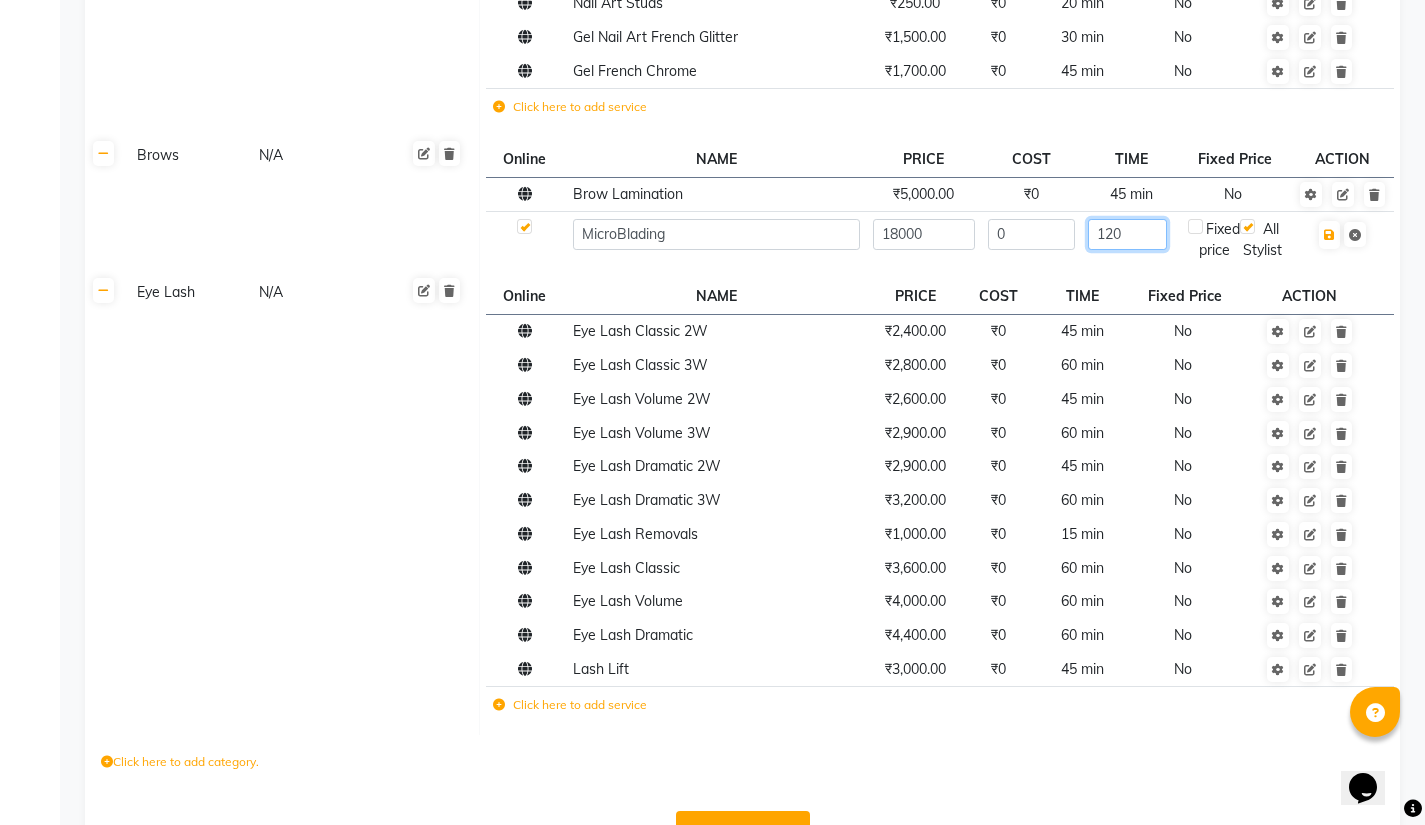 type on "120" 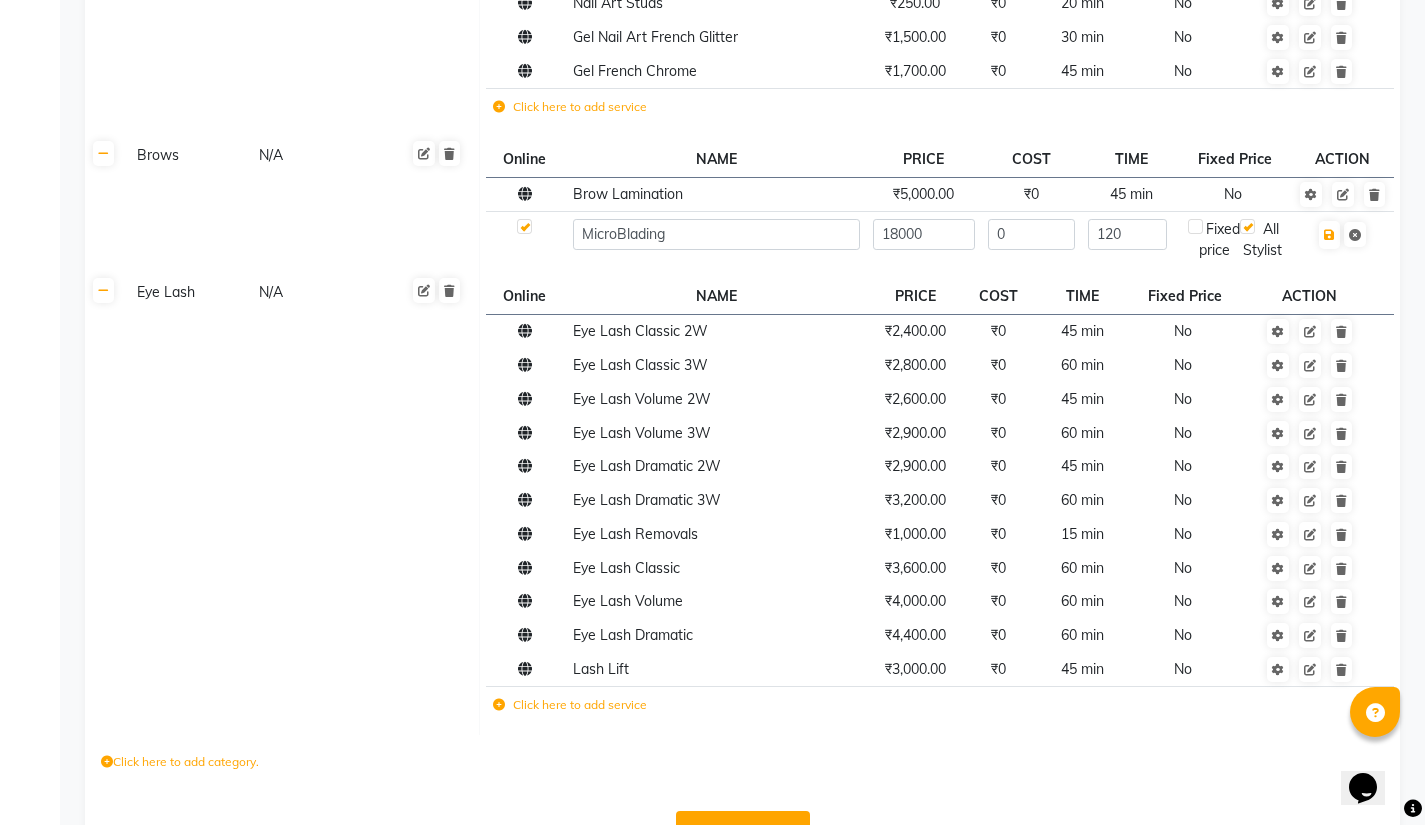 click on "Eye Lash N/A" 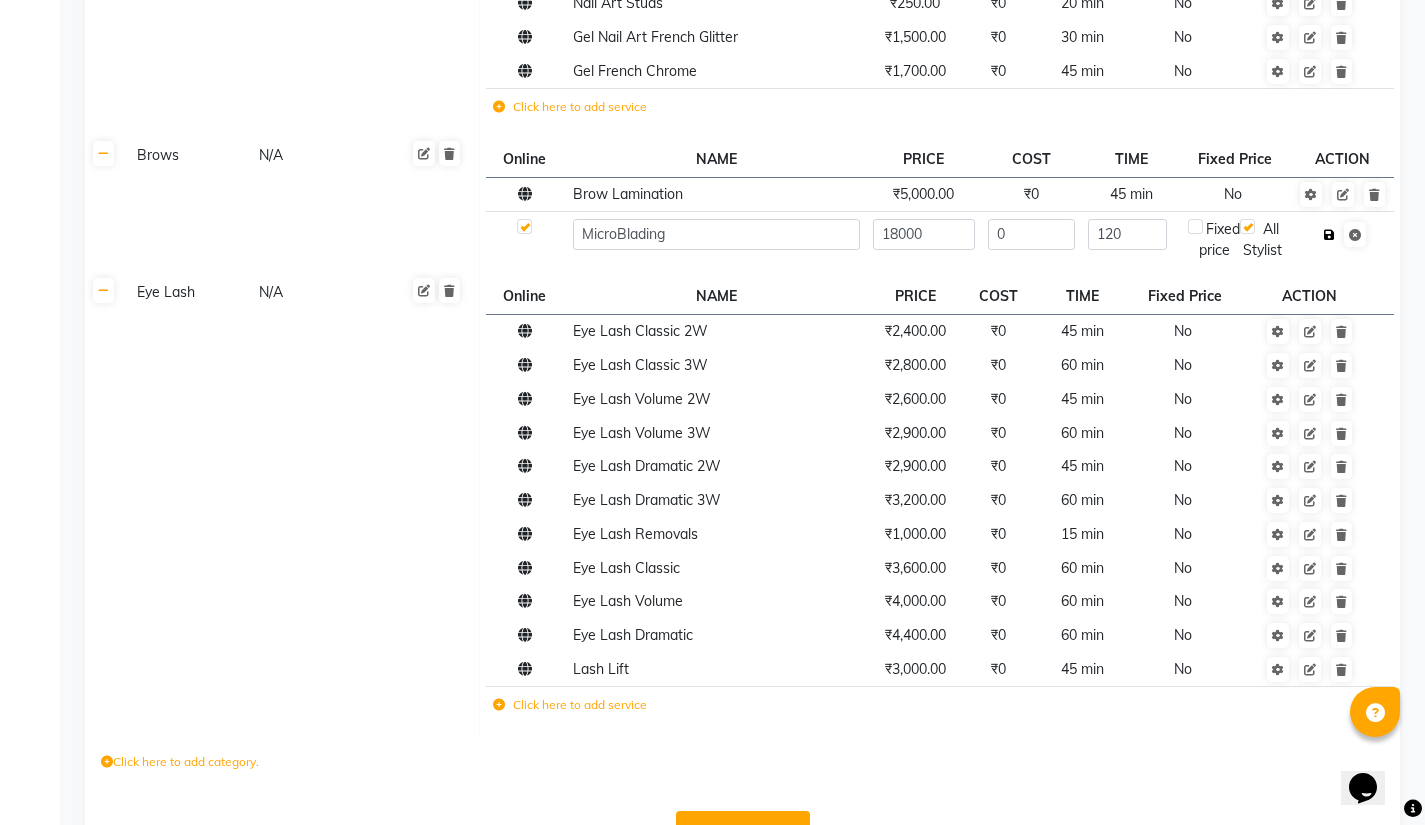 click at bounding box center [1329, 235] 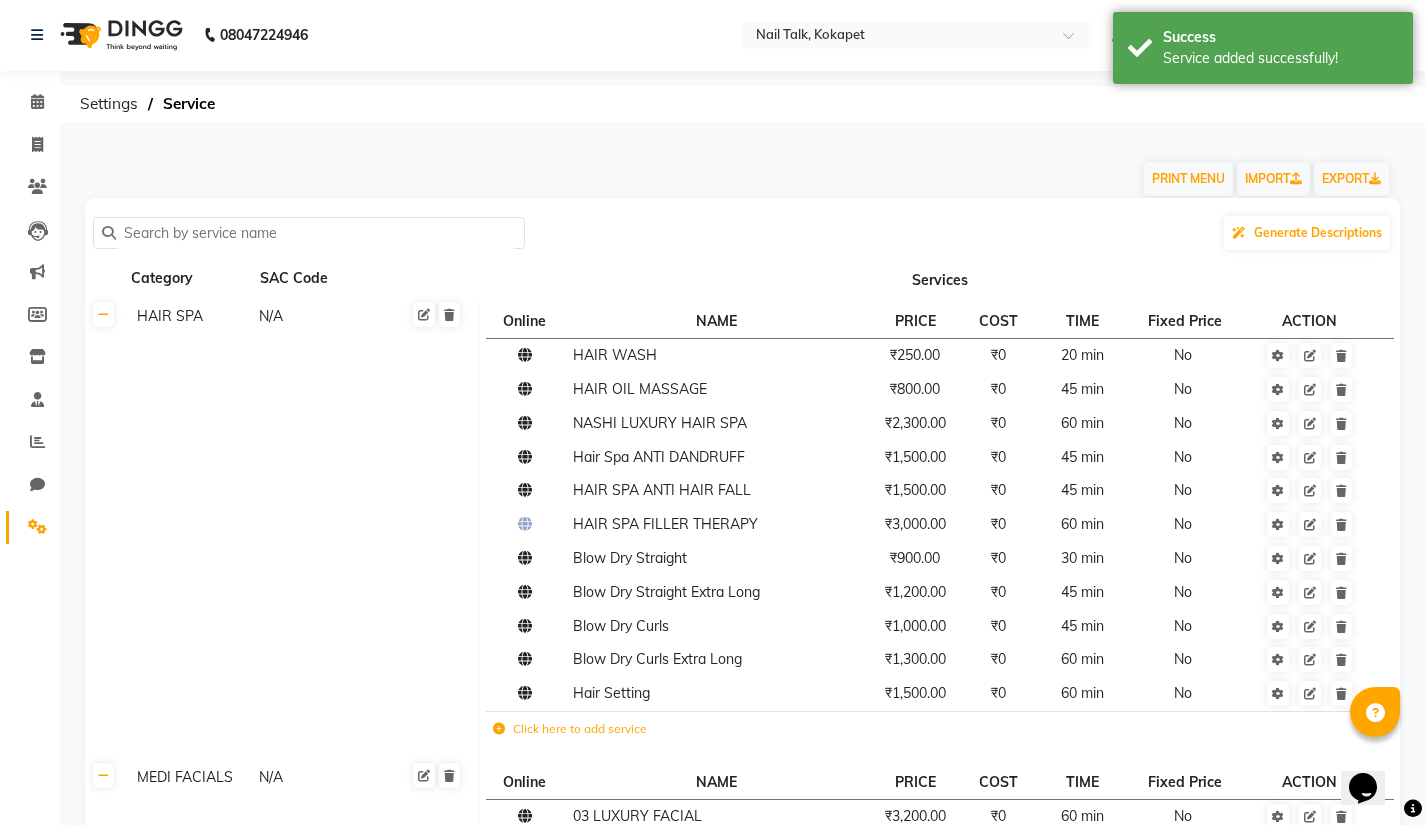 scroll, scrollTop: 0, scrollLeft: 0, axis: both 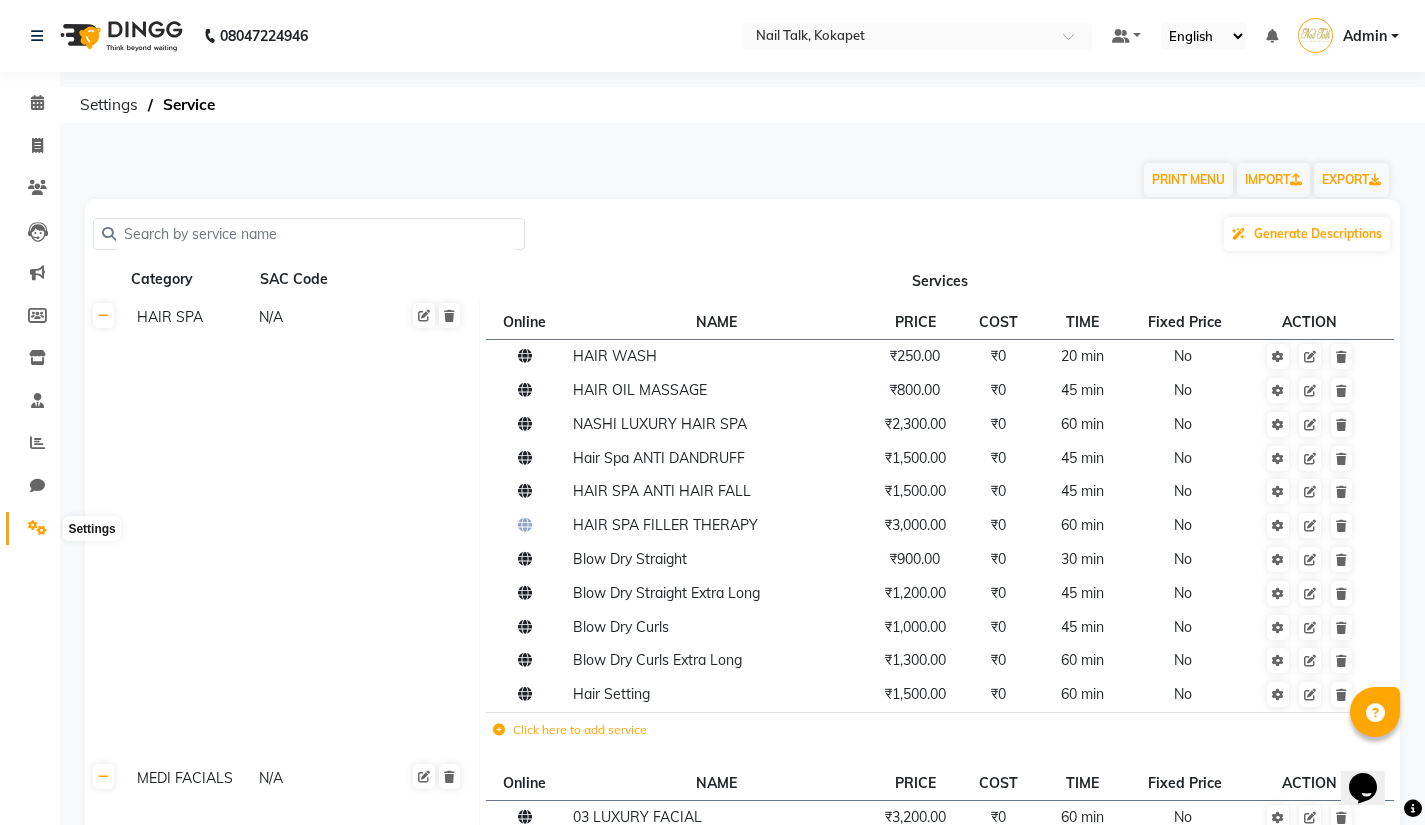 click 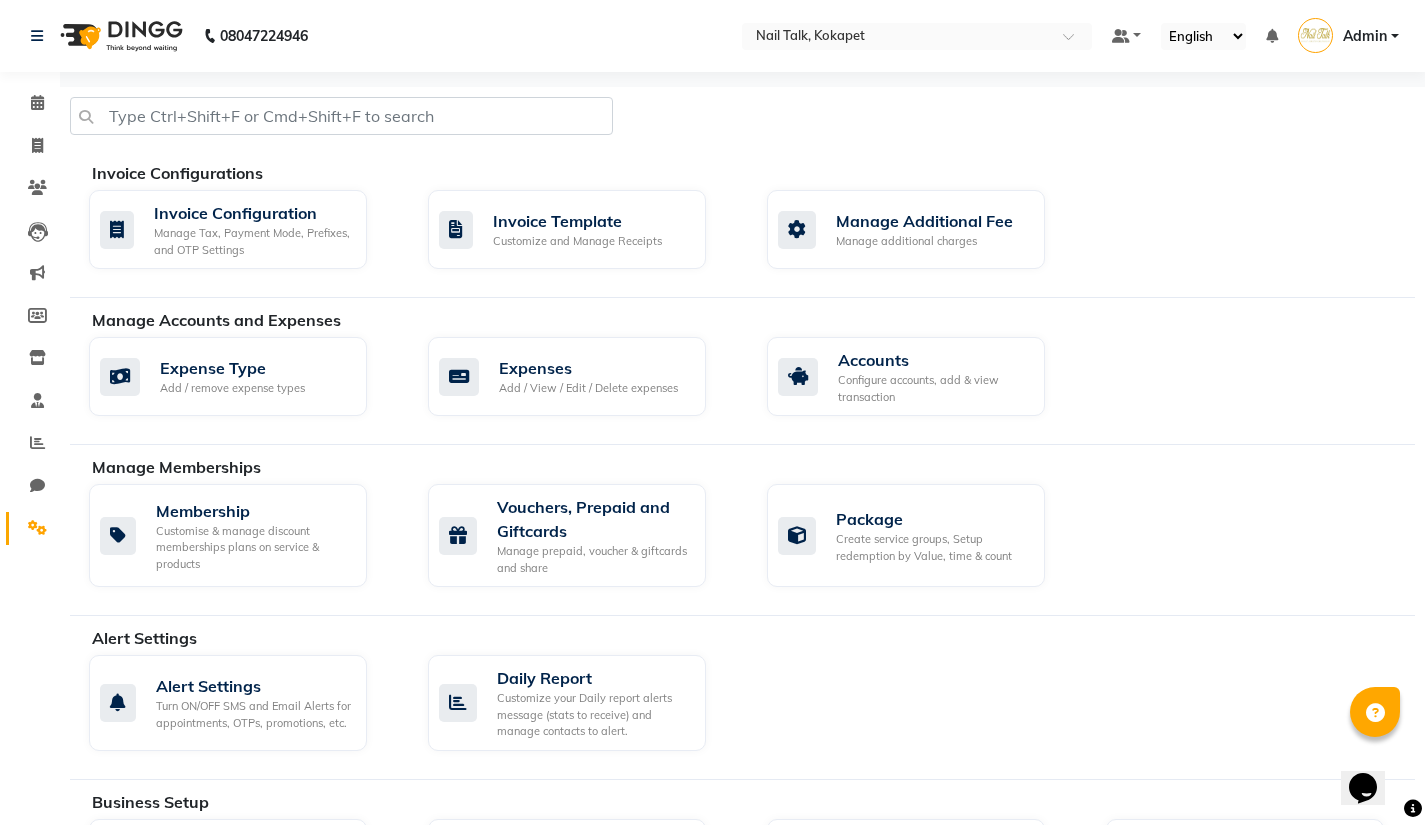 scroll, scrollTop: 147, scrollLeft: 0, axis: vertical 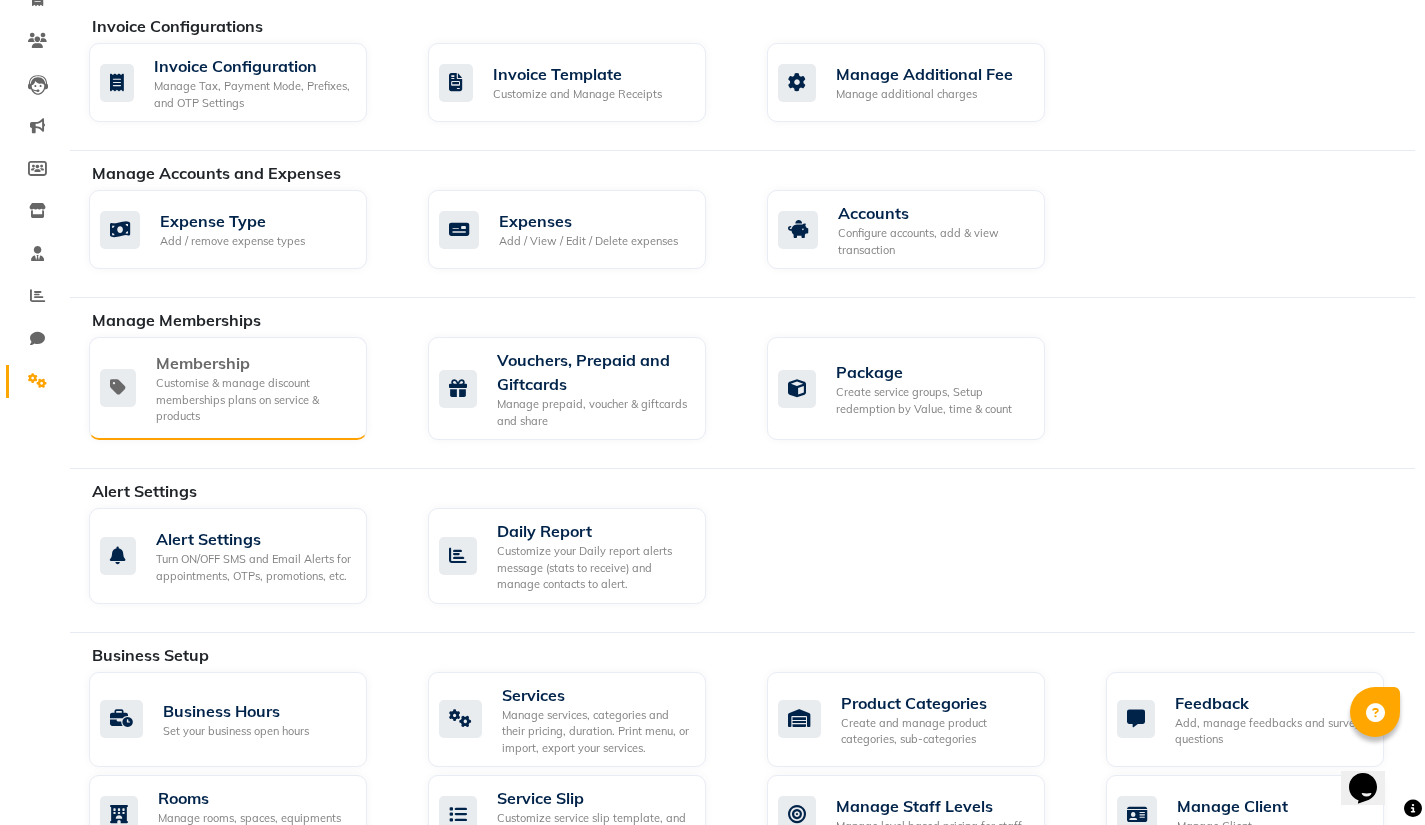 click on "Customise & manage discount memberships plans on service & products" 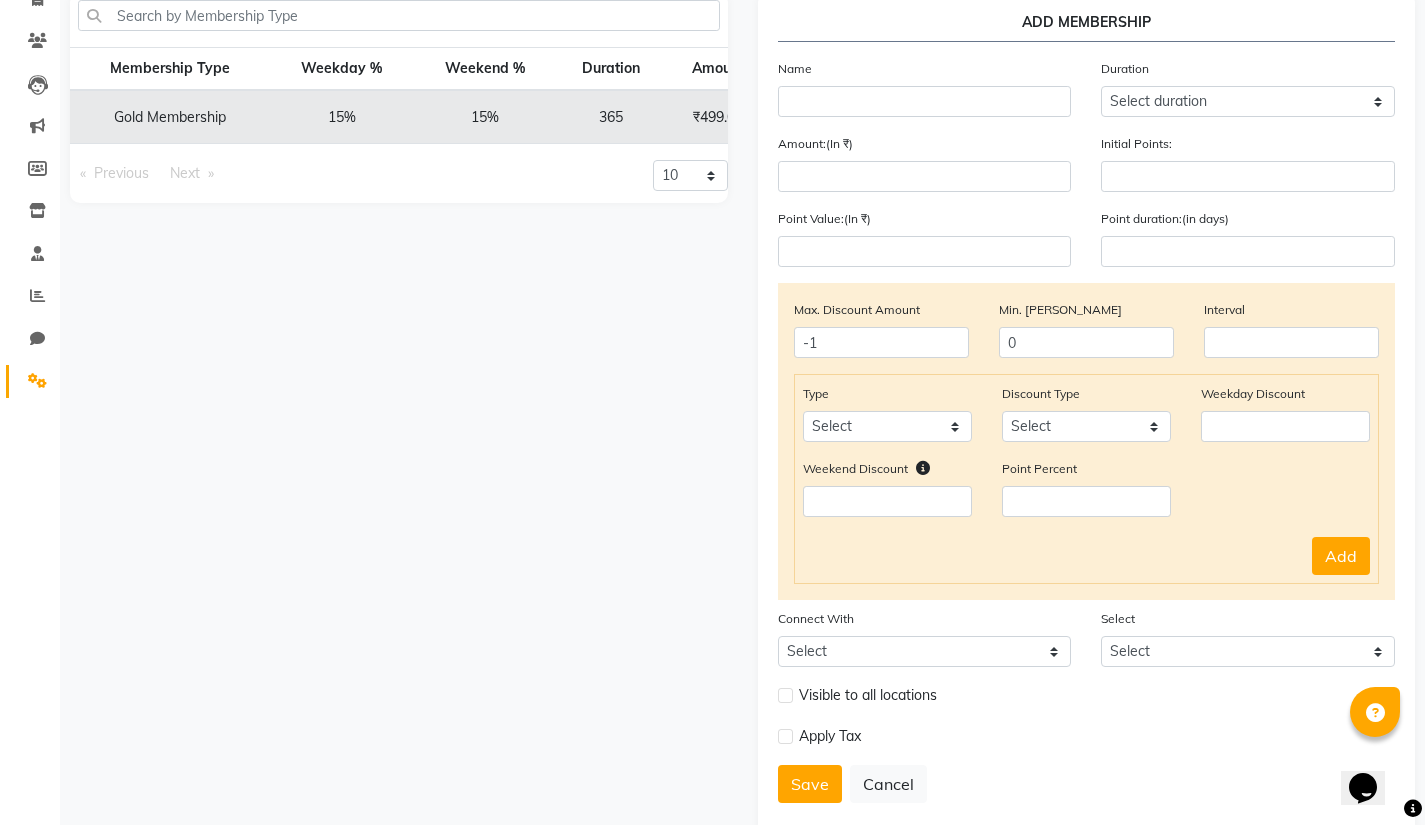 scroll, scrollTop: 0, scrollLeft: 0, axis: both 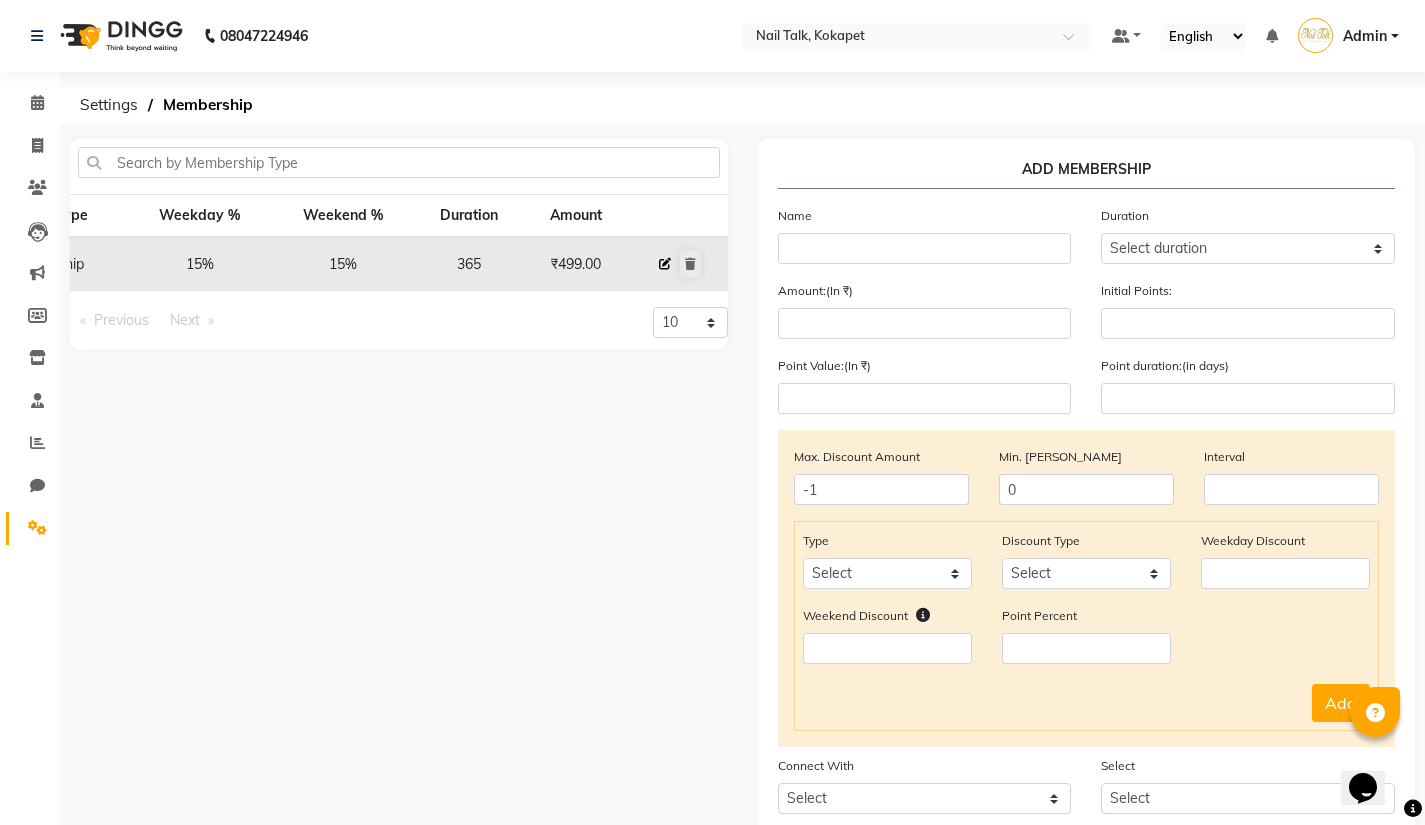 click 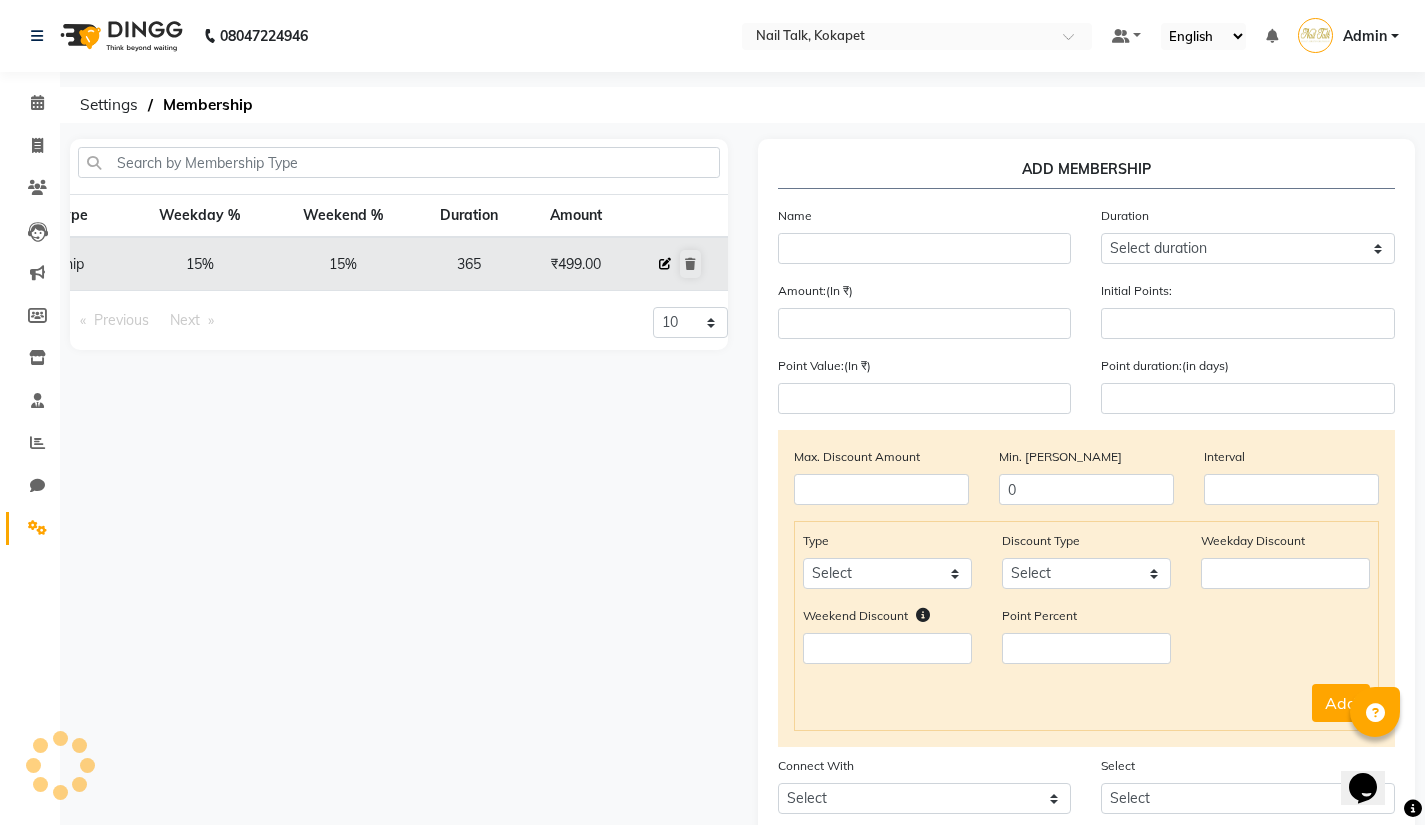 type on "Gold Membership" 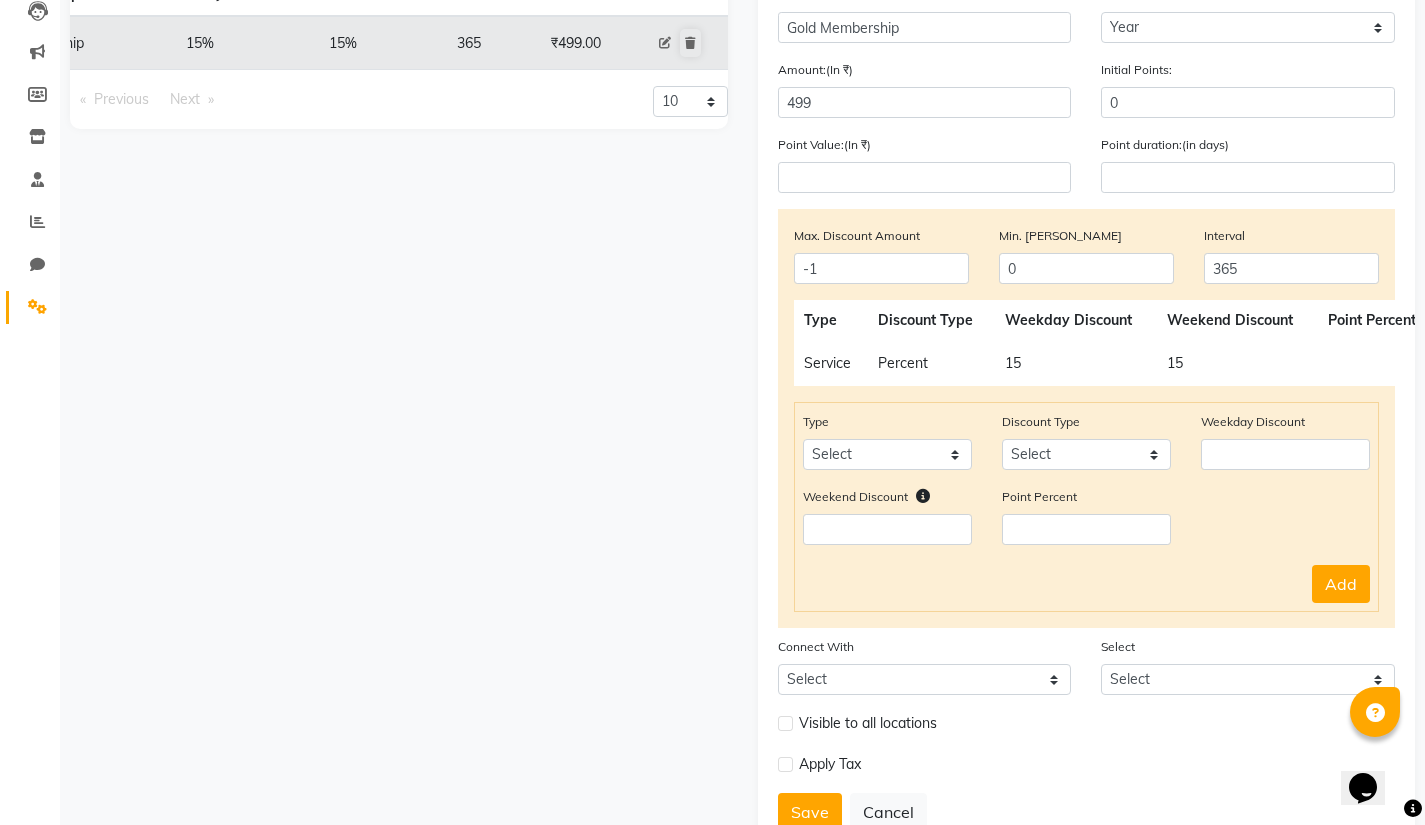 scroll, scrollTop: 225, scrollLeft: 0, axis: vertical 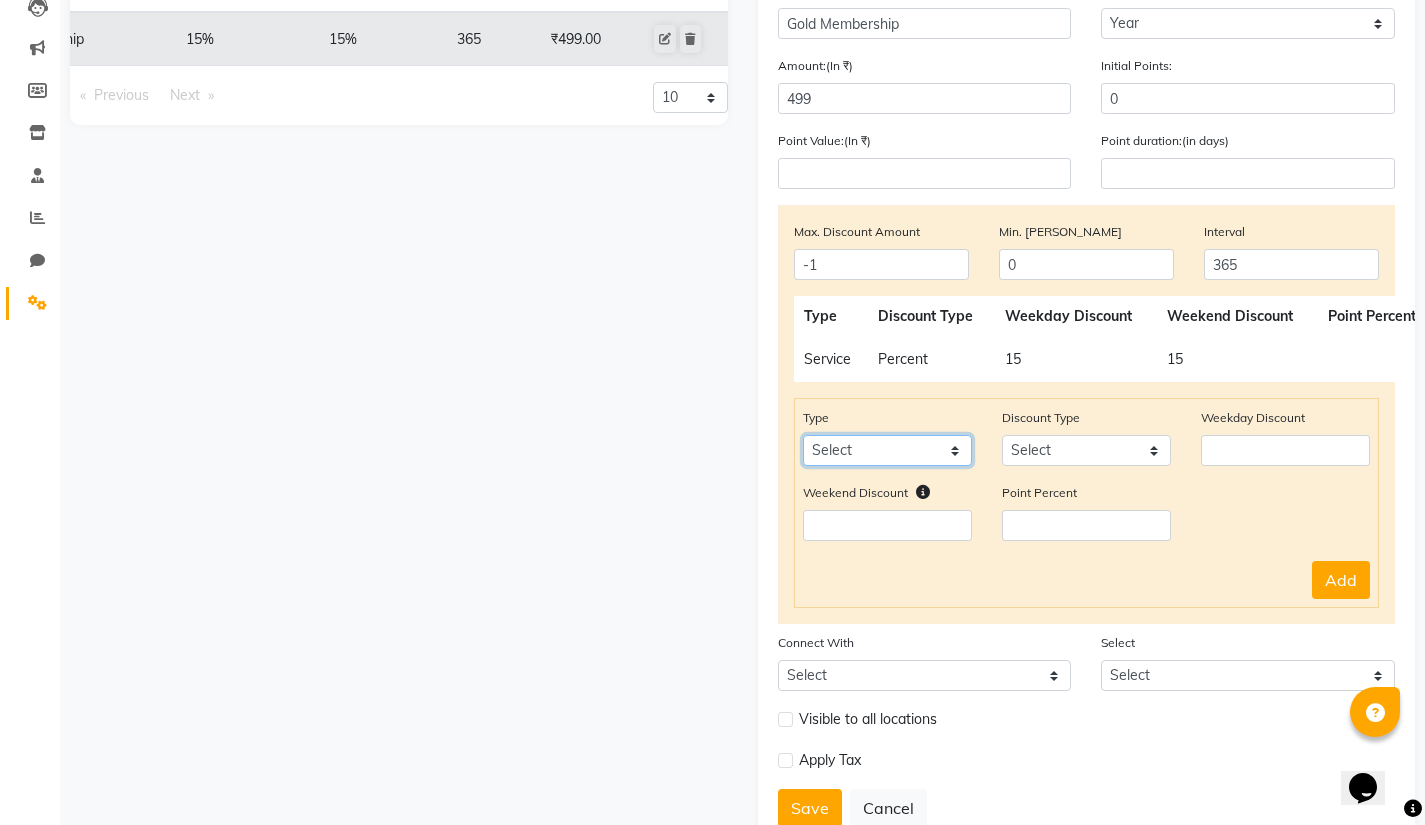 click on "Select Product Package Prepaid Voucher" 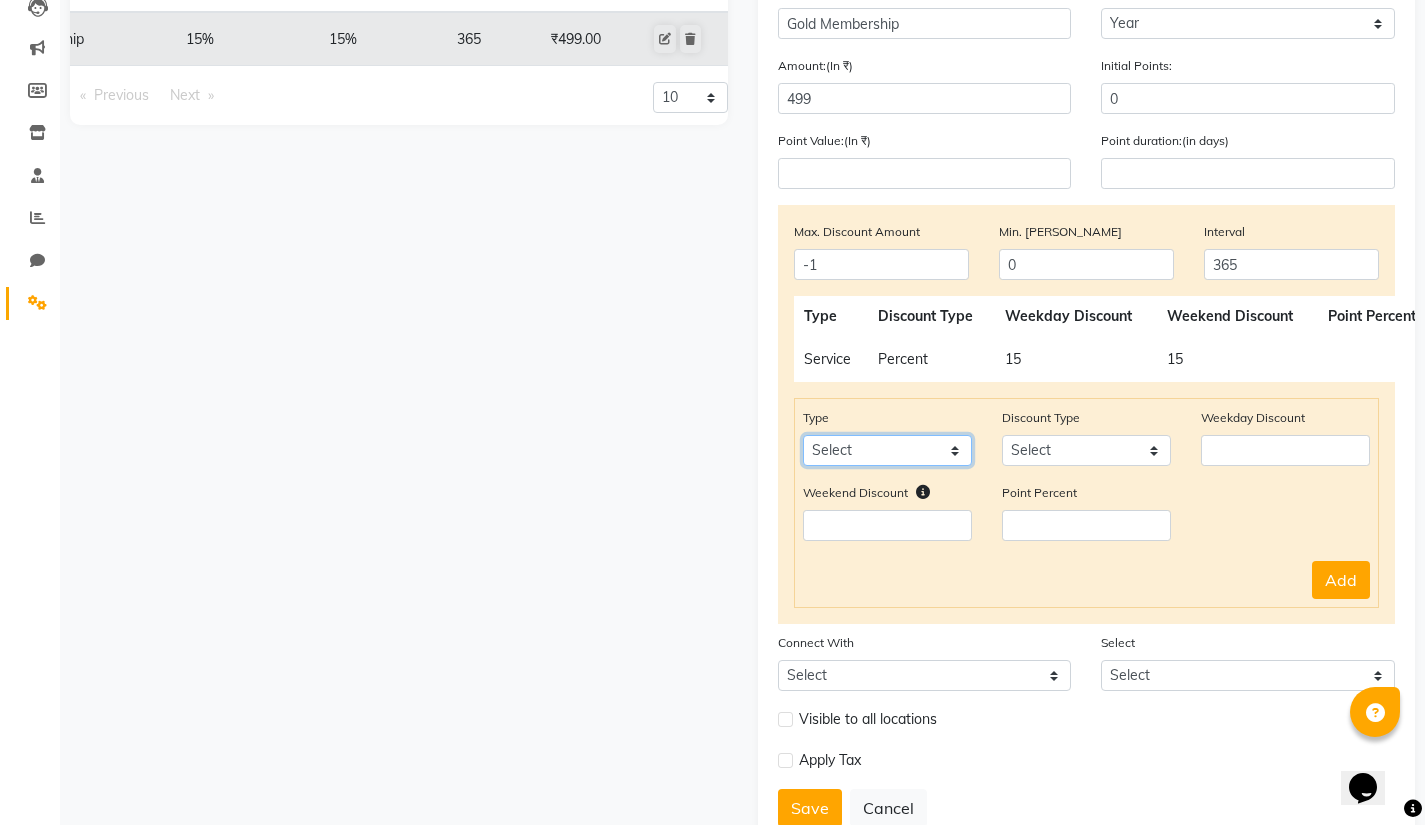 select on "product" 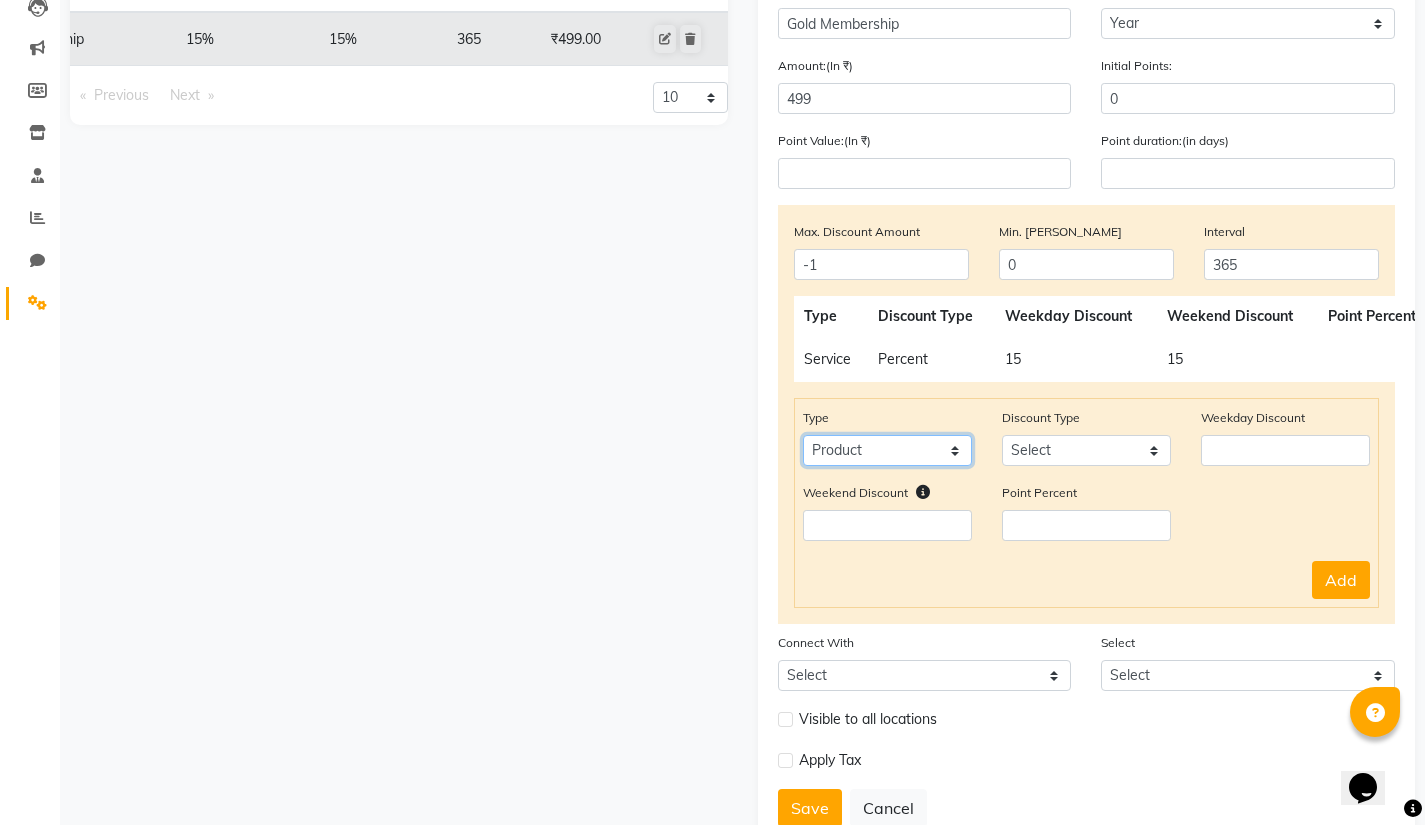 click on "Select Product Package Prepaid Voucher" 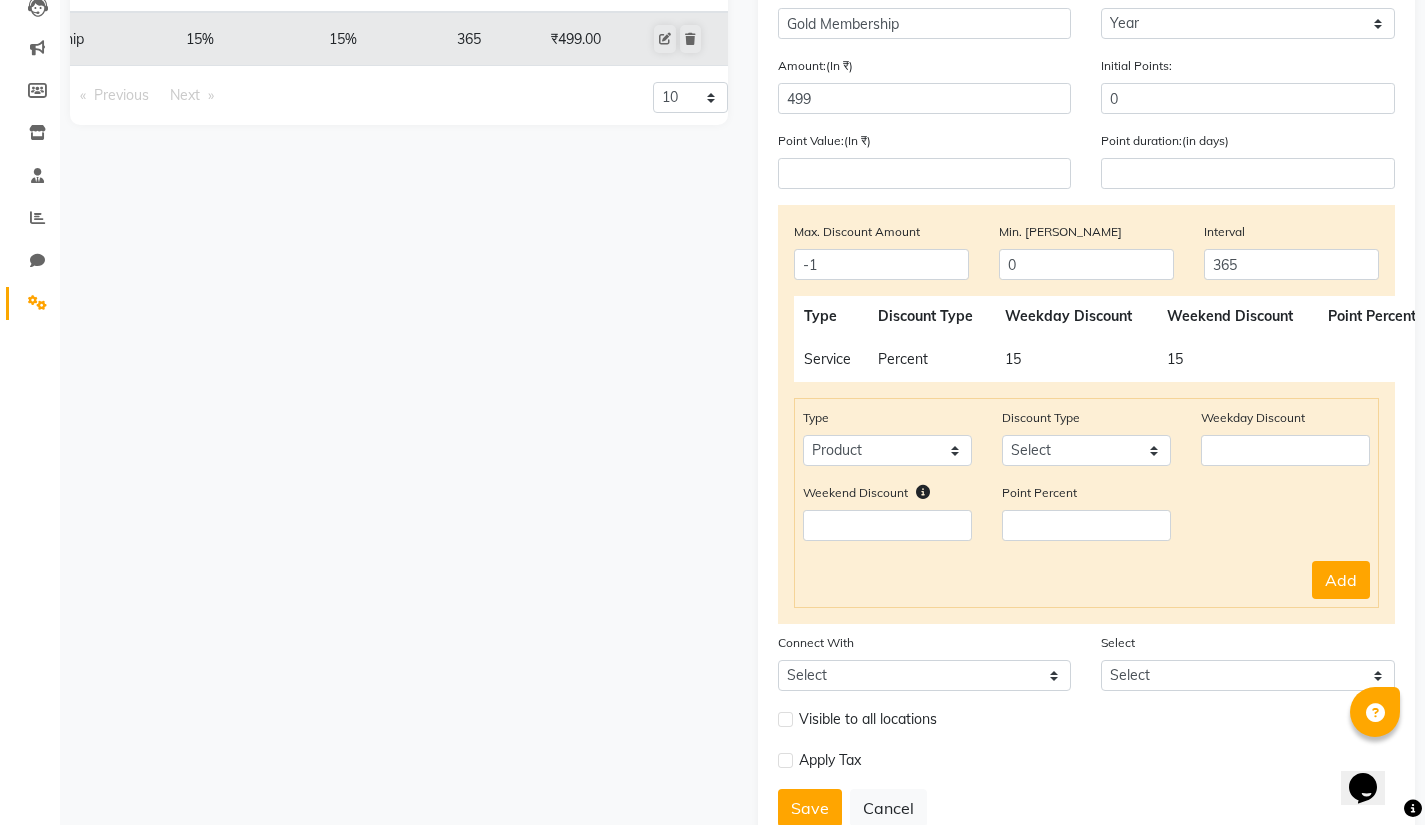click on "Membership Type Weekday % Weekend % Duration Amount Gold Membership 15% 15% 365 ₹499.00  Previous  page  1 / 1   Next  page 10 20 50 100" 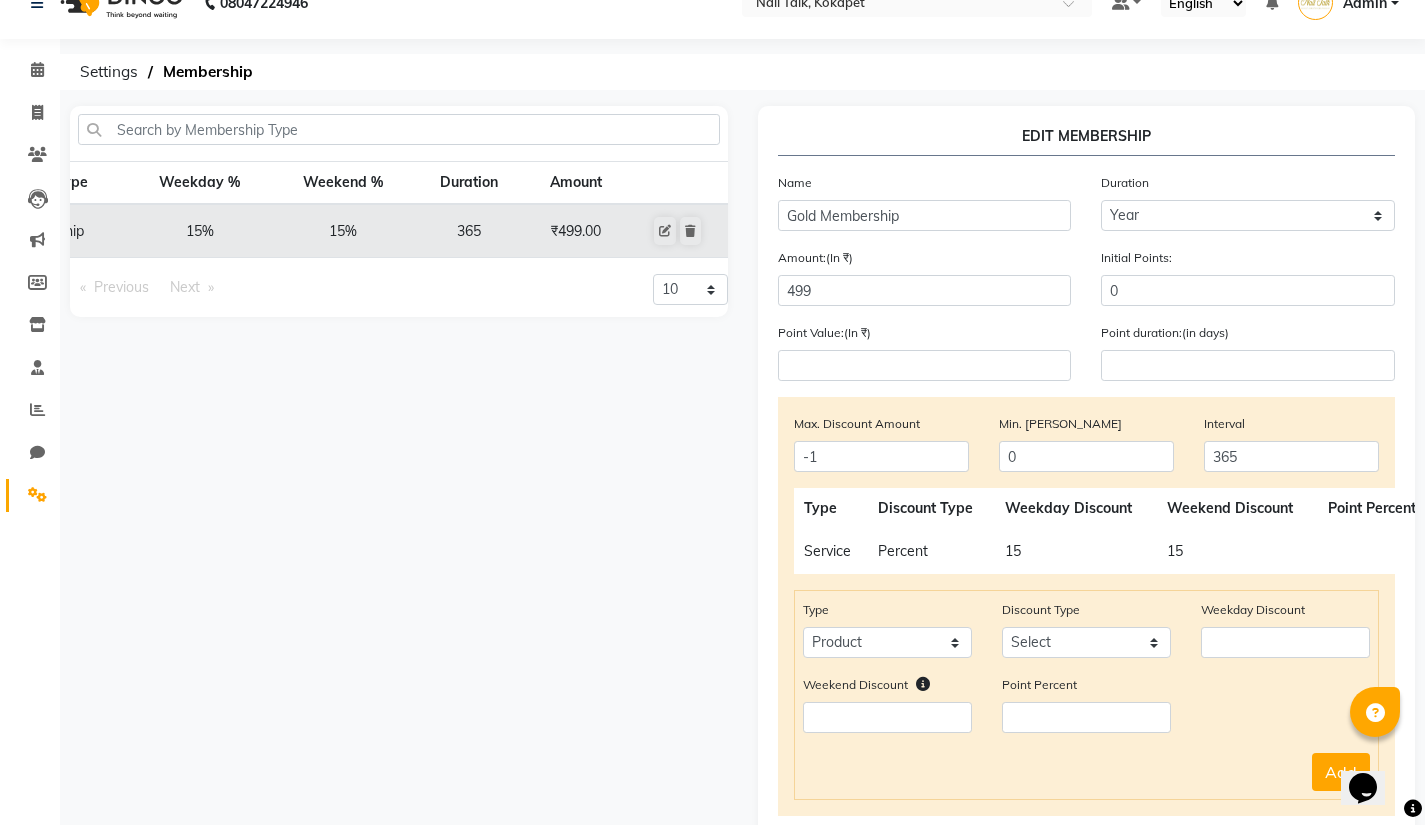 scroll, scrollTop: 34, scrollLeft: 0, axis: vertical 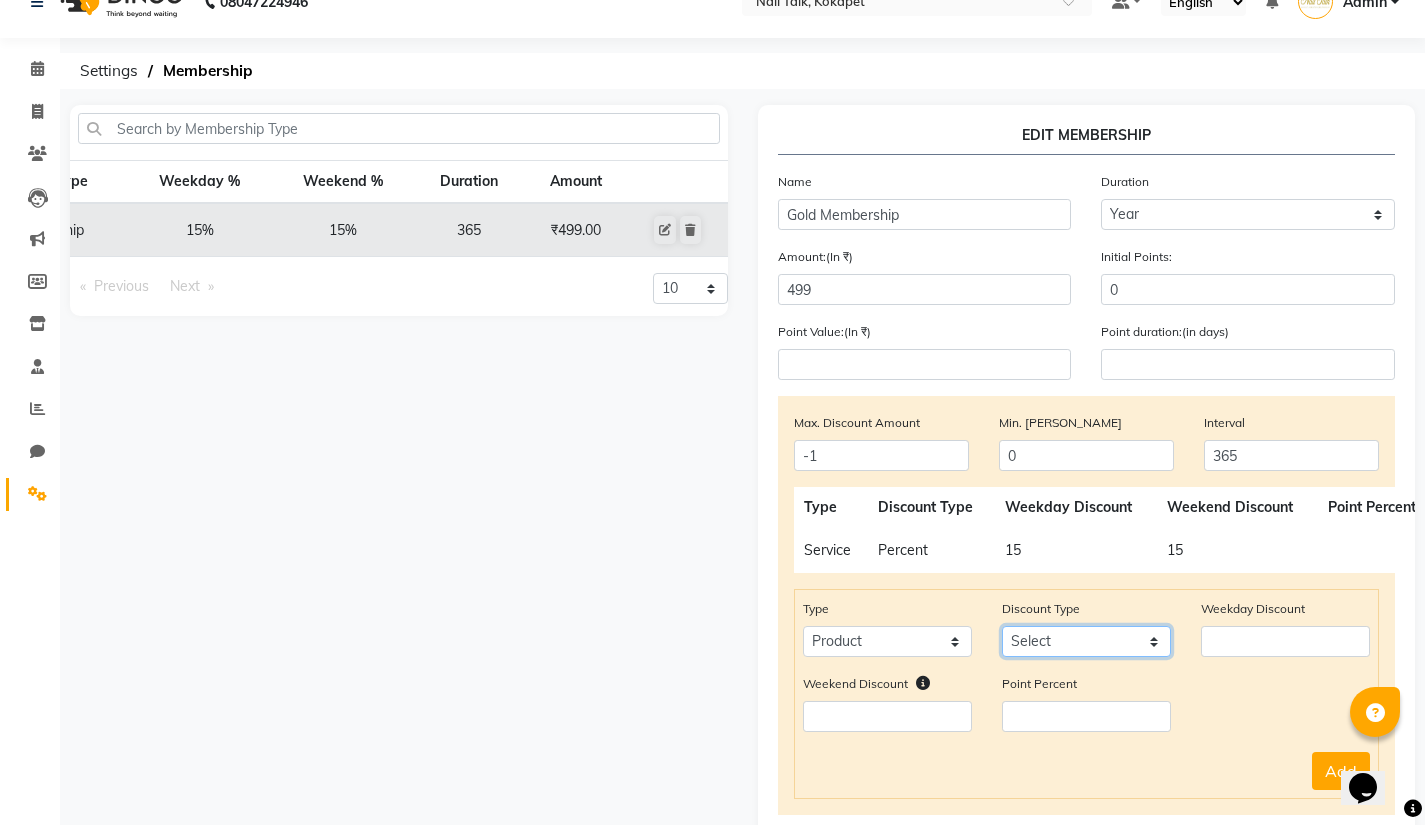 click on "Select Percent Flat" 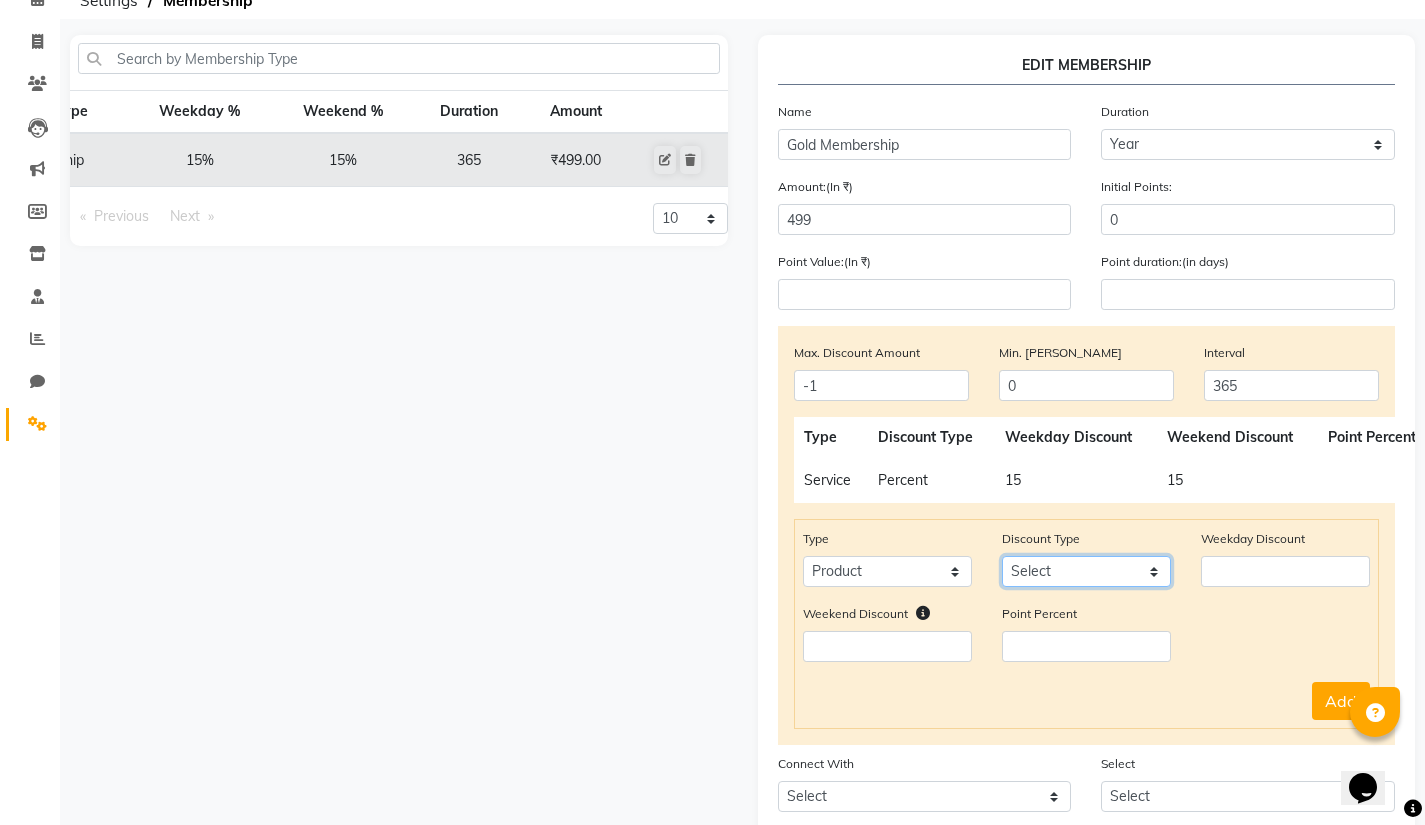 scroll, scrollTop: 127, scrollLeft: 0, axis: vertical 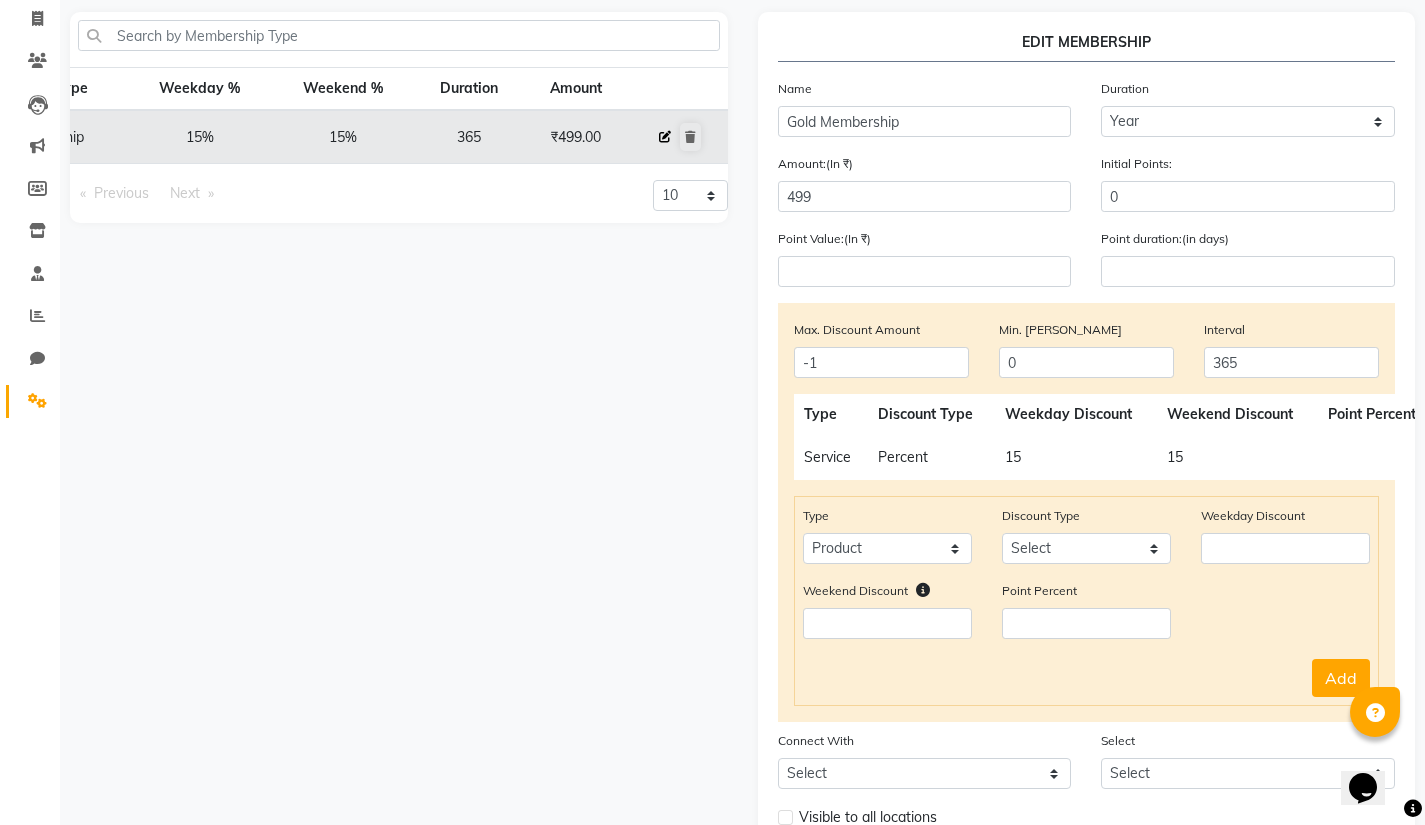click 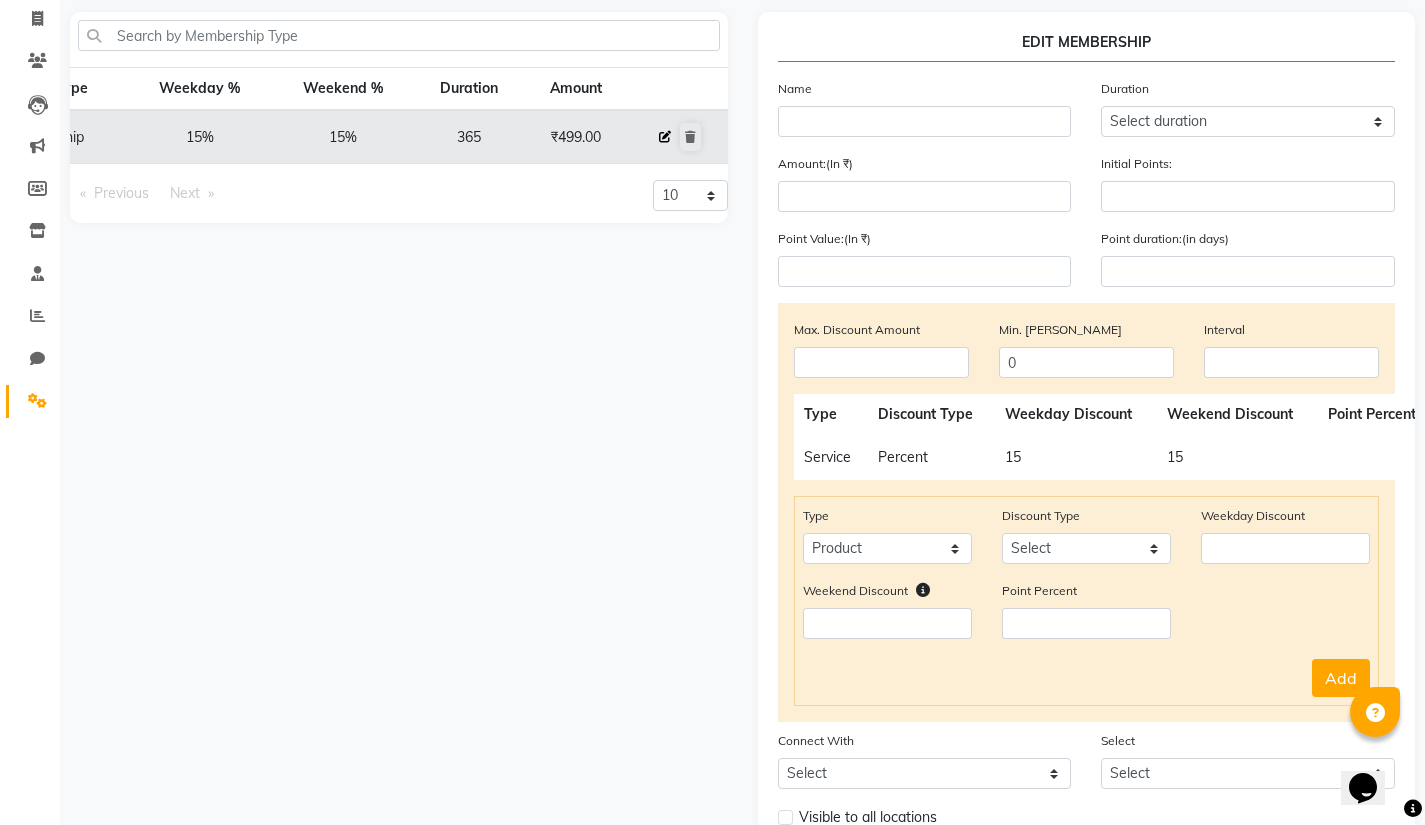 type on "Gold Membership" 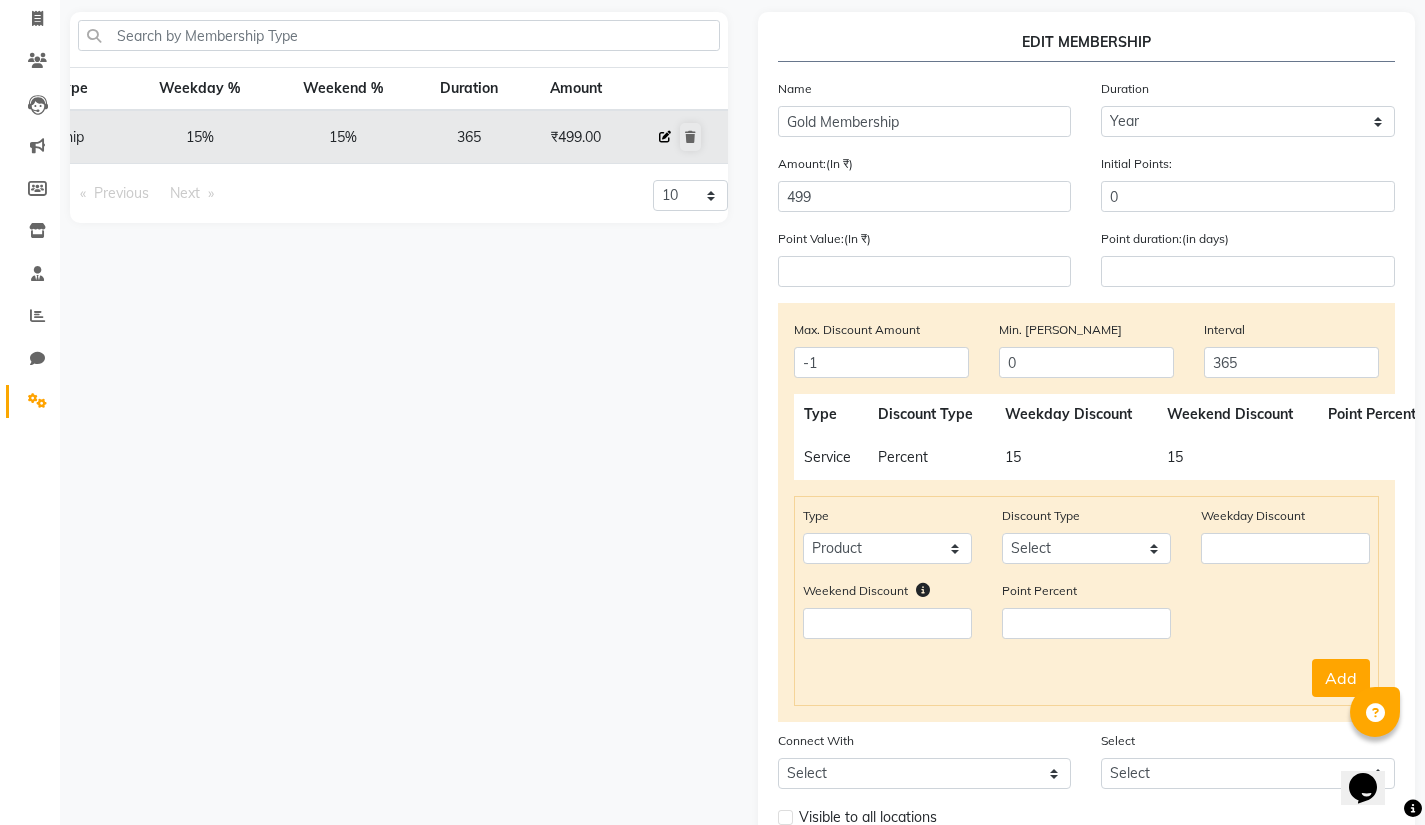select 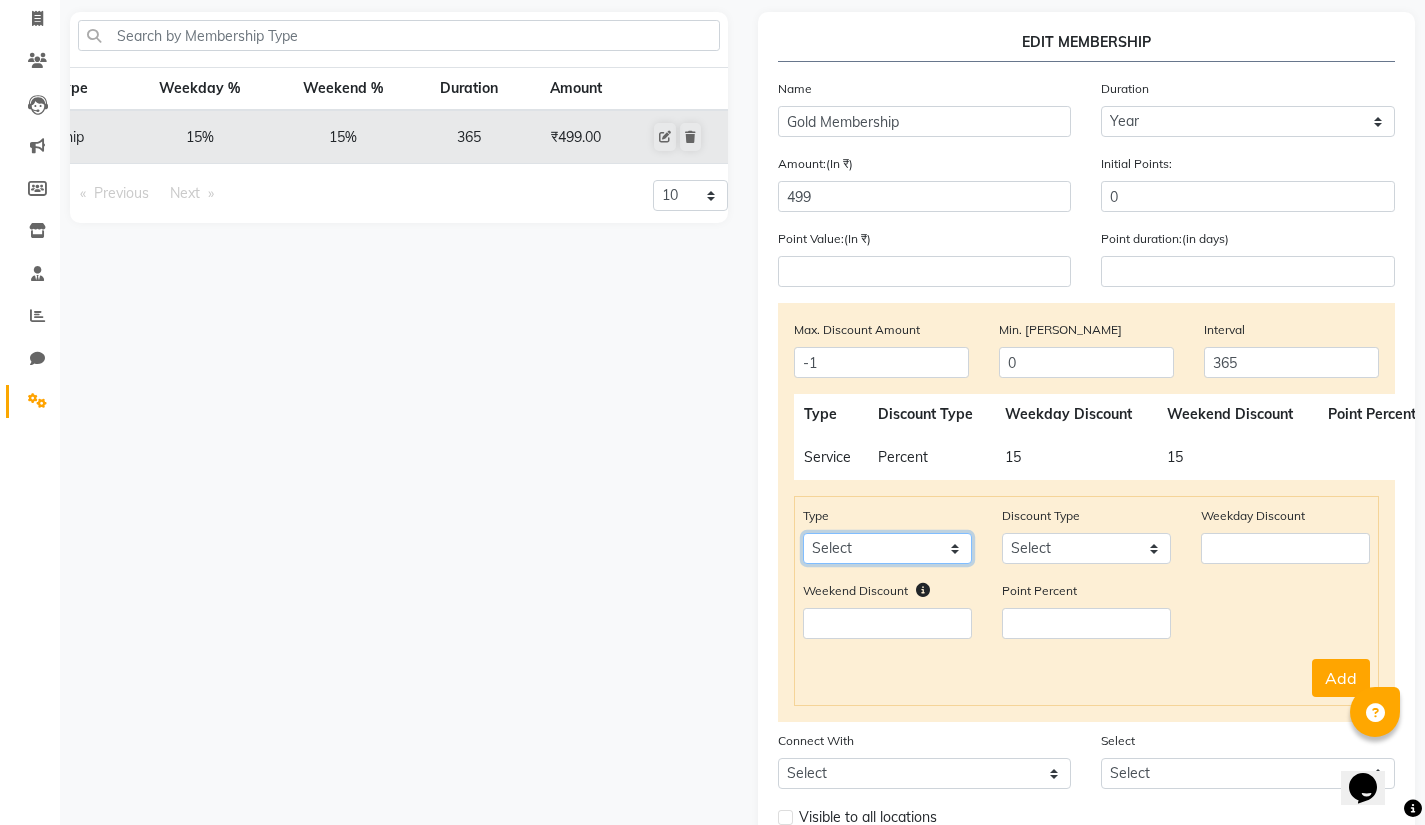 click on "Select Product Package Prepaid Voucher" 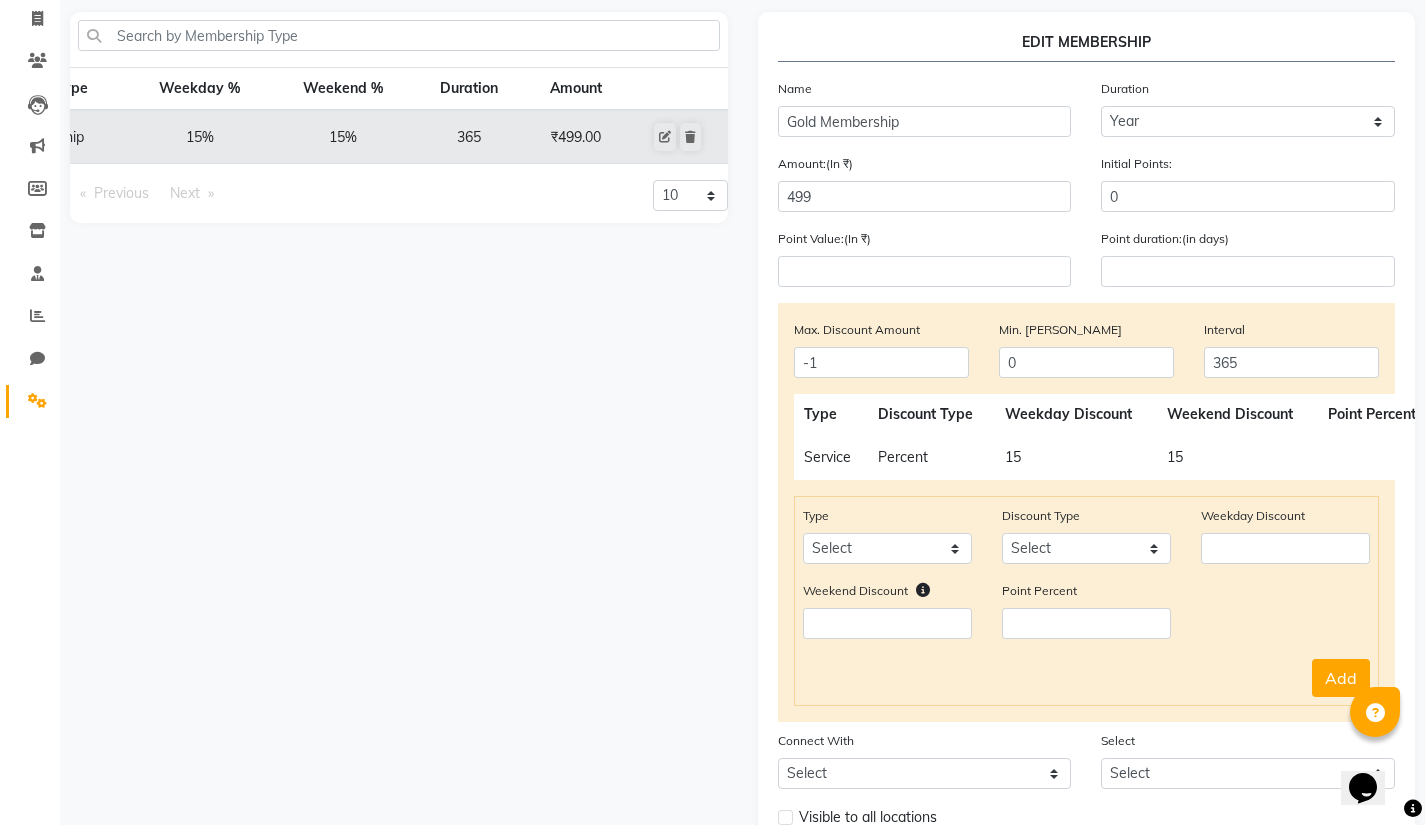 click on "Membership Type Weekday % Weekend % Duration Amount Gold Membership 15% 15% 365 ₹499.00  Previous  page  1 / 1   Next  page 10 20 50 100" 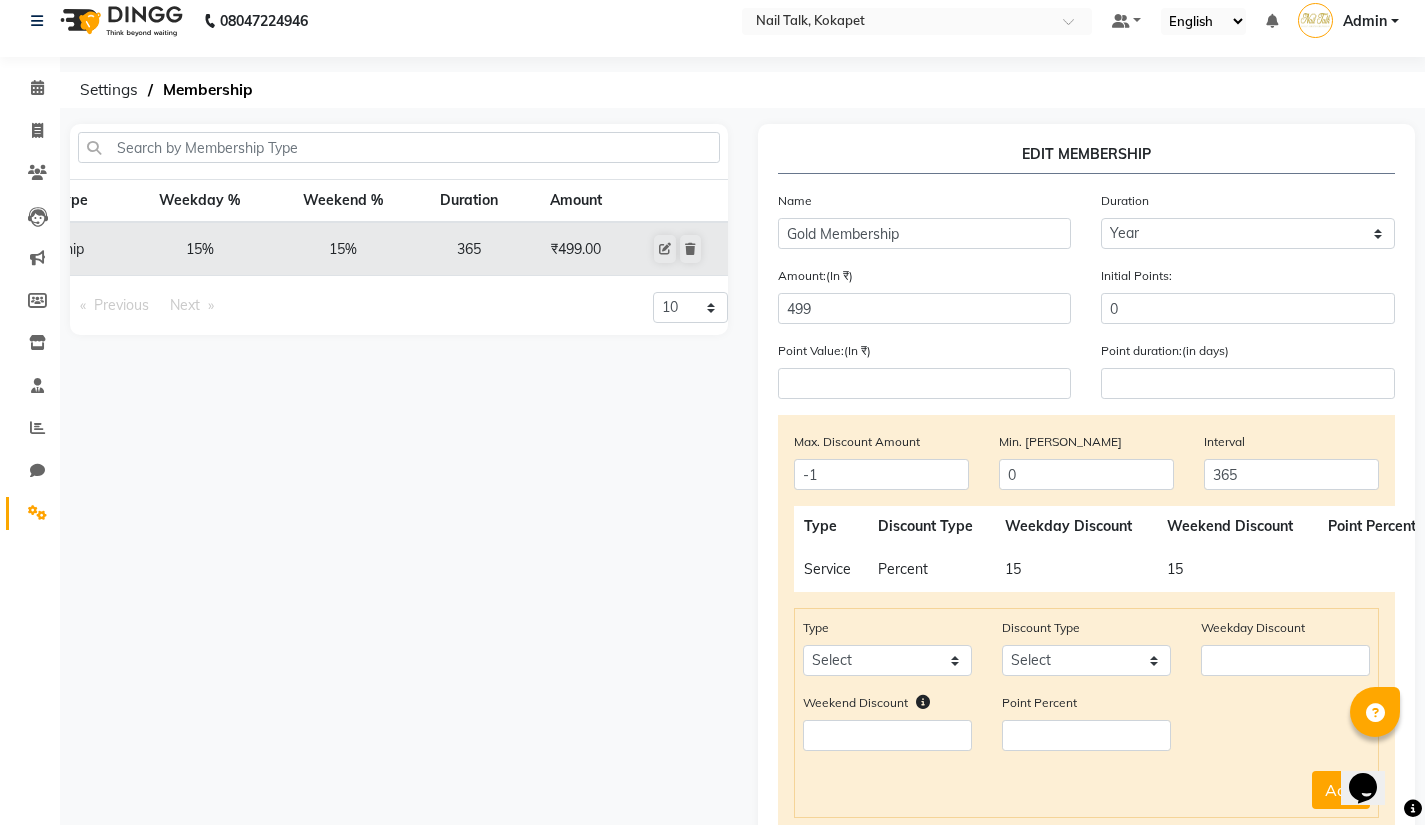 scroll, scrollTop: 15, scrollLeft: 0, axis: vertical 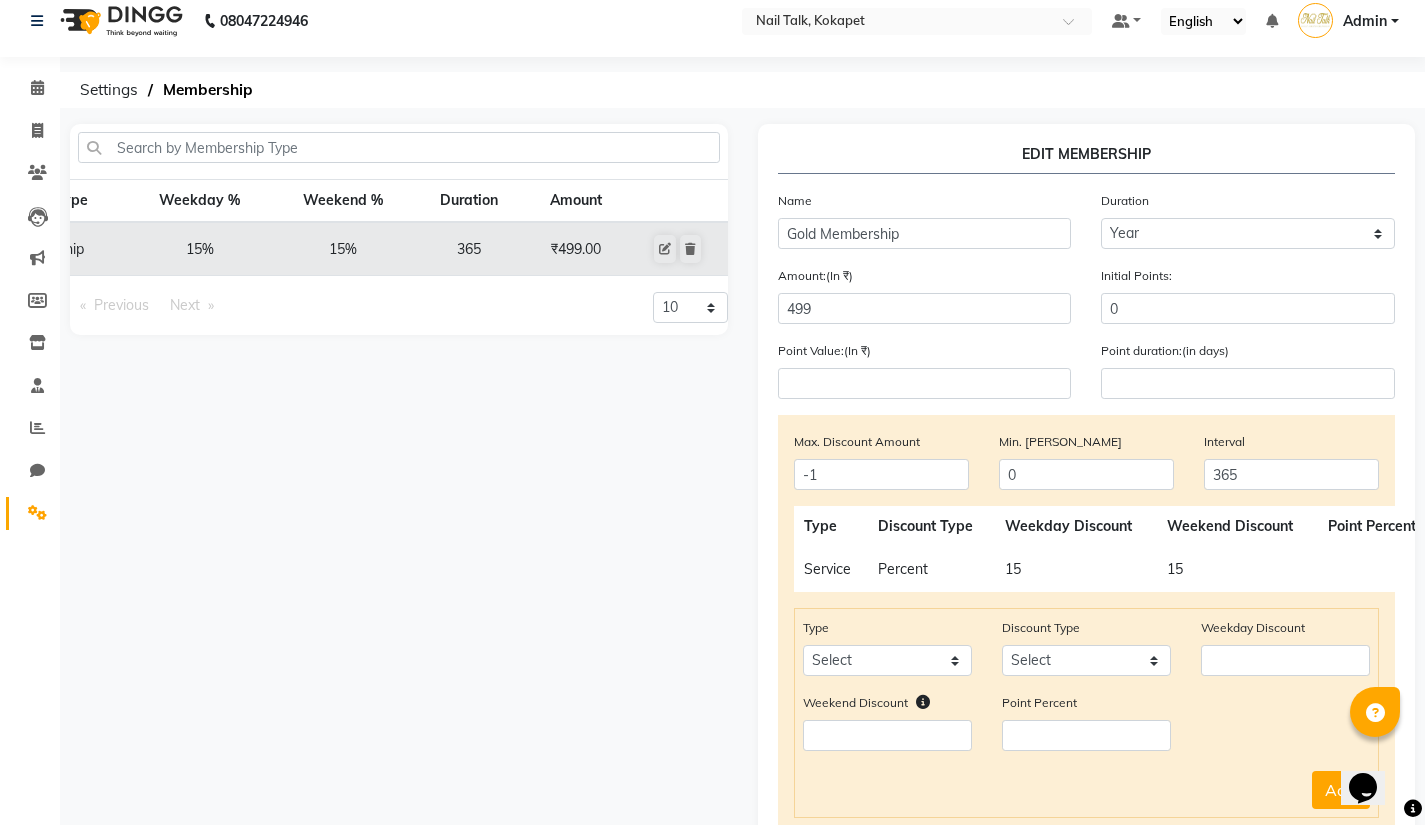 click on "15" 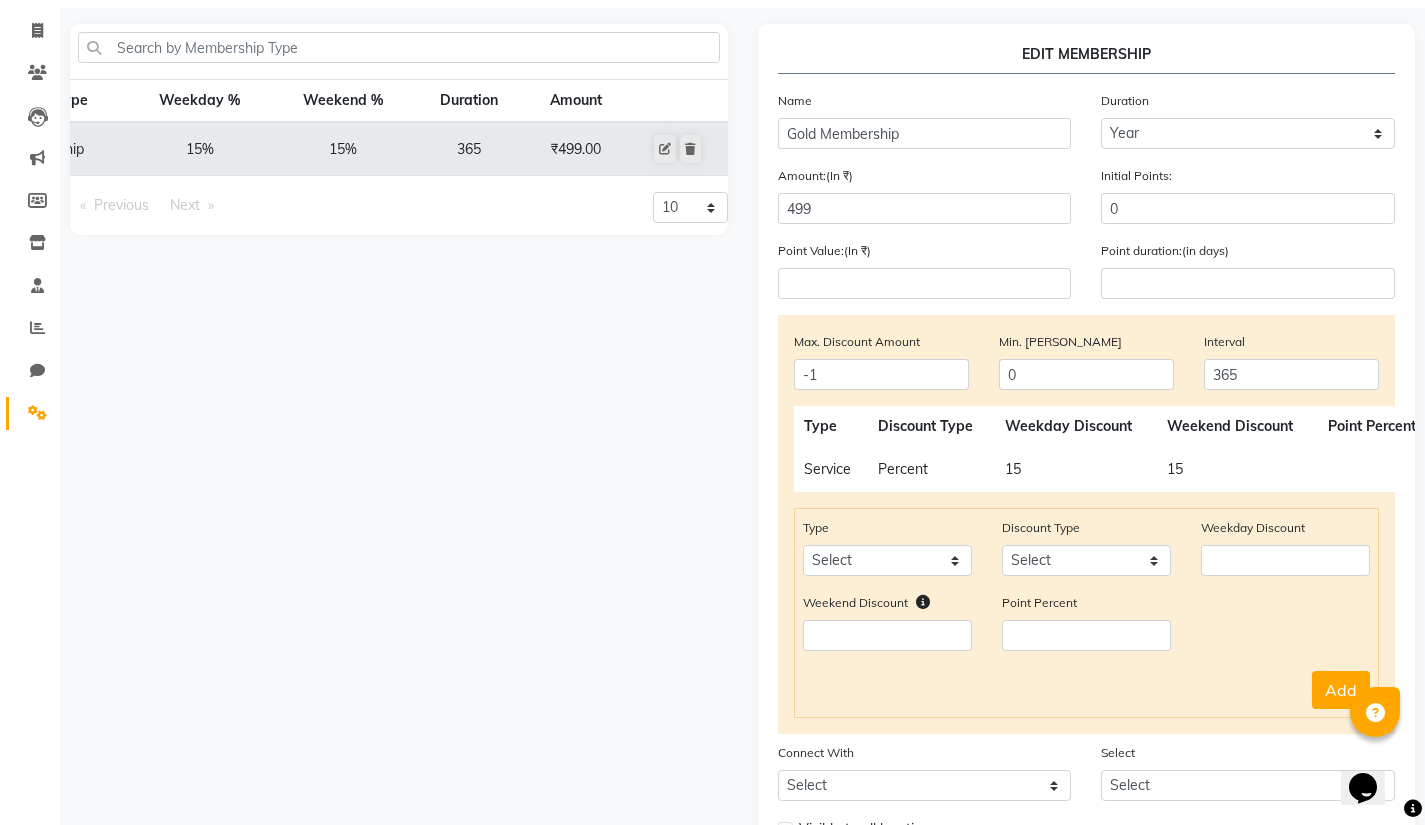 scroll, scrollTop: 293, scrollLeft: 0, axis: vertical 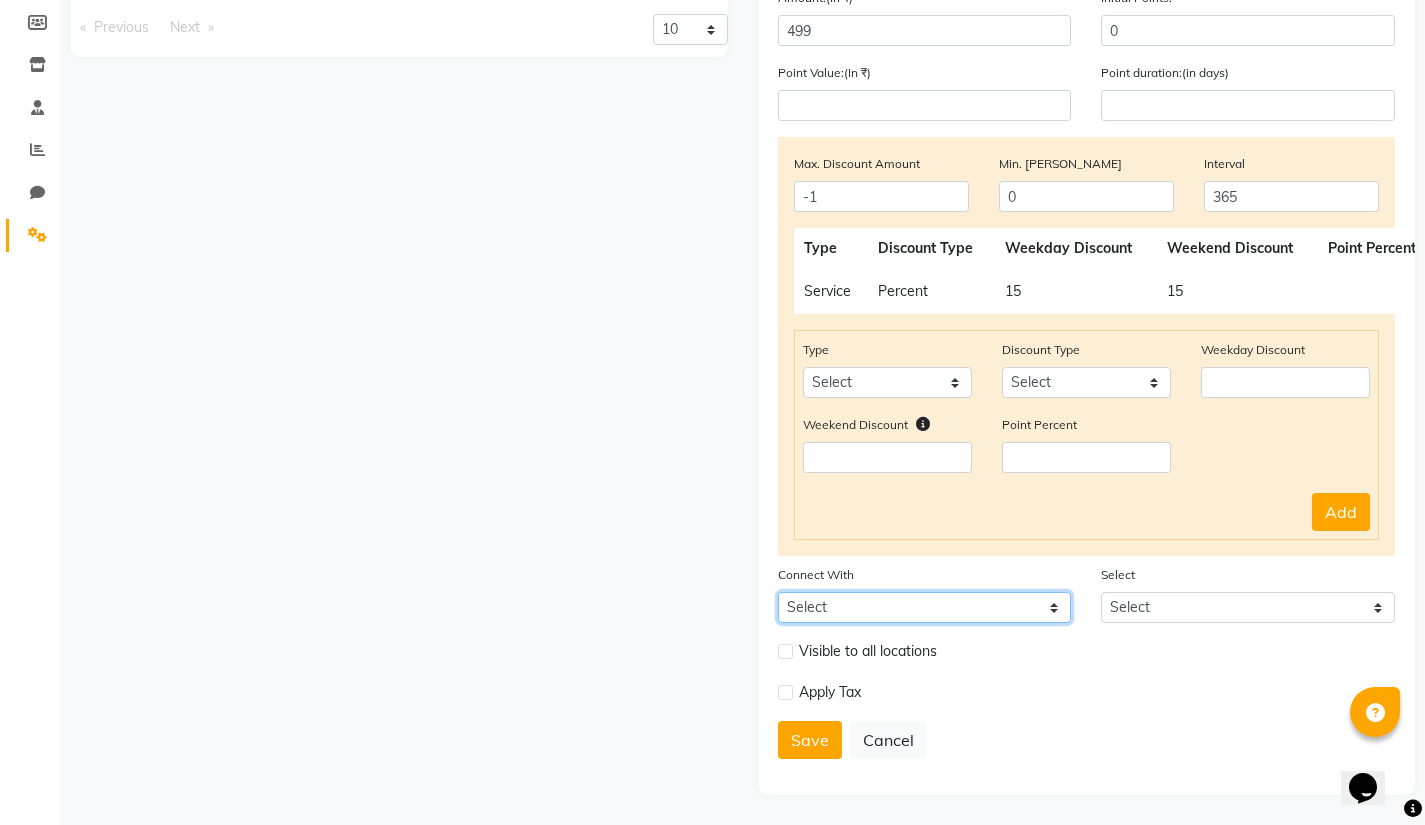 click on "Select Package Prepaid Voucher" 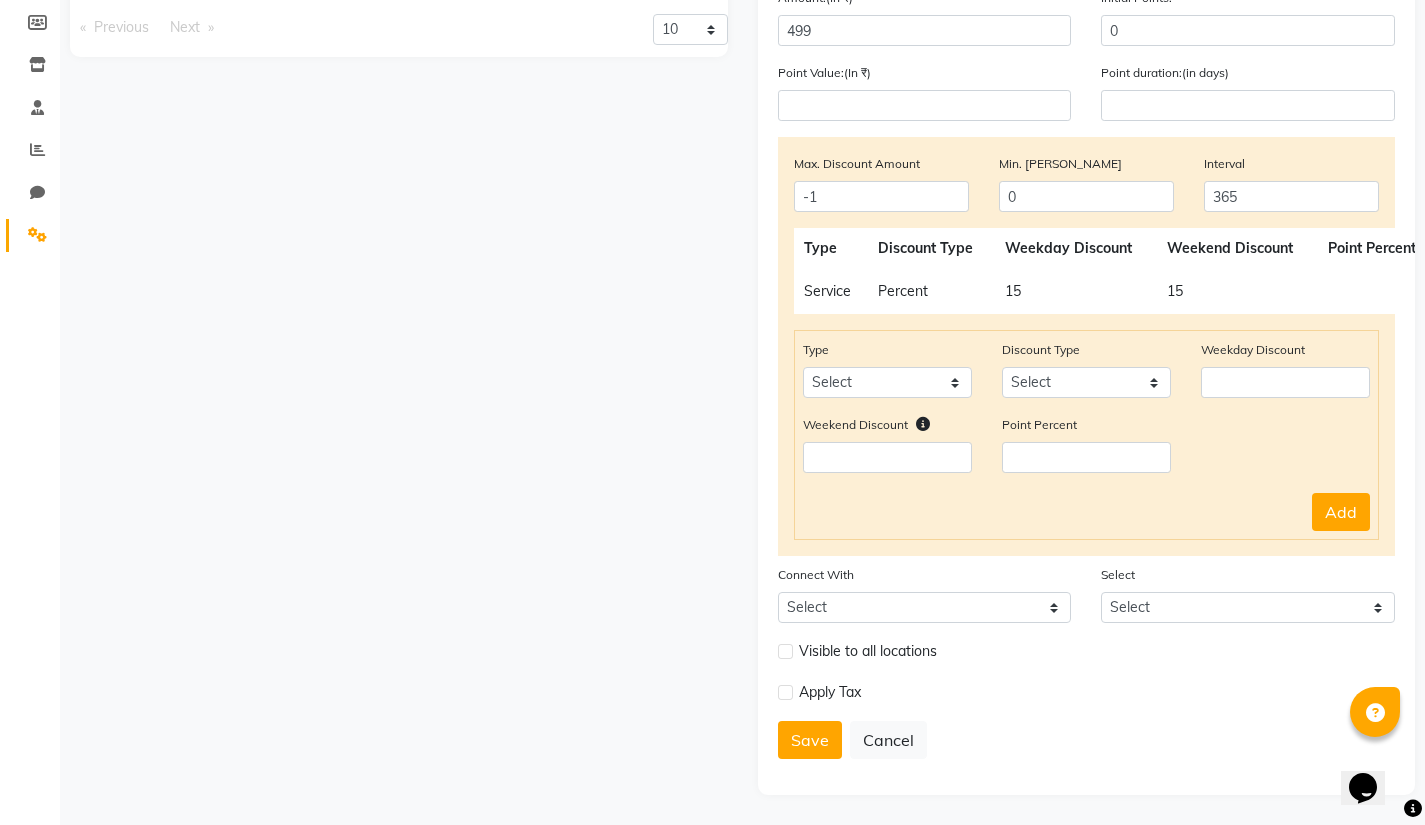 click on "Membership Type Weekday % Weekend % Duration Amount Gold Membership 15% 15% 365 ₹499.00  Previous  page  1 / 1   Next  page 10 20 50 100" 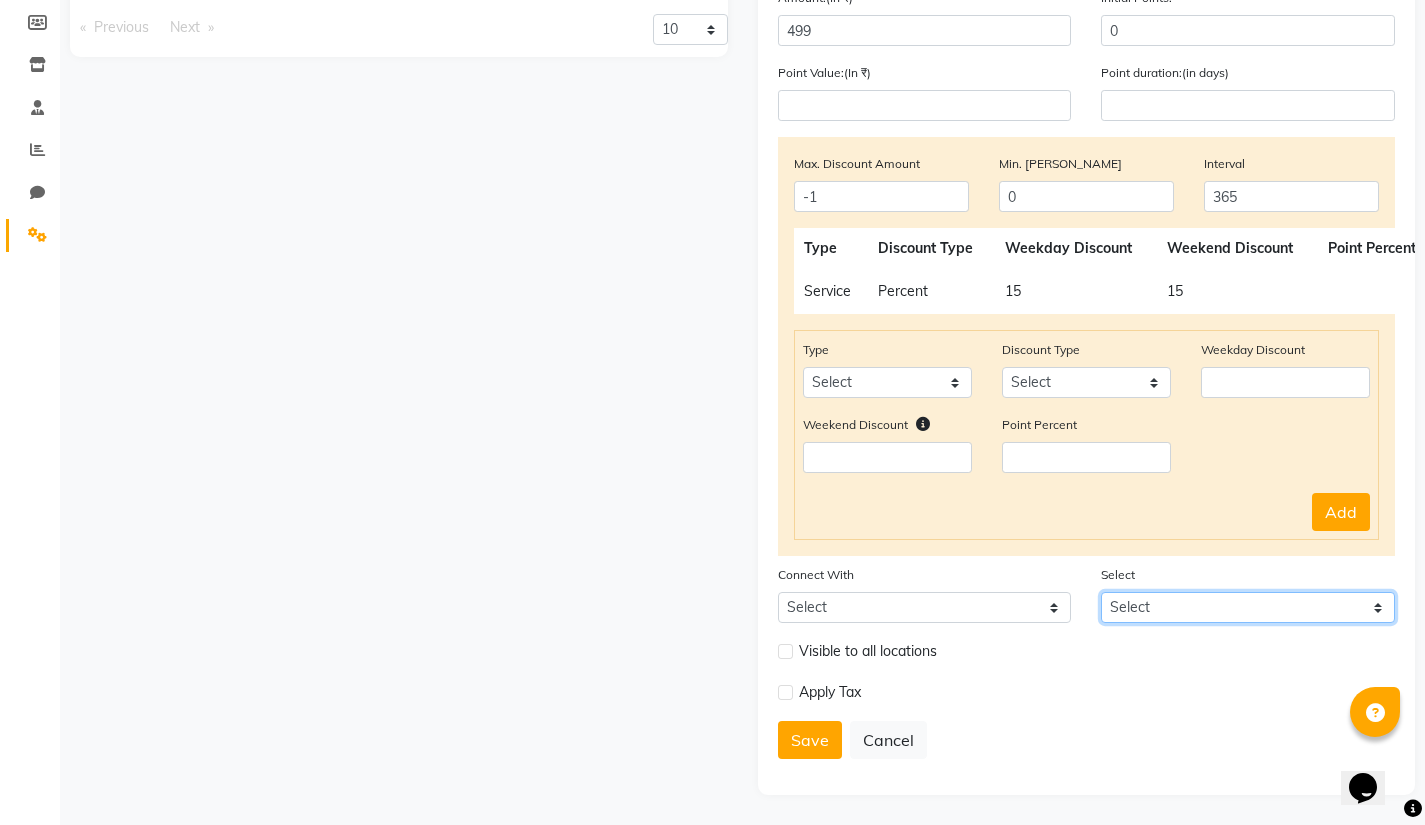 click on "Select" 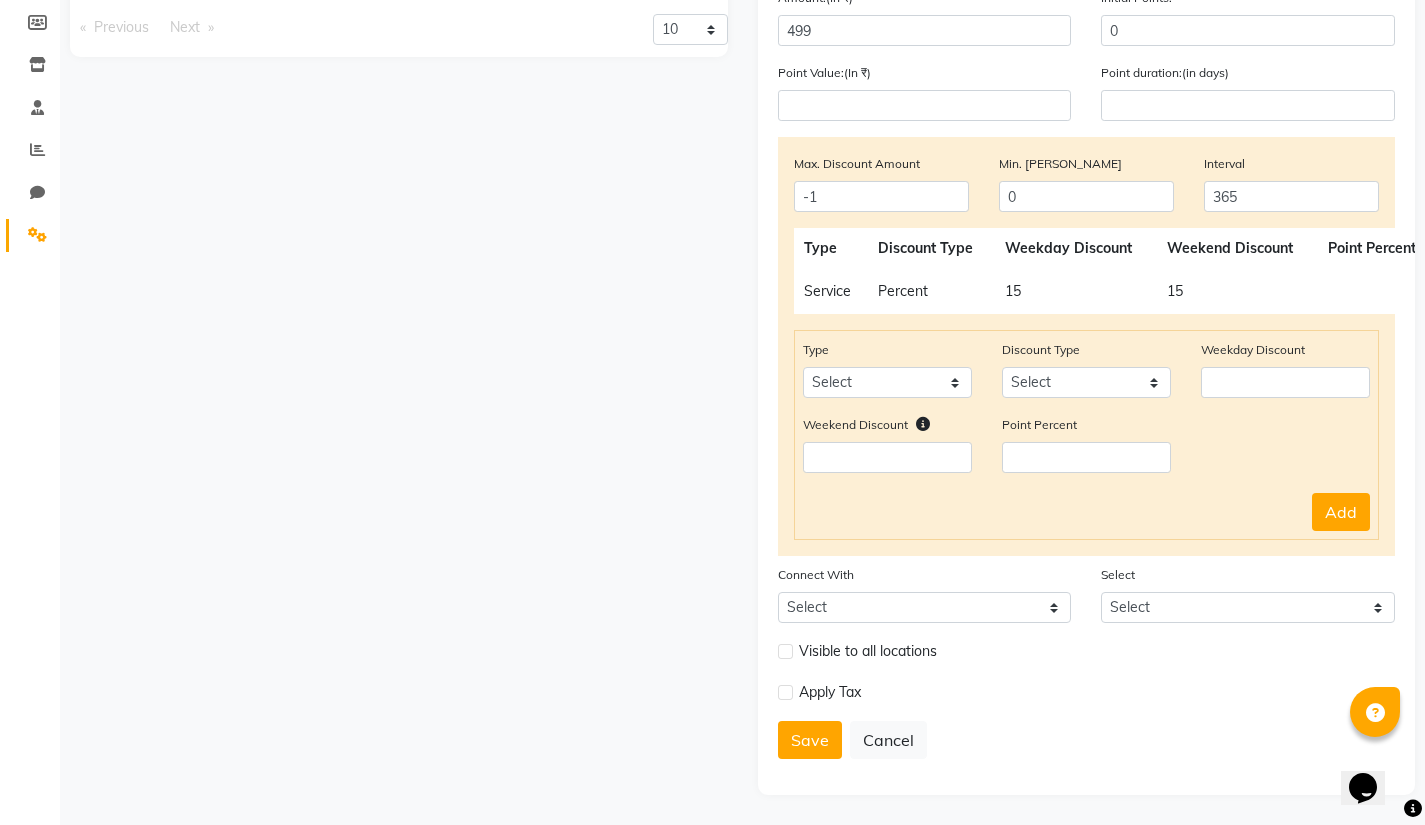 click on "Membership Type Weekday % Weekend % Duration Amount Gold Membership 15% 15% 365 ₹499.00  Previous  page  1 / 1   Next  page 10 20 50 100" 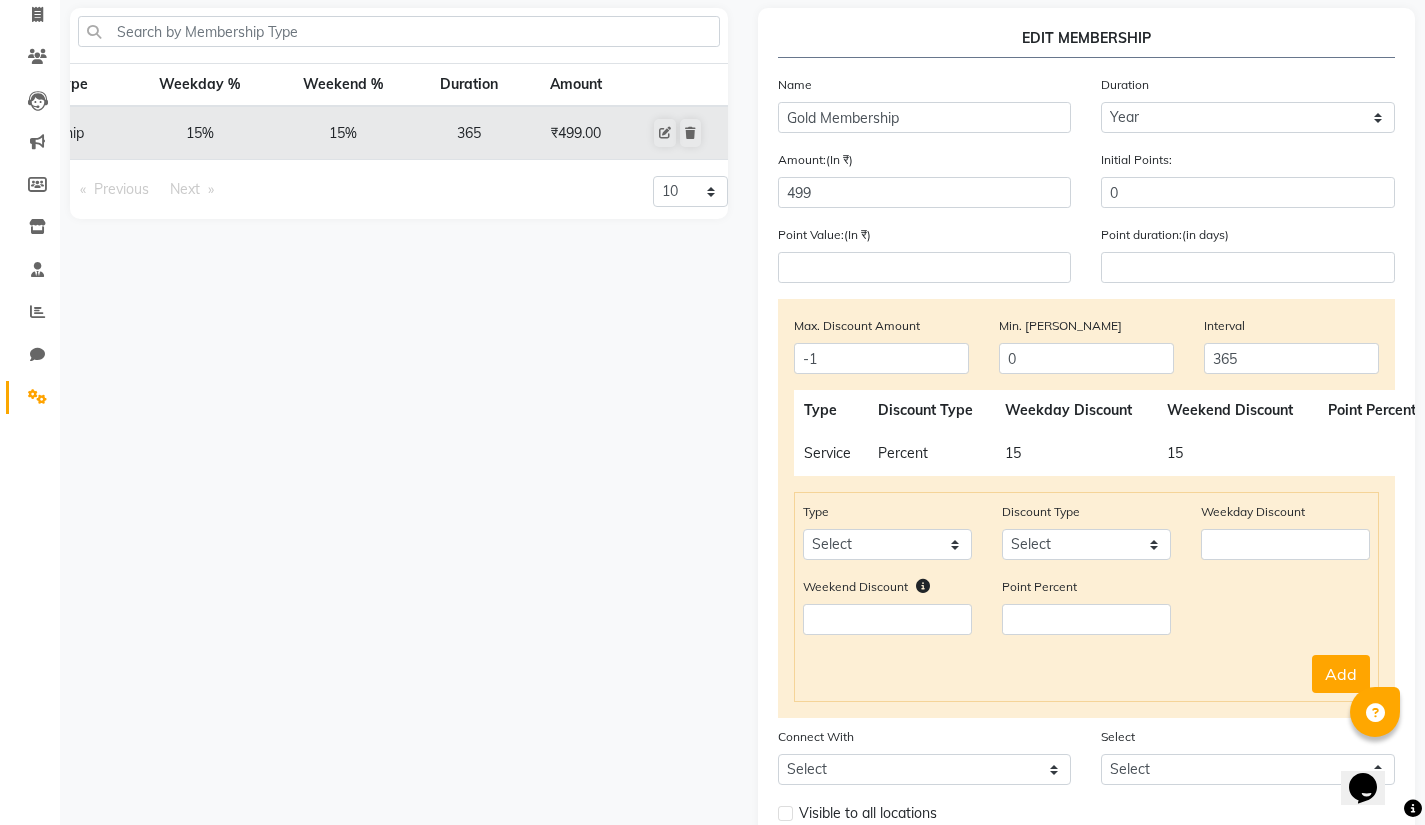 scroll, scrollTop: 133, scrollLeft: 0, axis: vertical 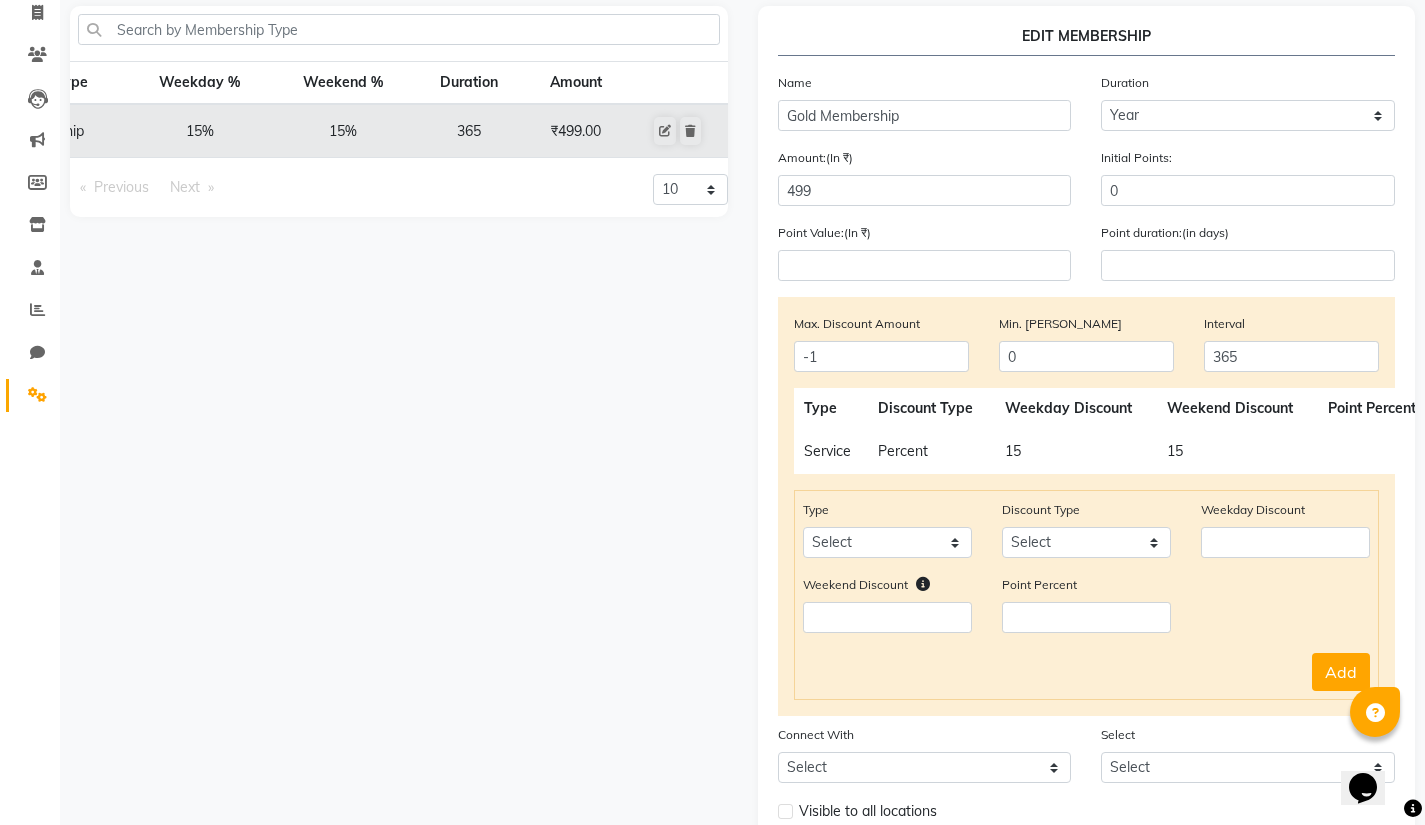 click on "15" 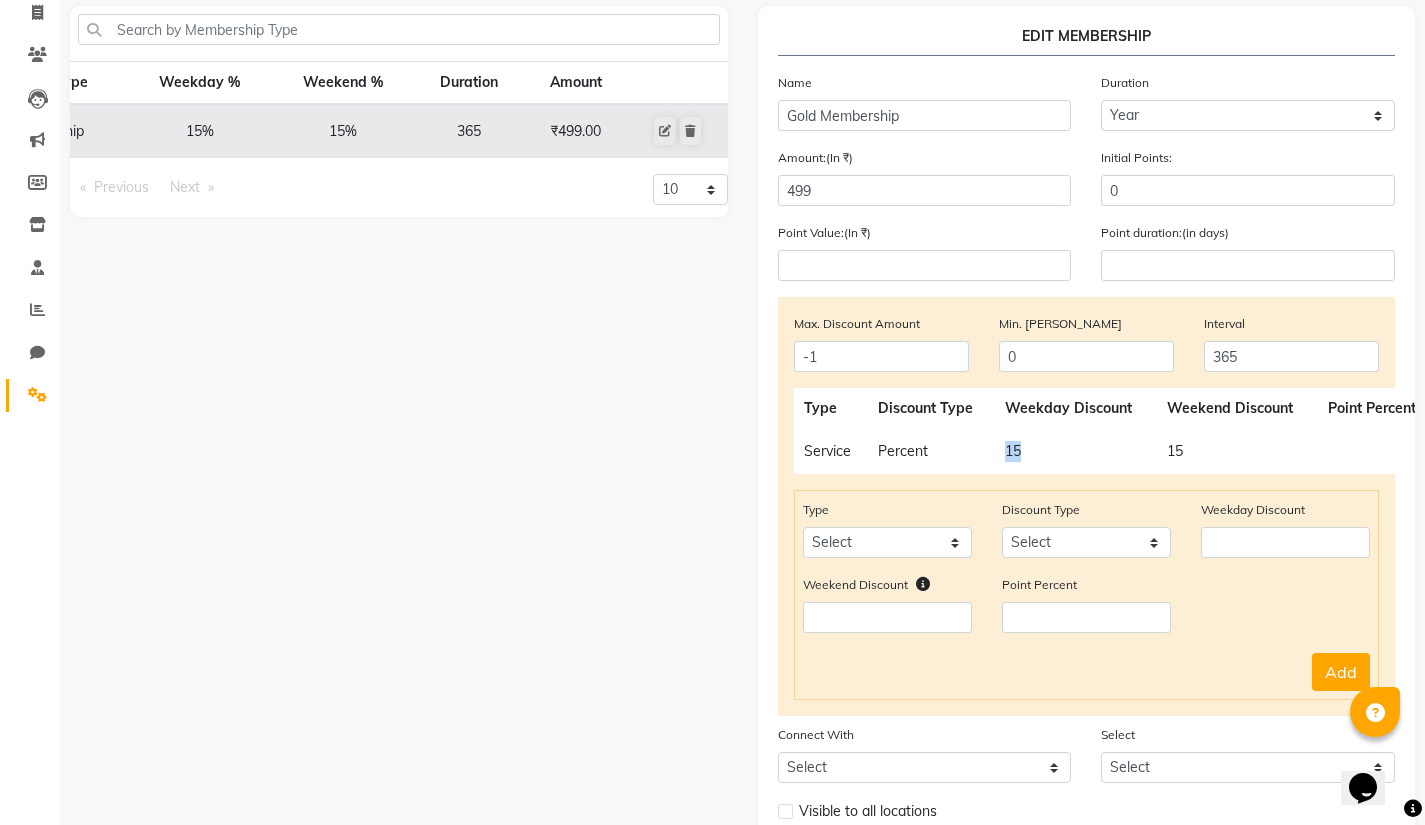 click on "15" 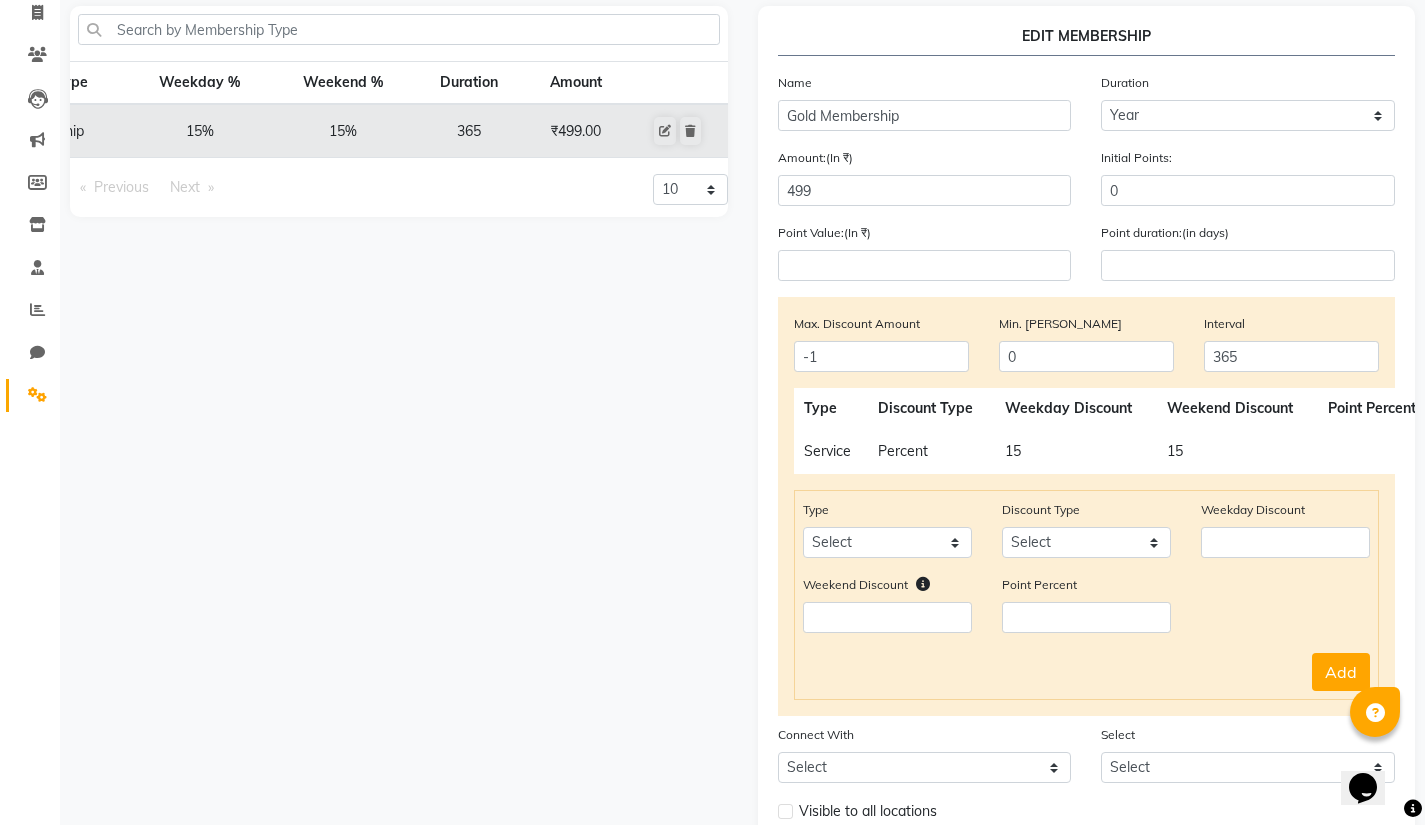 click on "Percent" 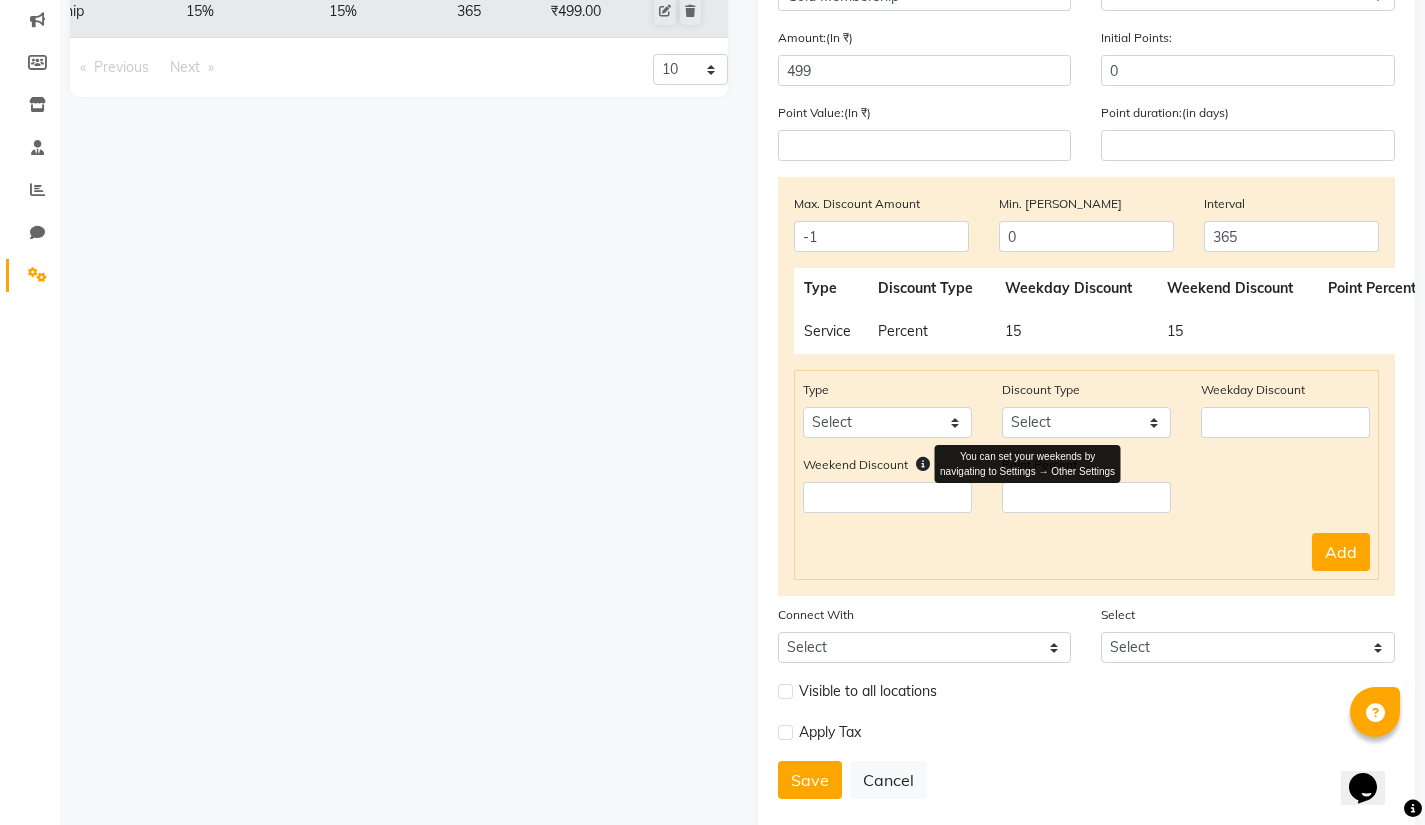 scroll, scrollTop: 252, scrollLeft: 0, axis: vertical 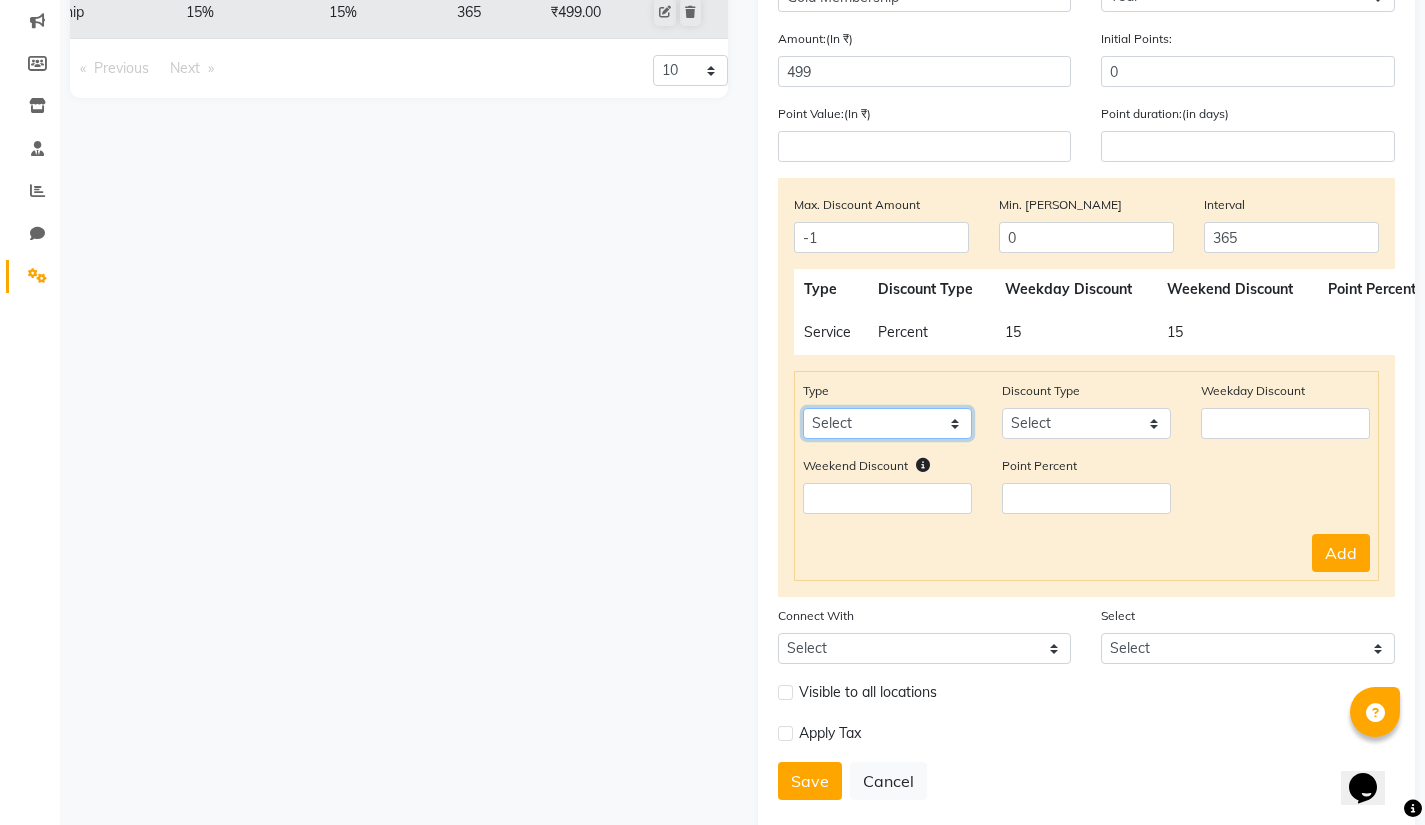 click on "Select Product Package Prepaid Voucher" 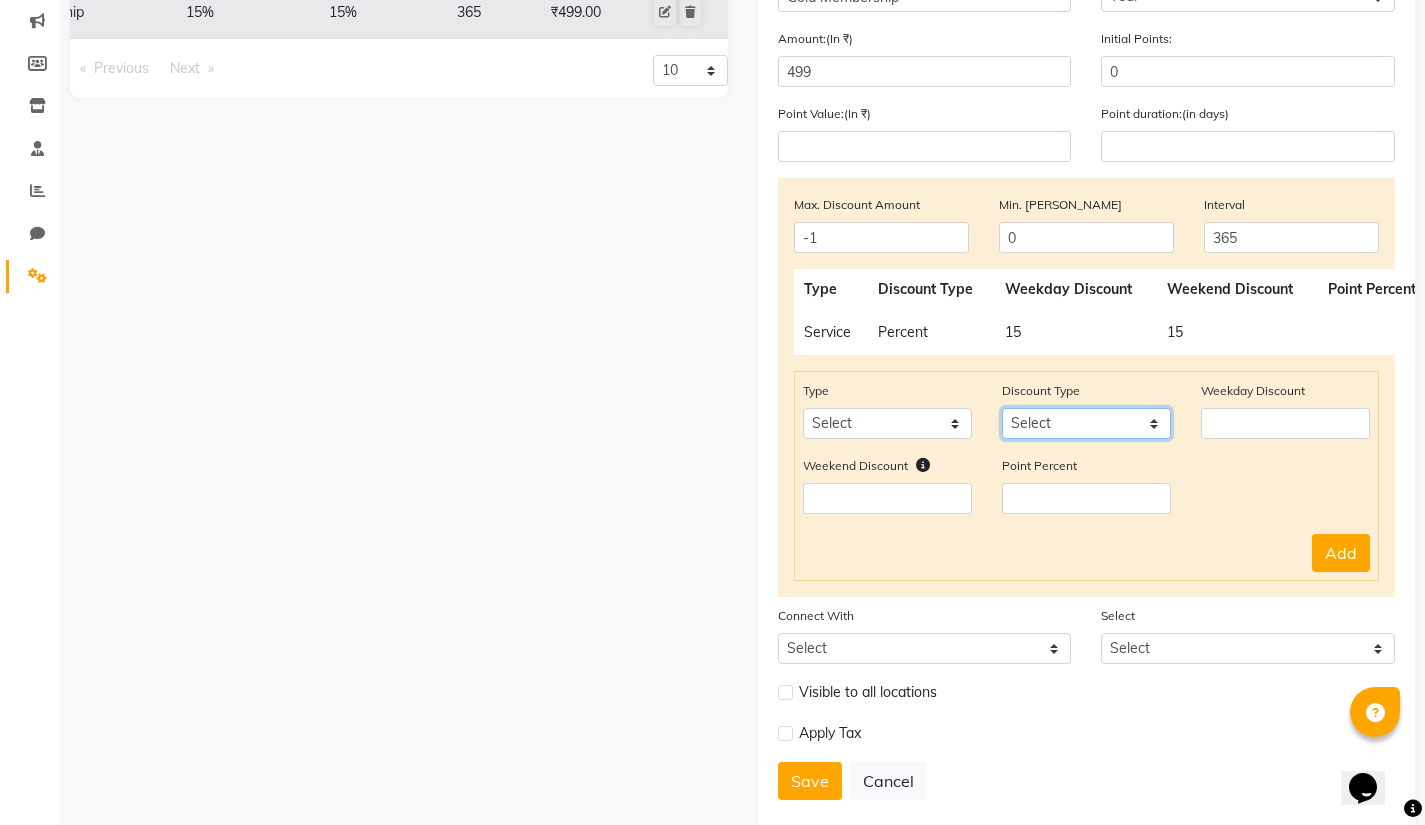 click on "Select Percent Flat" 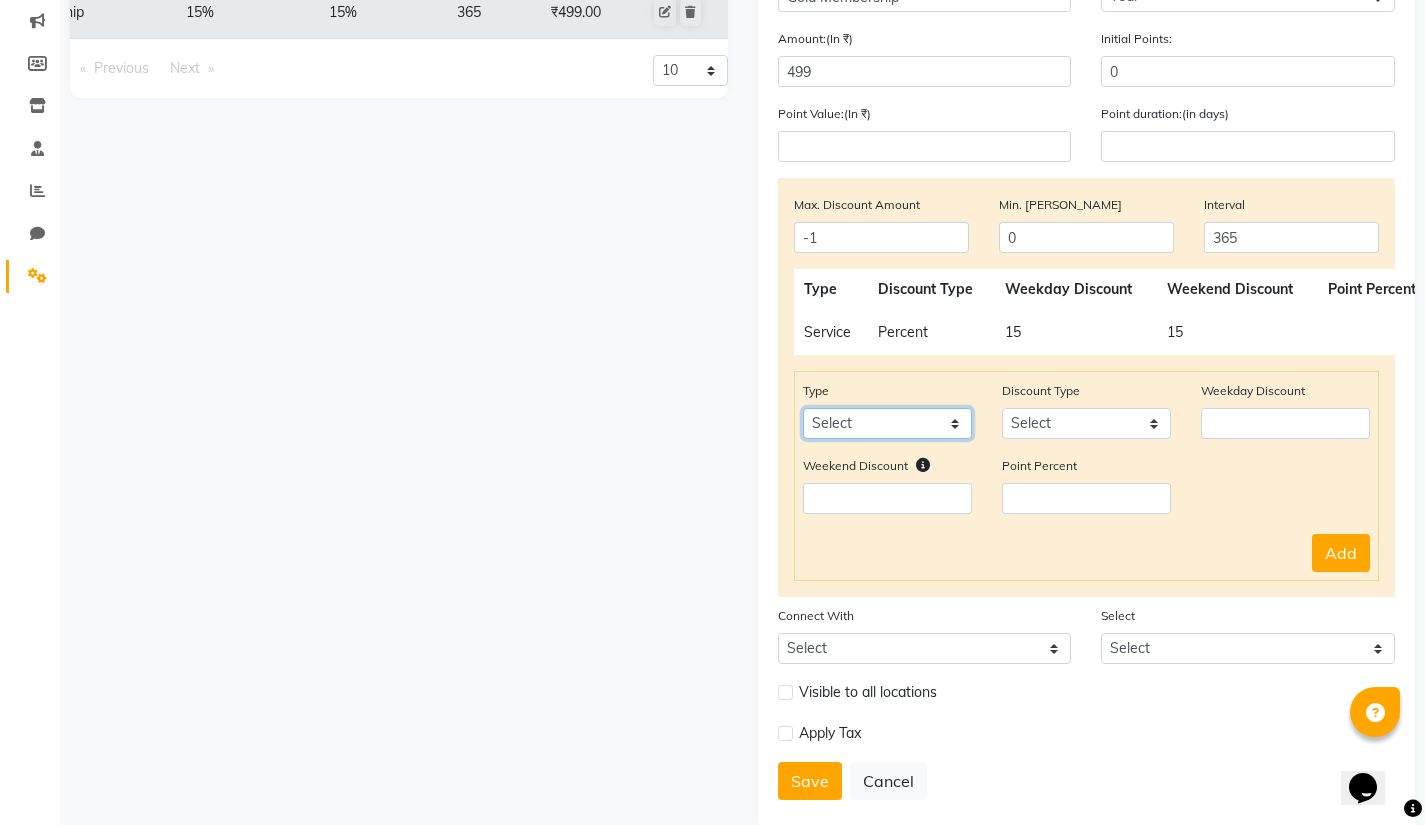 click on "Select Product Package Prepaid Voucher" 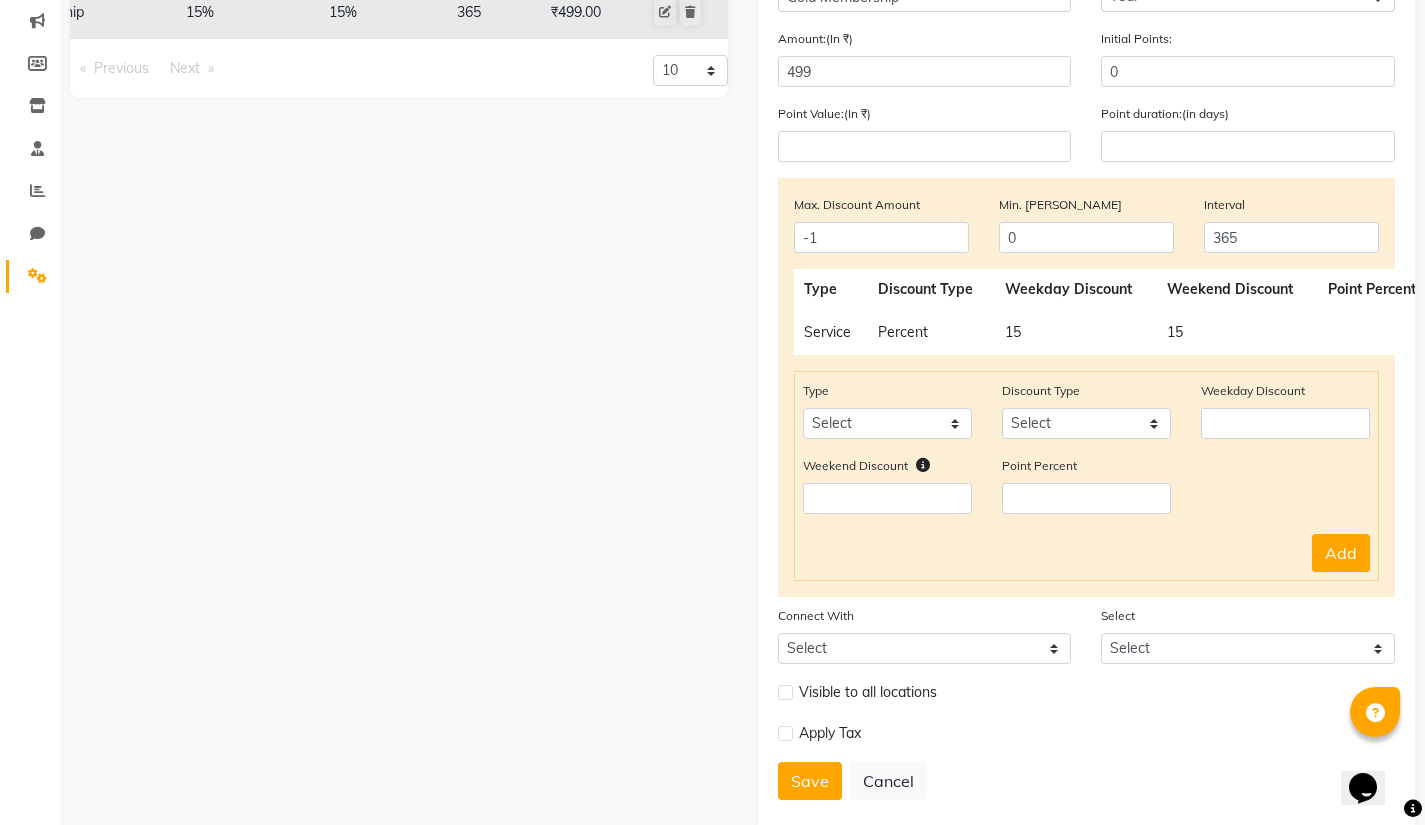 click on "Membership Type Weekday % Weekend % Duration Amount Gold Membership 15% 15% 365 ₹499.00  Previous  page  1 / 1   Next  page 10 20 50 100" 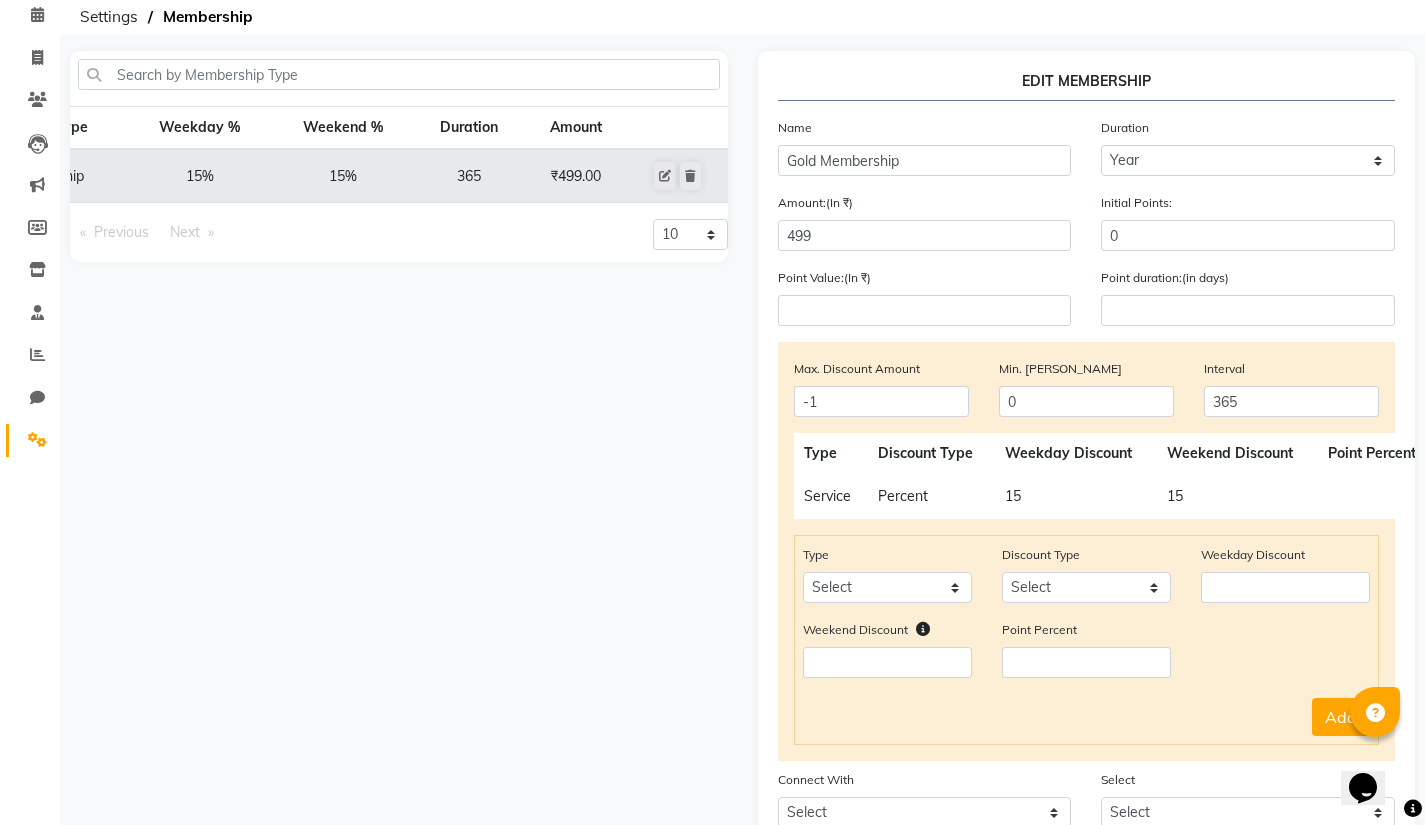 scroll, scrollTop: 93, scrollLeft: 0, axis: vertical 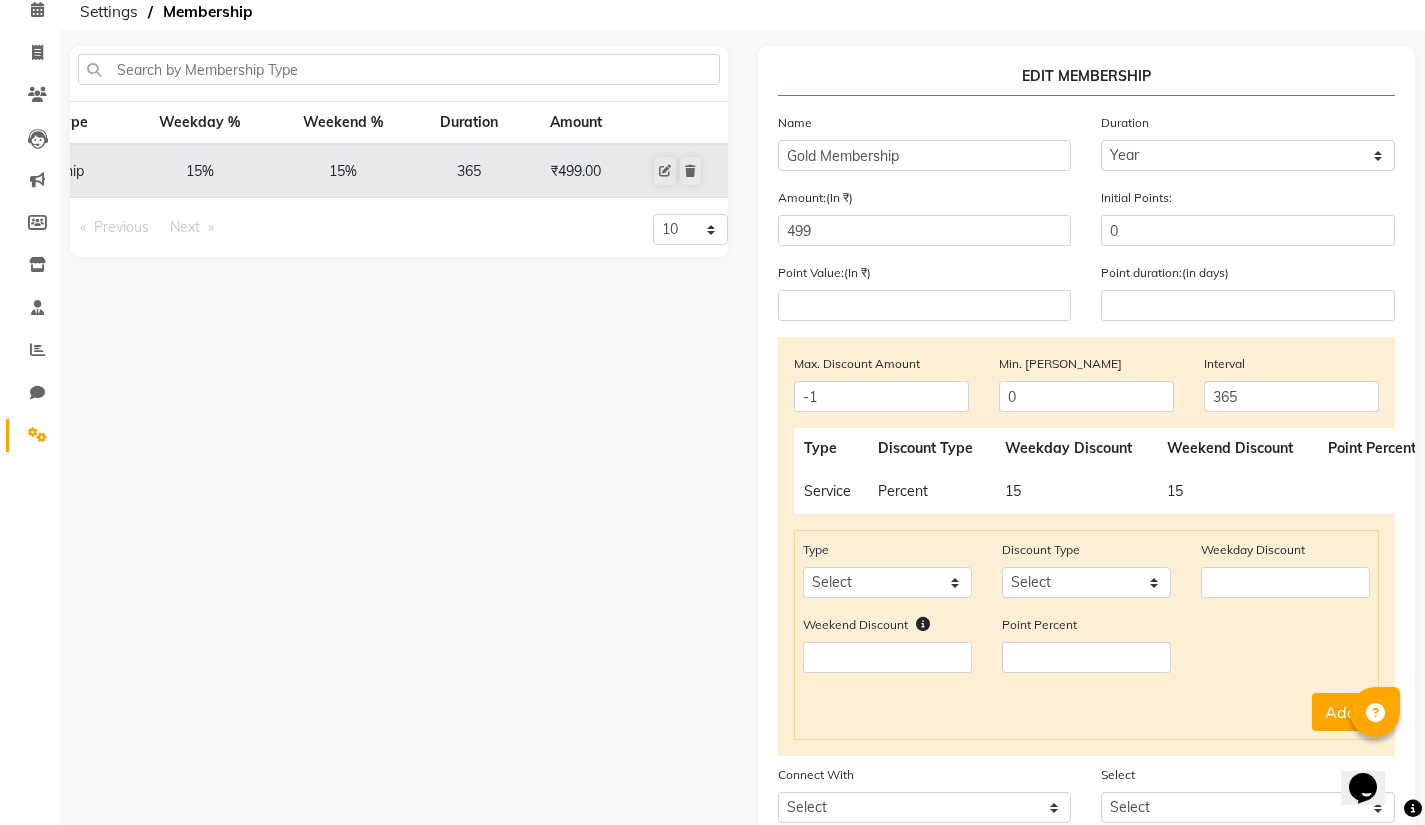 click on "15" 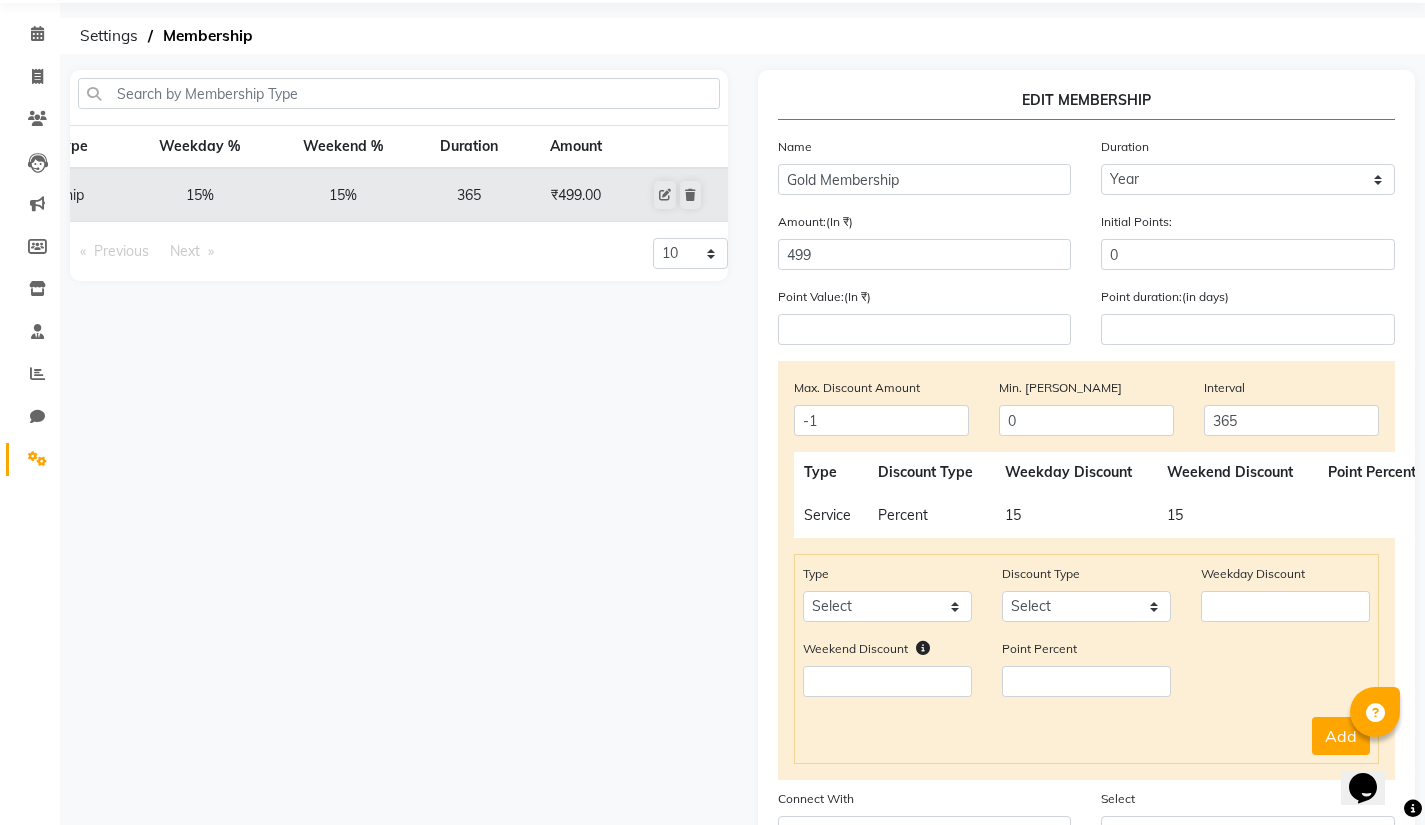 scroll, scrollTop: 70, scrollLeft: 0, axis: vertical 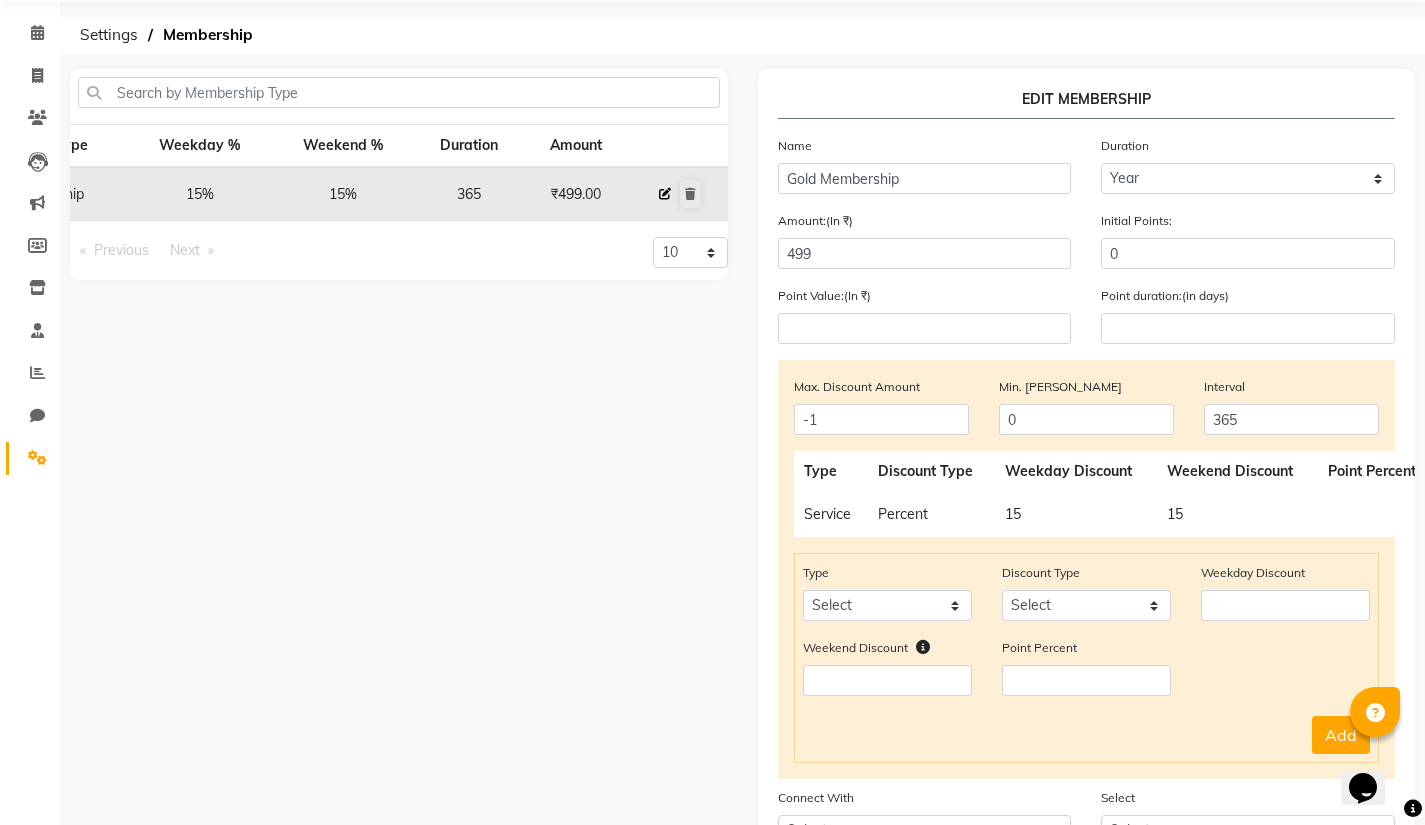 click 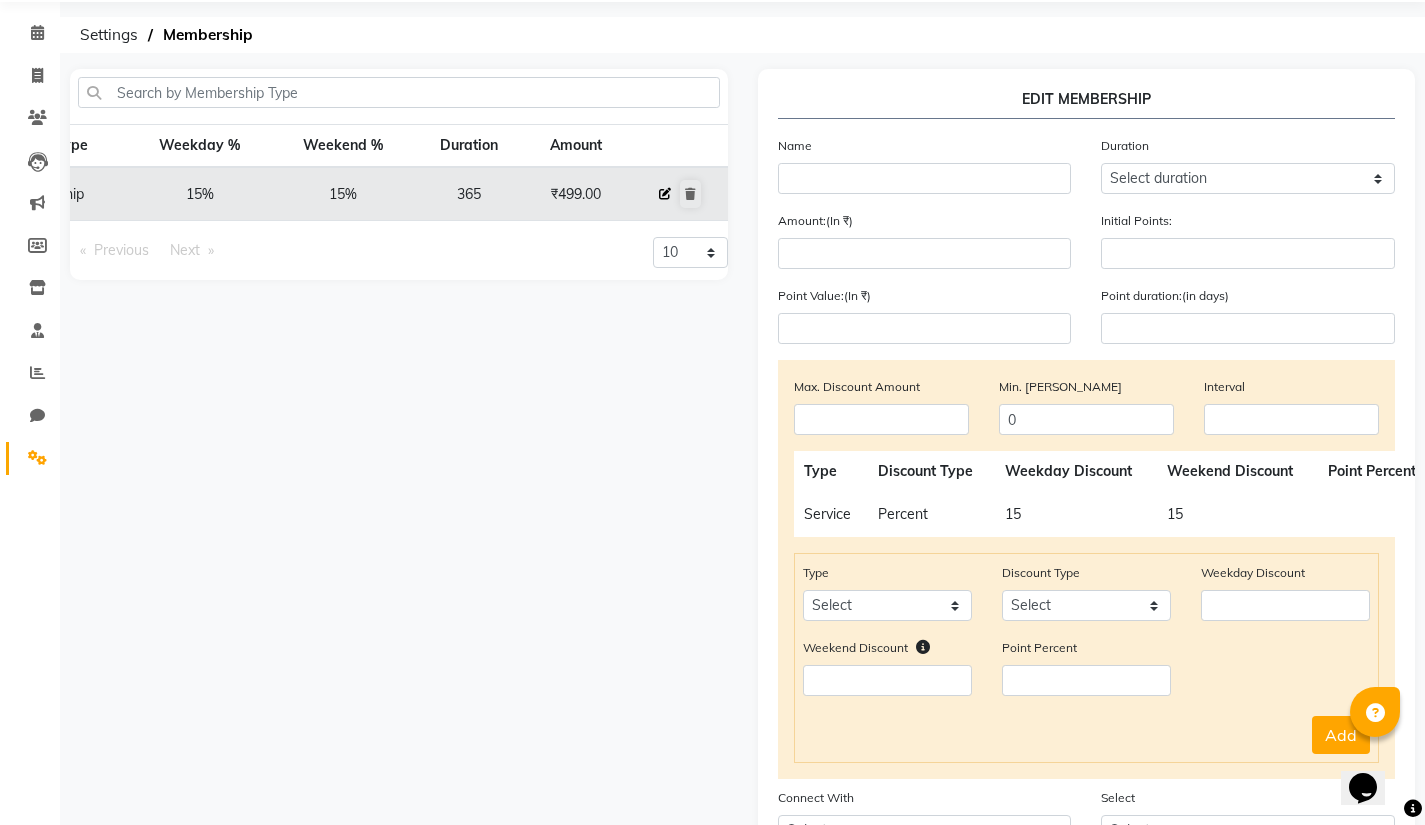 type on "Gold Membership" 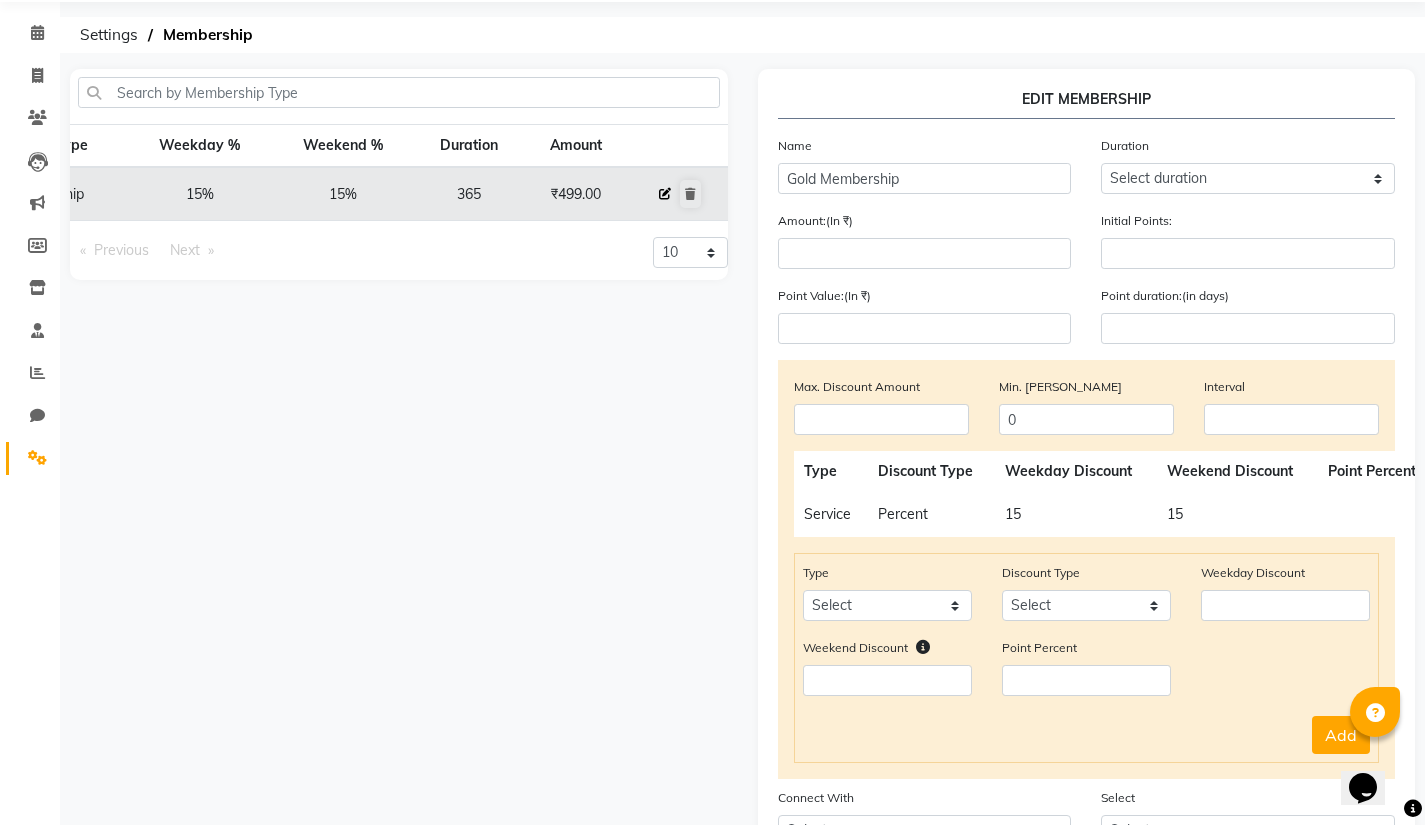 select on "4: 365" 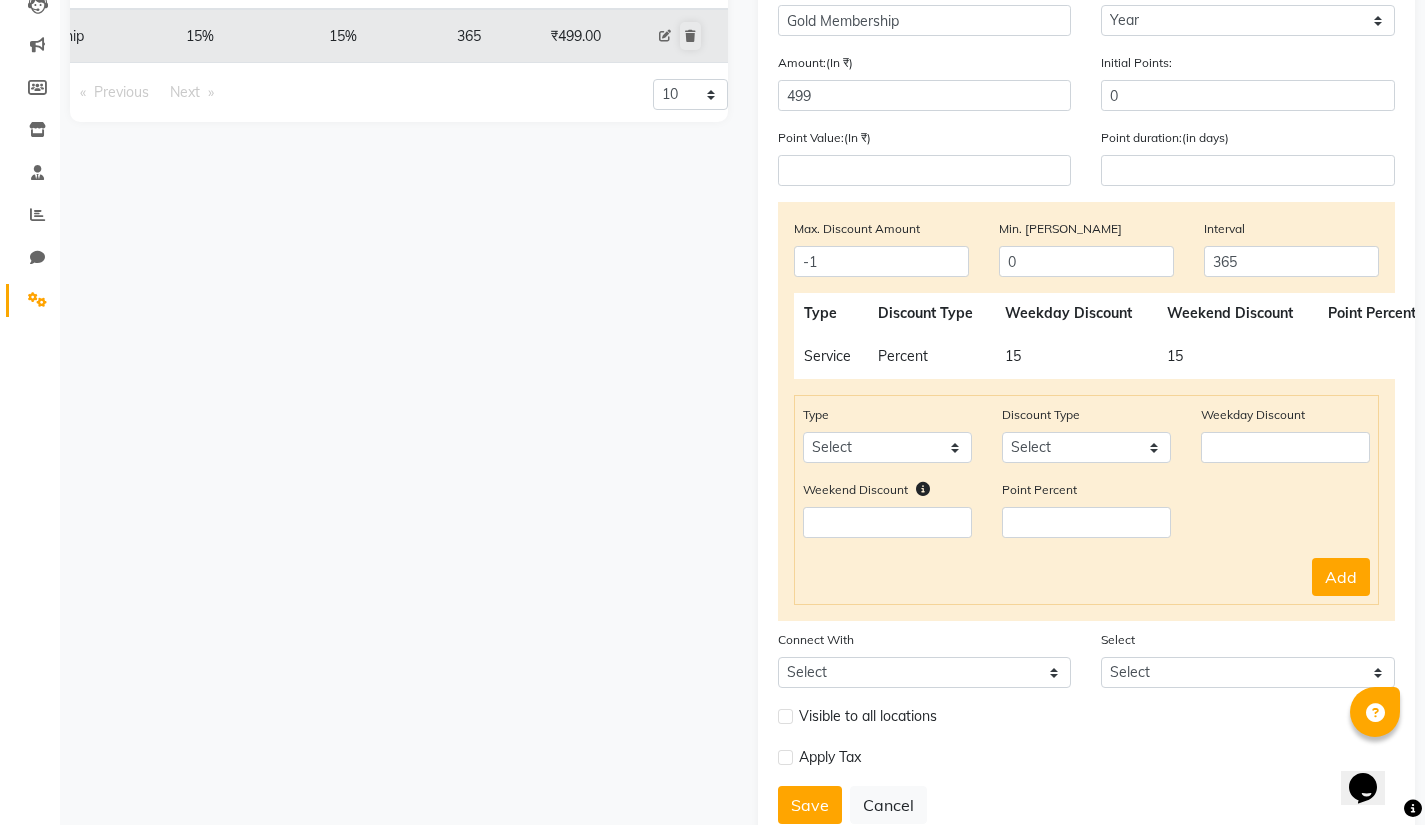 scroll, scrollTop: 293, scrollLeft: 0, axis: vertical 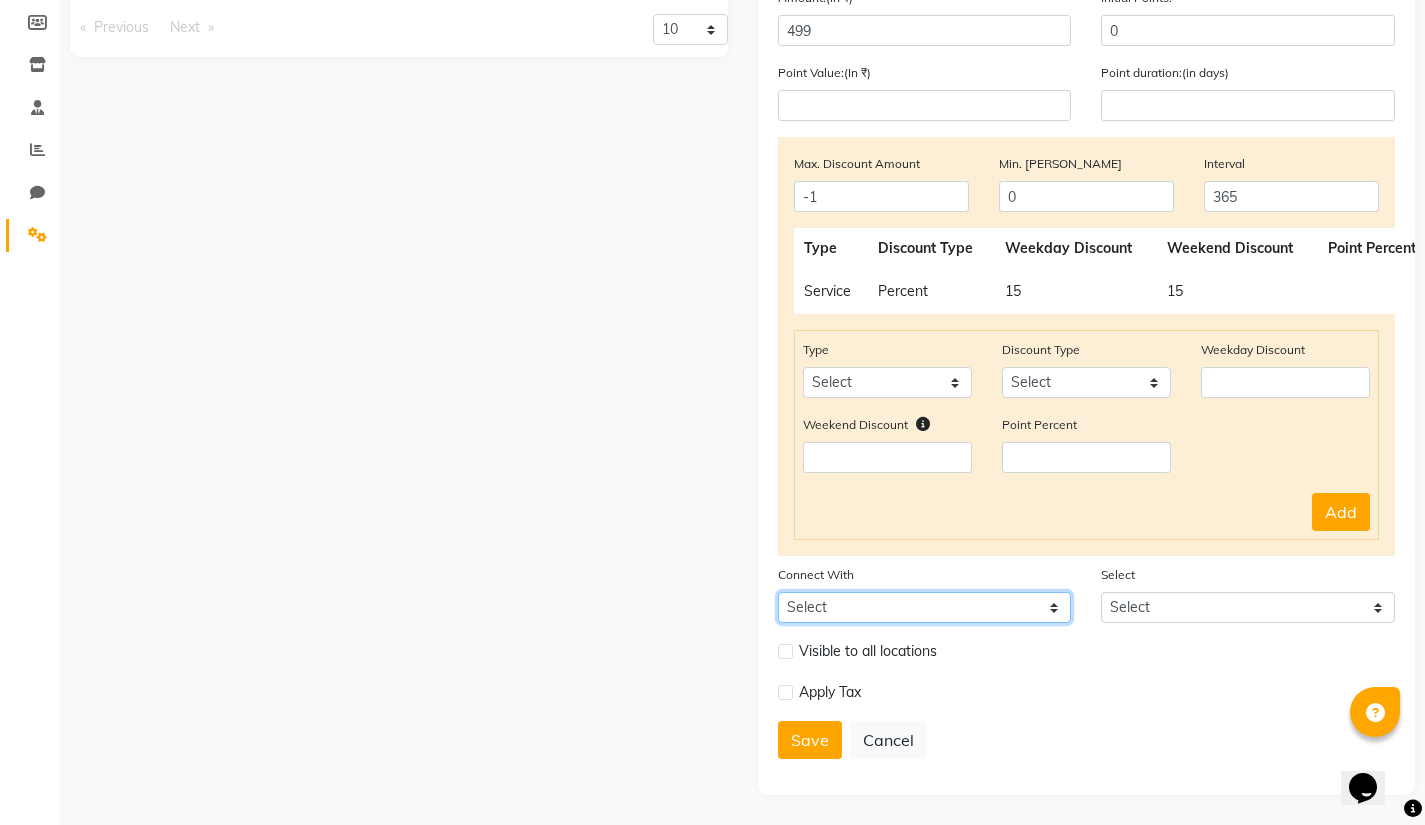 click on "Select Package Prepaid Voucher" 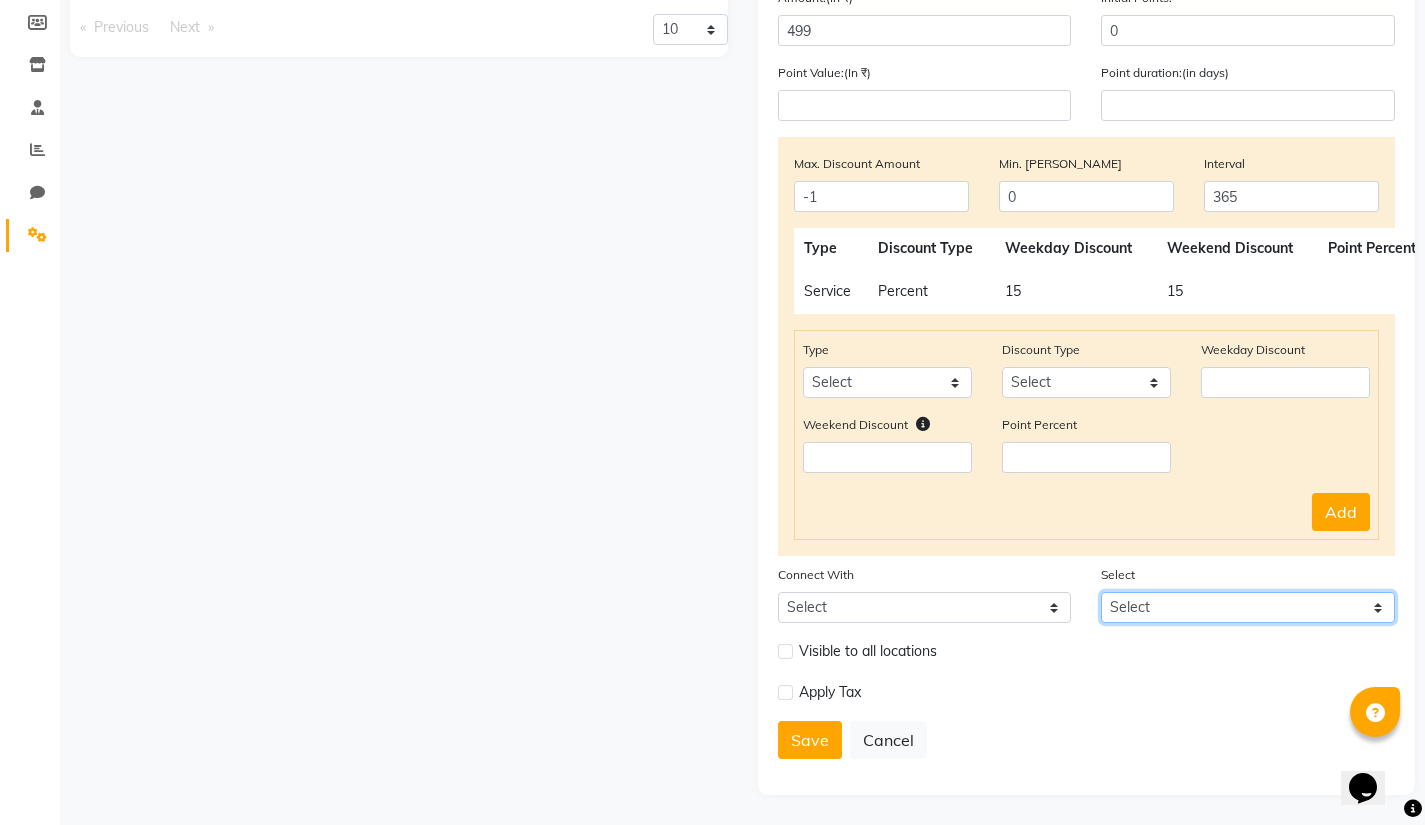 click on "Select" 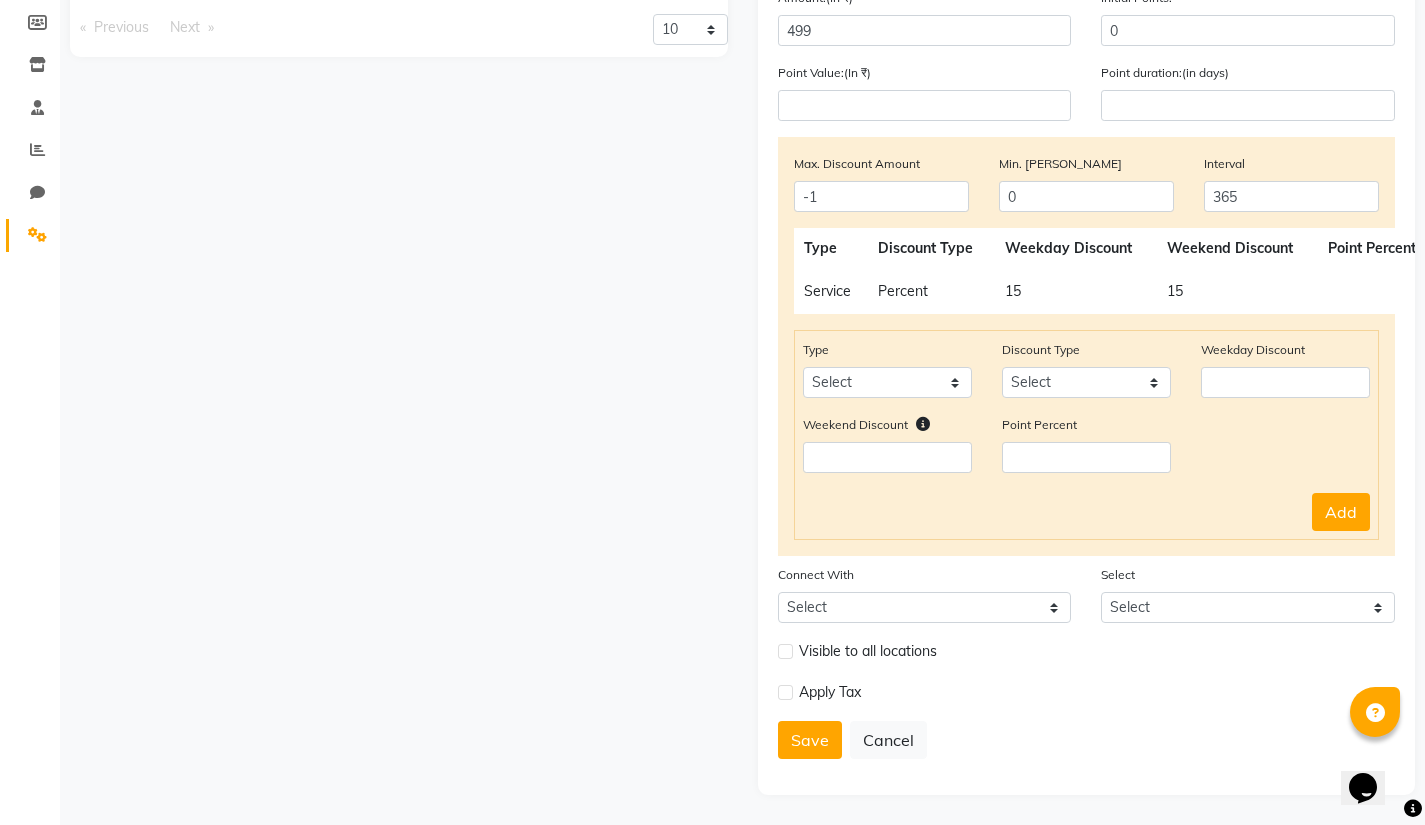 click on "Membership Type Weekday % Weekend % Duration Amount Gold Membership 15% 15% 365 ₹499.00  Previous  page  1 / 1   Next  page 10 20 50 100" 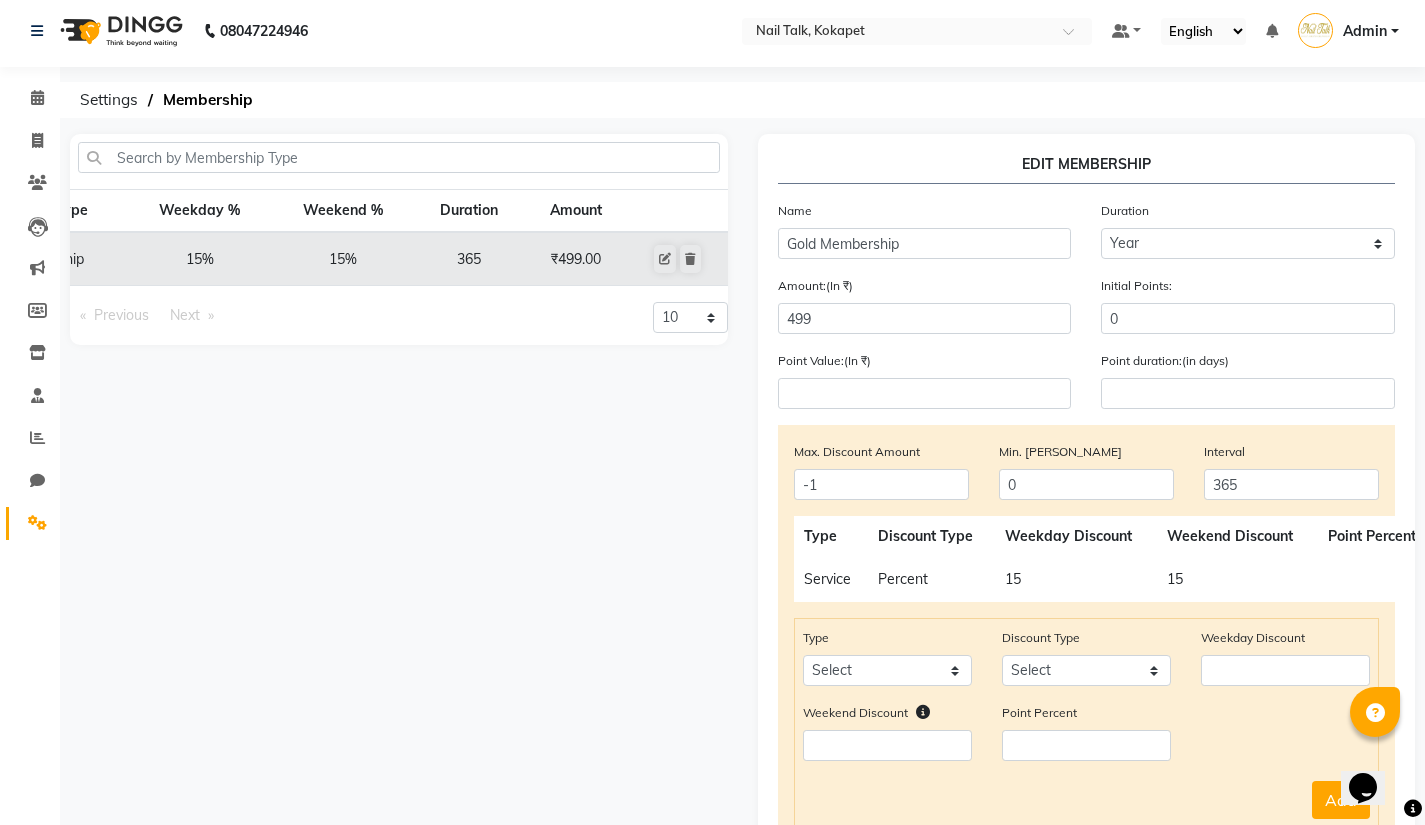 scroll, scrollTop: 0, scrollLeft: 0, axis: both 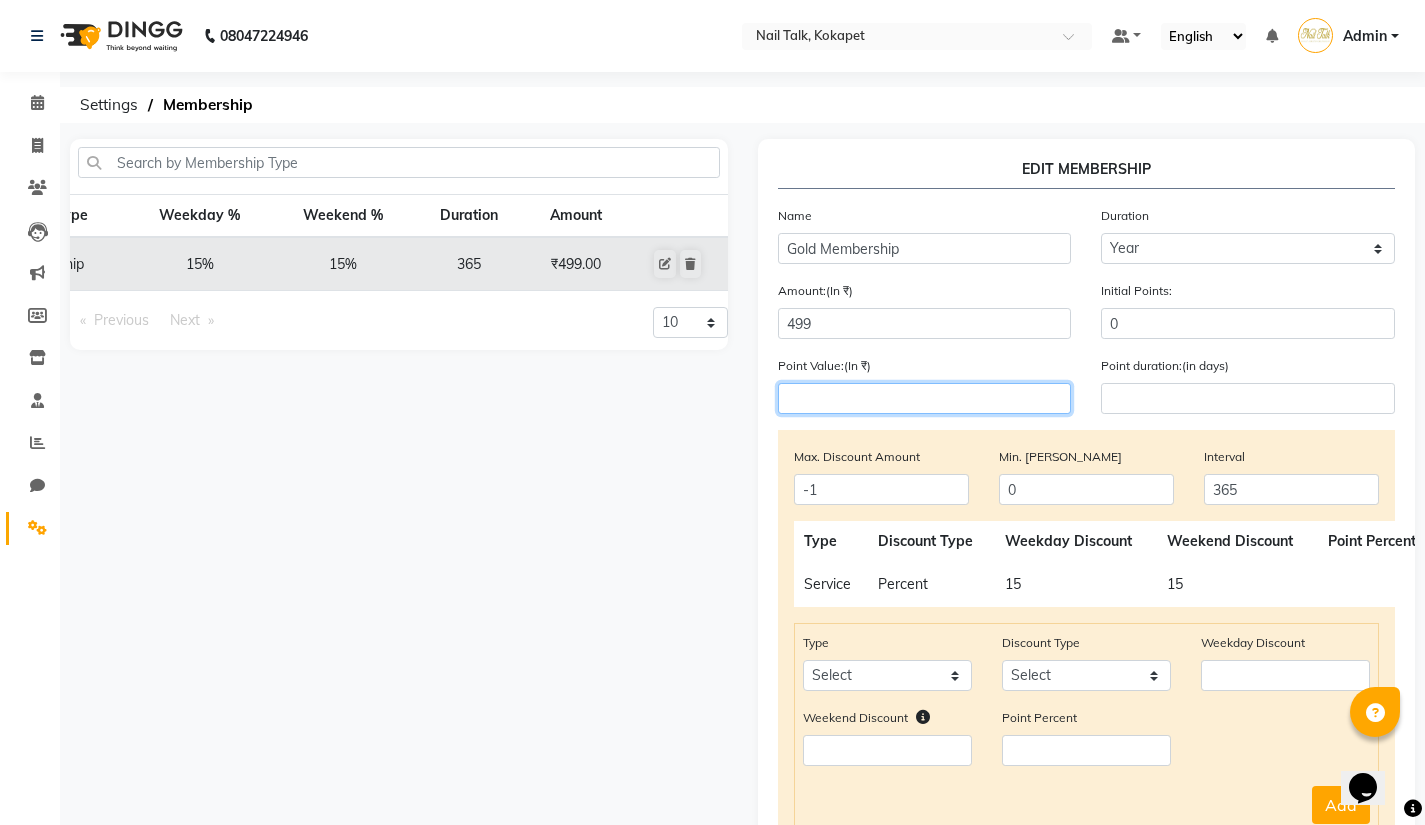 click 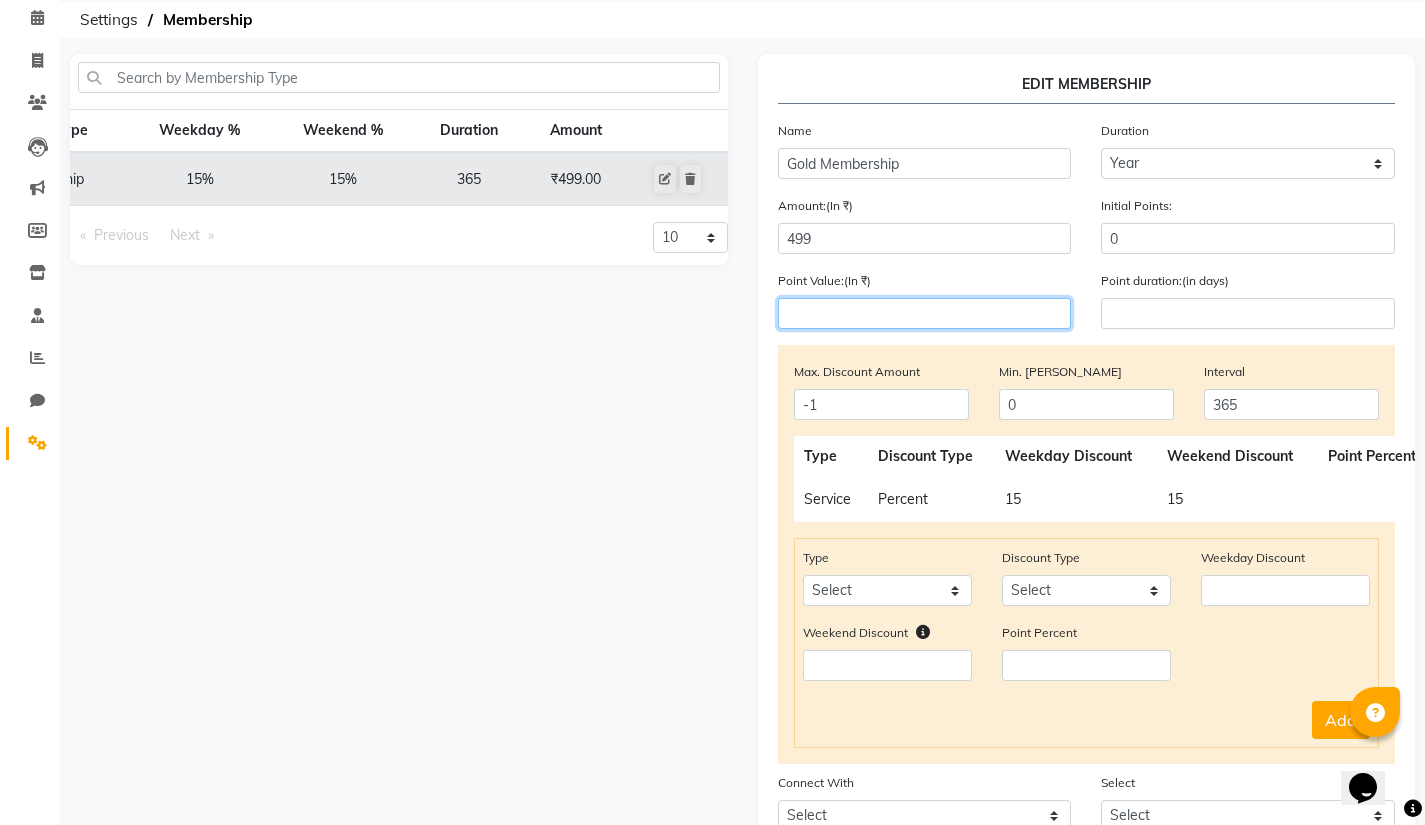 scroll, scrollTop: 86, scrollLeft: 0, axis: vertical 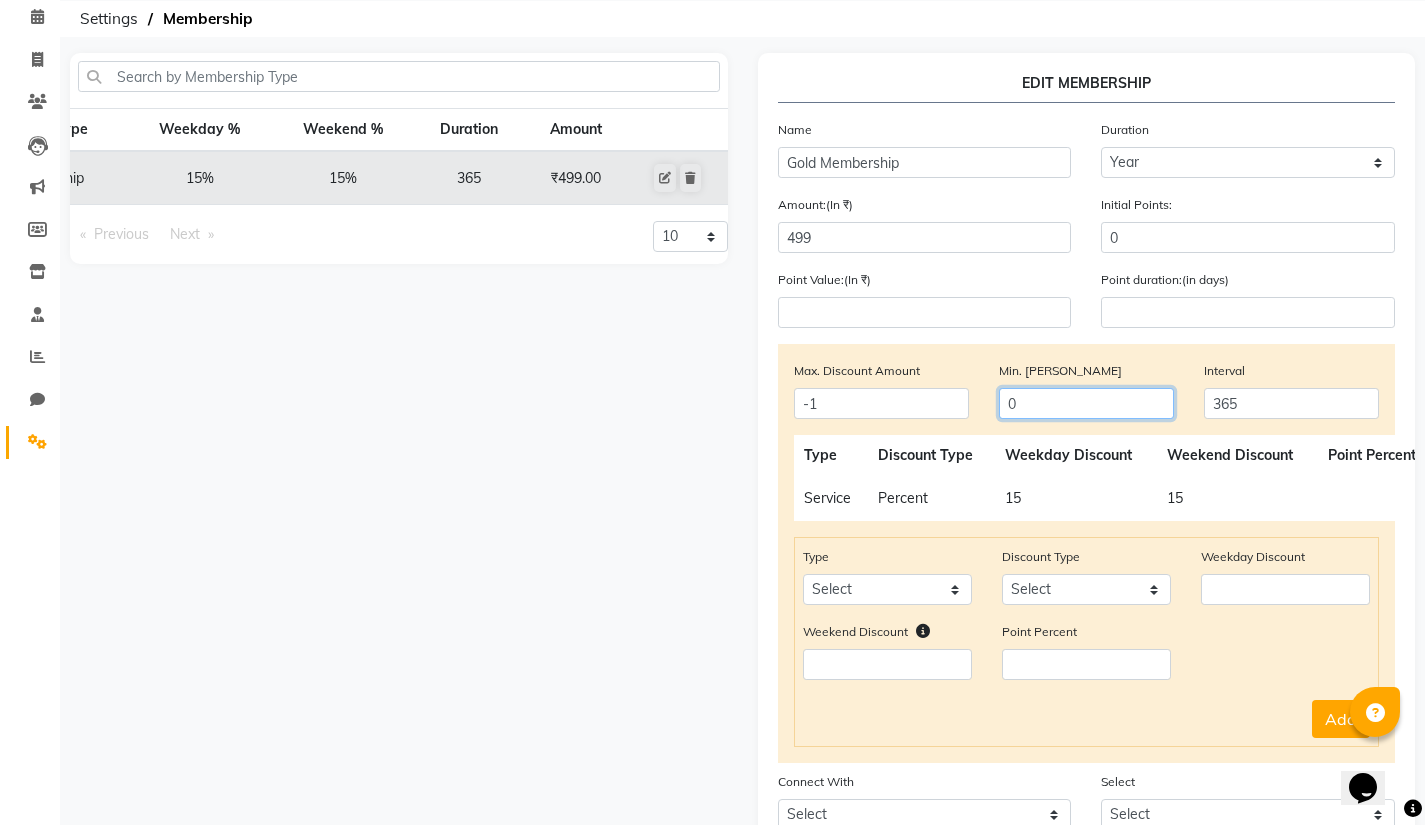 click on "0" 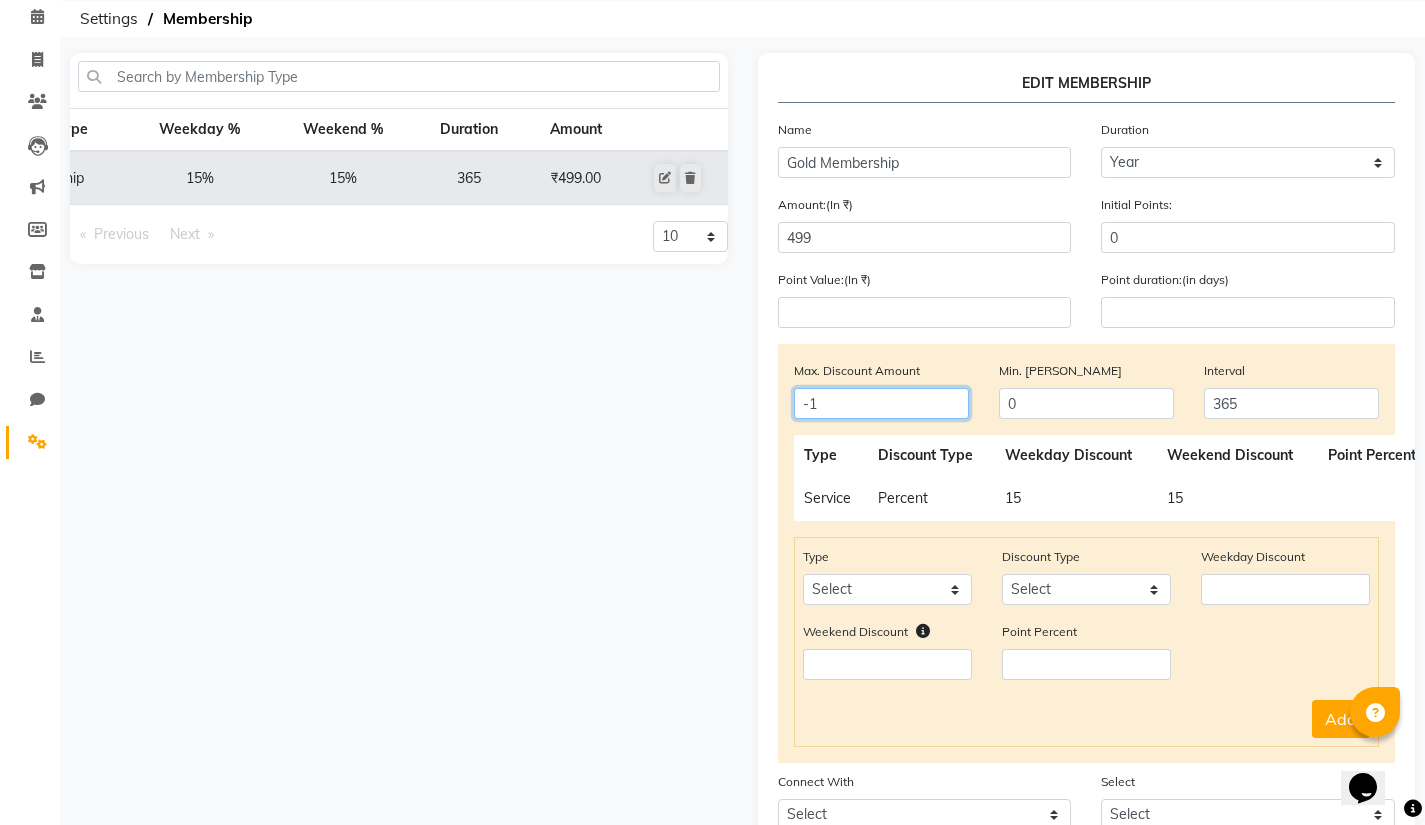 click on "-1" 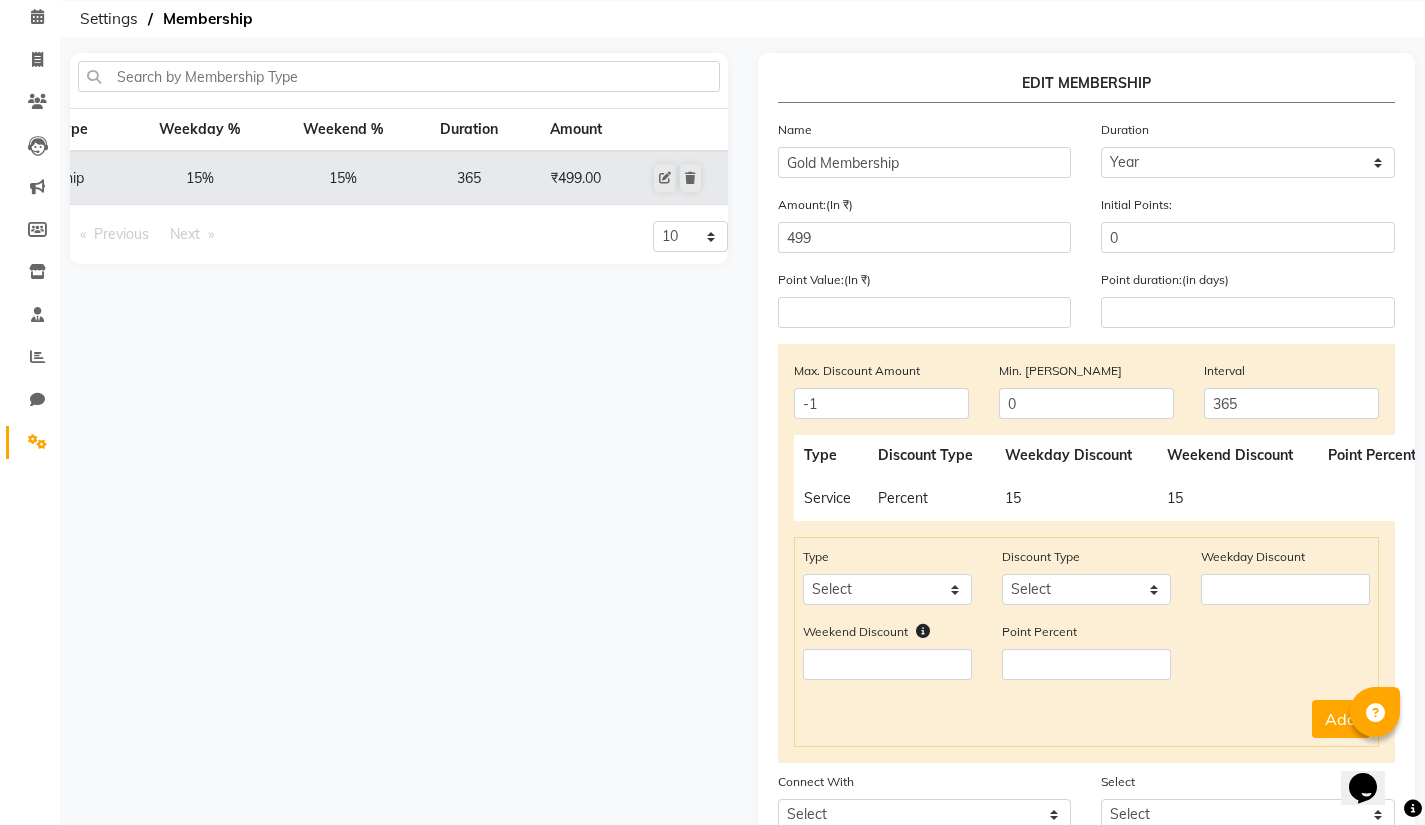 click on "Membership Type Weekday % Weekend % Duration Amount Gold Membership 15% 15% 365 ₹499.00  Previous  page  1 / 1   Next  page 10 20 50 100" 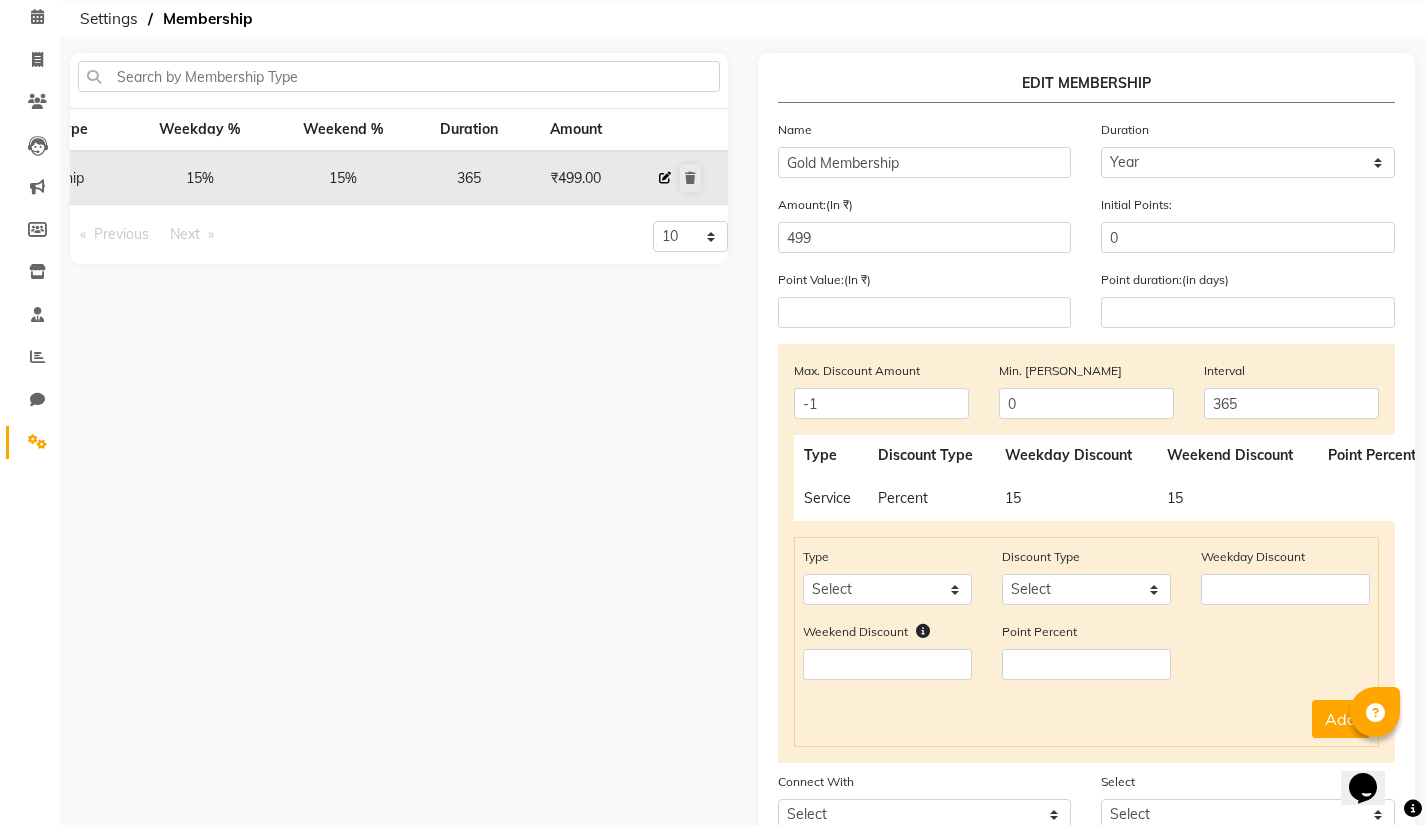 click 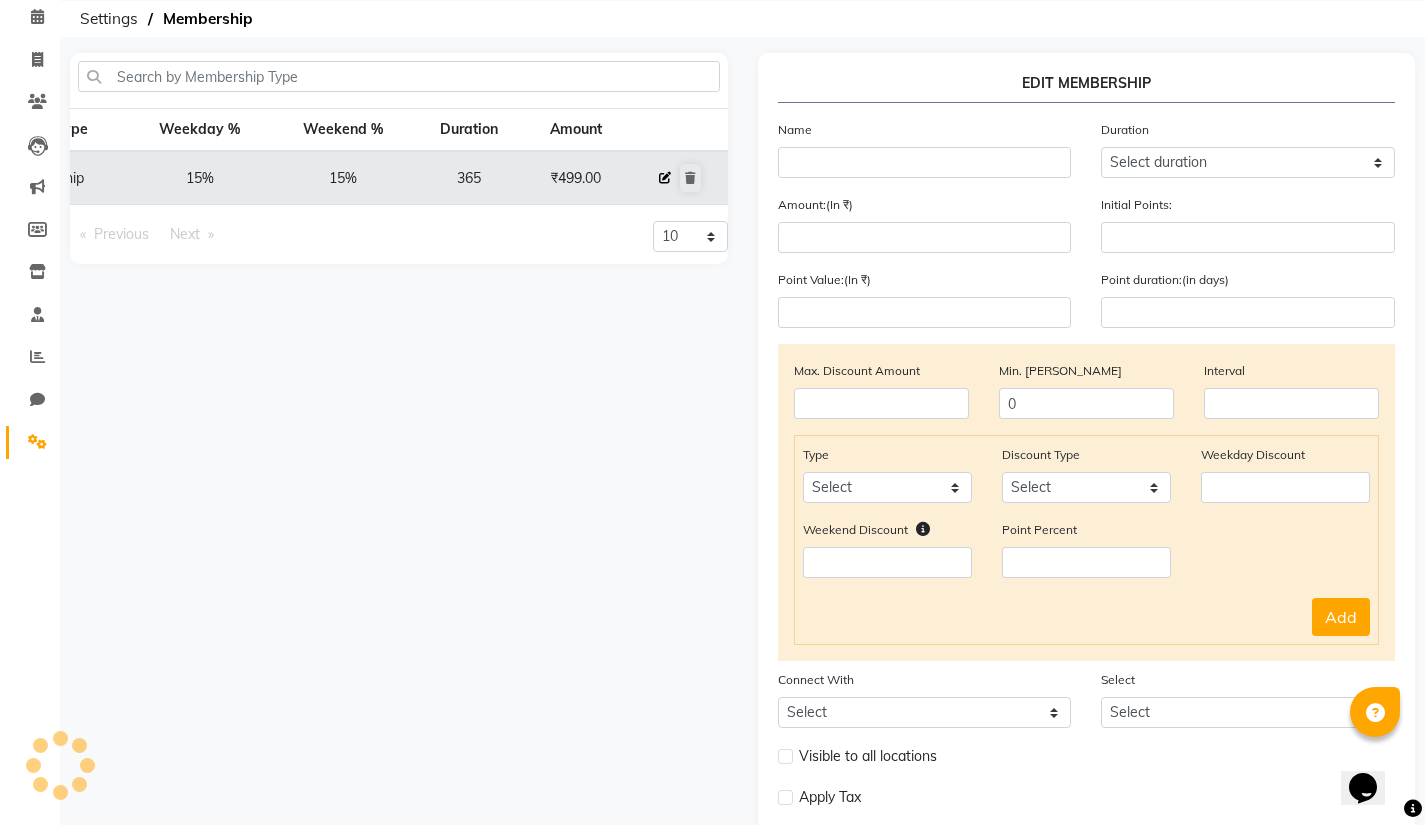 type on "Gold Membership" 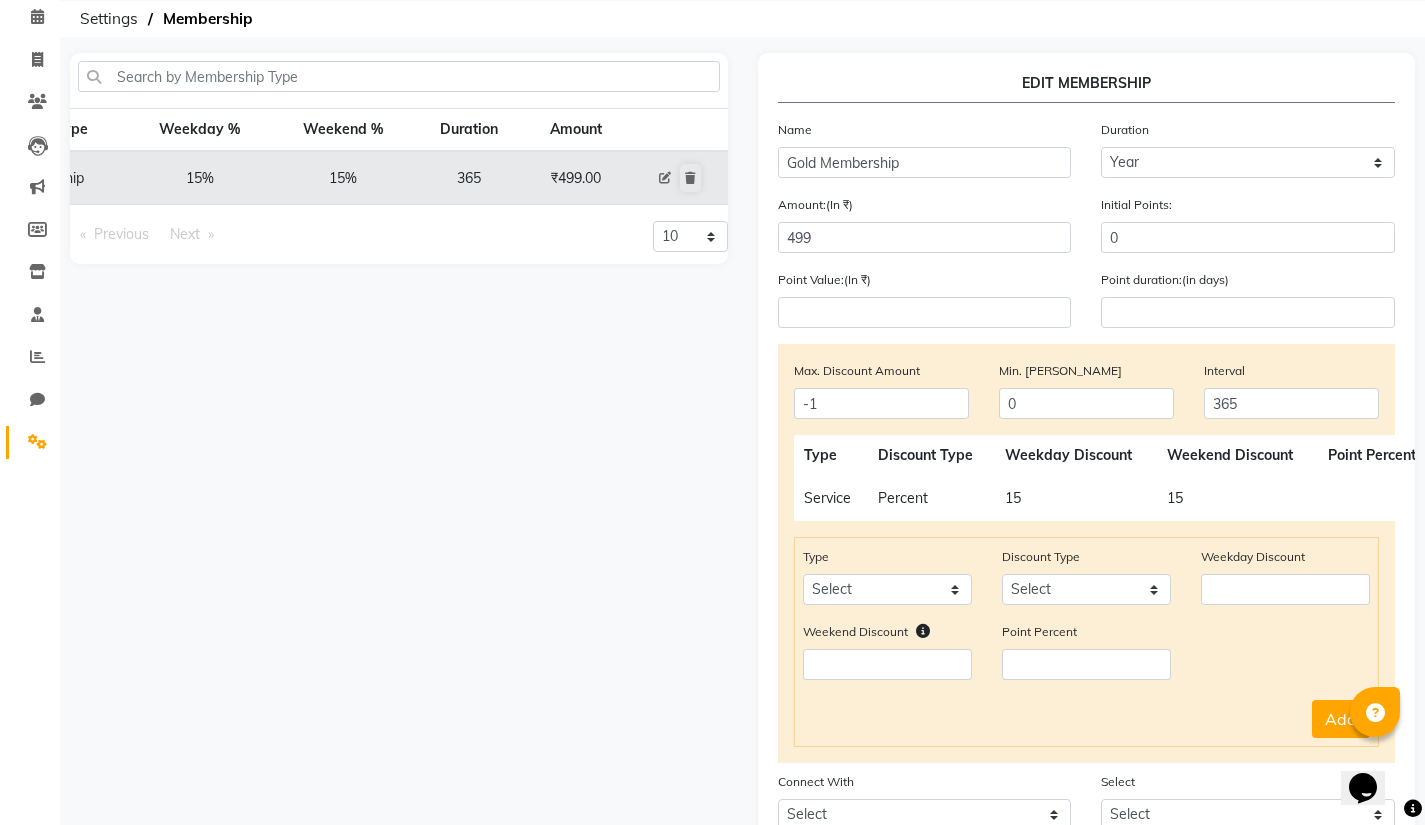 scroll, scrollTop: 0, scrollLeft: 0, axis: both 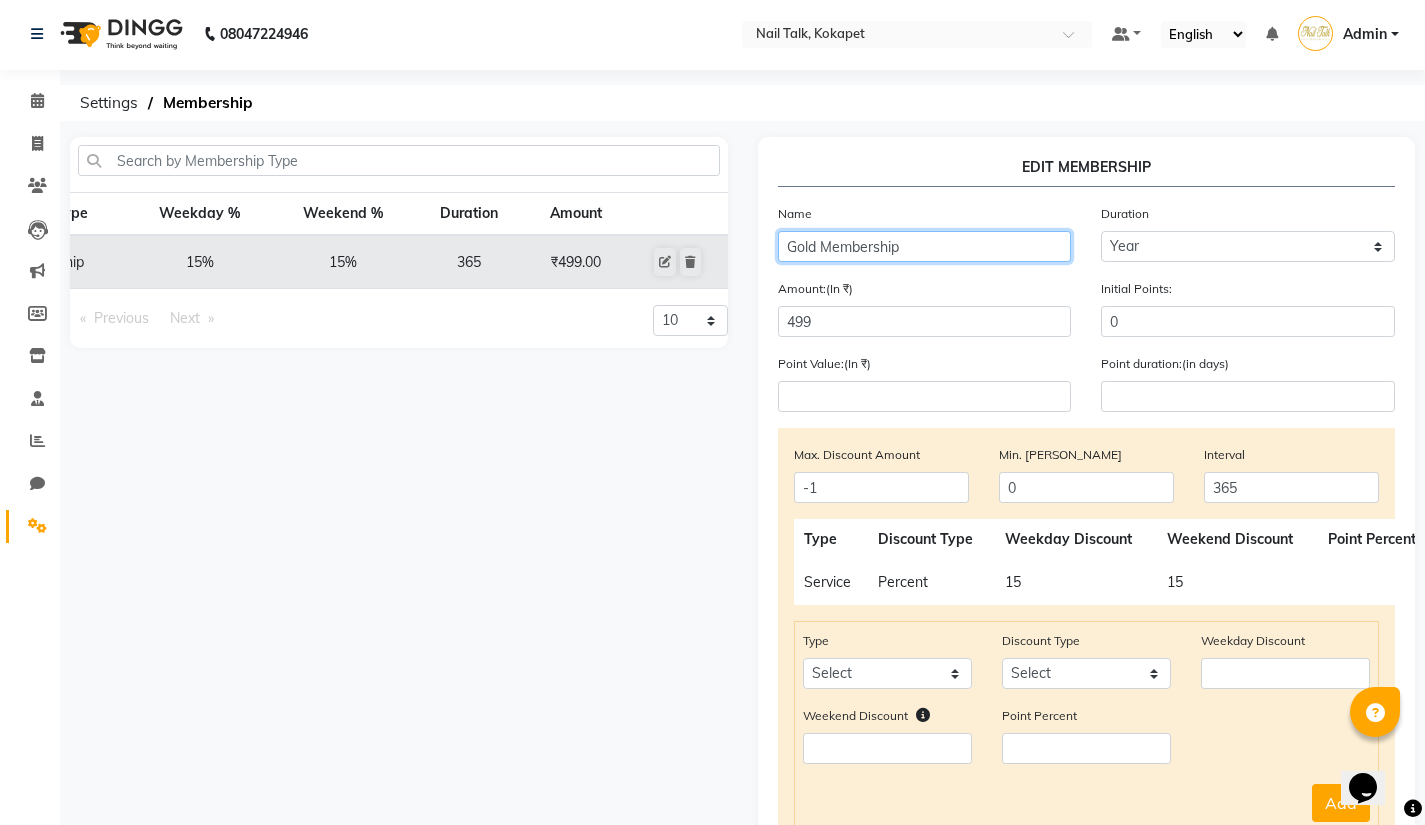 click on "Gold Membership" 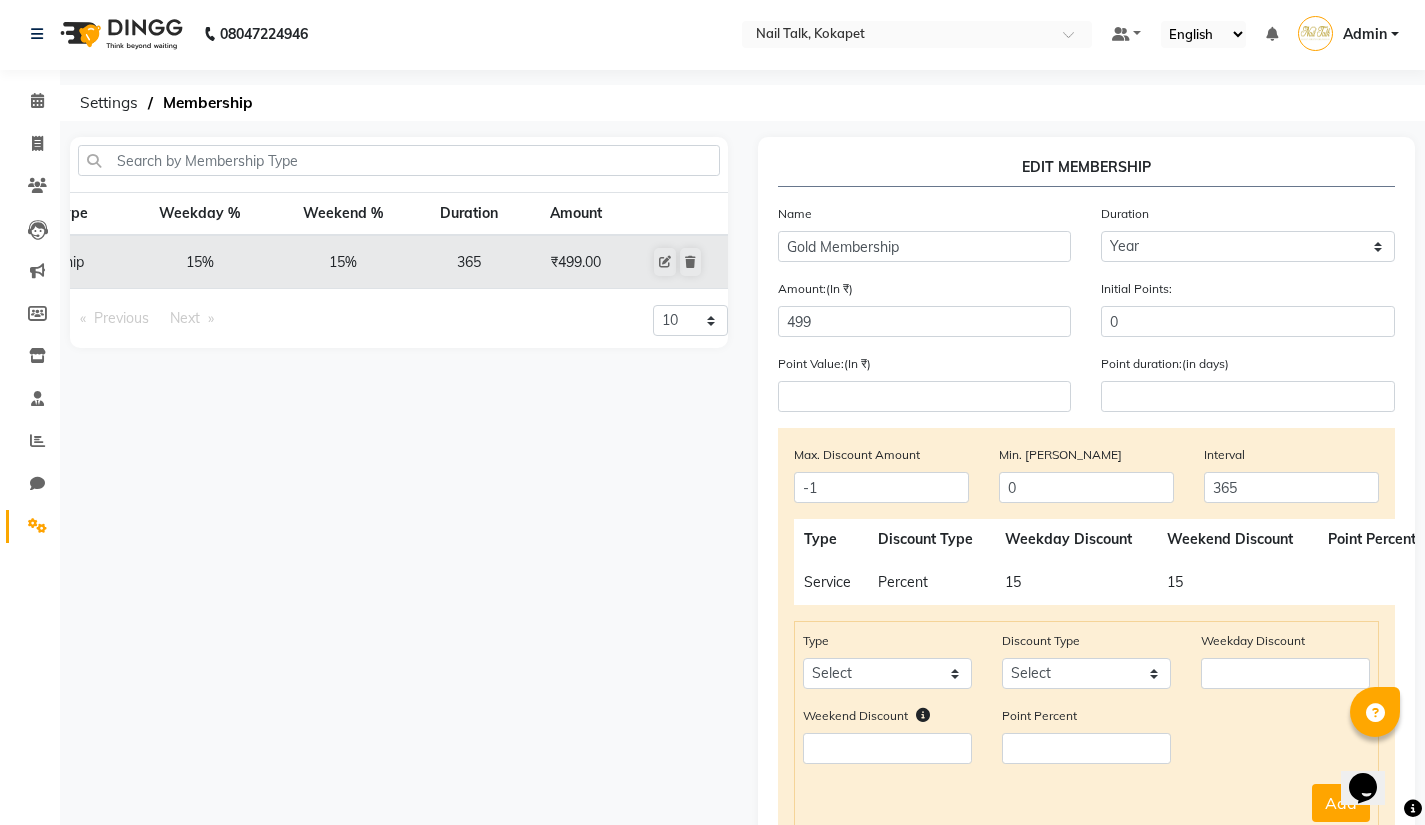 click on "Membership Type Weekday % Weekend % Duration Amount Gold Membership 15% 15% 365 ₹499.00  Previous  page  1 / 1   Next  page 10 20 50 100" 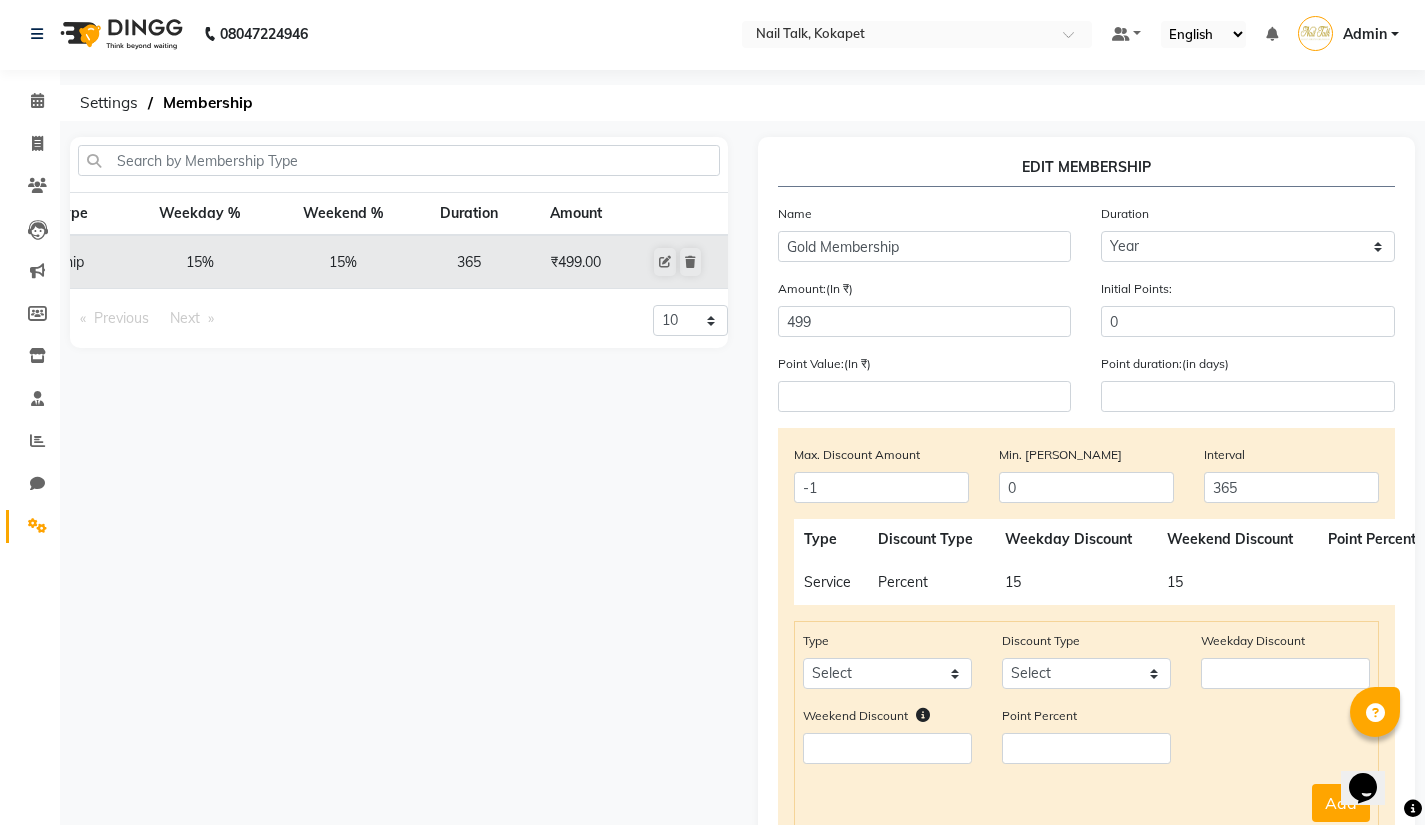 scroll, scrollTop: 293, scrollLeft: 0, axis: vertical 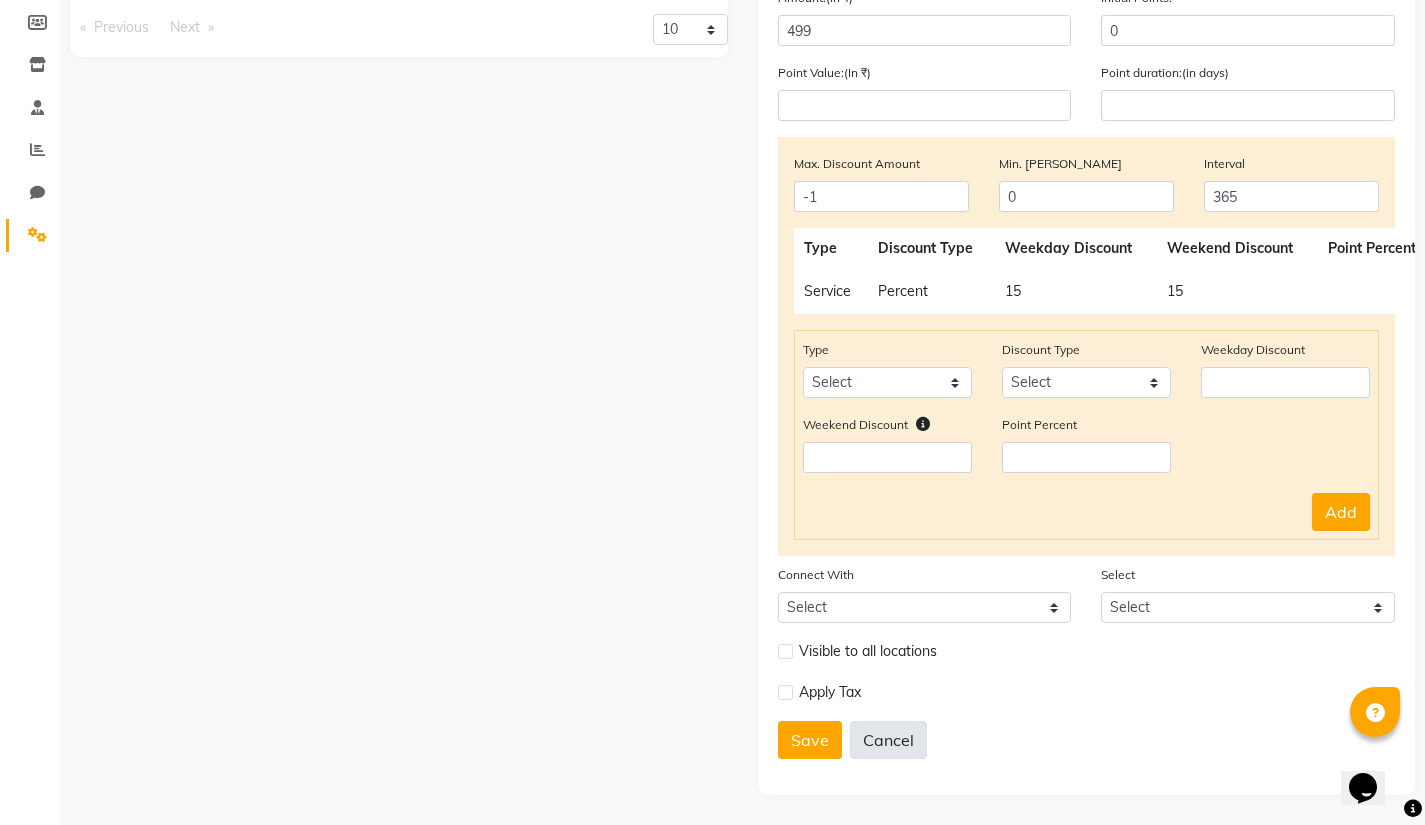 click on "Cancel" 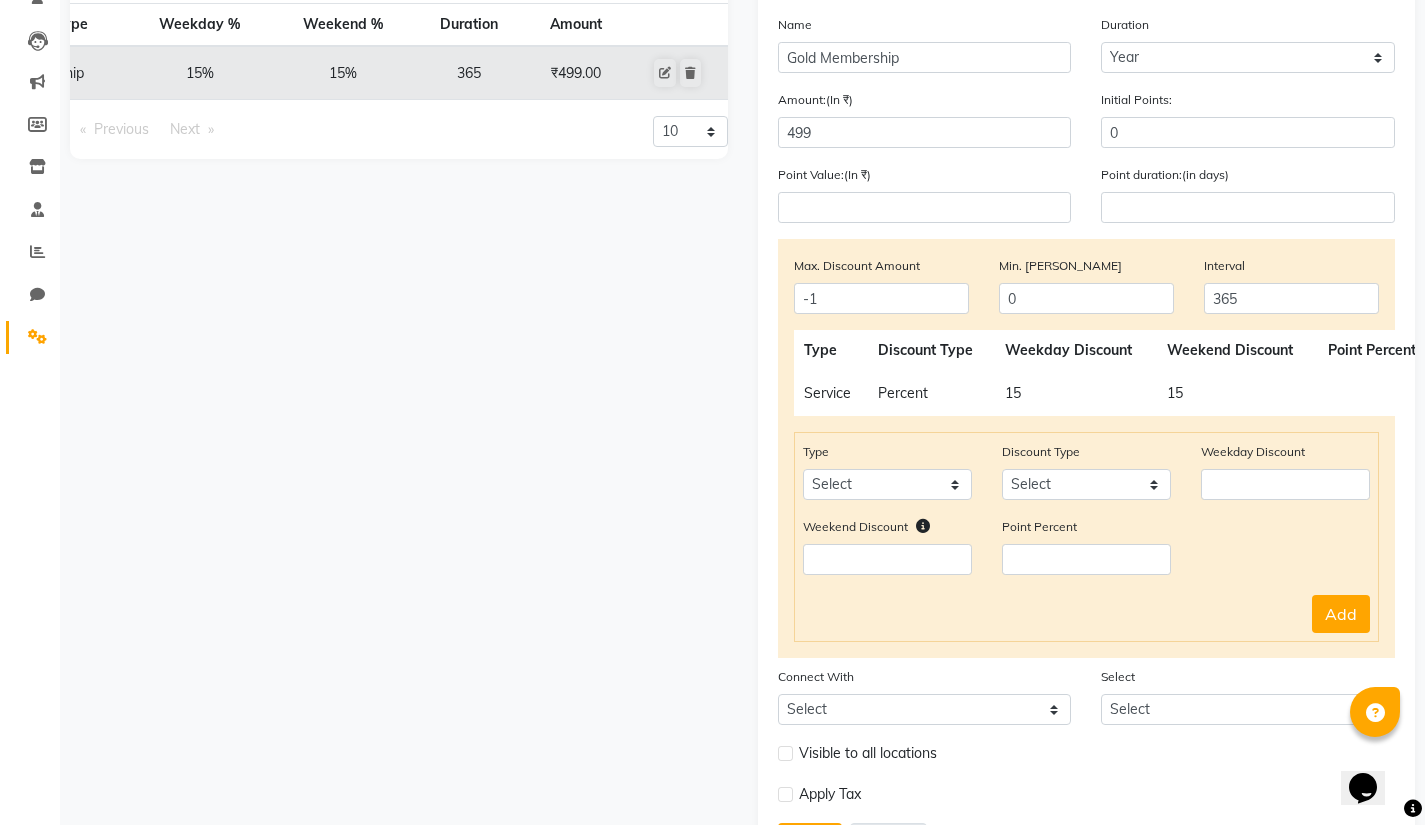 type 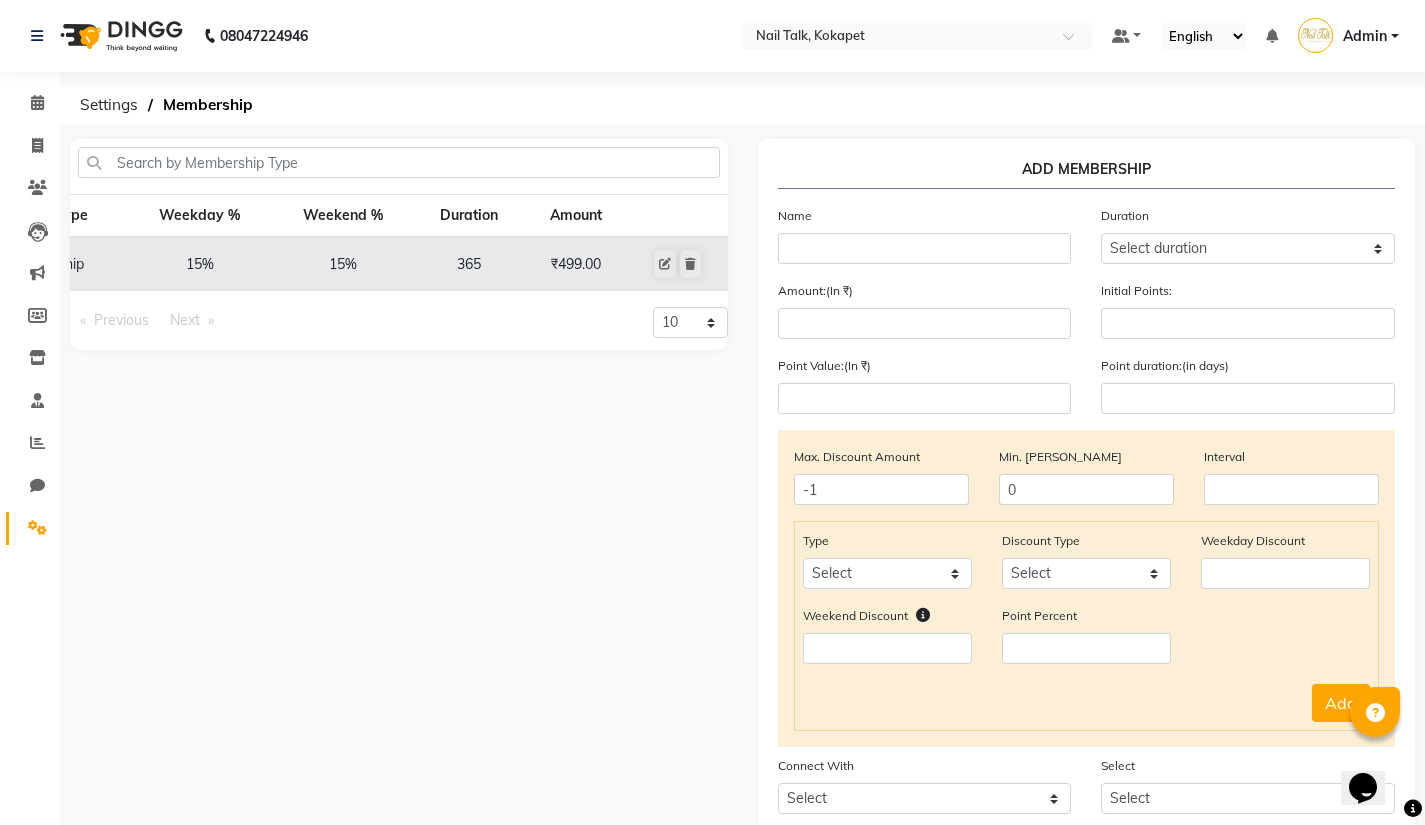 scroll, scrollTop: 68, scrollLeft: 0, axis: vertical 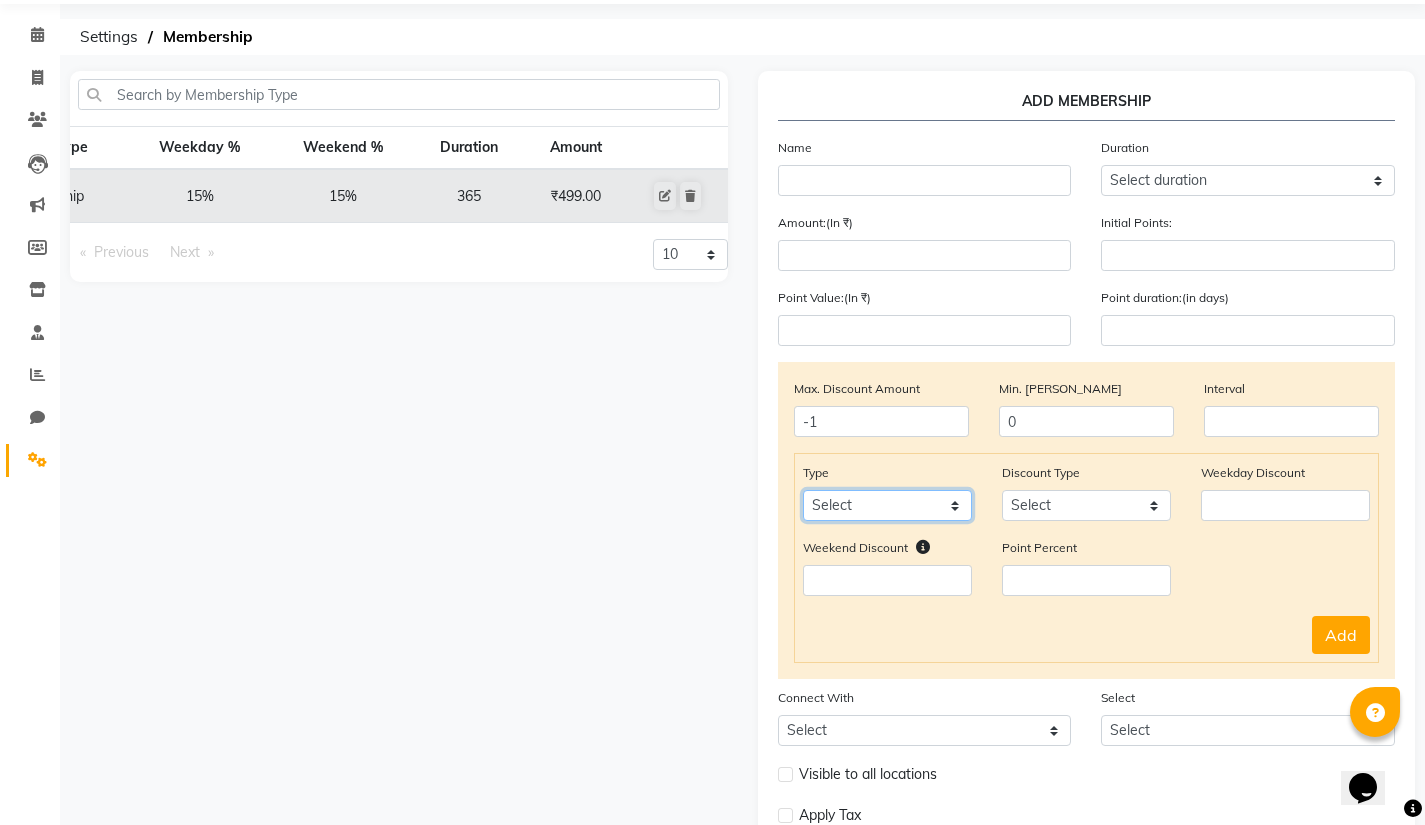 click on "Select Service Product Package Prepaid Voucher" 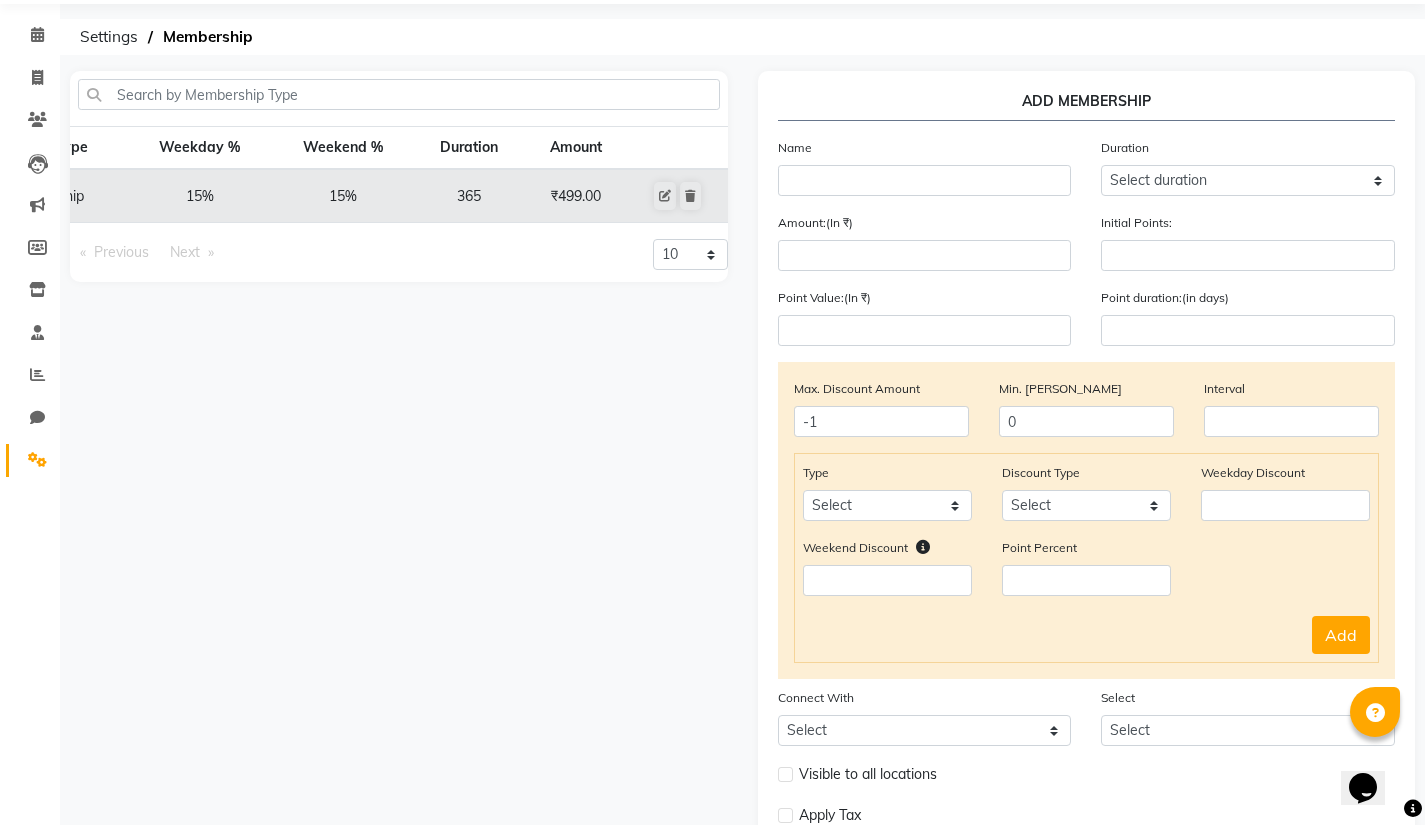 click on "Membership Type Weekday % Weekend % Duration Amount Gold Membership 15% 15% 365 ₹499.00  Previous  page  1 / 1   Next  page 10 20 50 100" 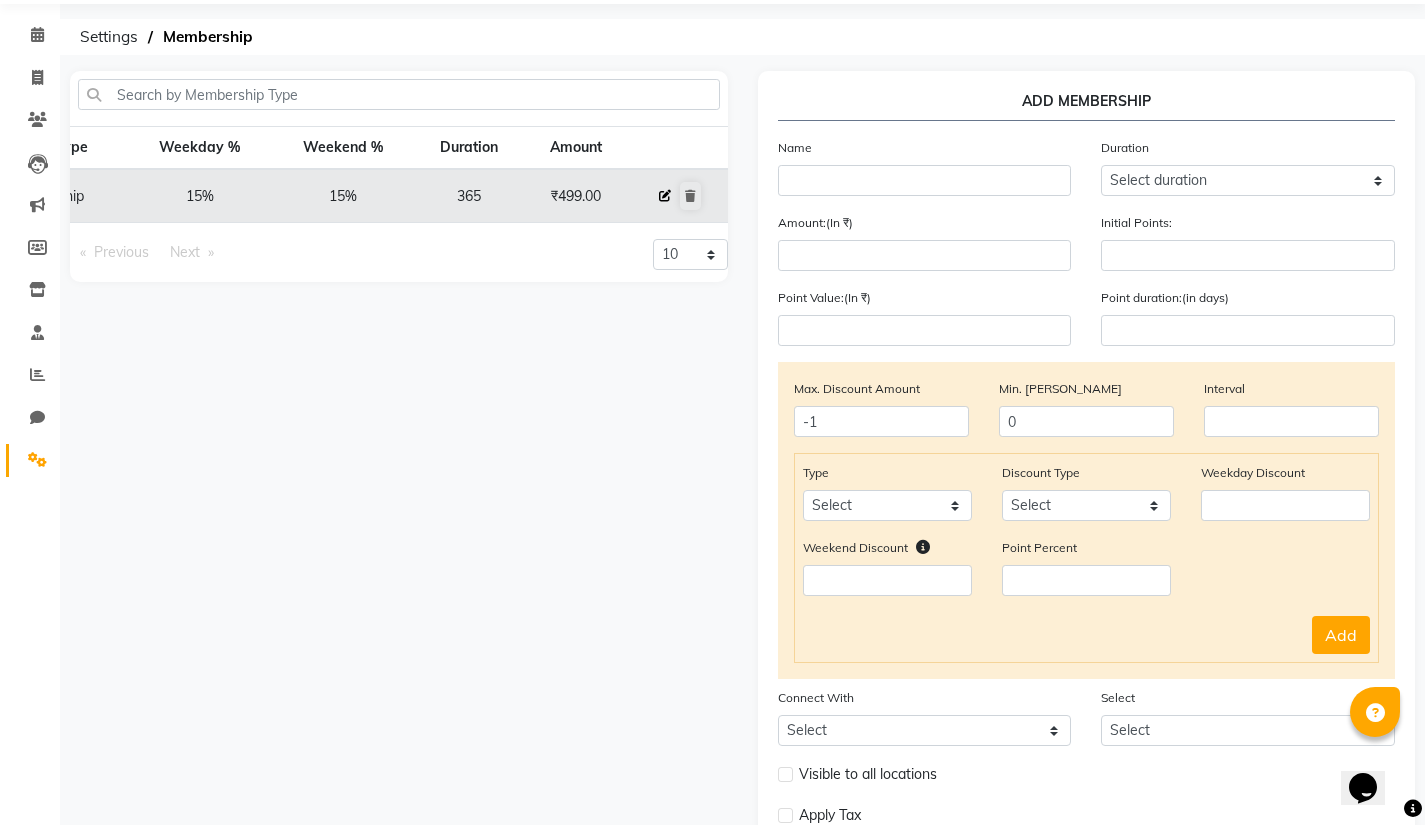 click 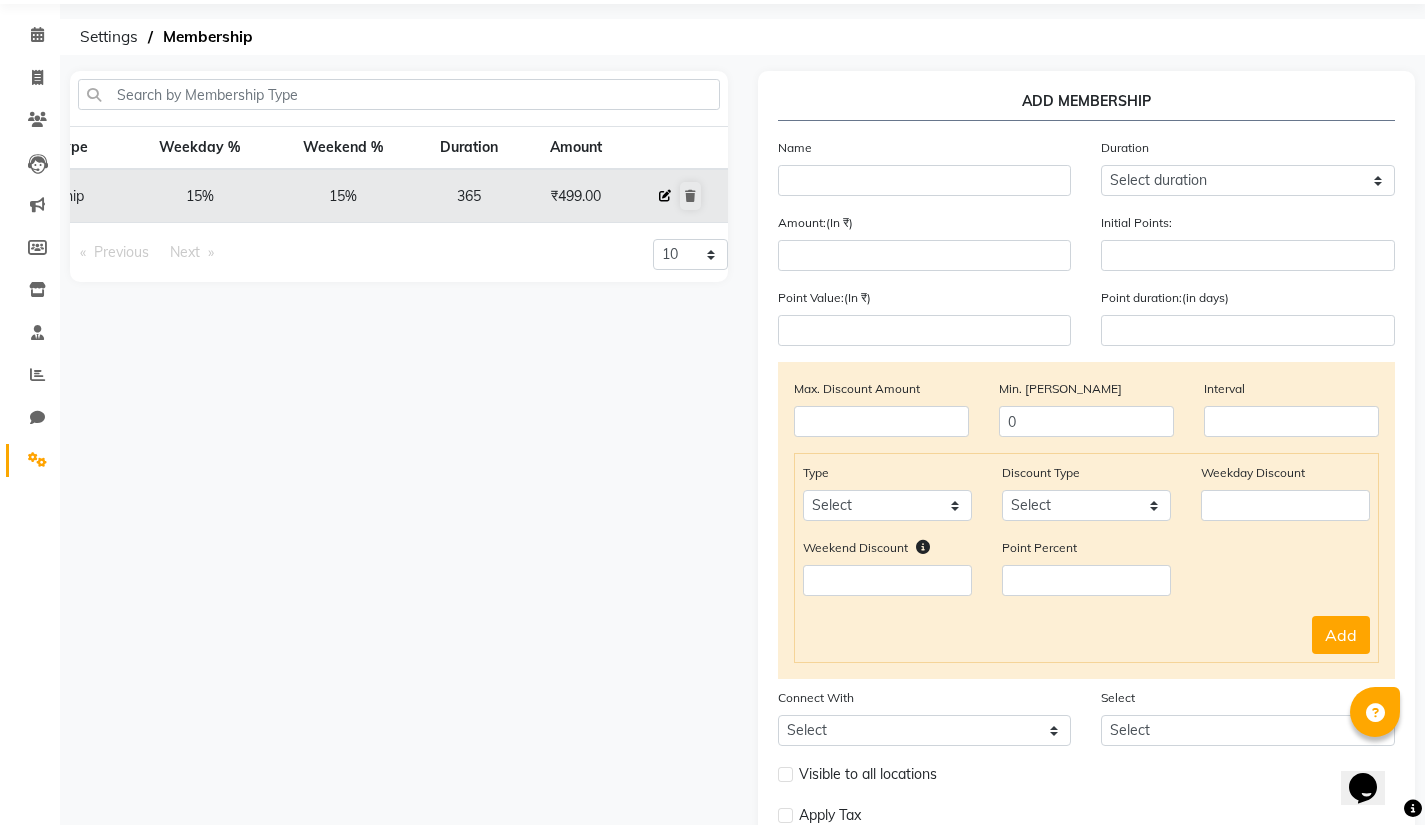 type on "Gold Membership" 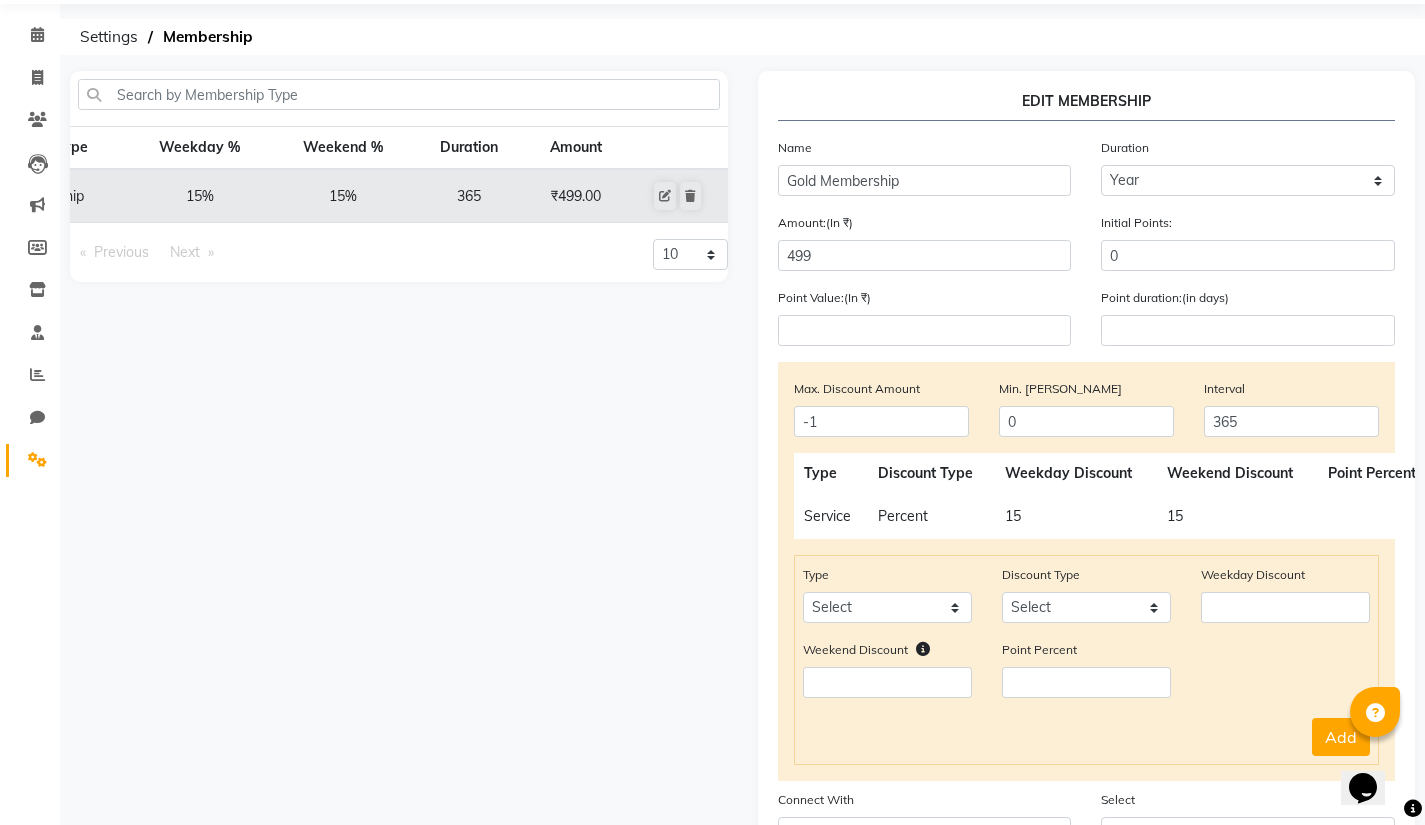 click on "Service" 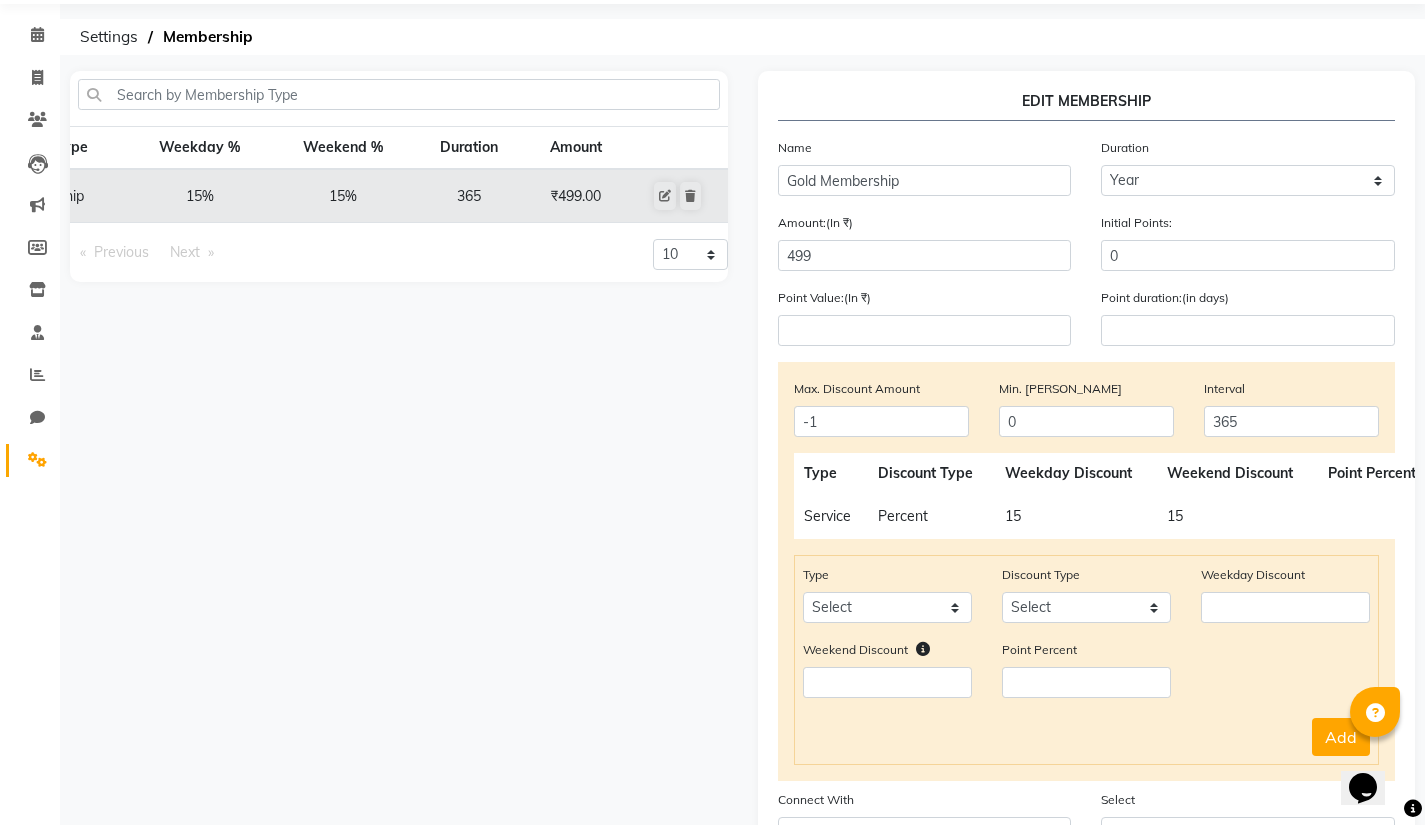 click on "15" 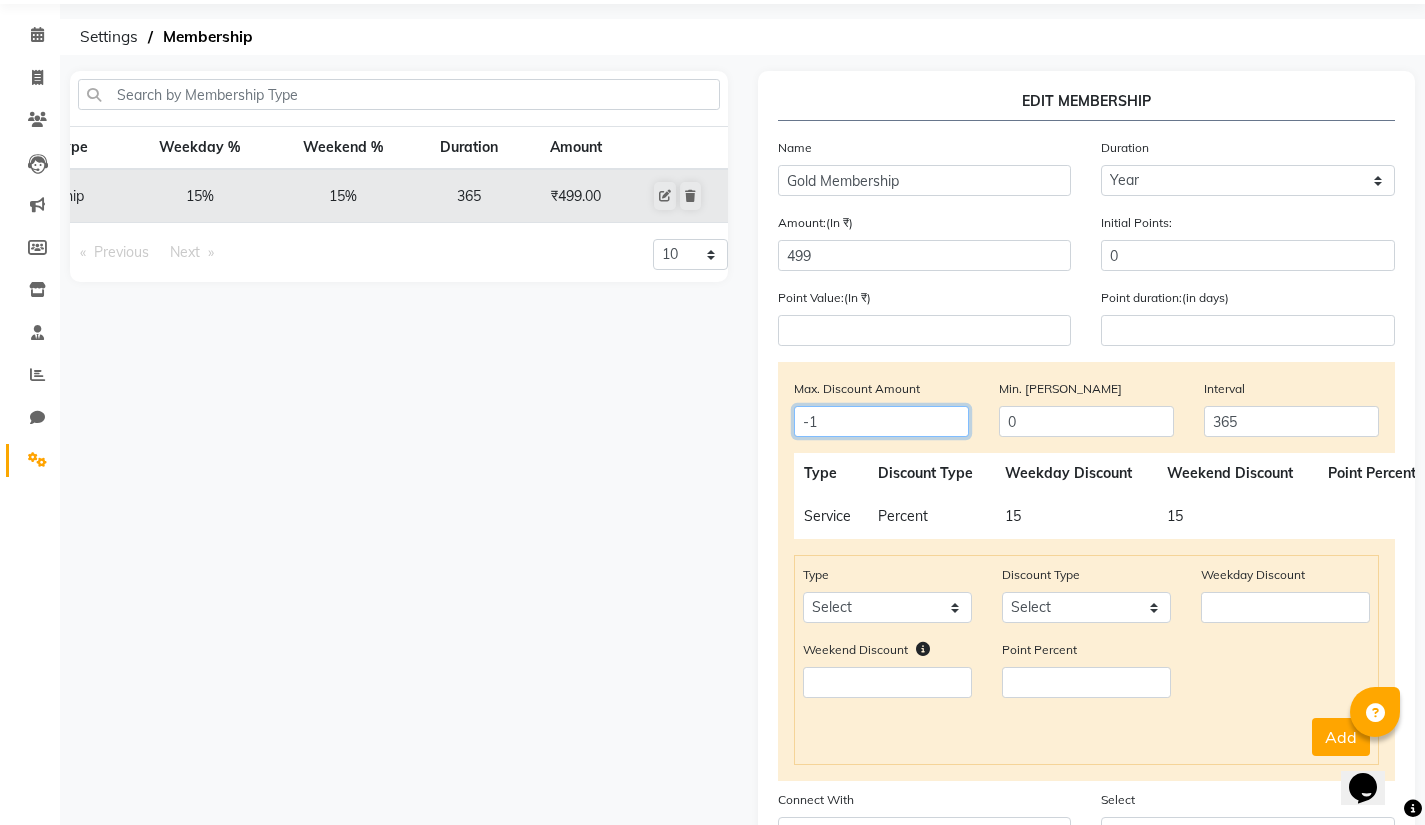 click on "-1" 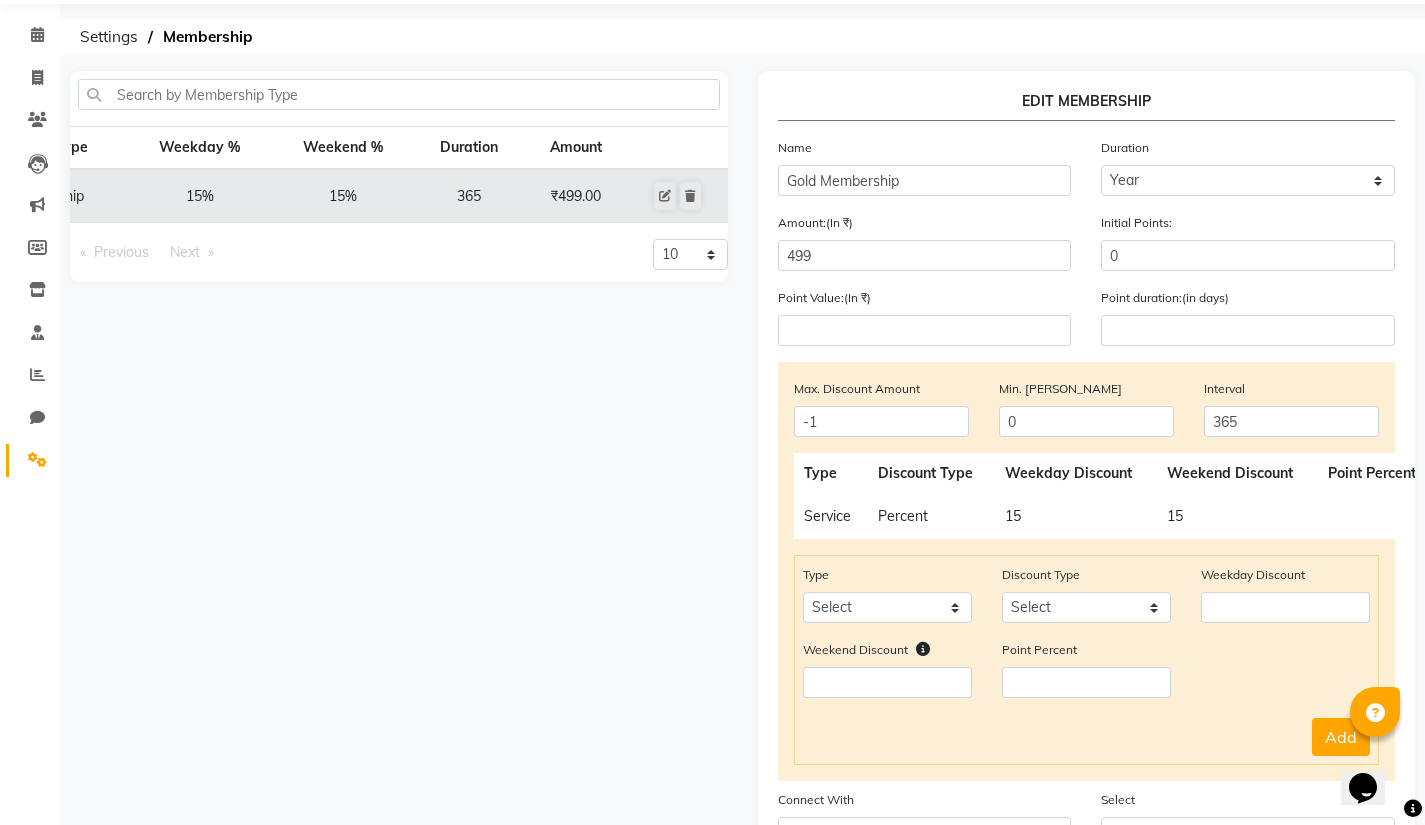 click on "Membership Type Weekday % Weekend % Duration Amount Gold Membership 15% 15% 365 ₹499.00  Previous  page  1 / 1   Next  page 10 20 50 100" 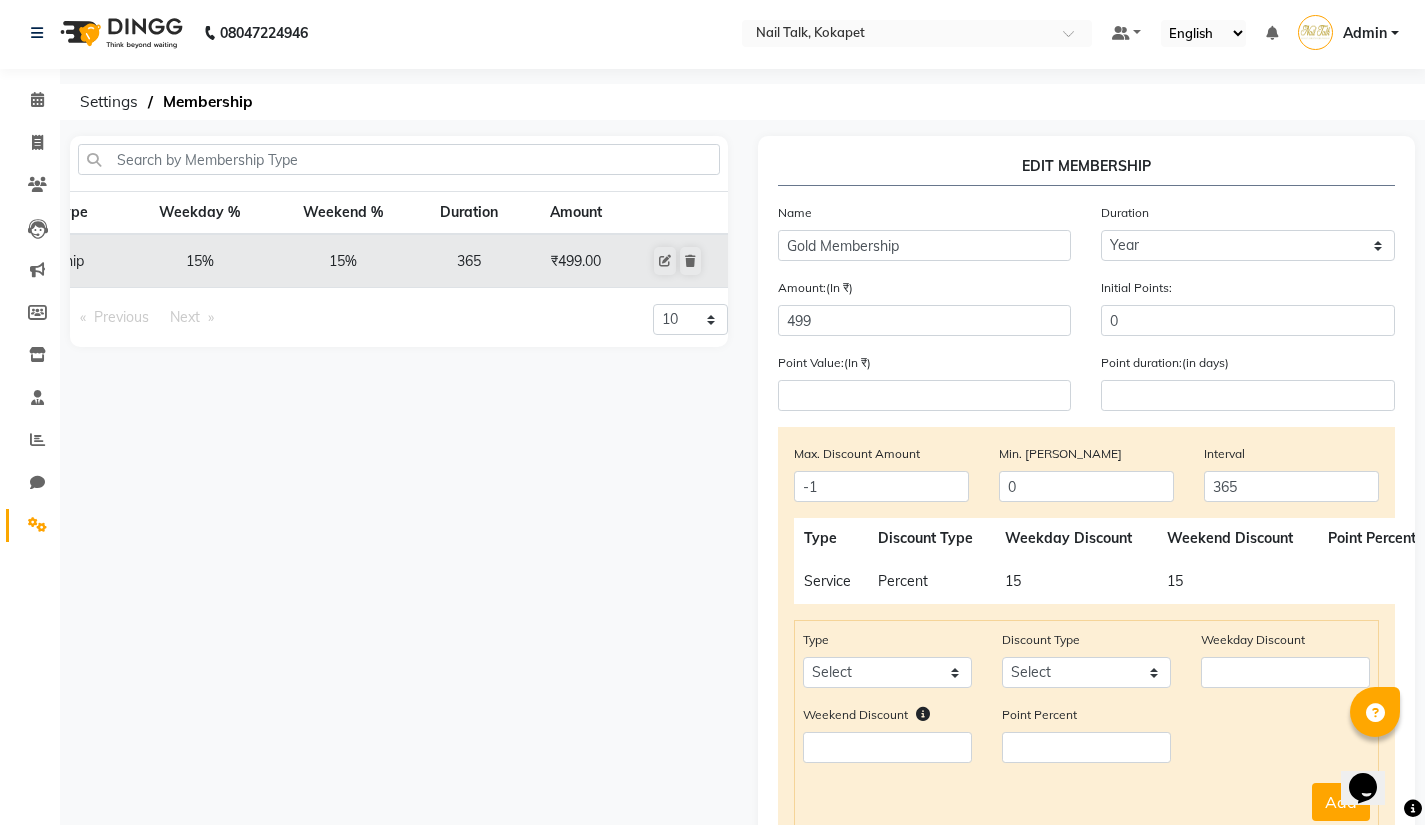 scroll, scrollTop: 0, scrollLeft: 0, axis: both 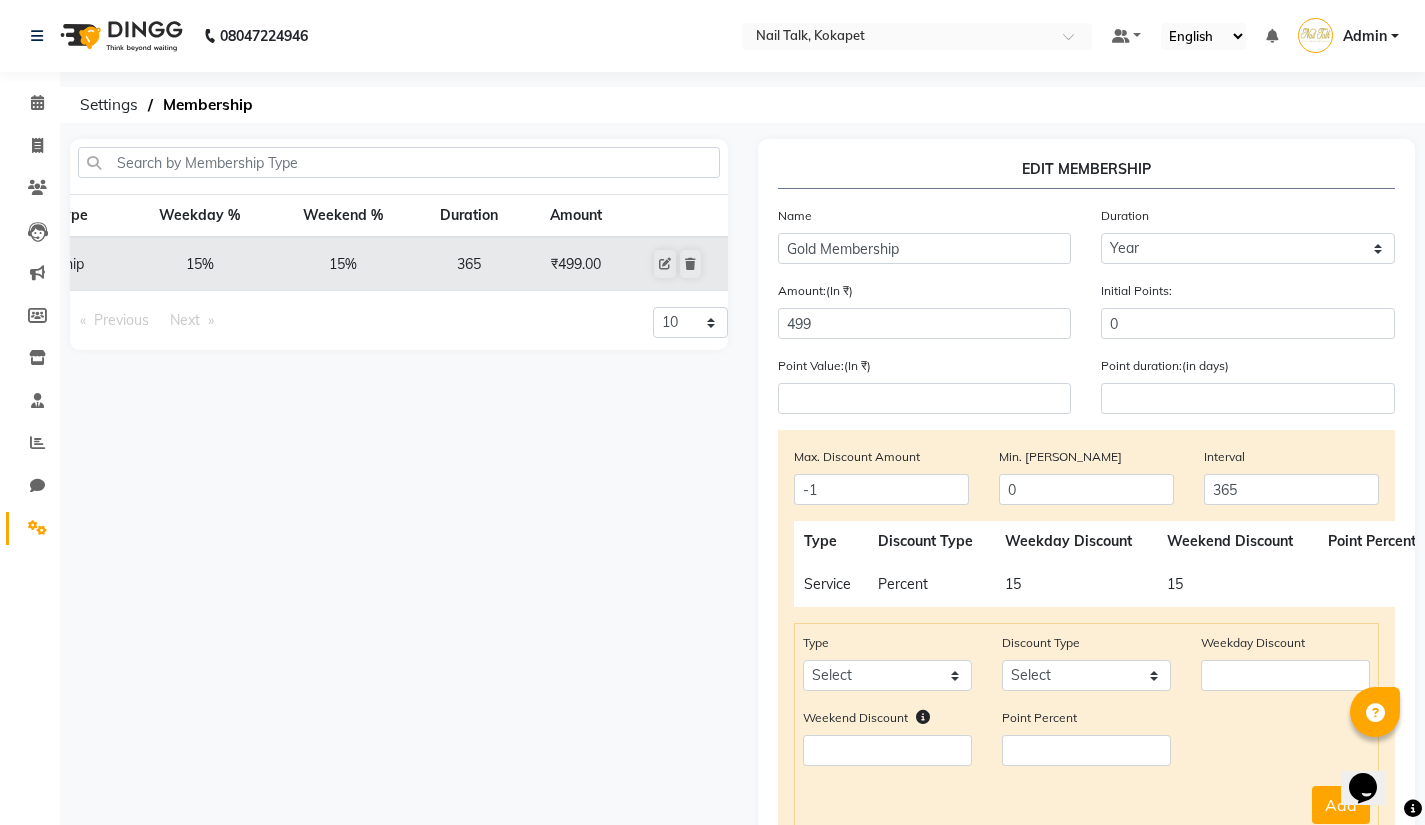 click on "Membership Type Weekday % Weekend % Duration Amount Gold Membership 15% 15% 365 ₹499.00  Previous  page  1 / 1   Next  page 10 20 50 100" 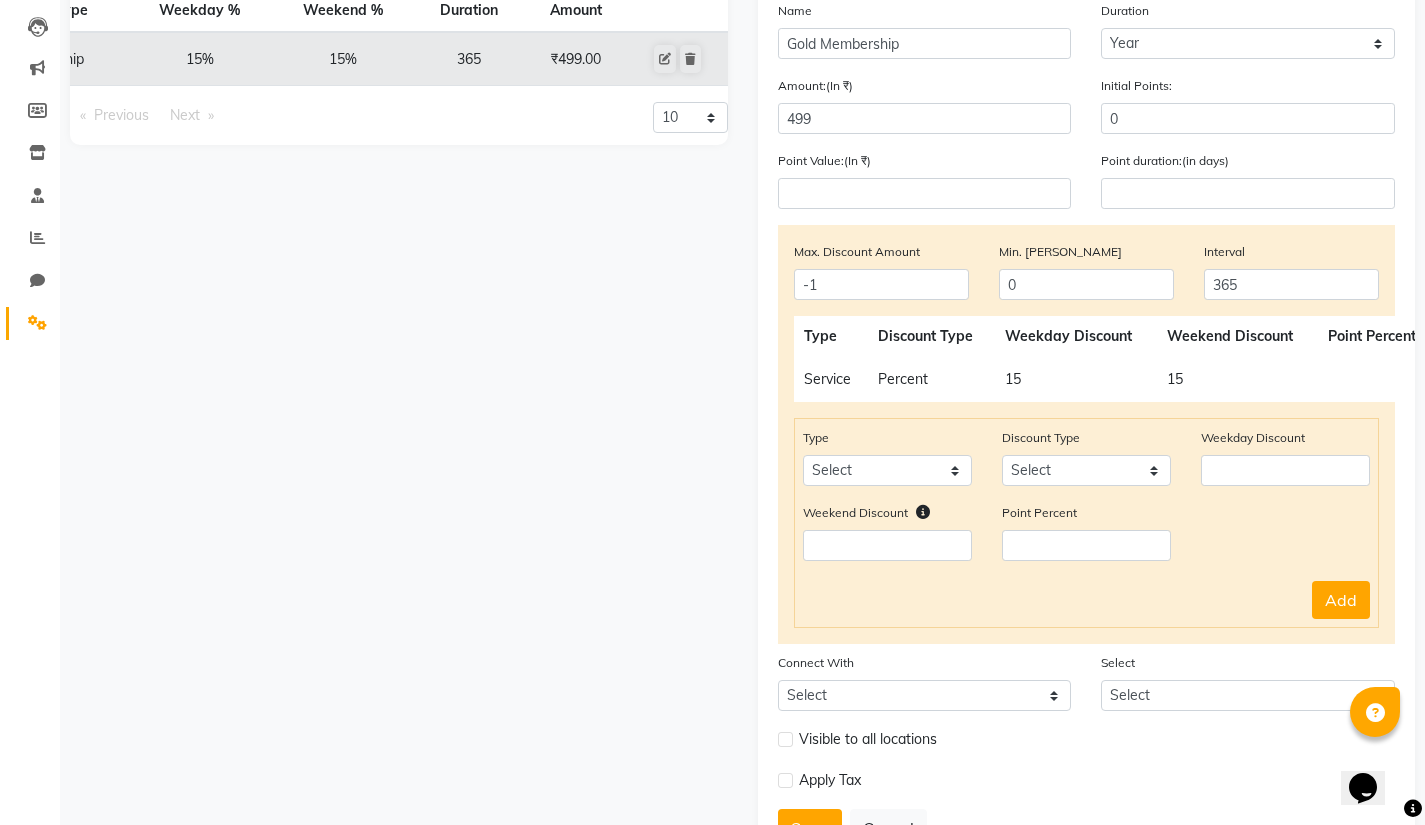 scroll, scrollTop: 0, scrollLeft: 0, axis: both 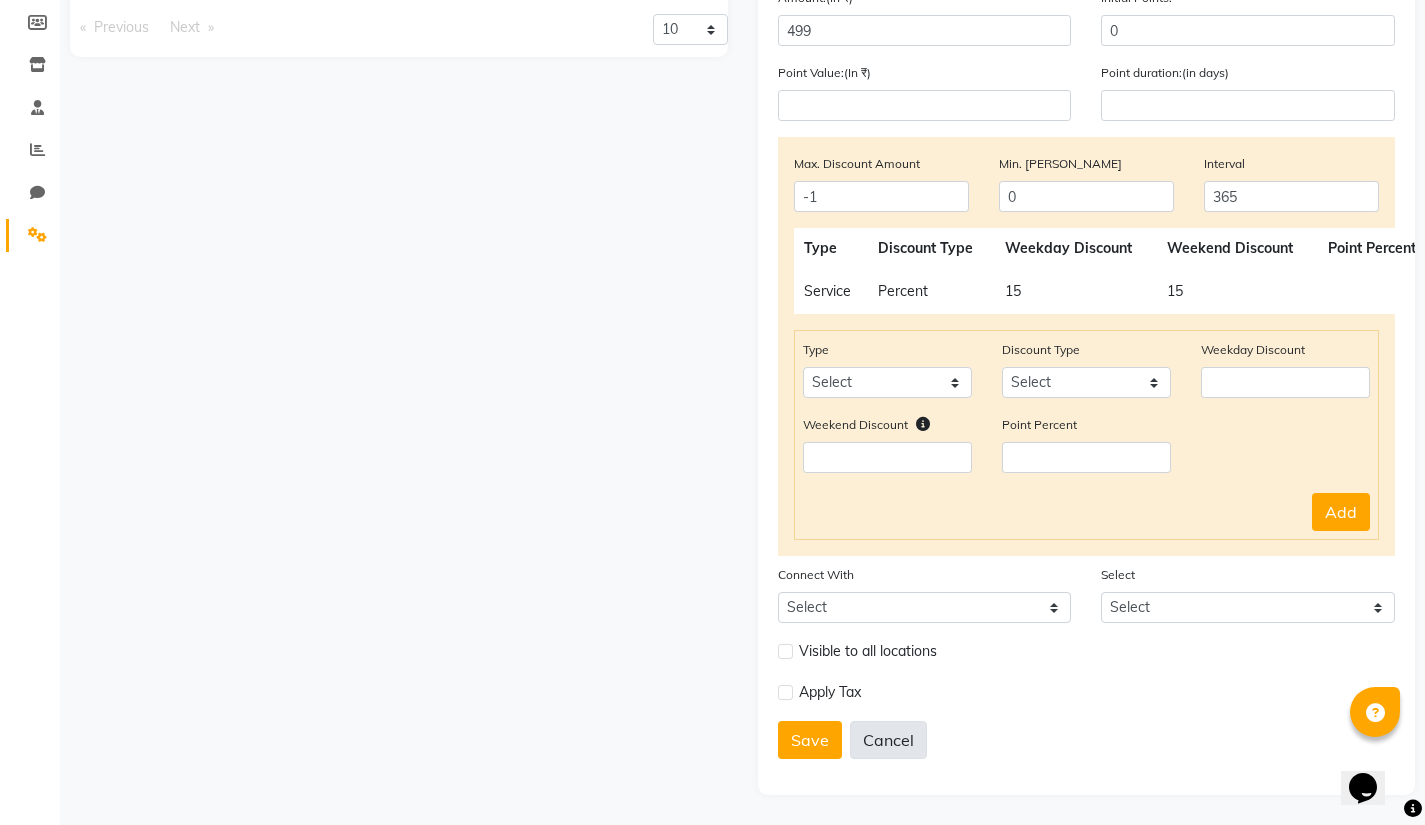click on "Cancel" 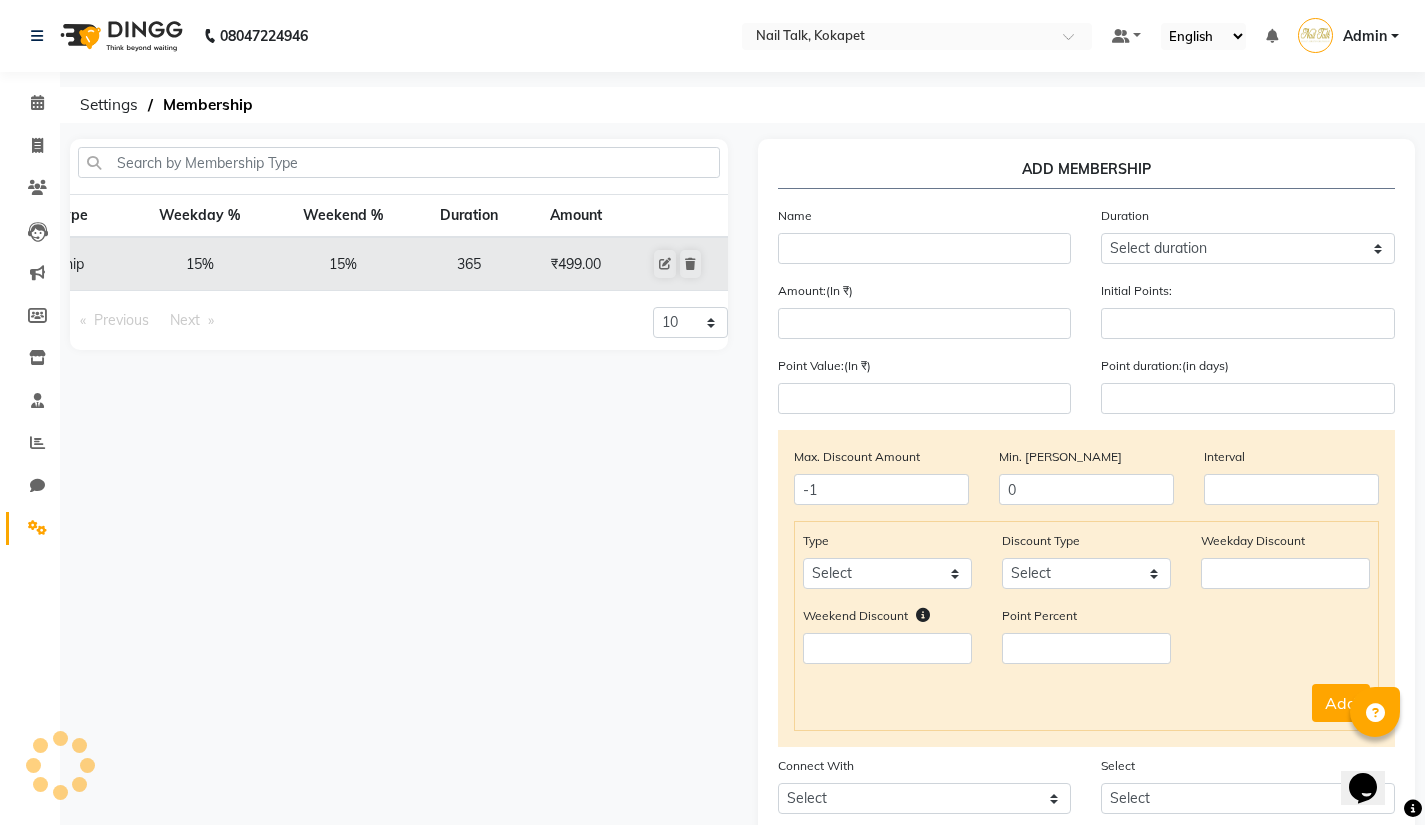 scroll, scrollTop: 4, scrollLeft: 0, axis: vertical 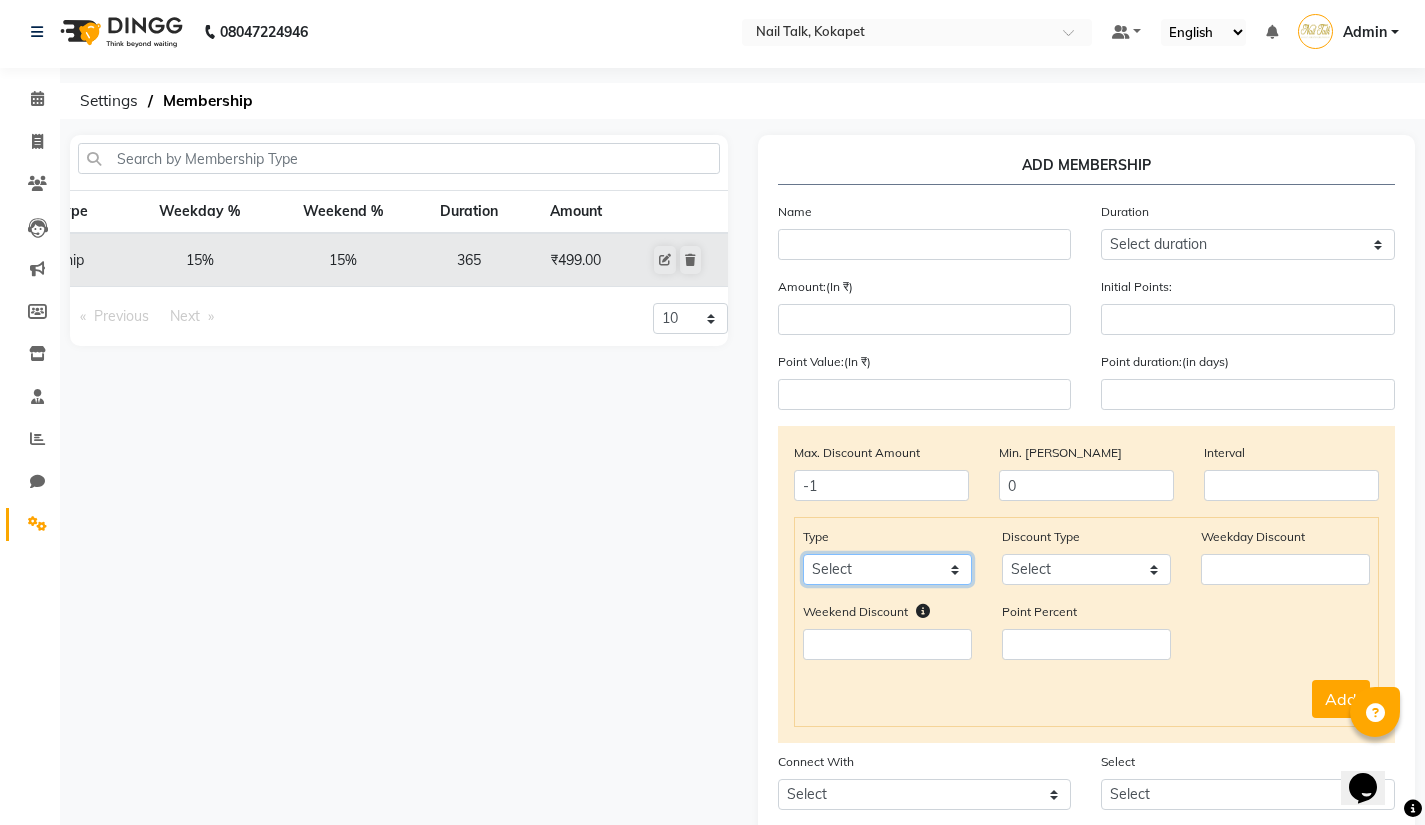 click on "Select Service Product Package Prepaid Voucher" 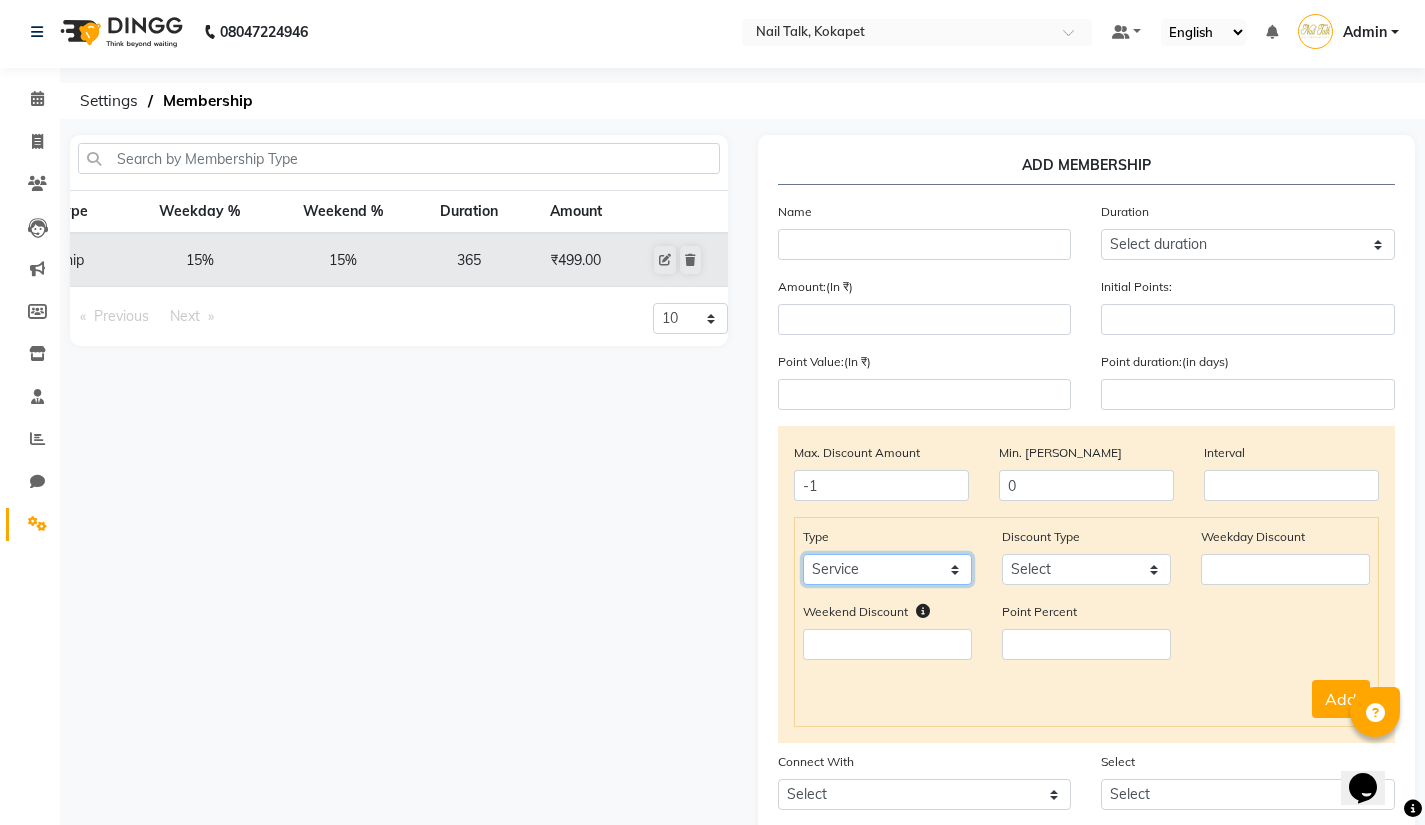 click on "Select Service Product Package Prepaid Voucher" 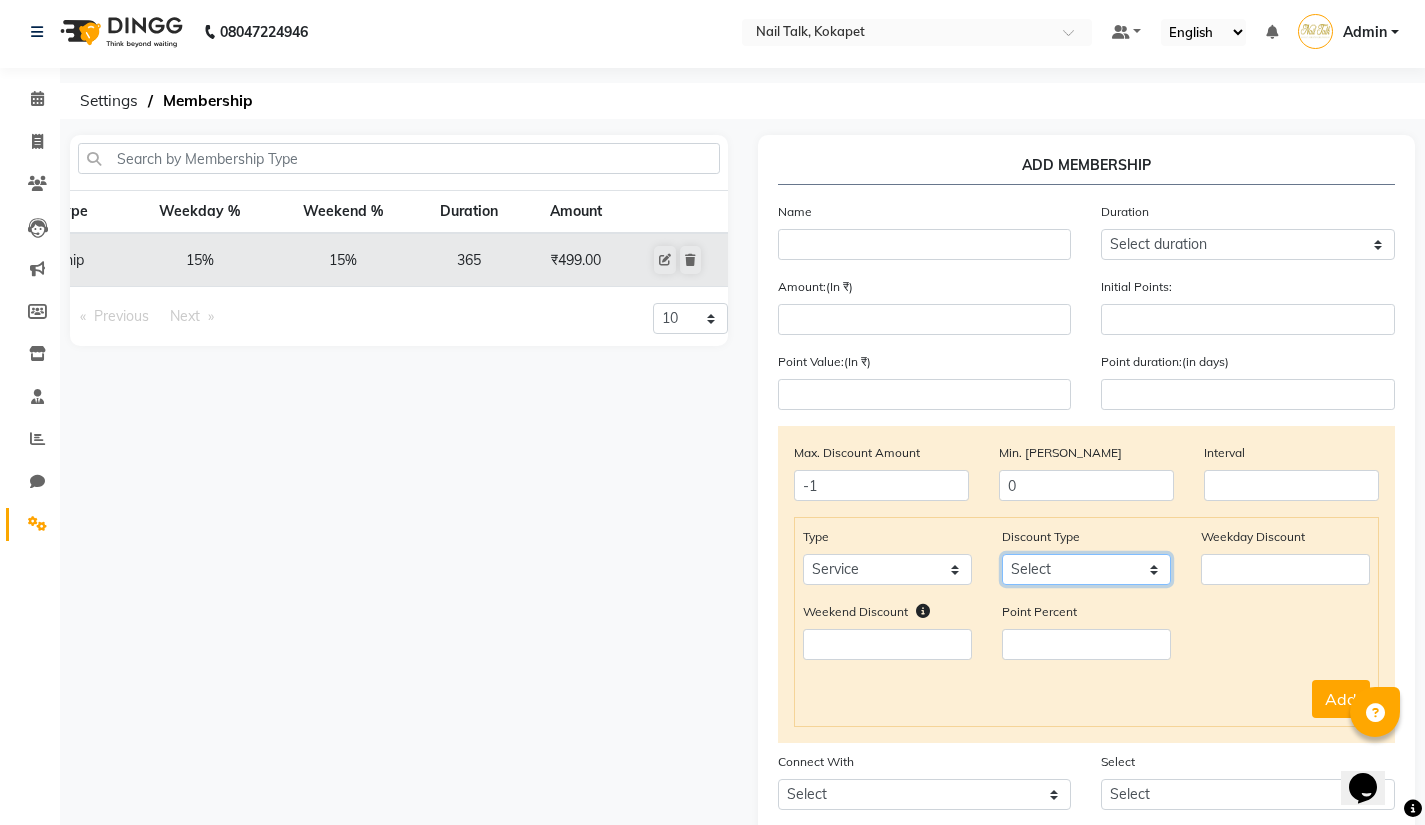 click on "Select Percent Flat" 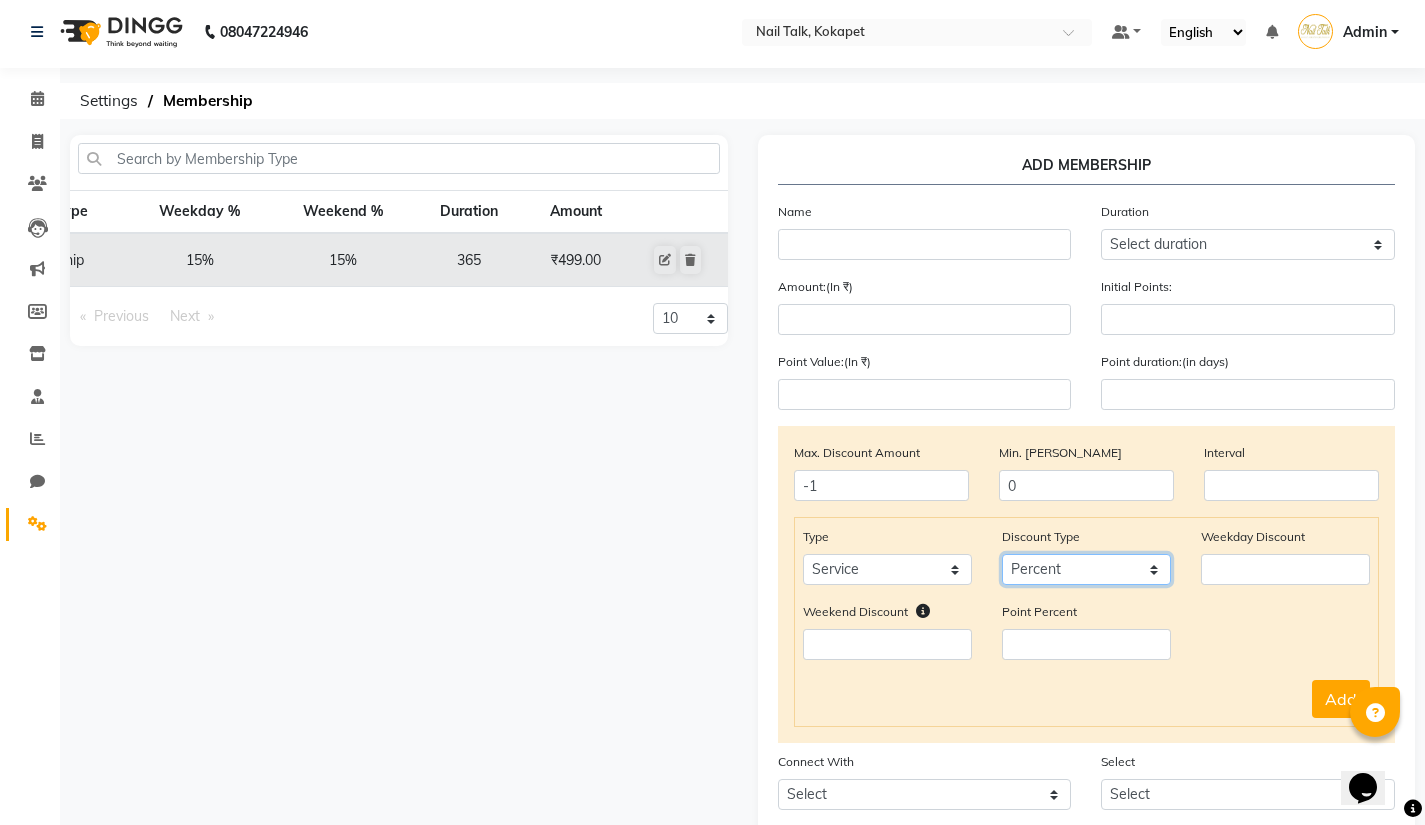 click on "Select Percent Flat" 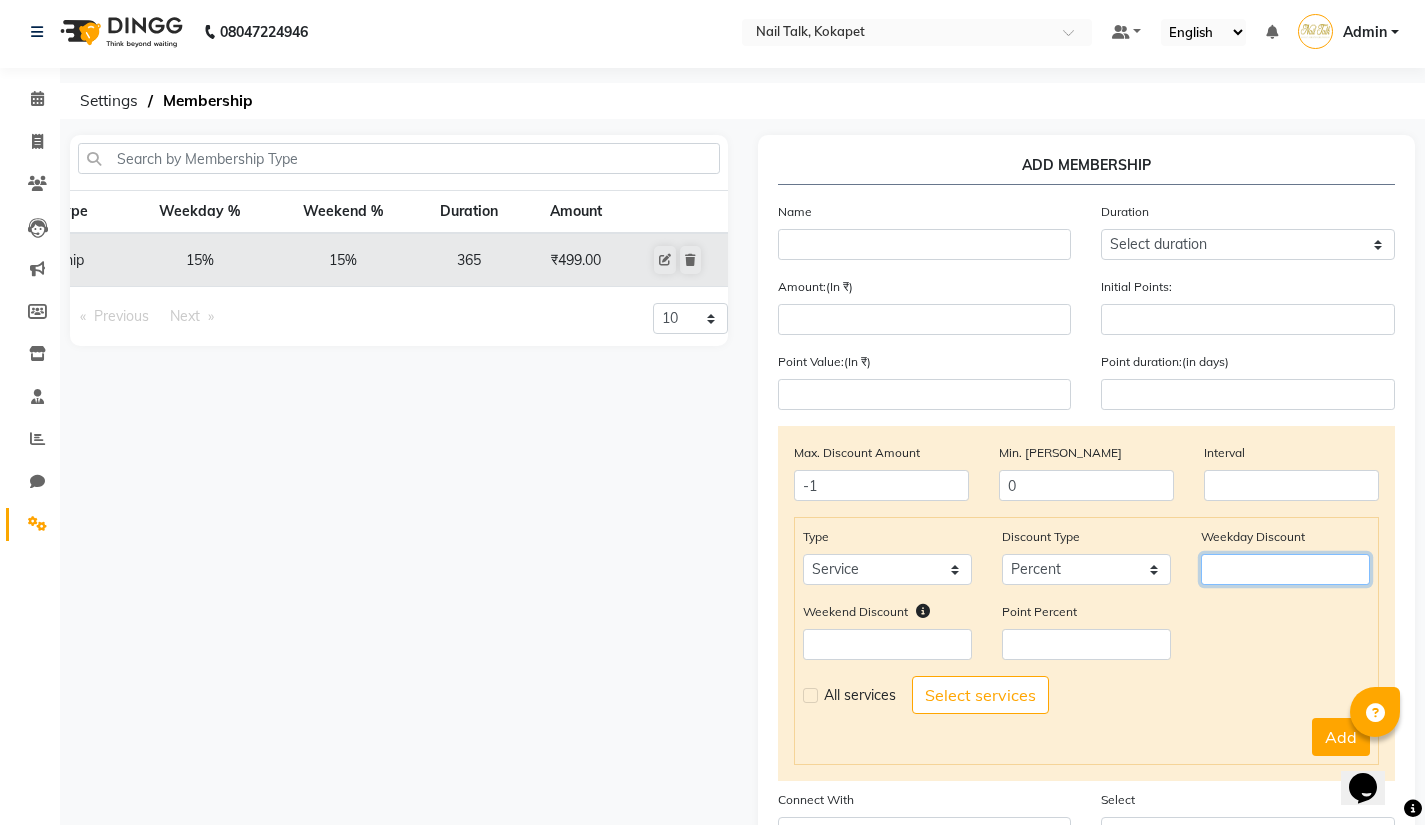 click 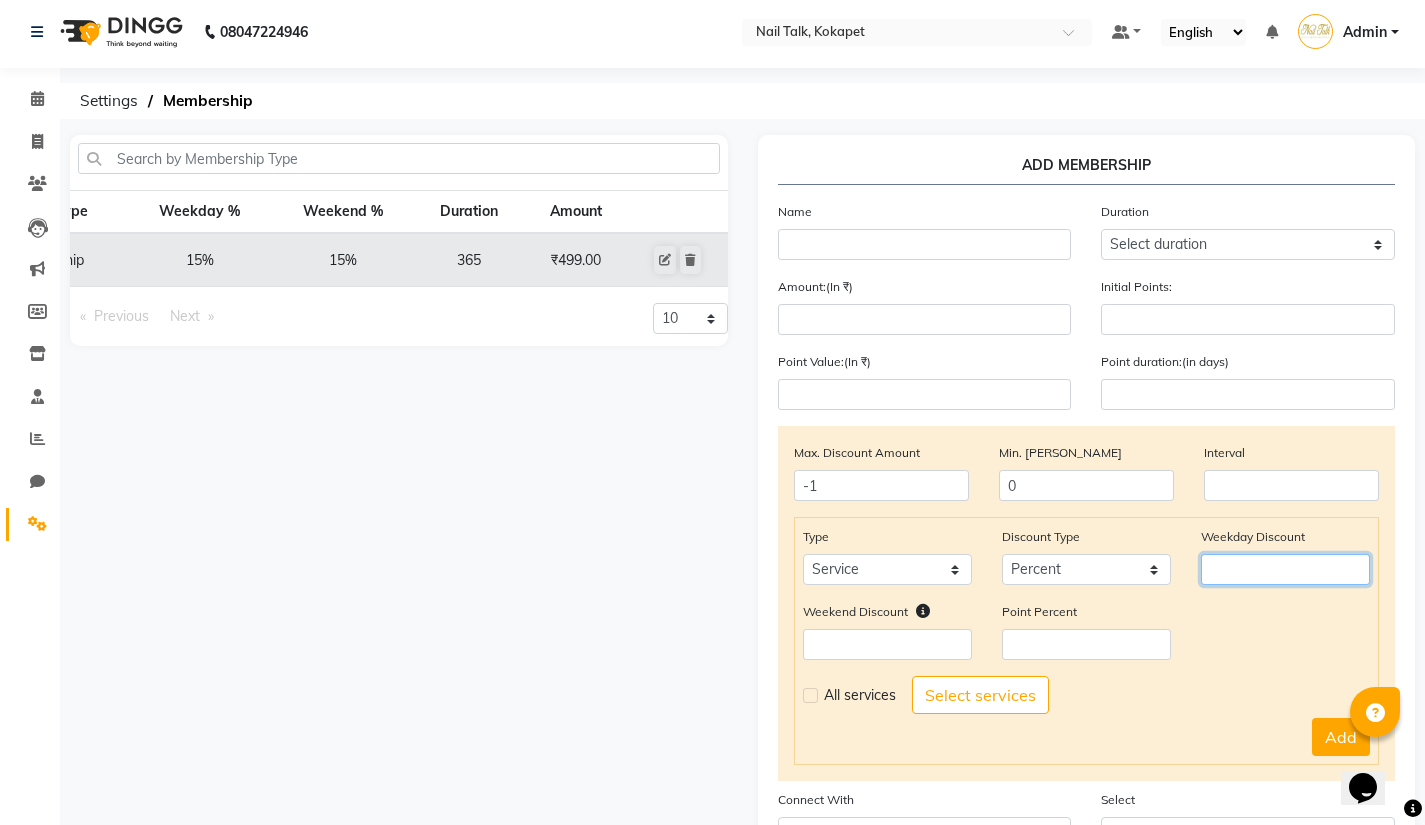 type on "1" 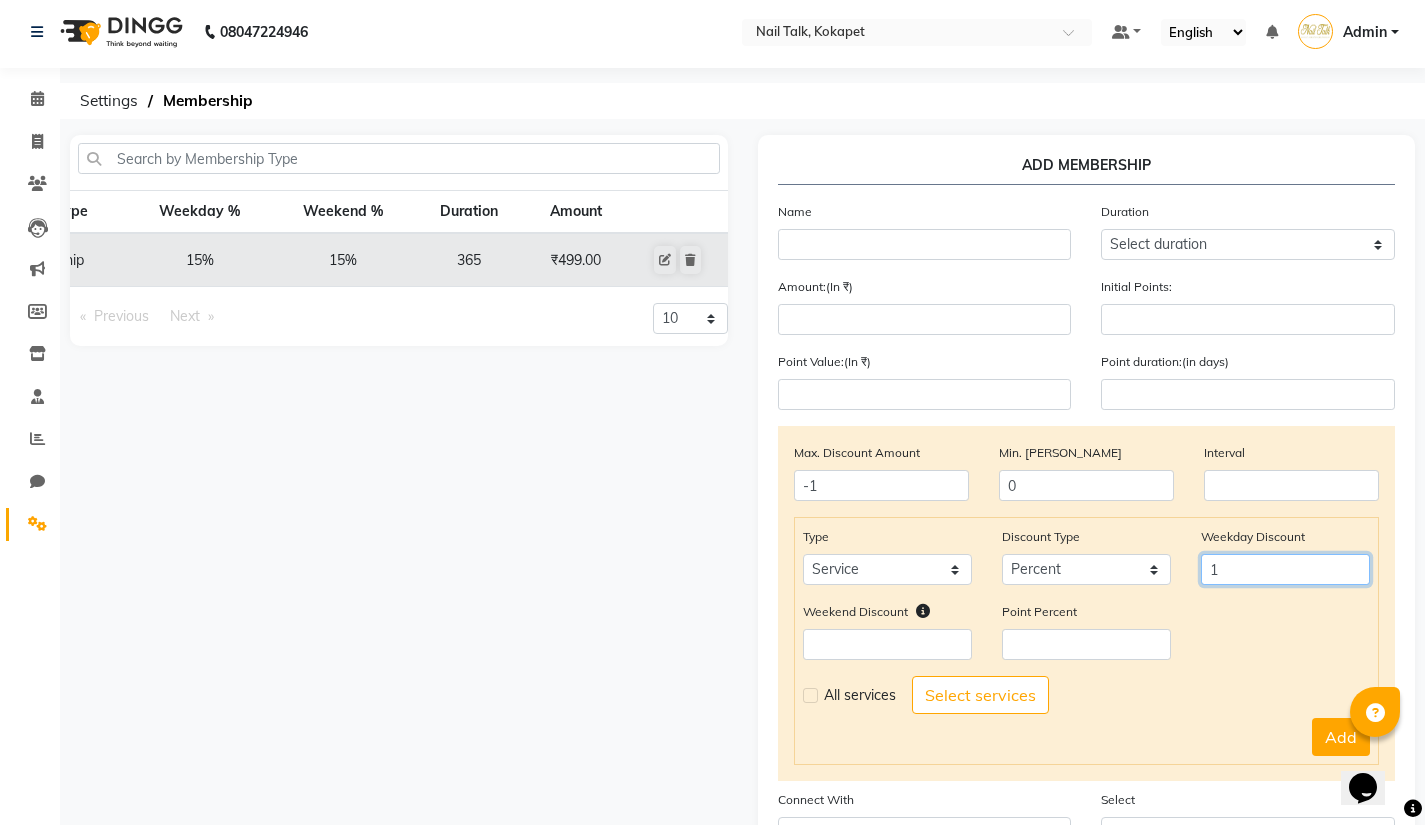 type 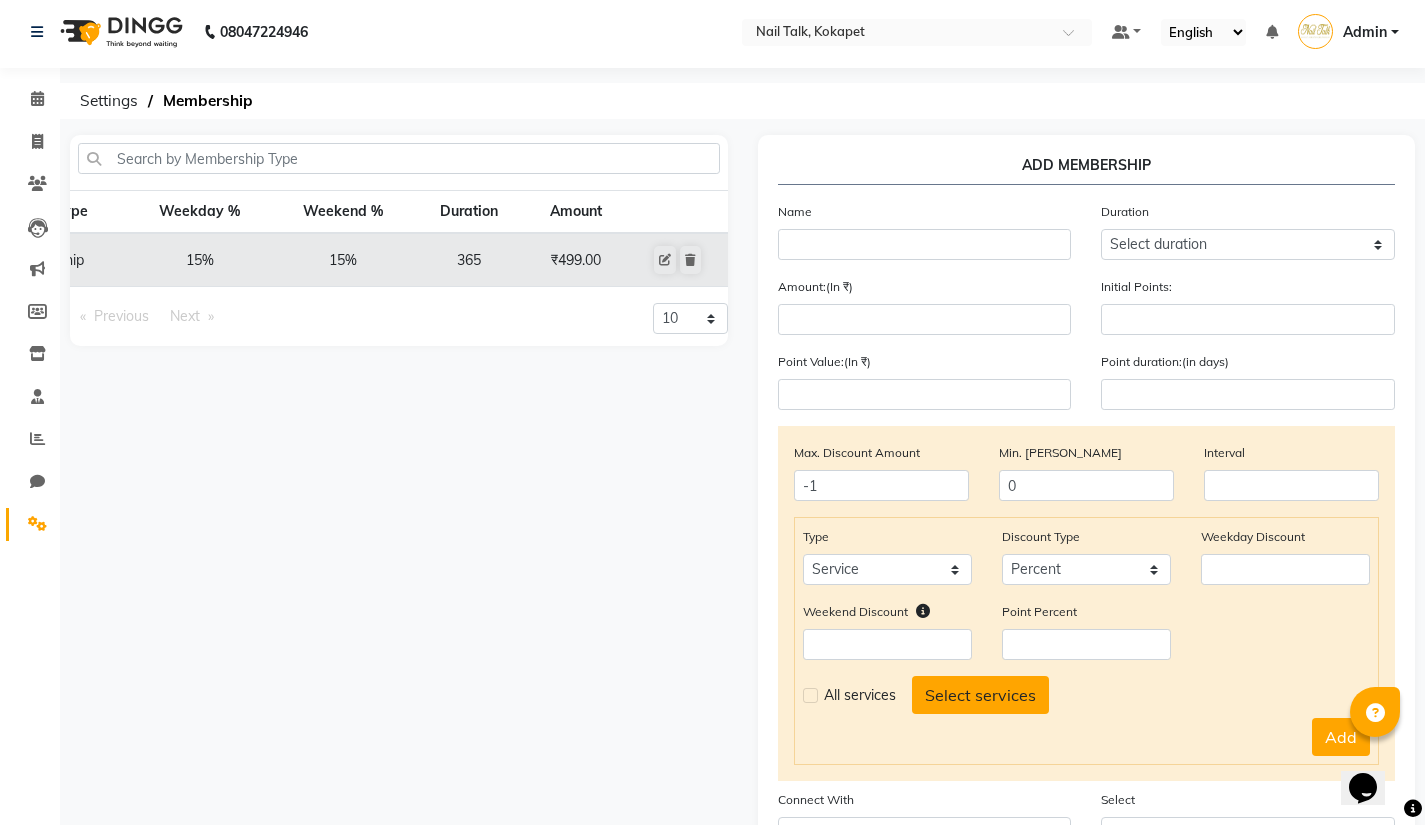 click on "Select services" 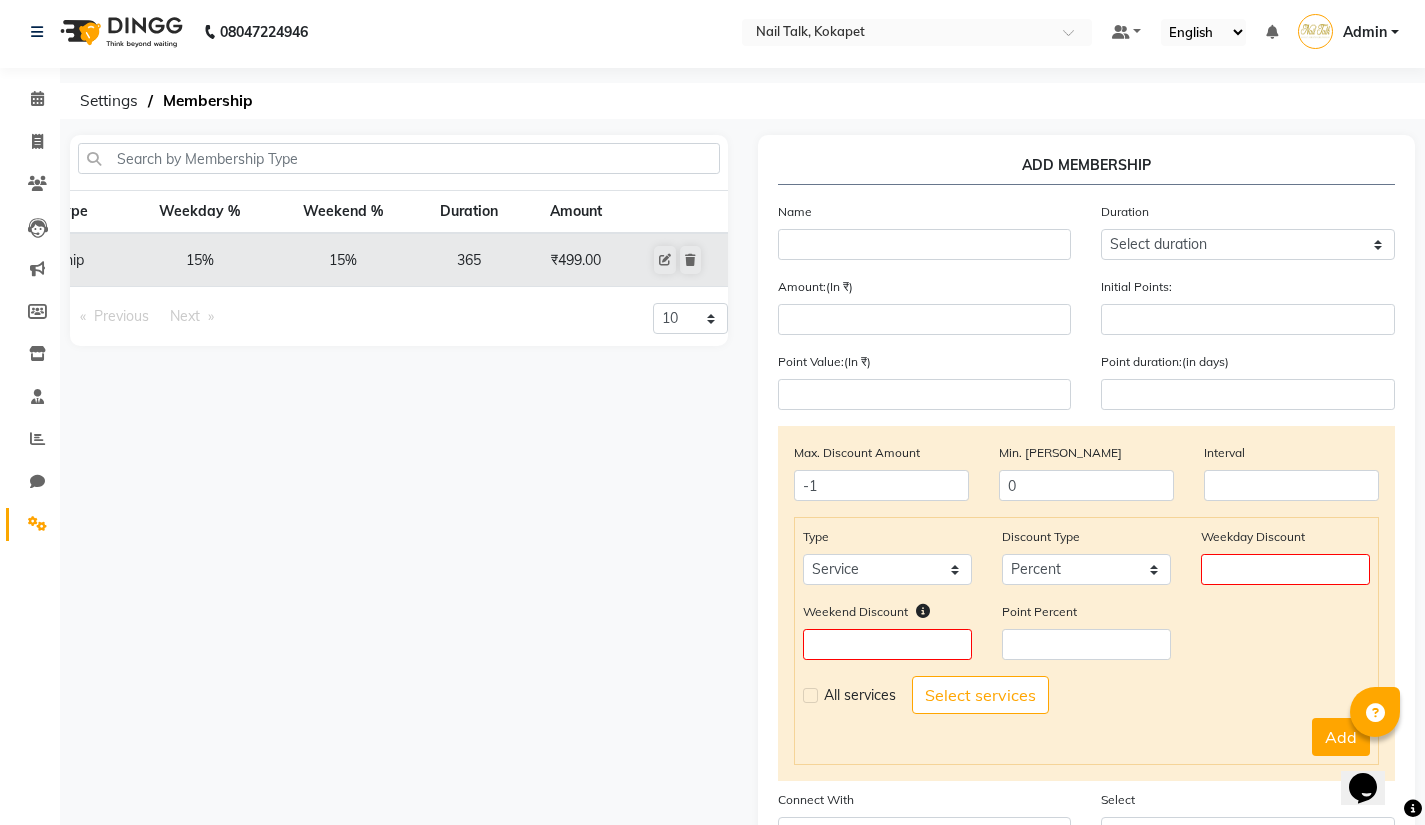 click 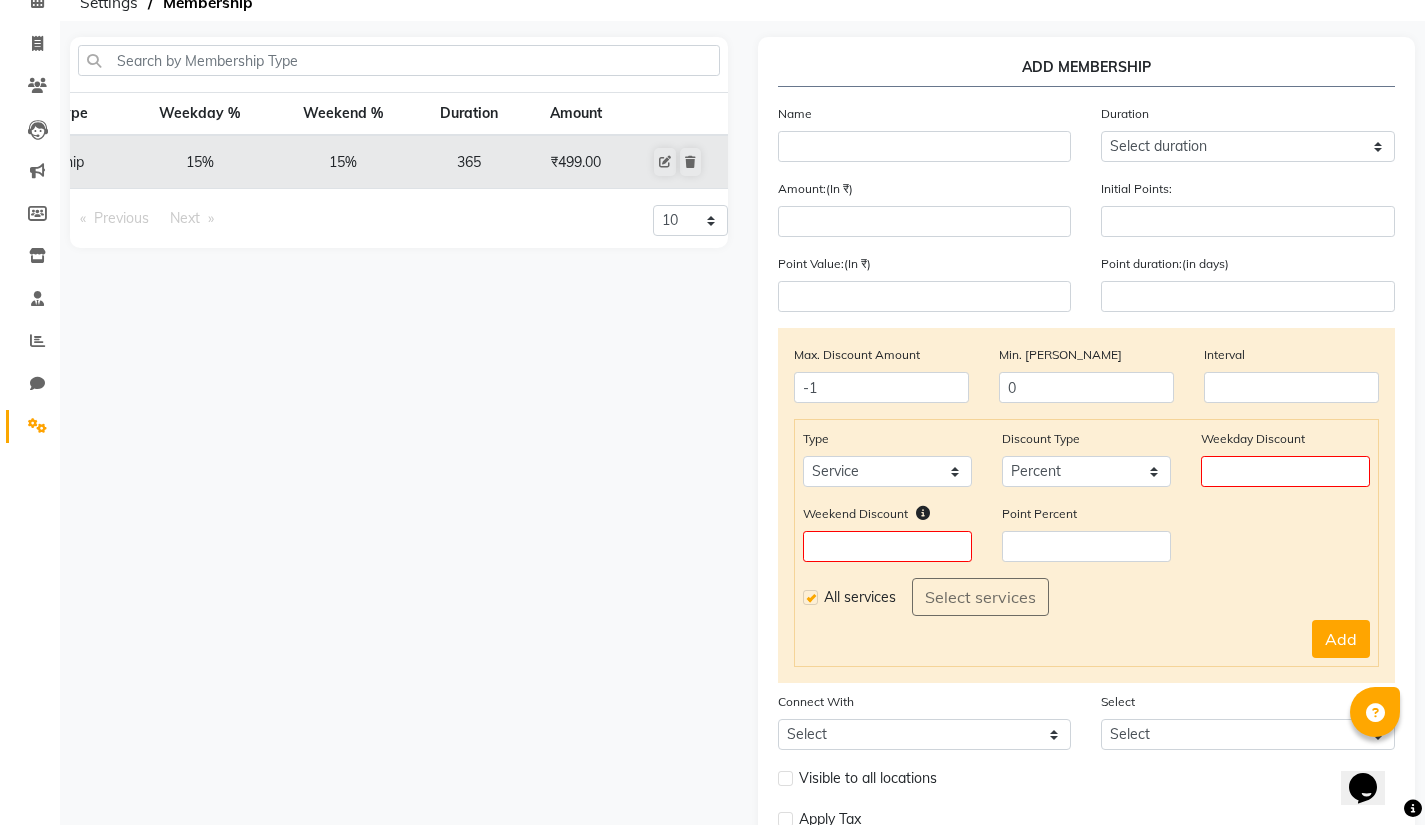 scroll, scrollTop: 103, scrollLeft: 0, axis: vertical 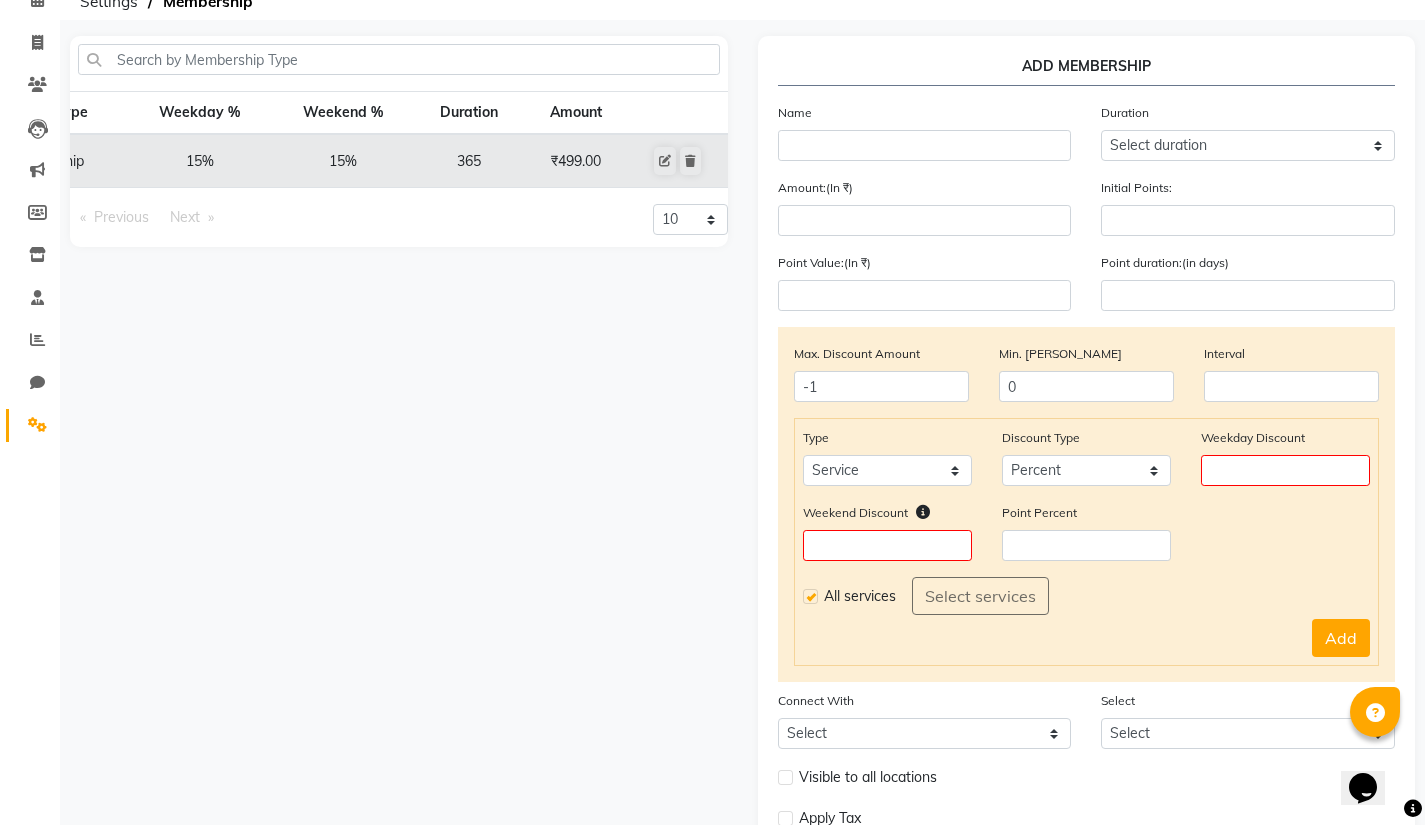 click 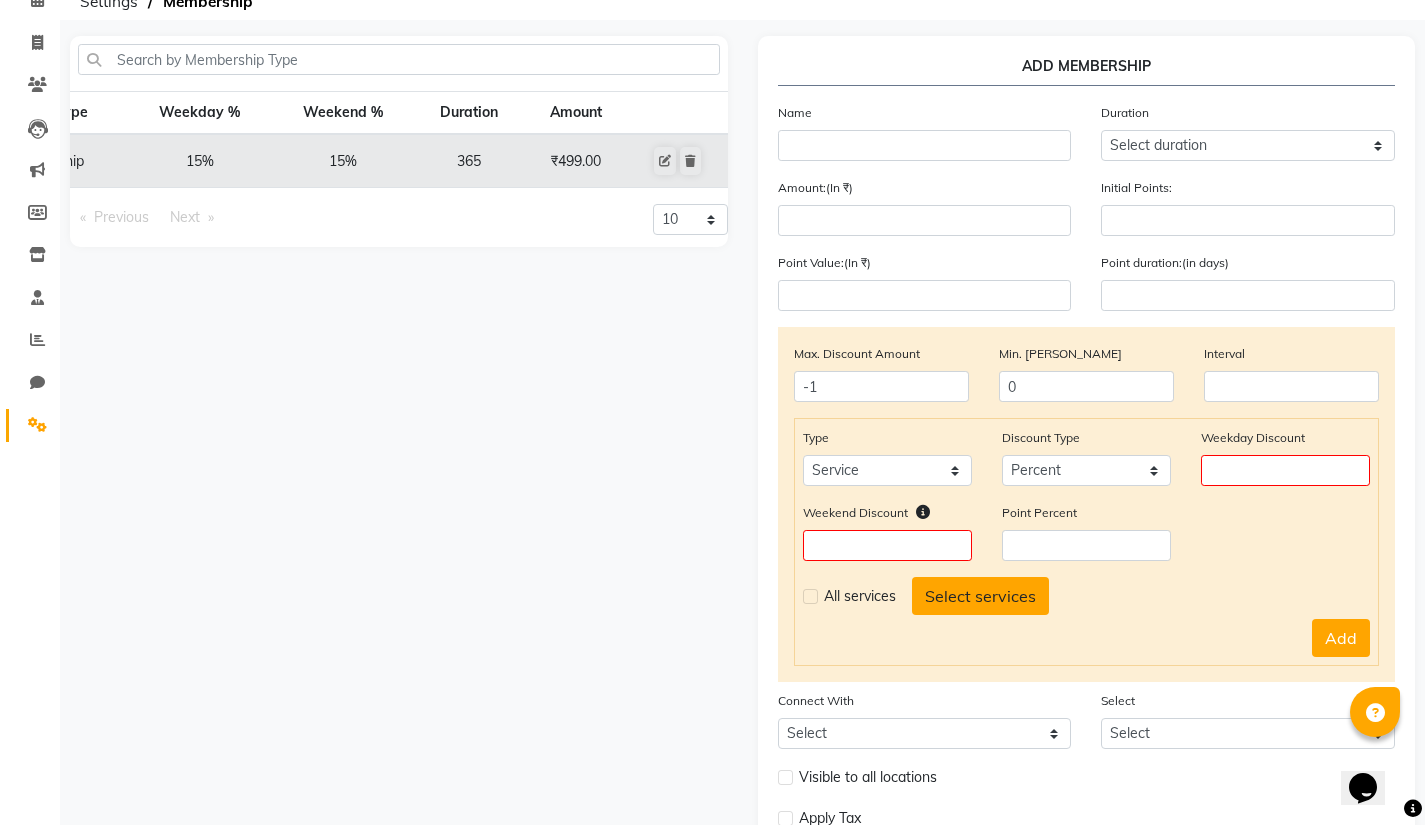click on "Select services" 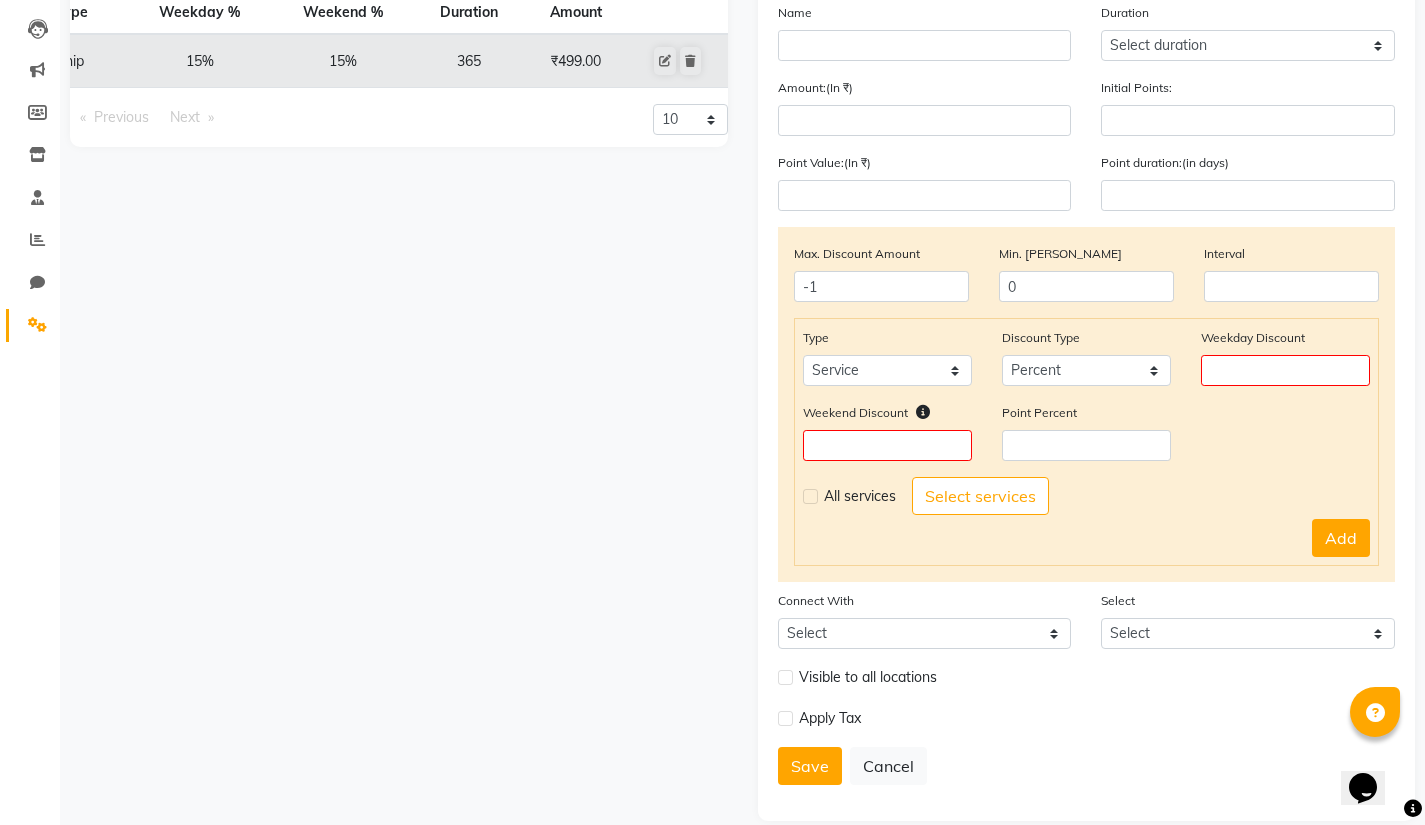 scroll, scrollTop: 226, scrollLeft: 0, axis: vertical 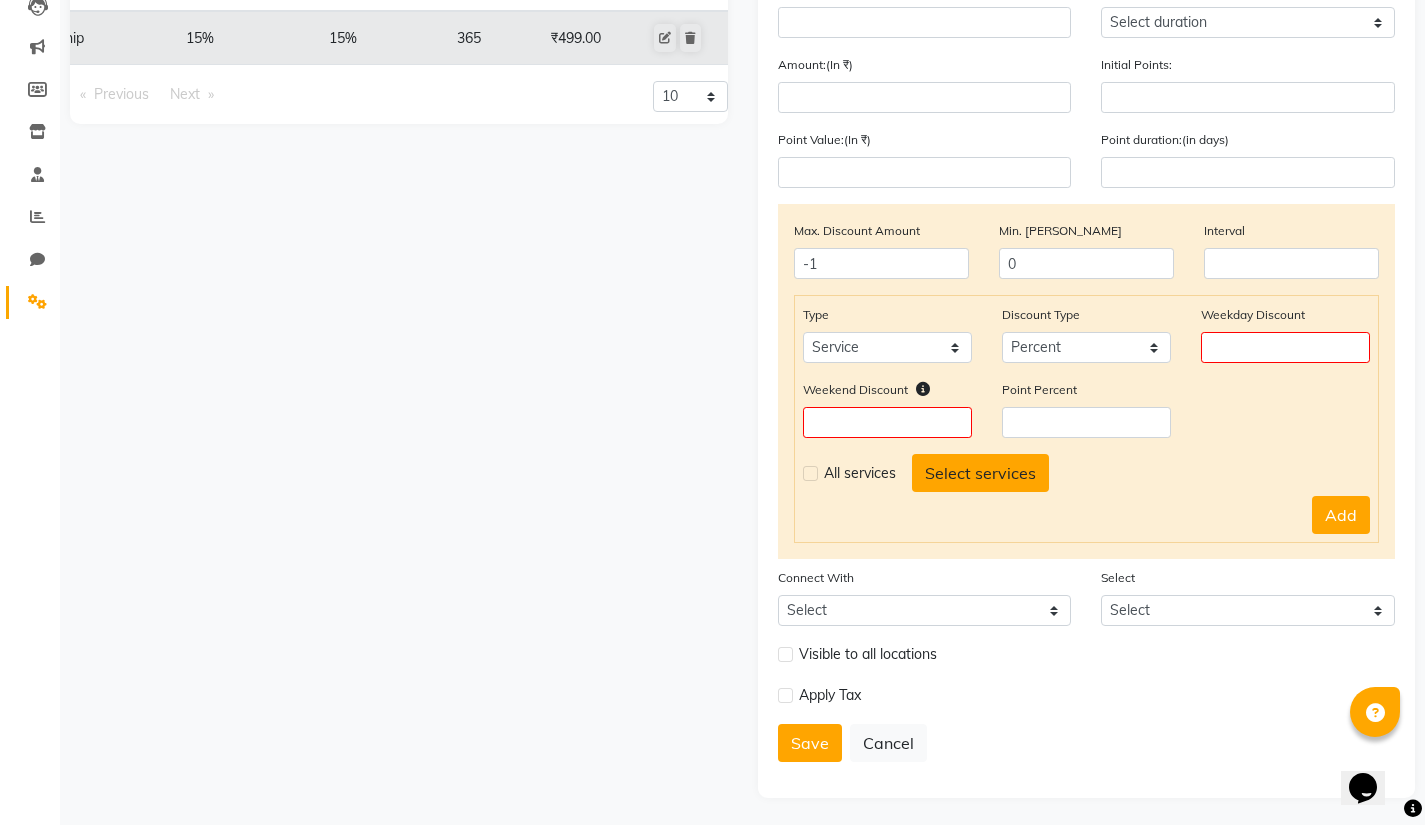 click on "Select services" 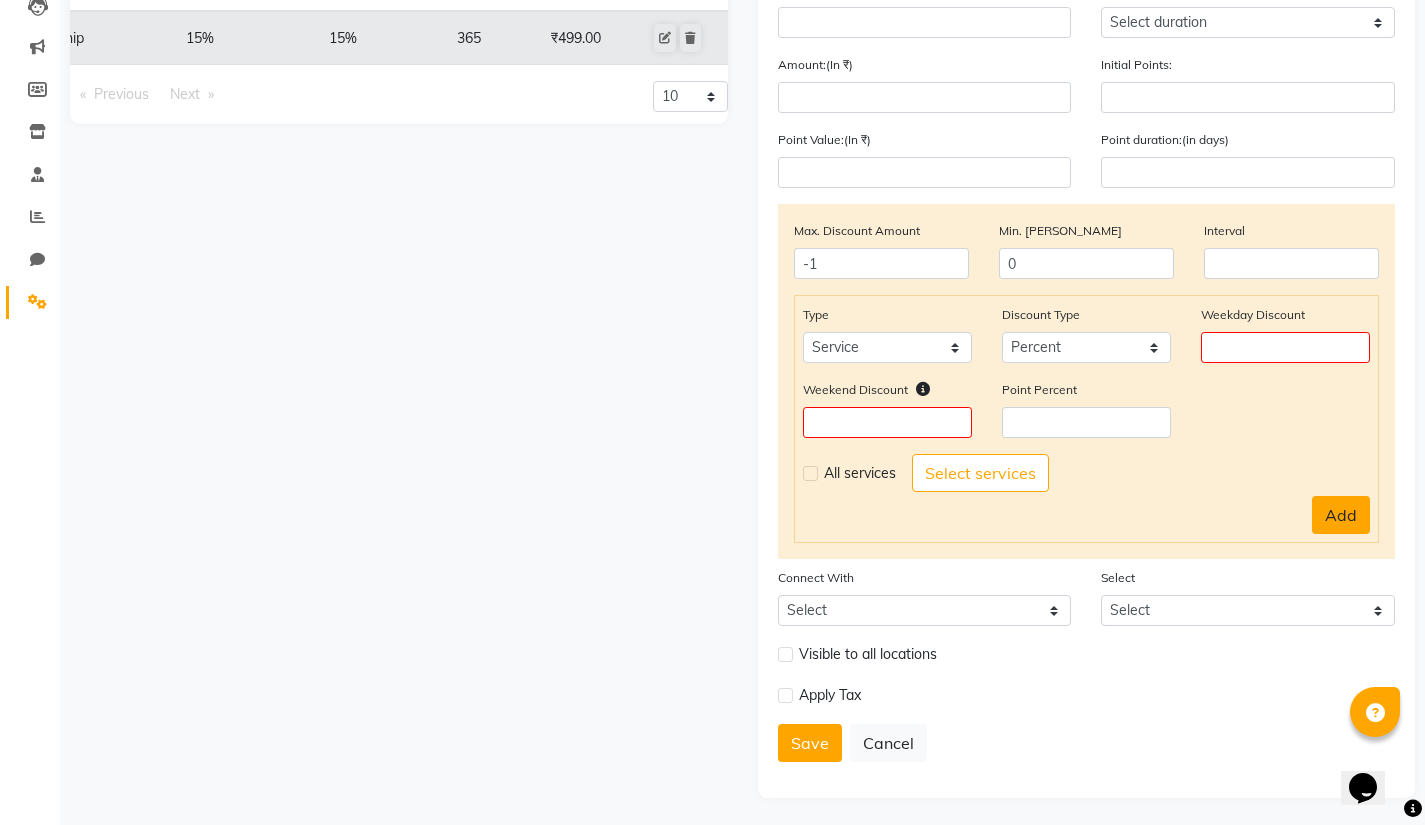 click on "Add" 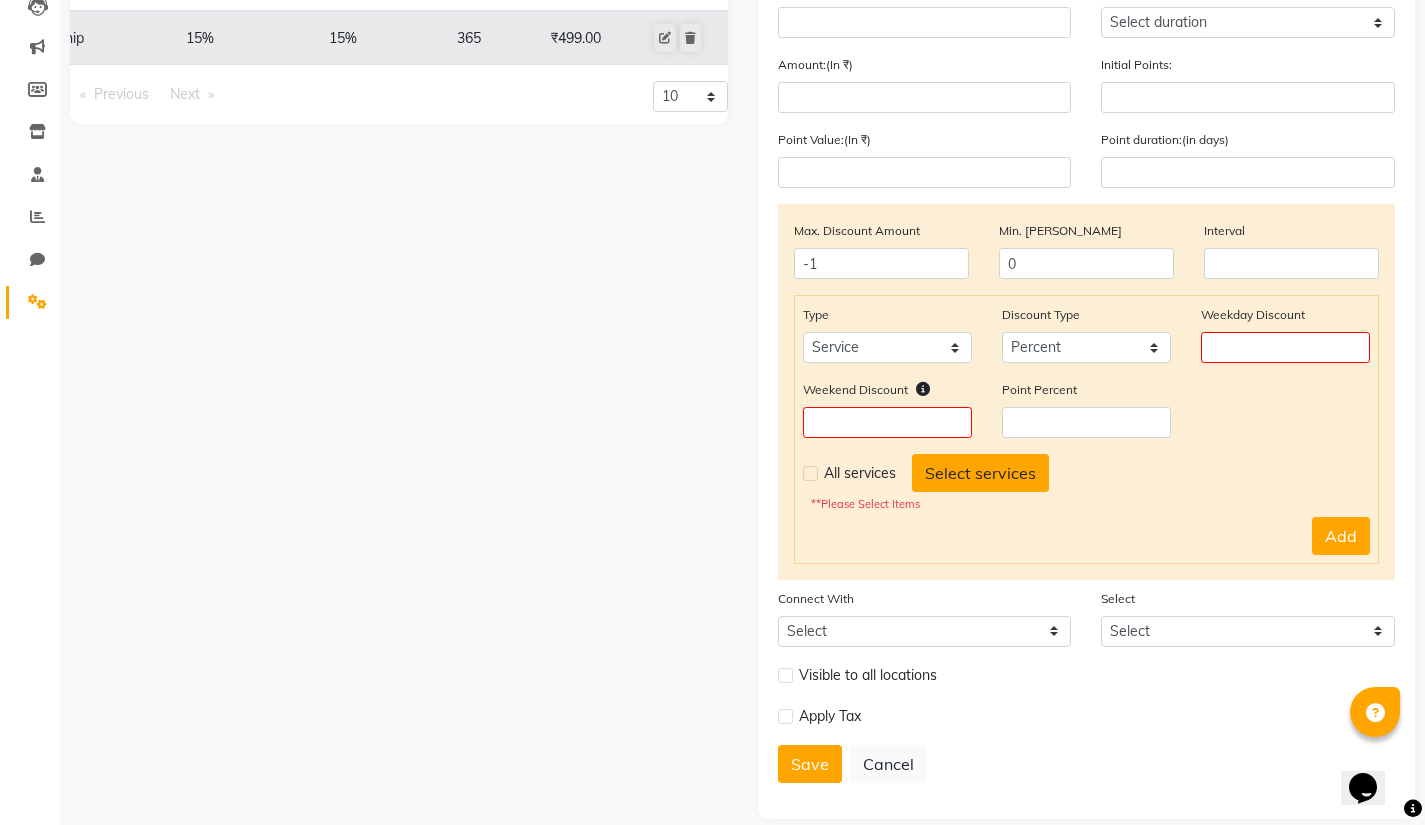 click on "Select services" 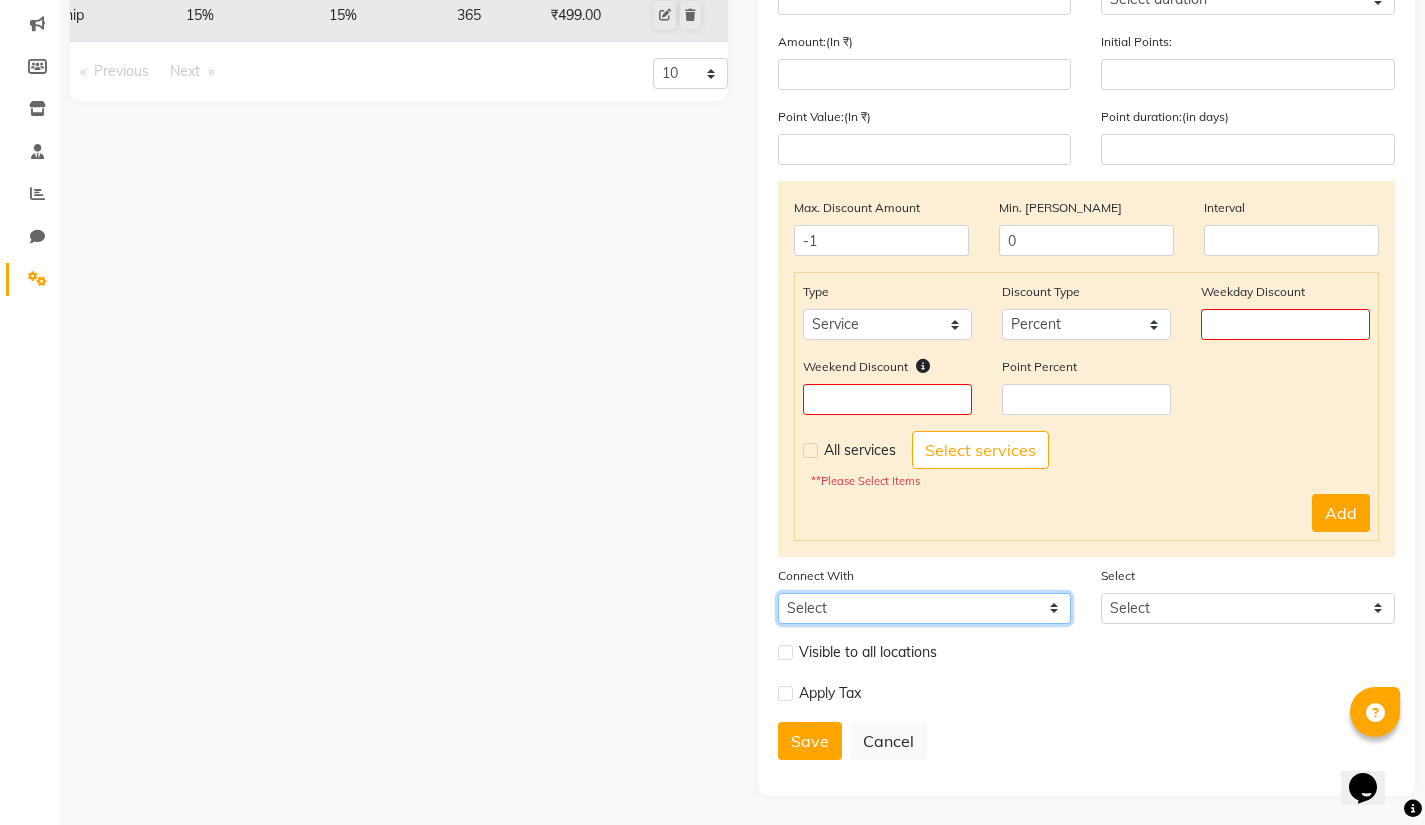 click on "Select Package Prepaid Voucher" 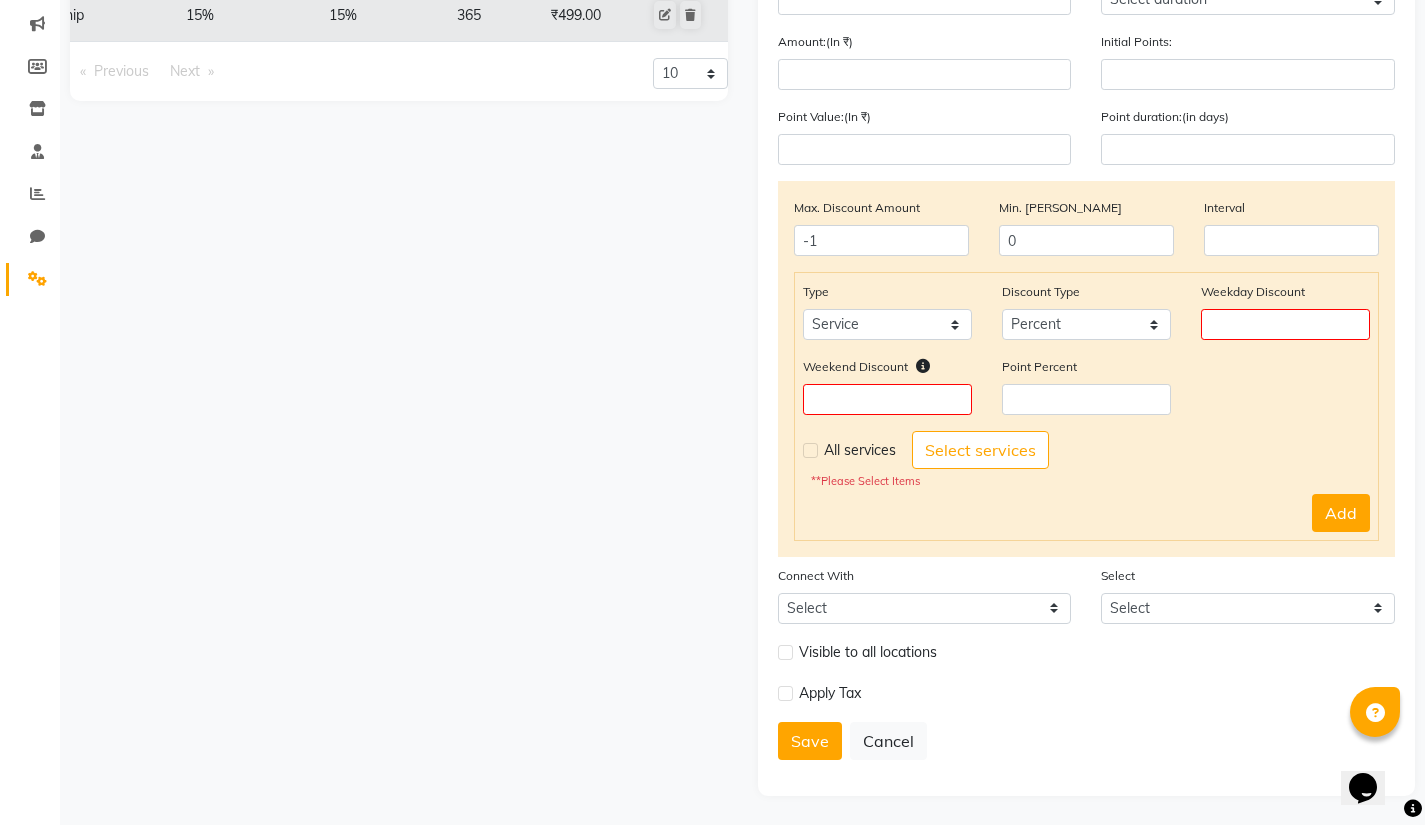click on "Membership Type Weekday % Weekend % Duration Amount Gold Membership 15% 15% 365 ₹499.00  Previous  page  1 / 1   Next  page 10 20 50 100" 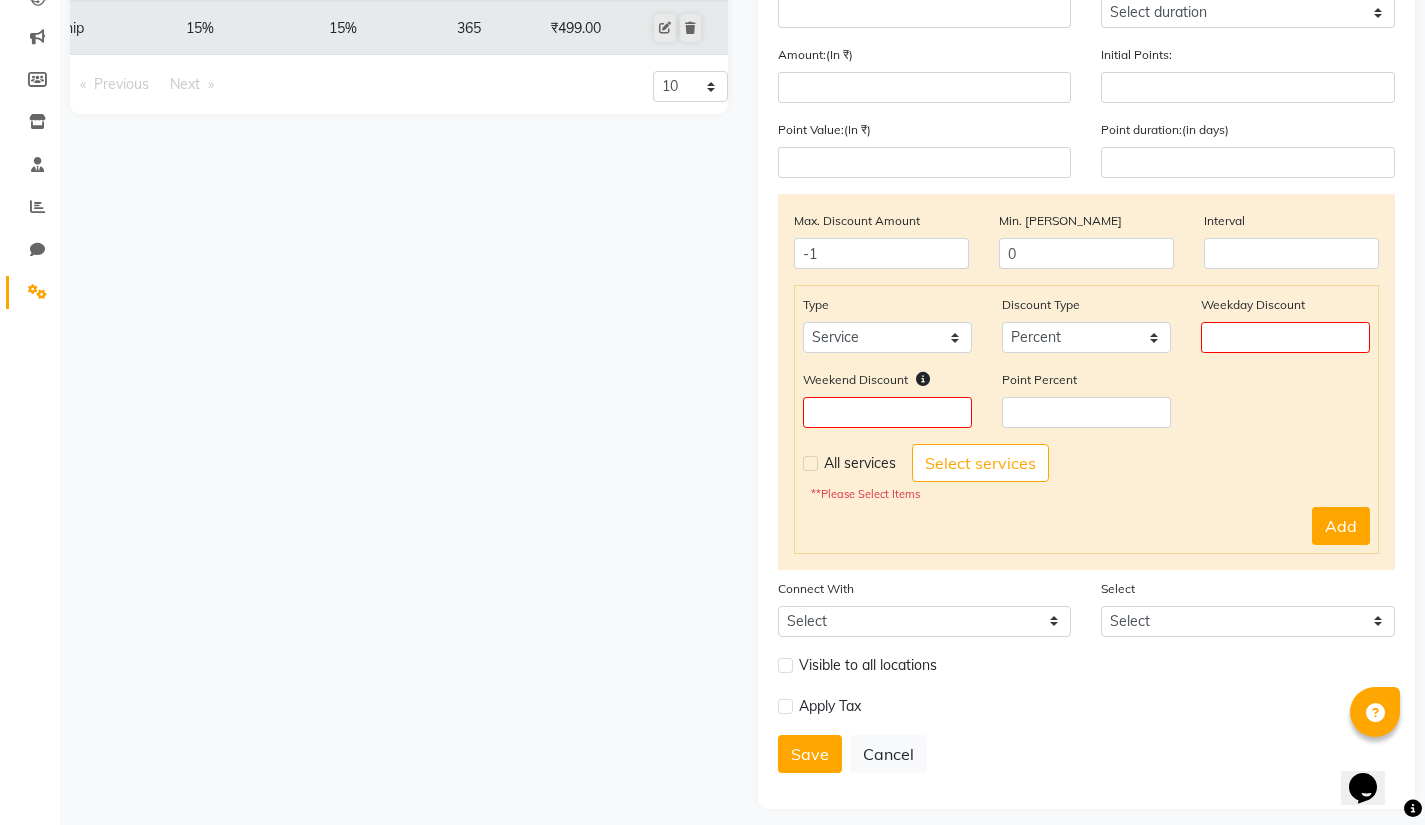 scroll, scrollTop: 249, scrollLeft: 0, axis: vertical 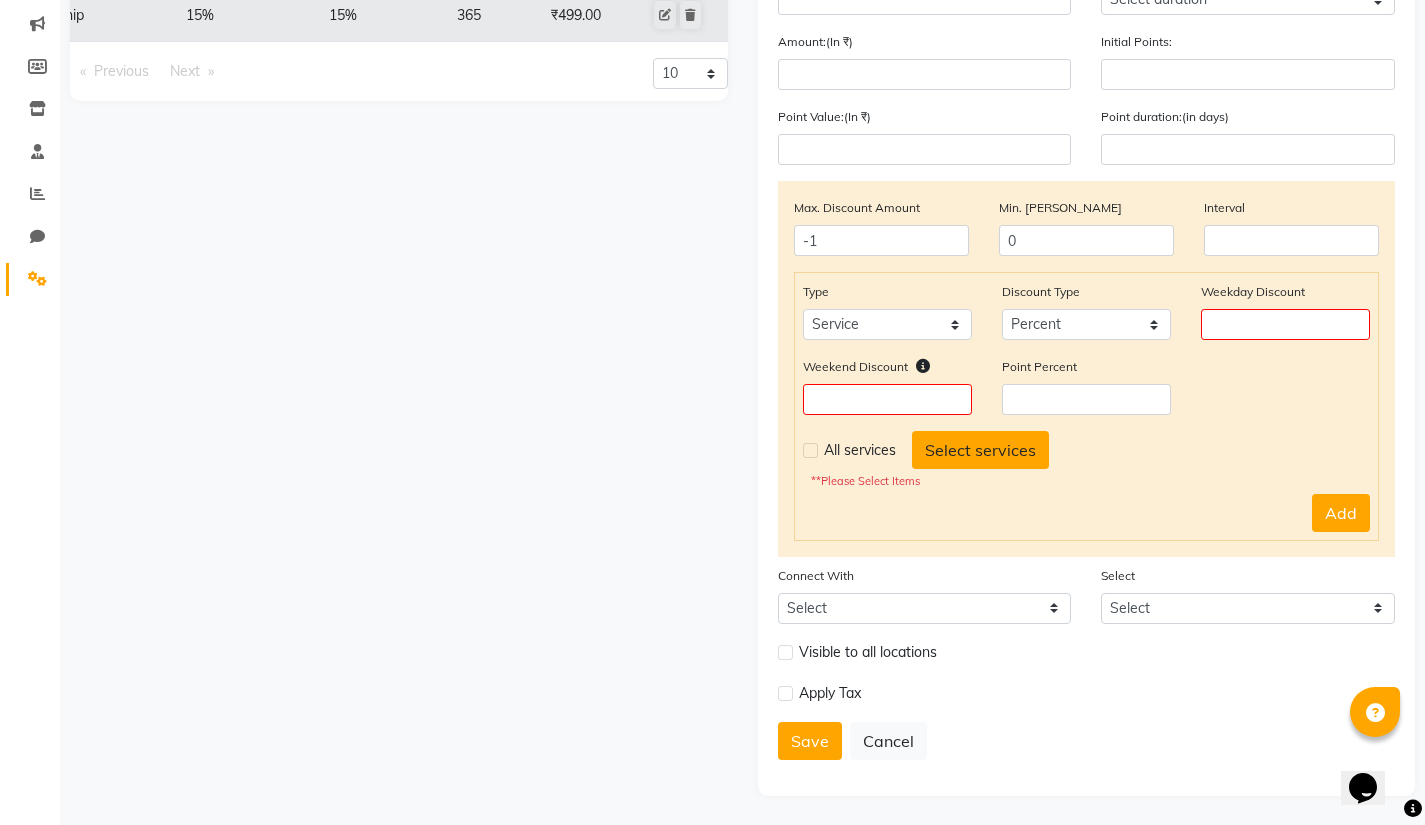 click on "Select services" 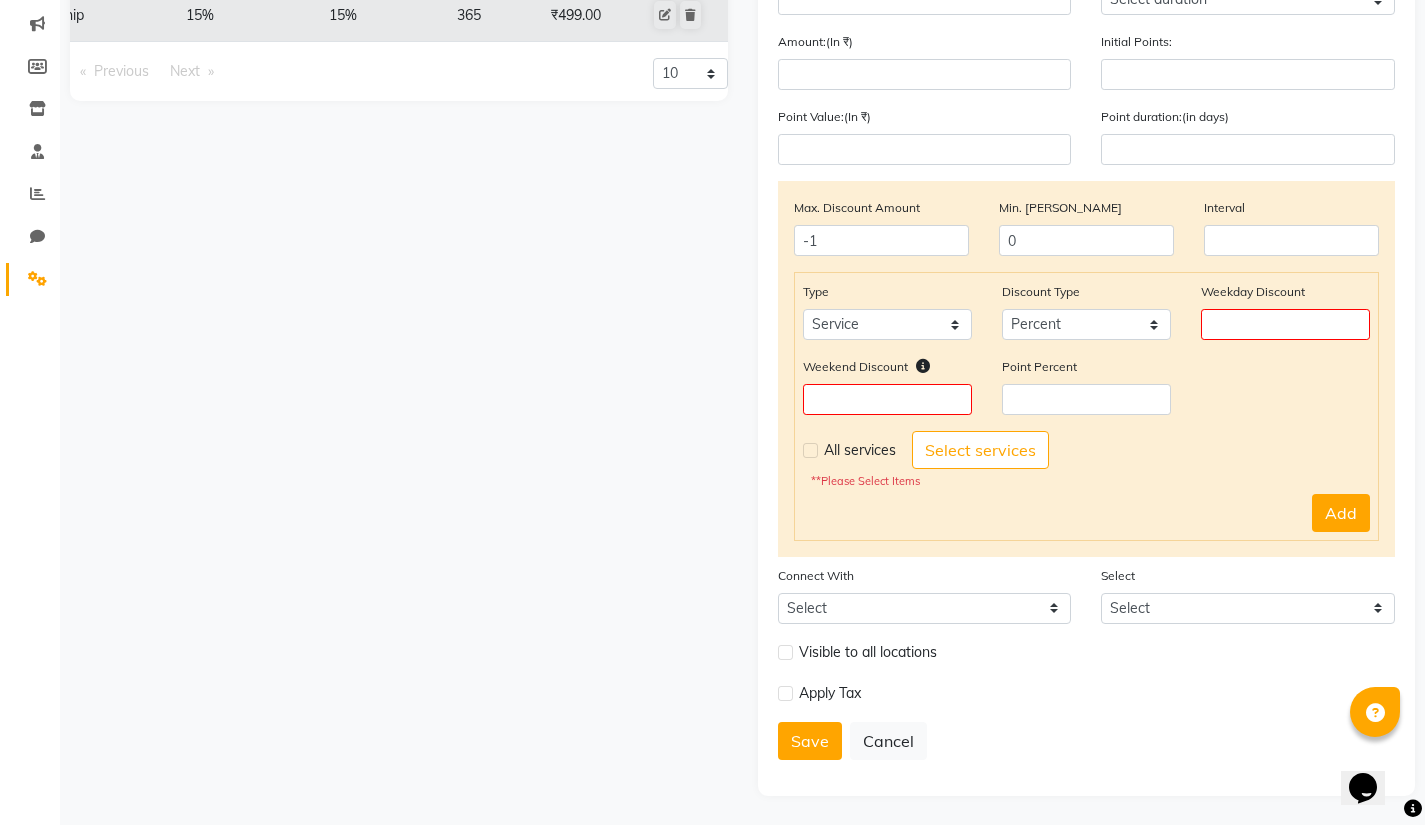 click 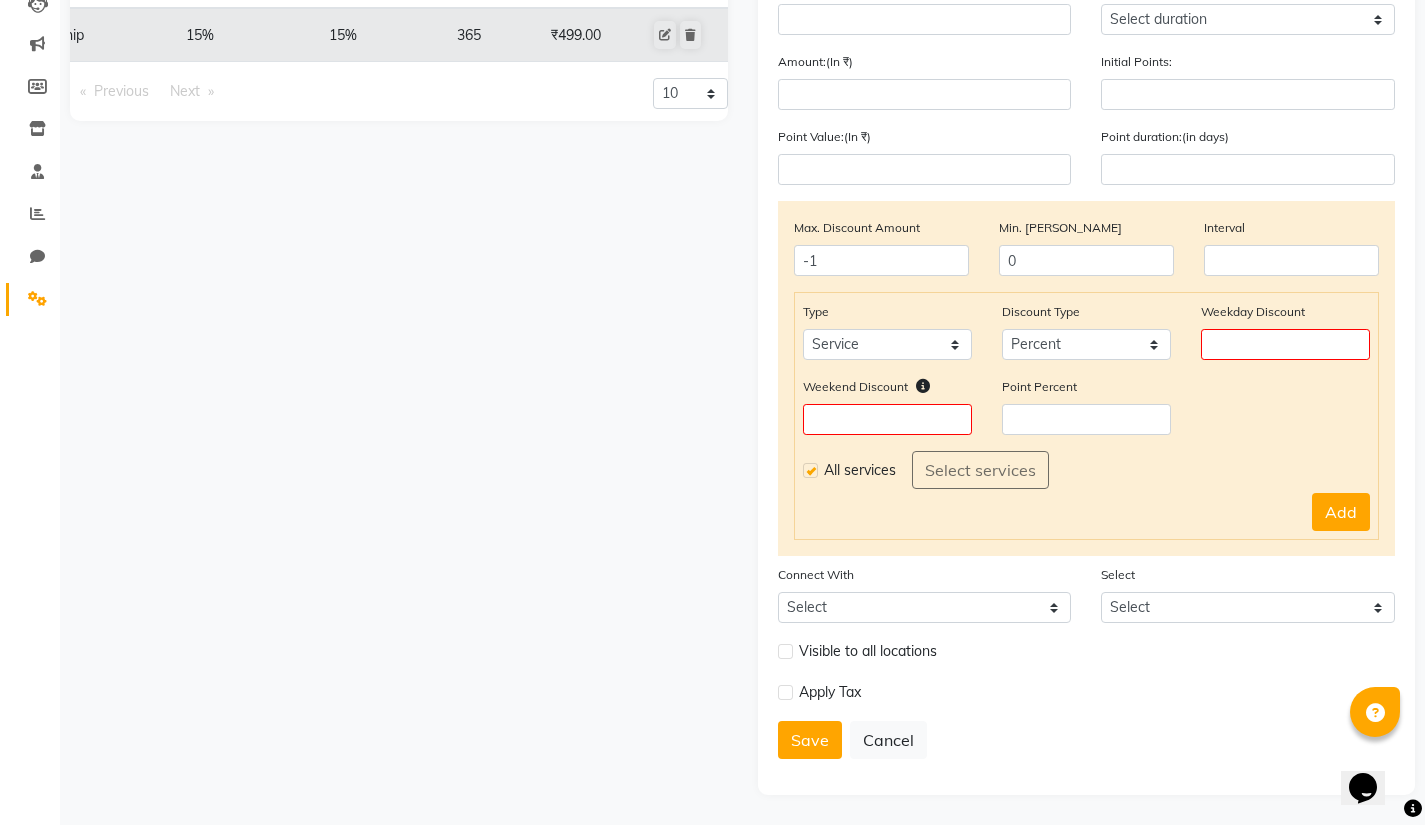 scroll, scrollTop: 229, scrollLeft: 0, axis: vertical 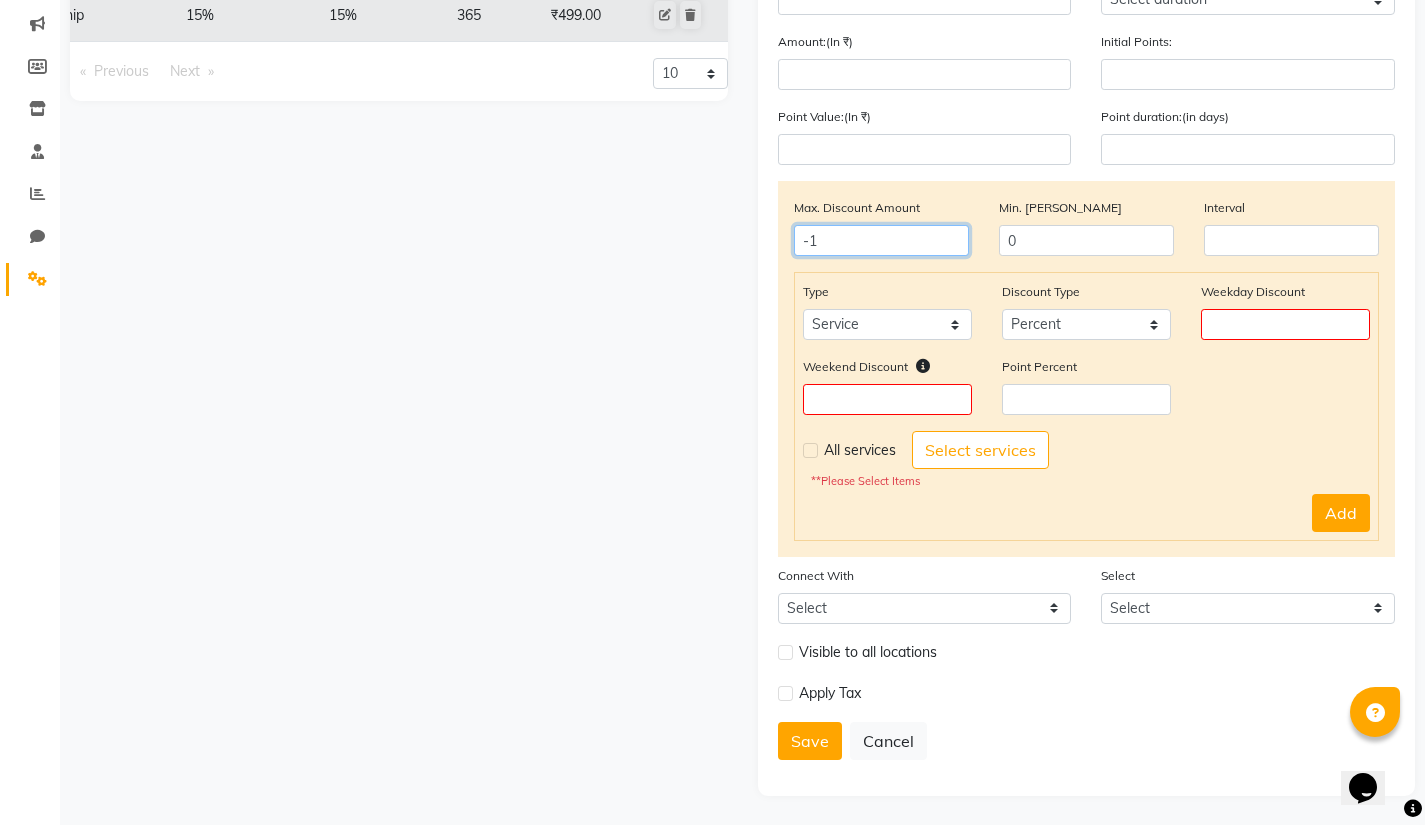 drag, startPoint x: 923, startPoint y: 234, endPoint x: 687, endPoint y: 246, distance: 236.30489 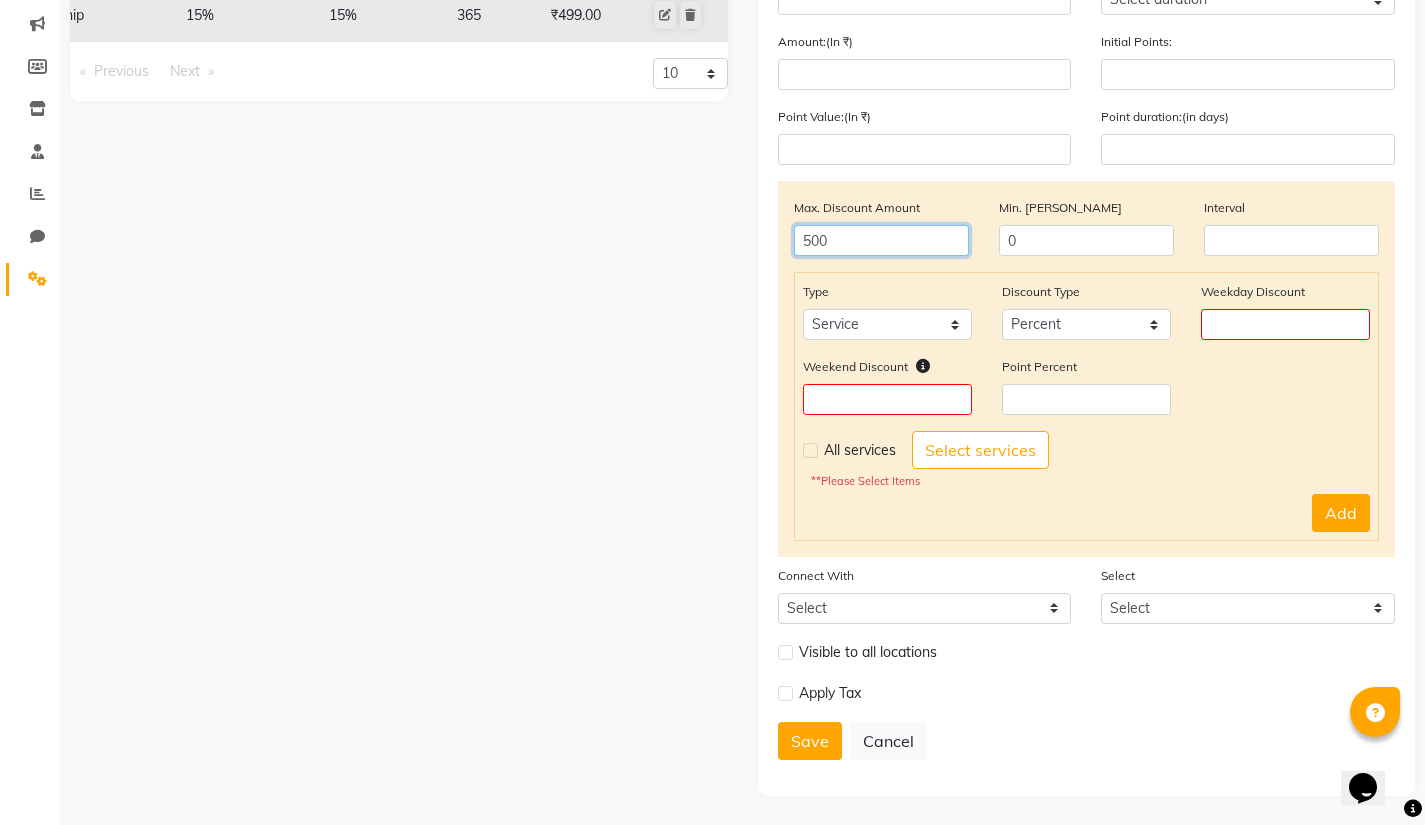 type on "500" 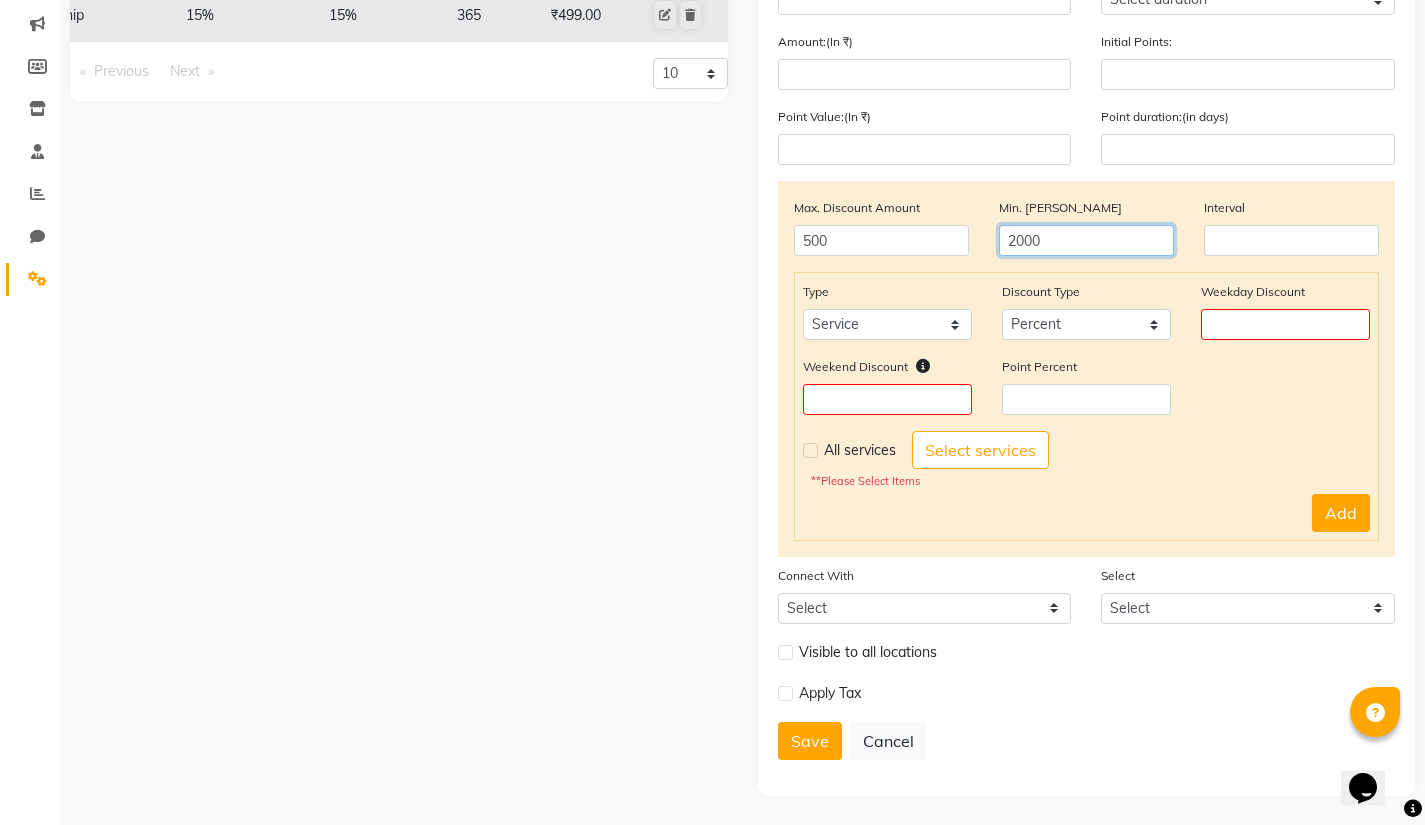 type on "2000" 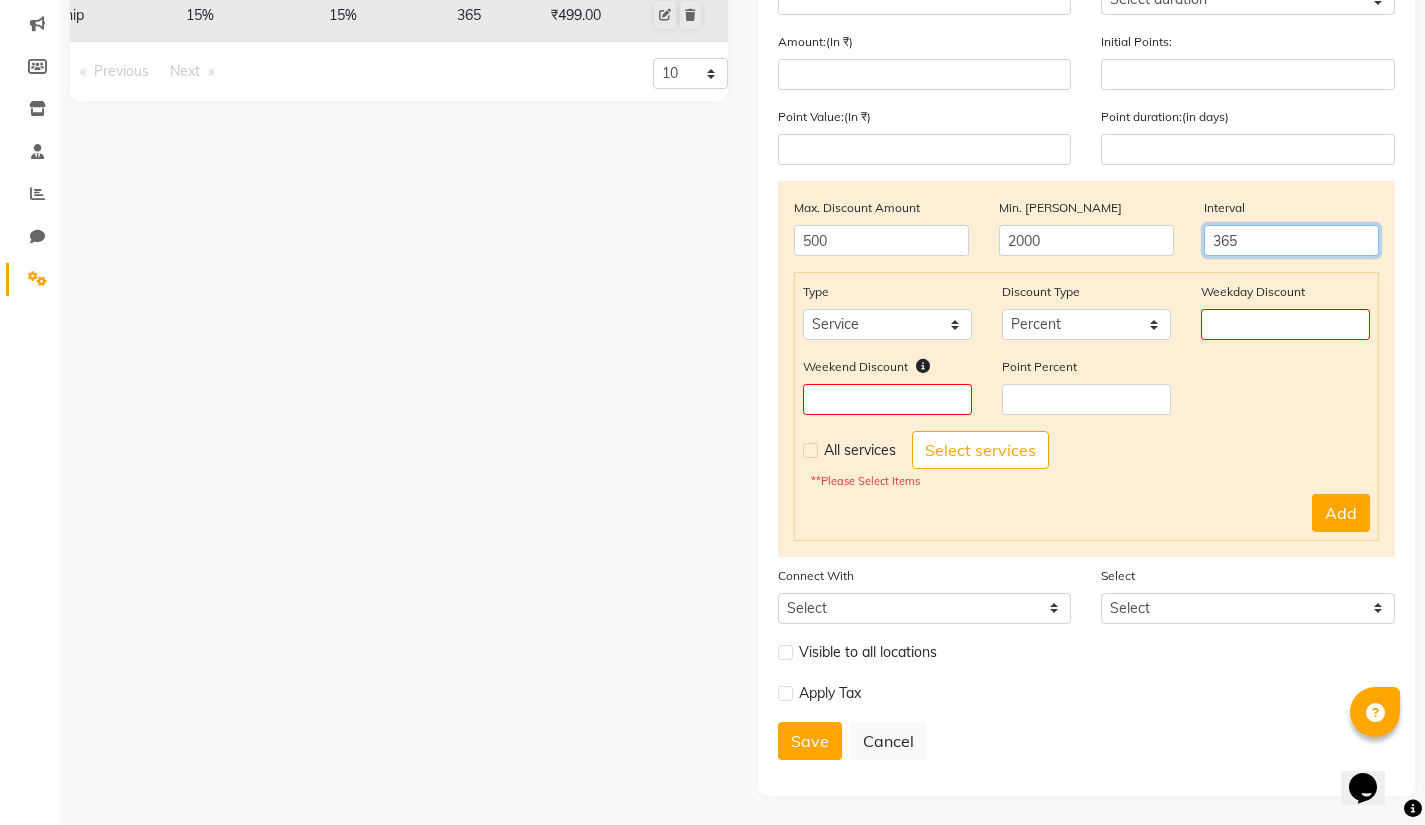 scroll, scrollTop: 0, scrollLeft: 0, axis: both 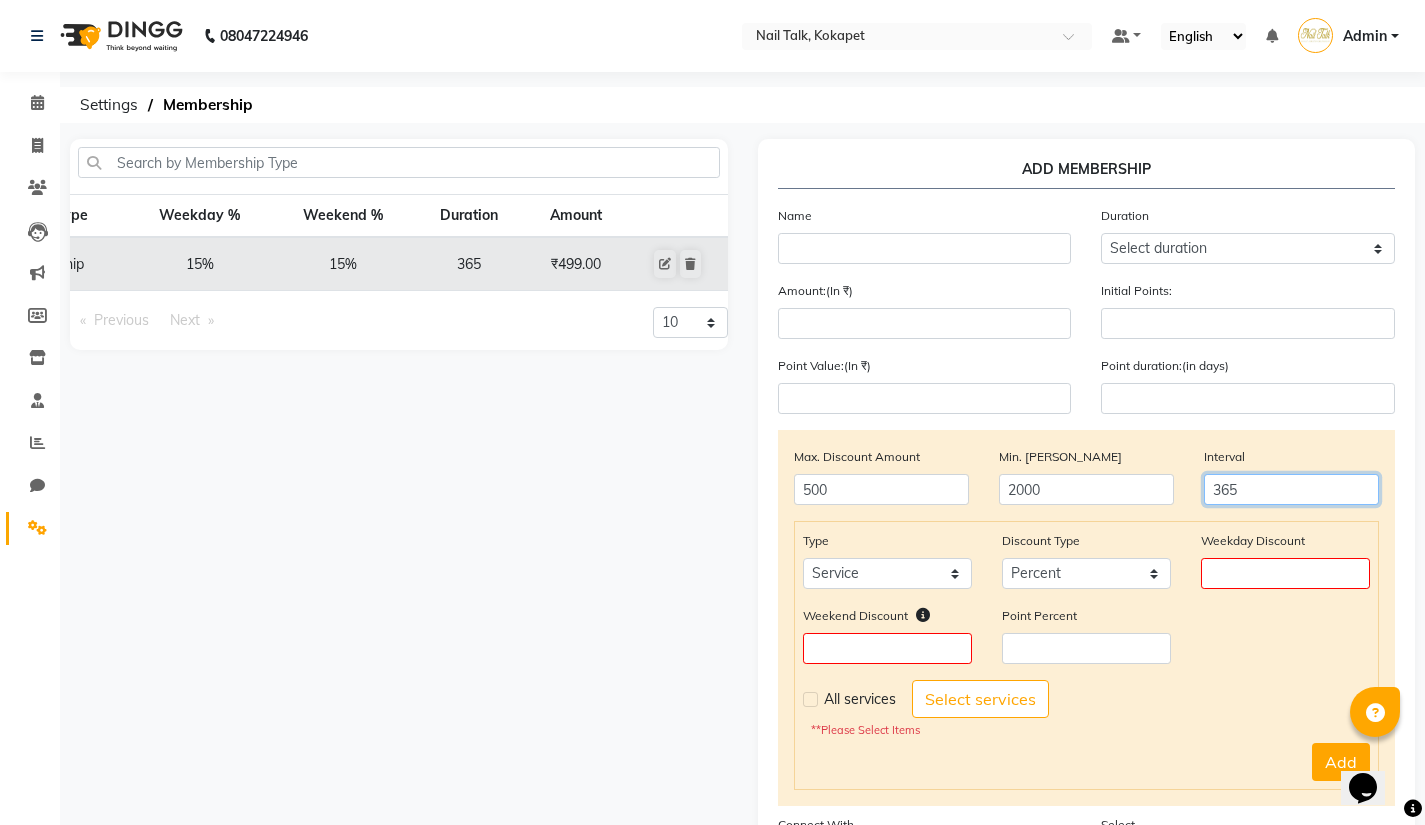 type on "365" 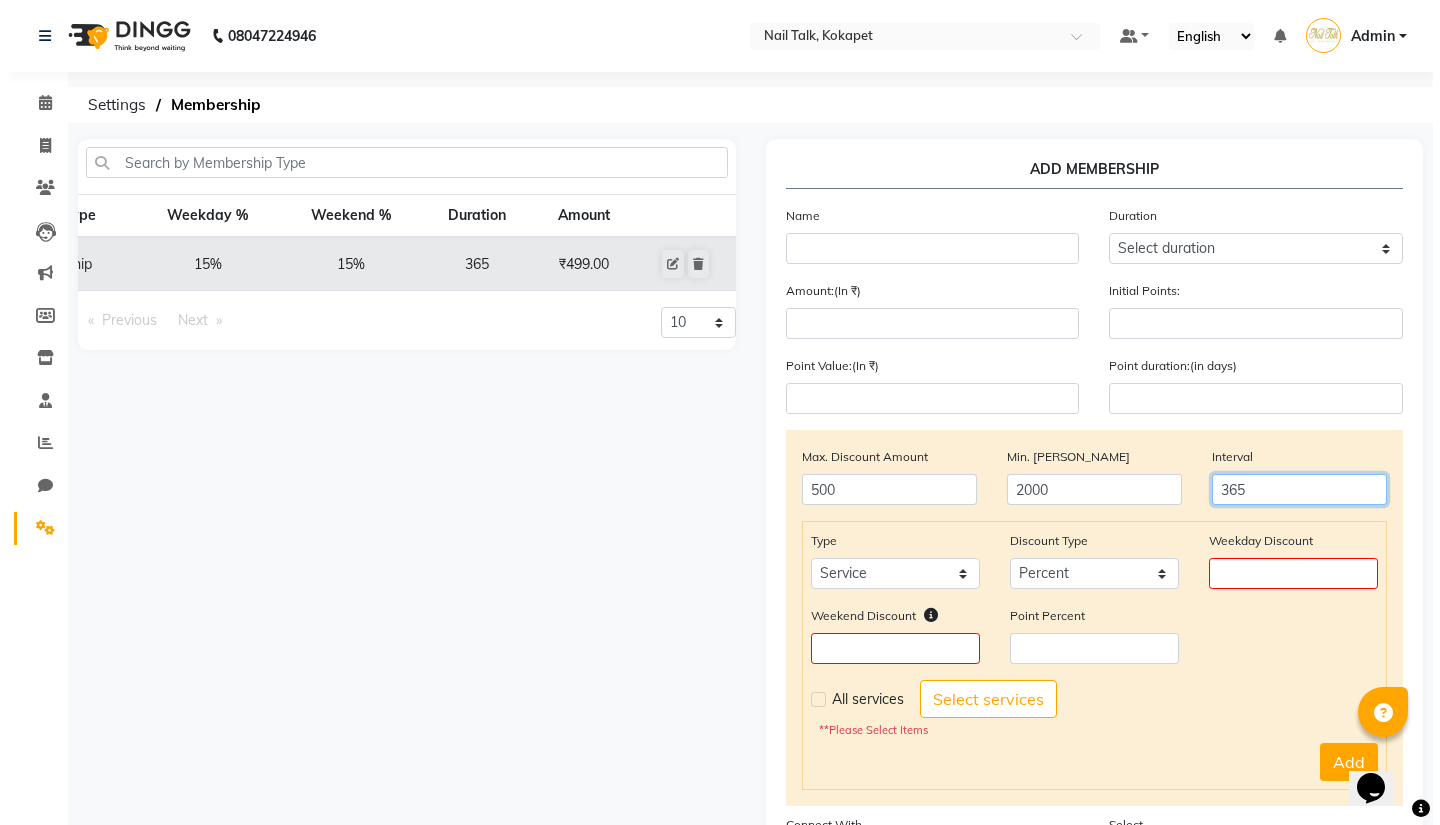 scroll, scrollTop: 0, scrollLeft: 0, axis: both 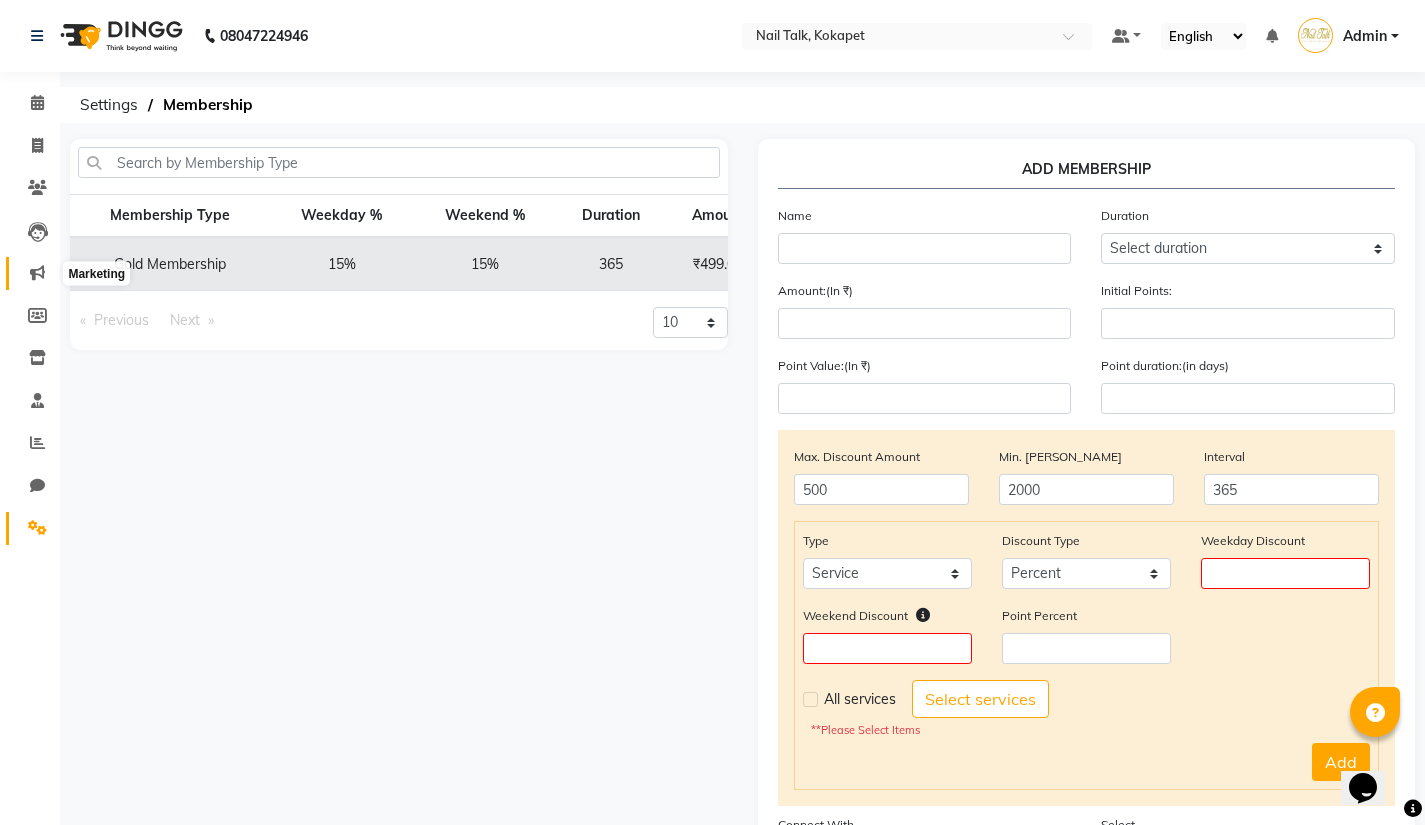 click 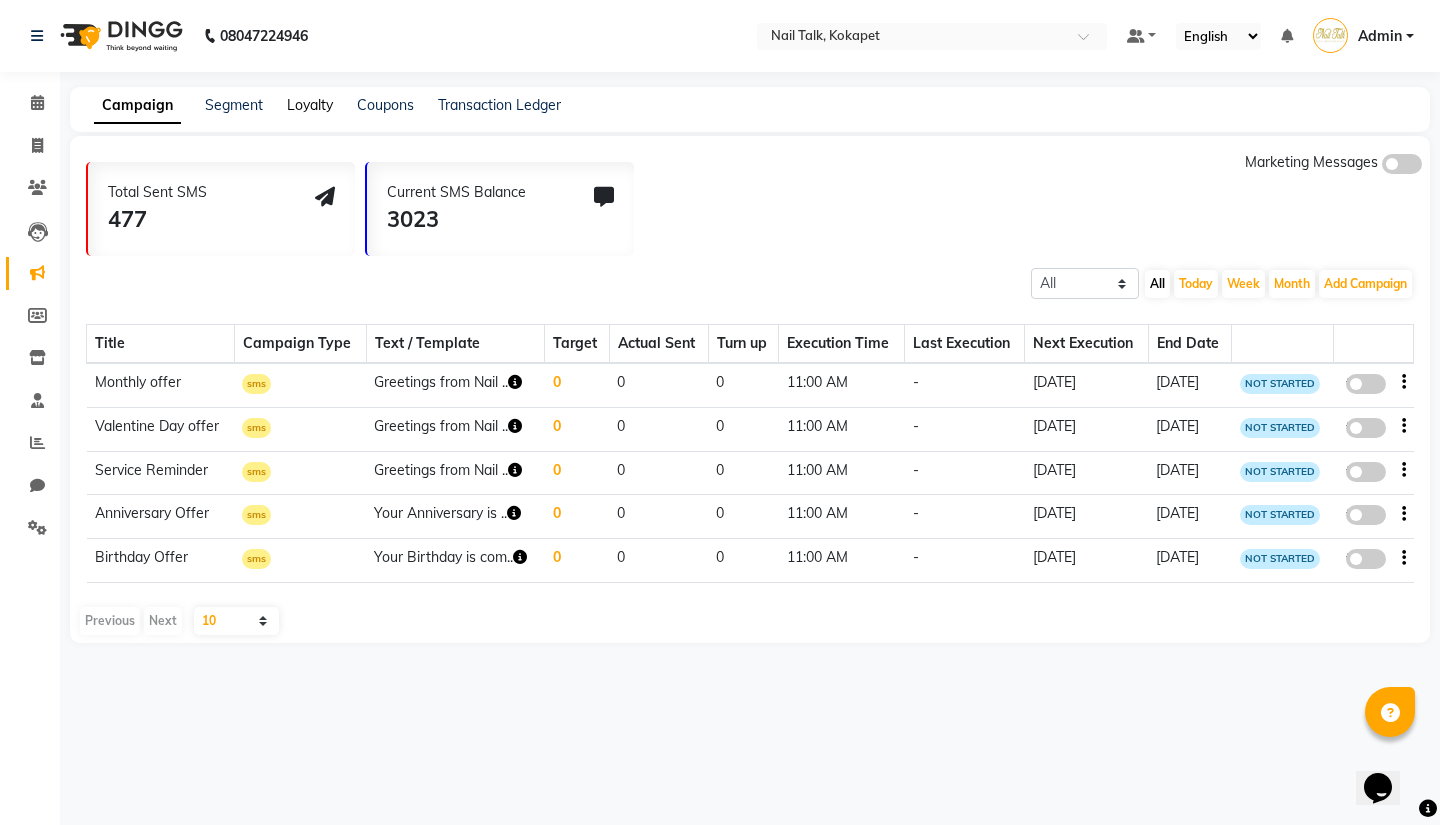 click on "Loyalty" 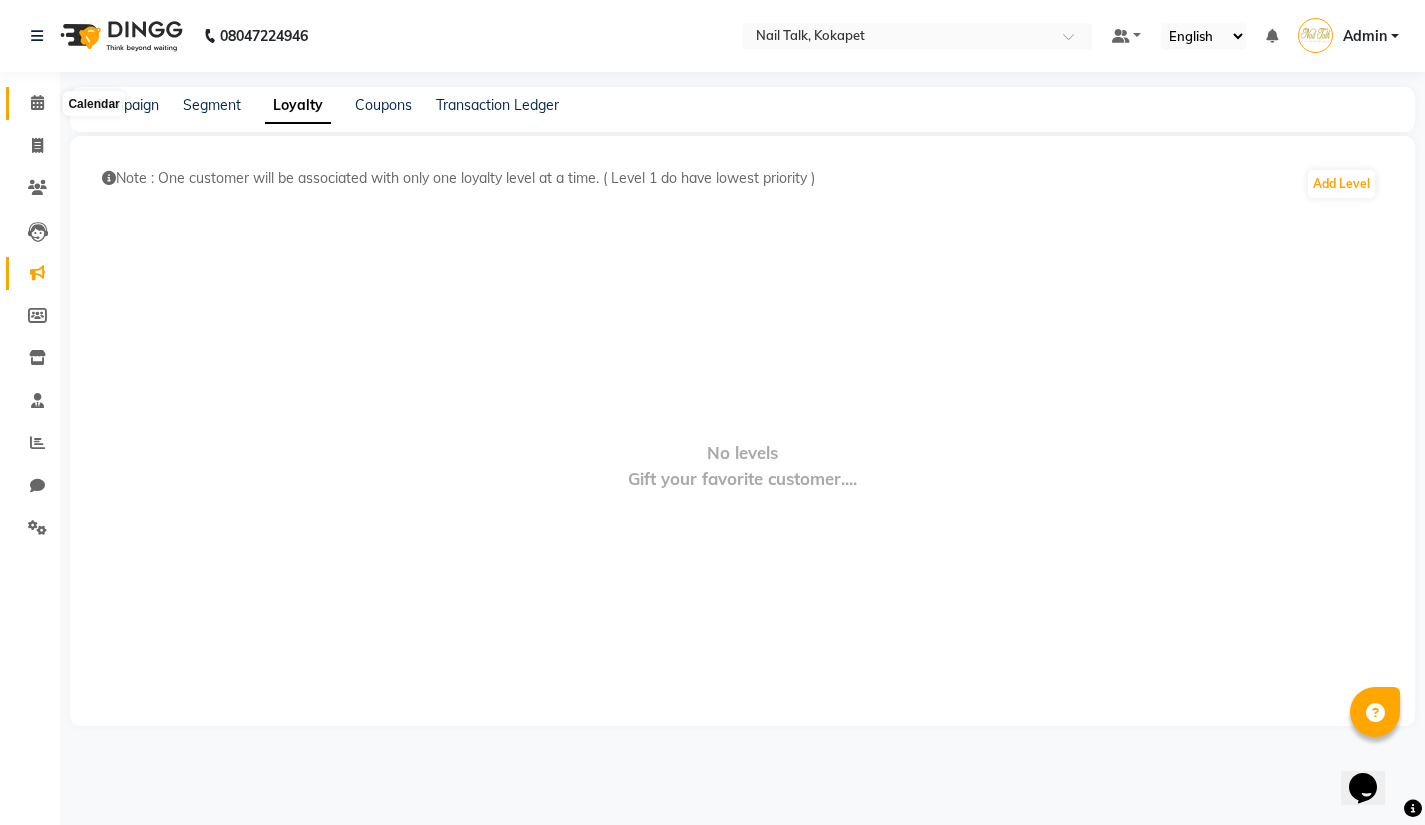 click 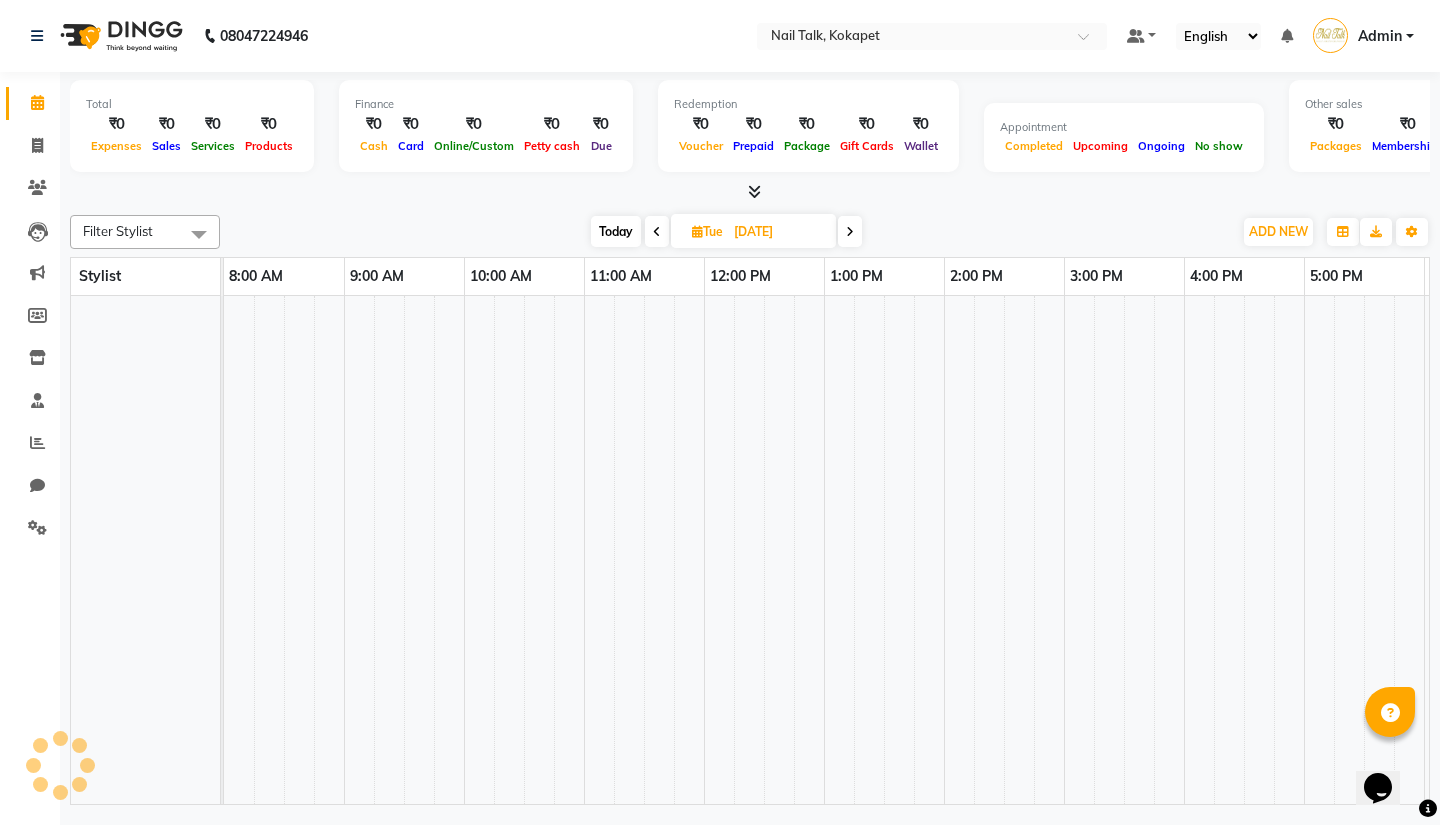 scroll, scrollTop: 0, scrollLeft: 235, axis: horizontal 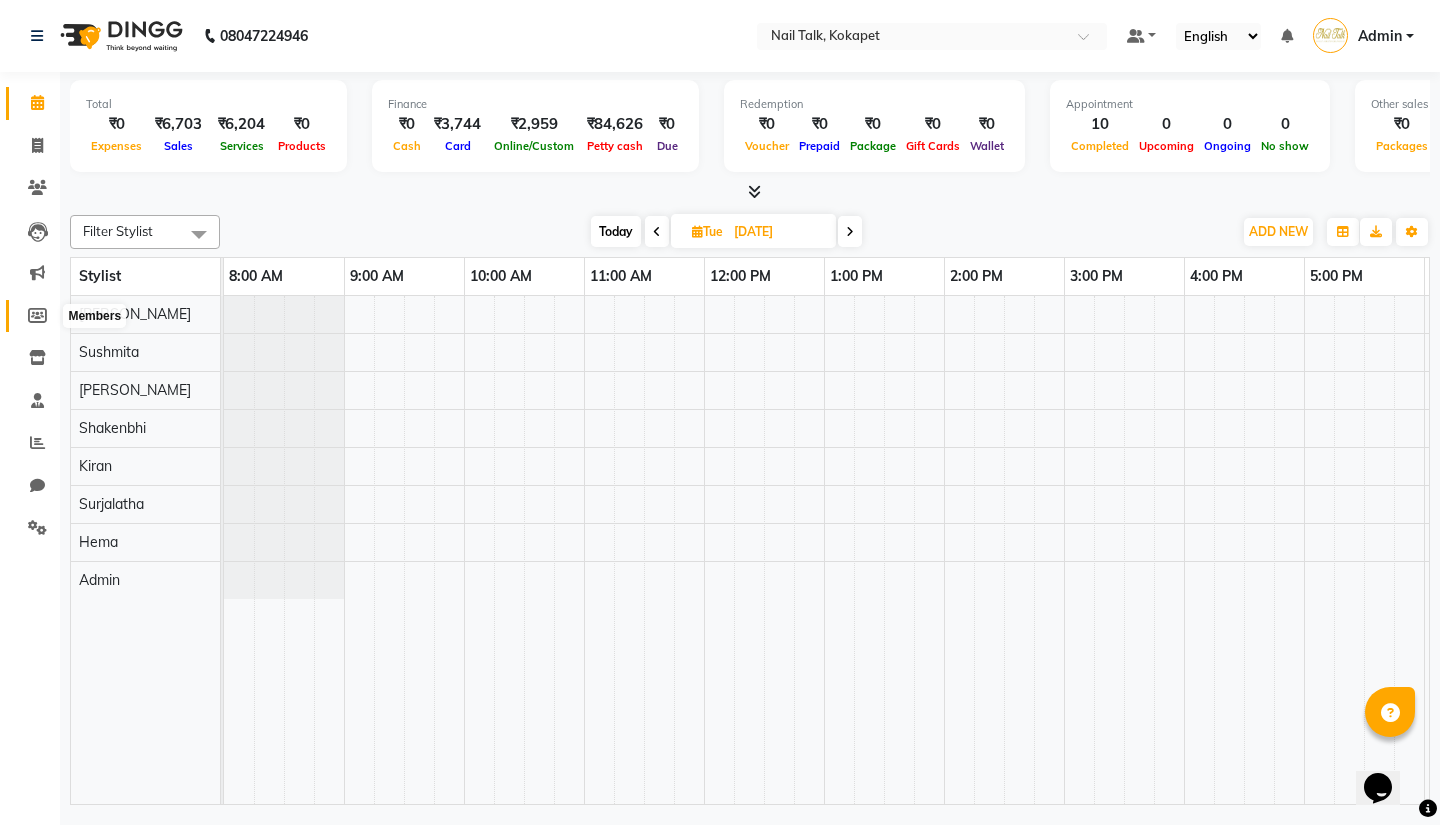 click 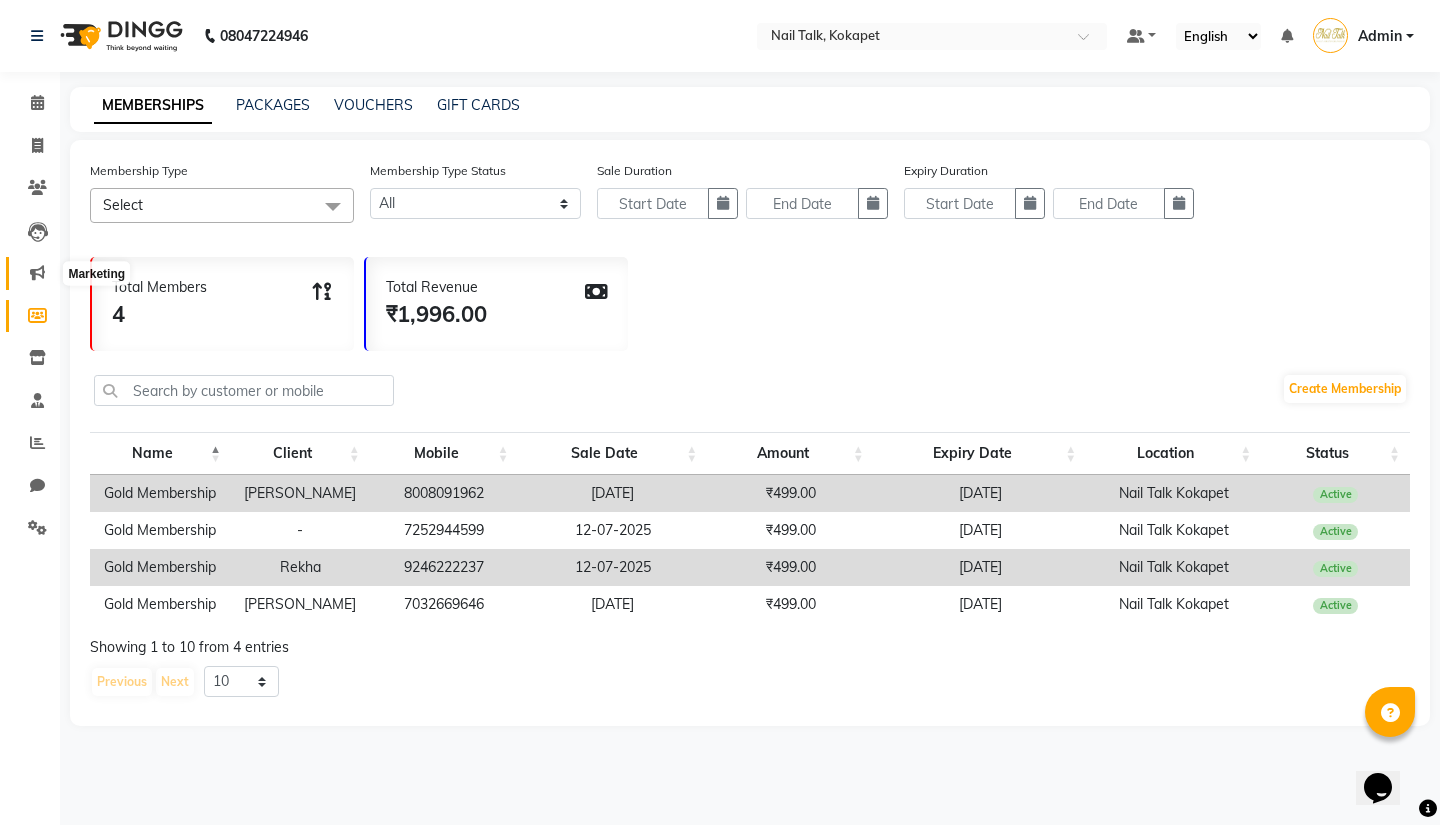 click 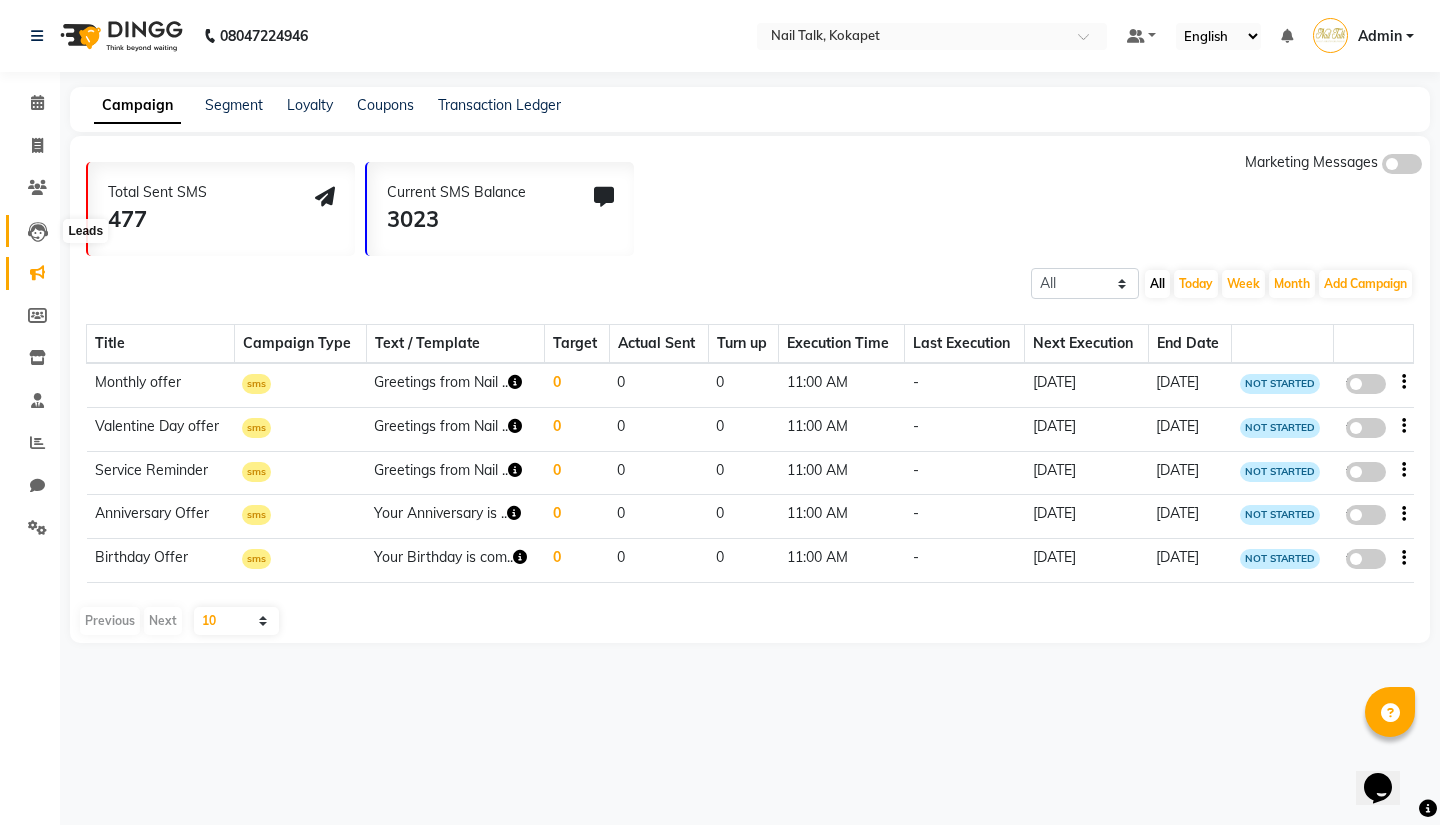 click 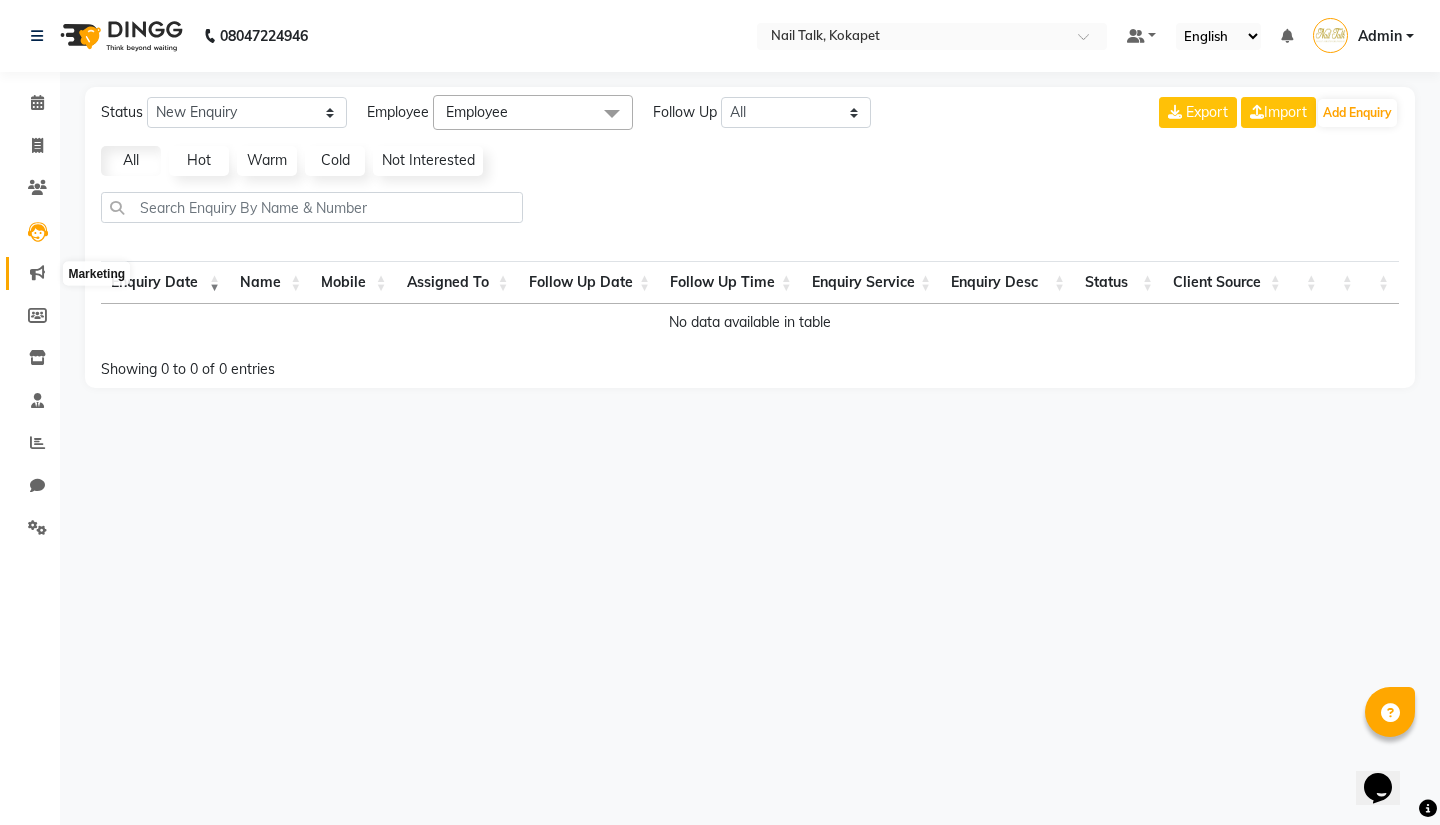 click 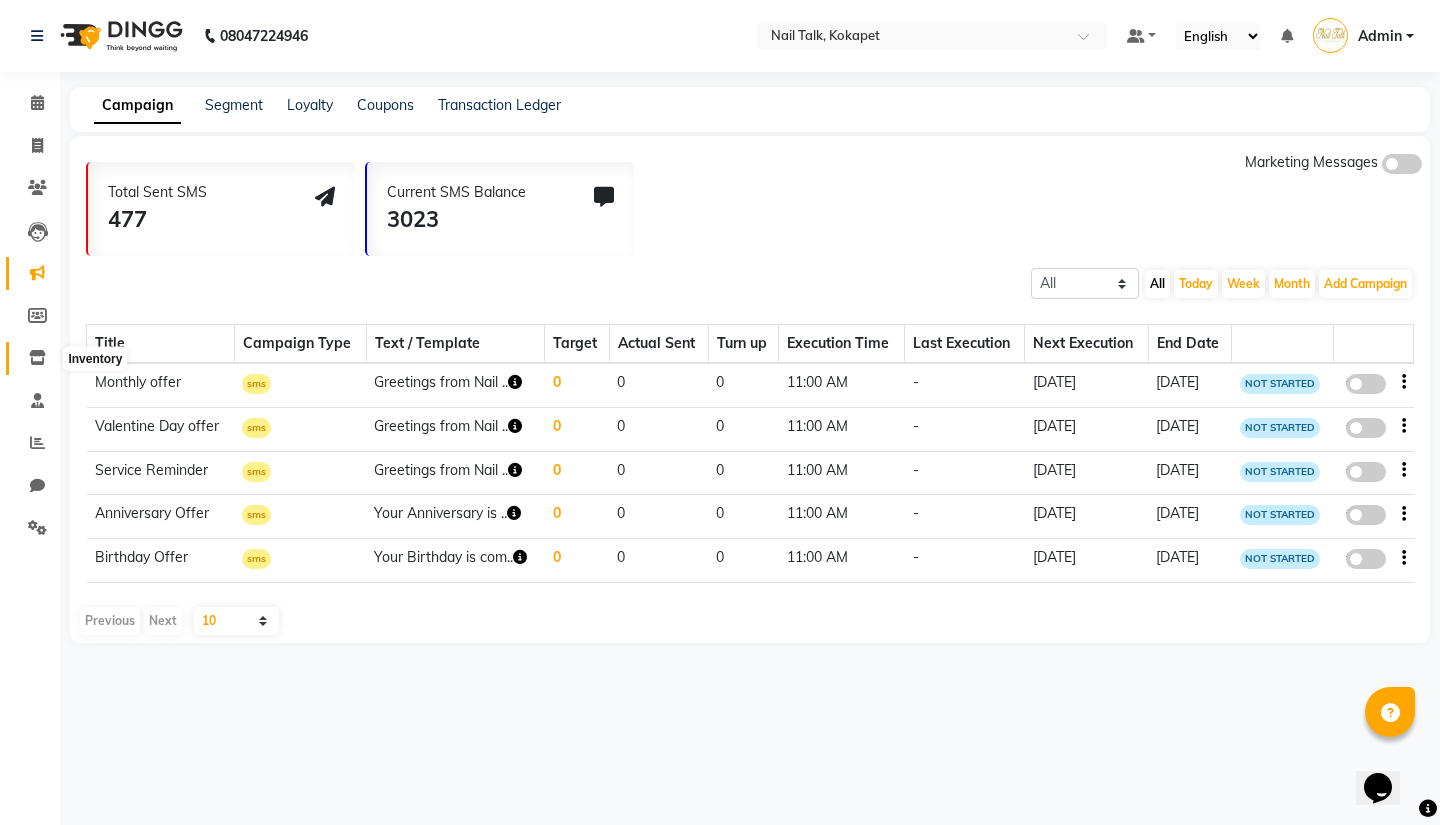 click 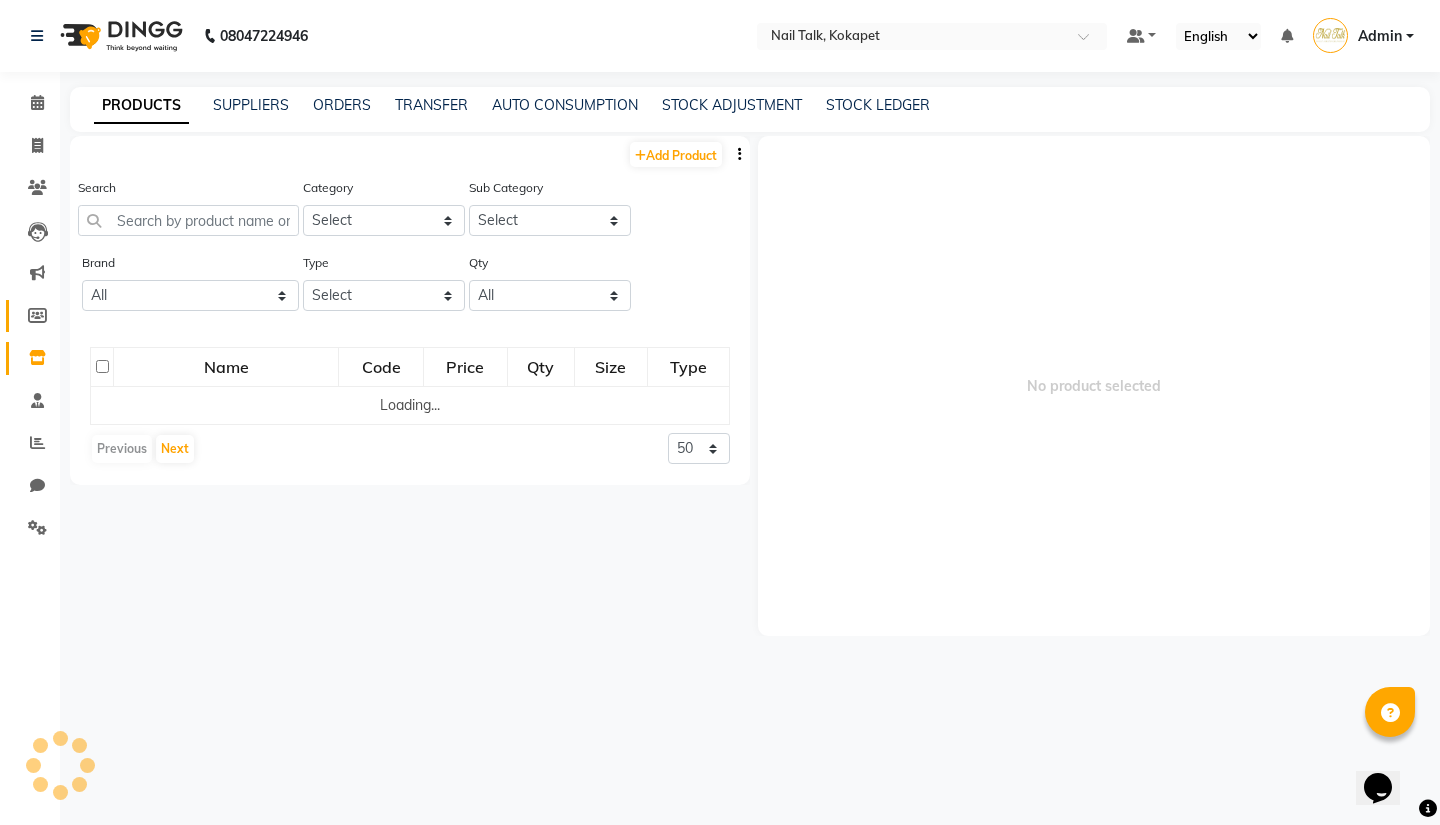 click on "Members" 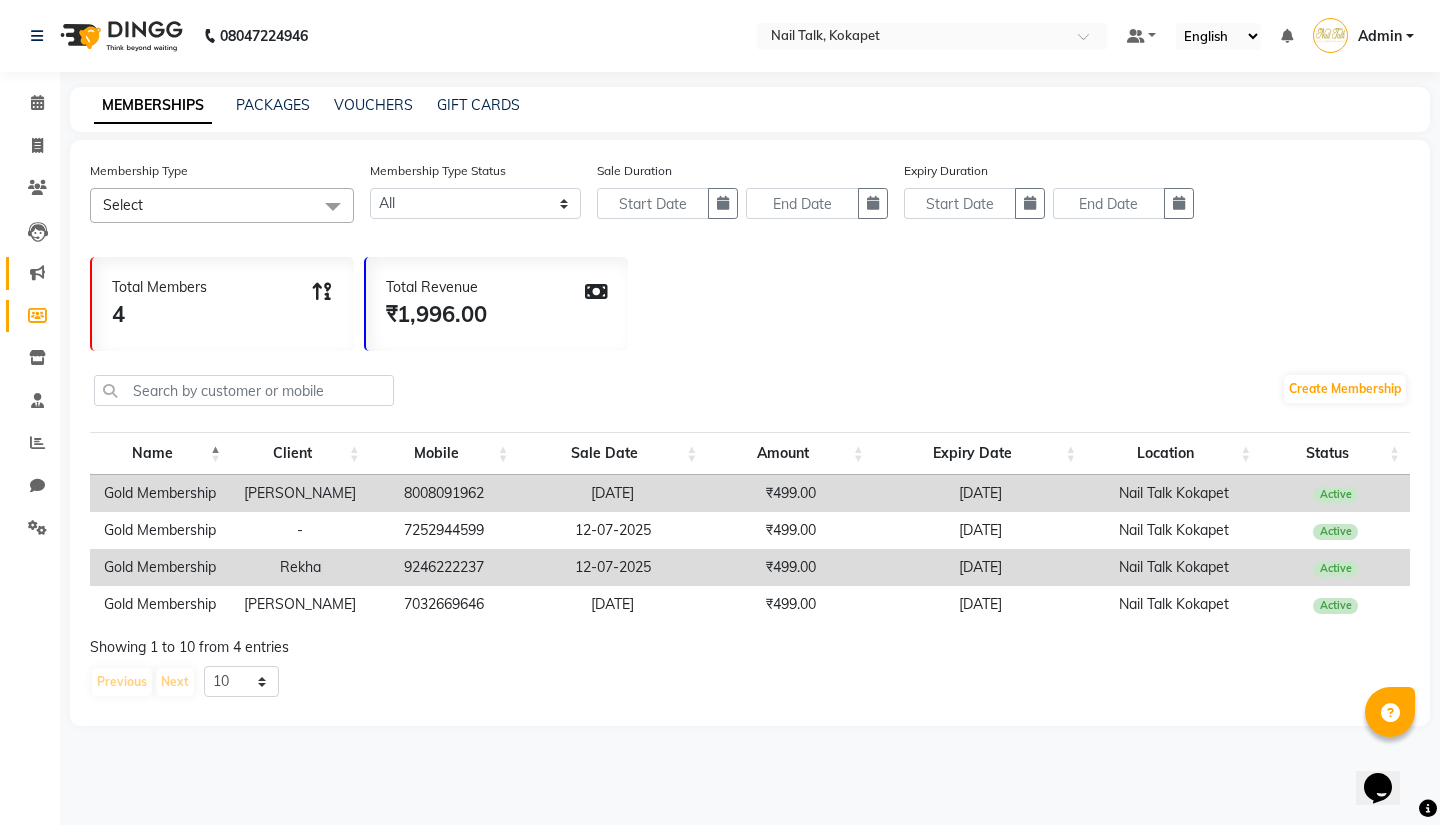 click 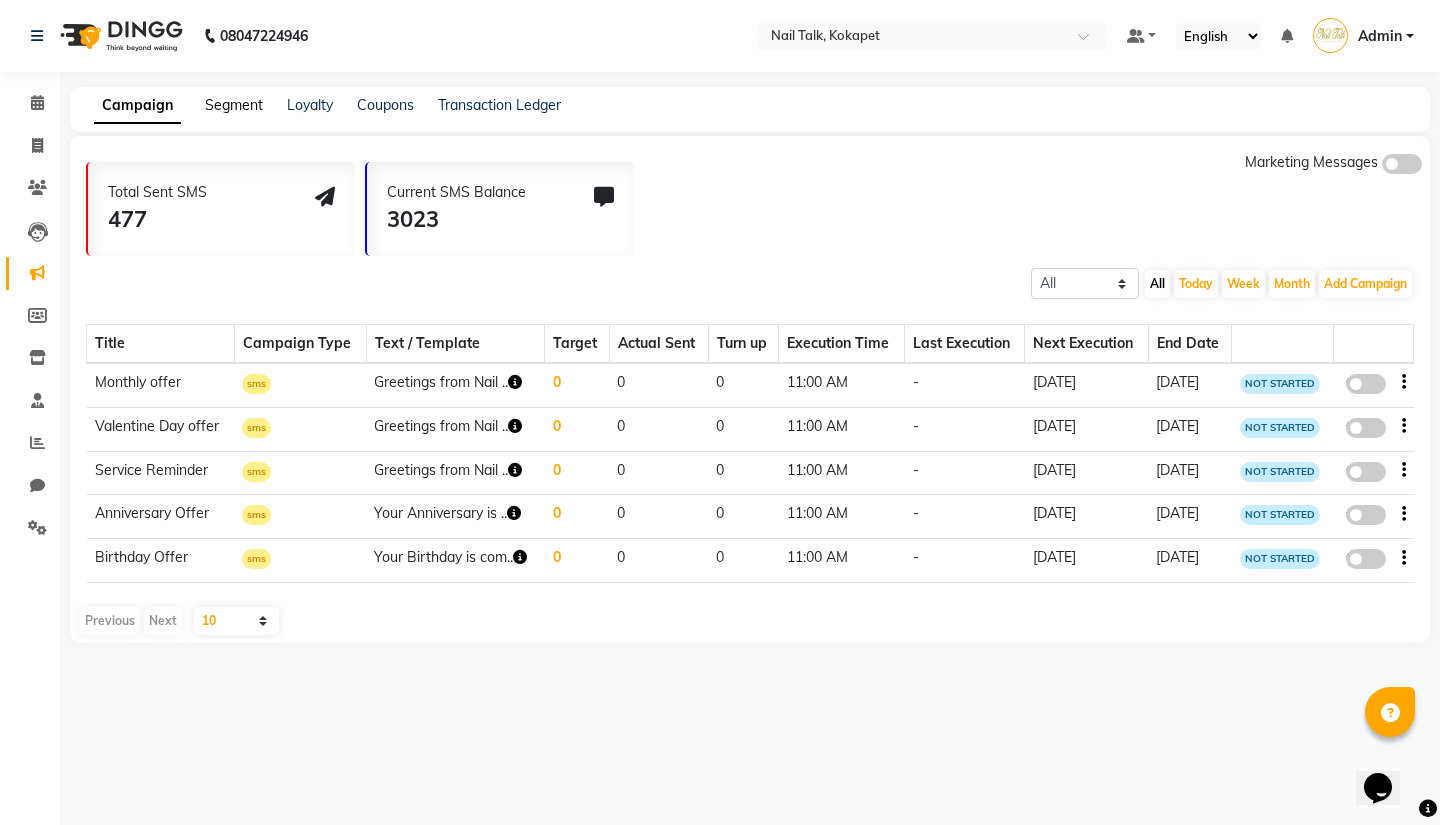 click on "Segment" 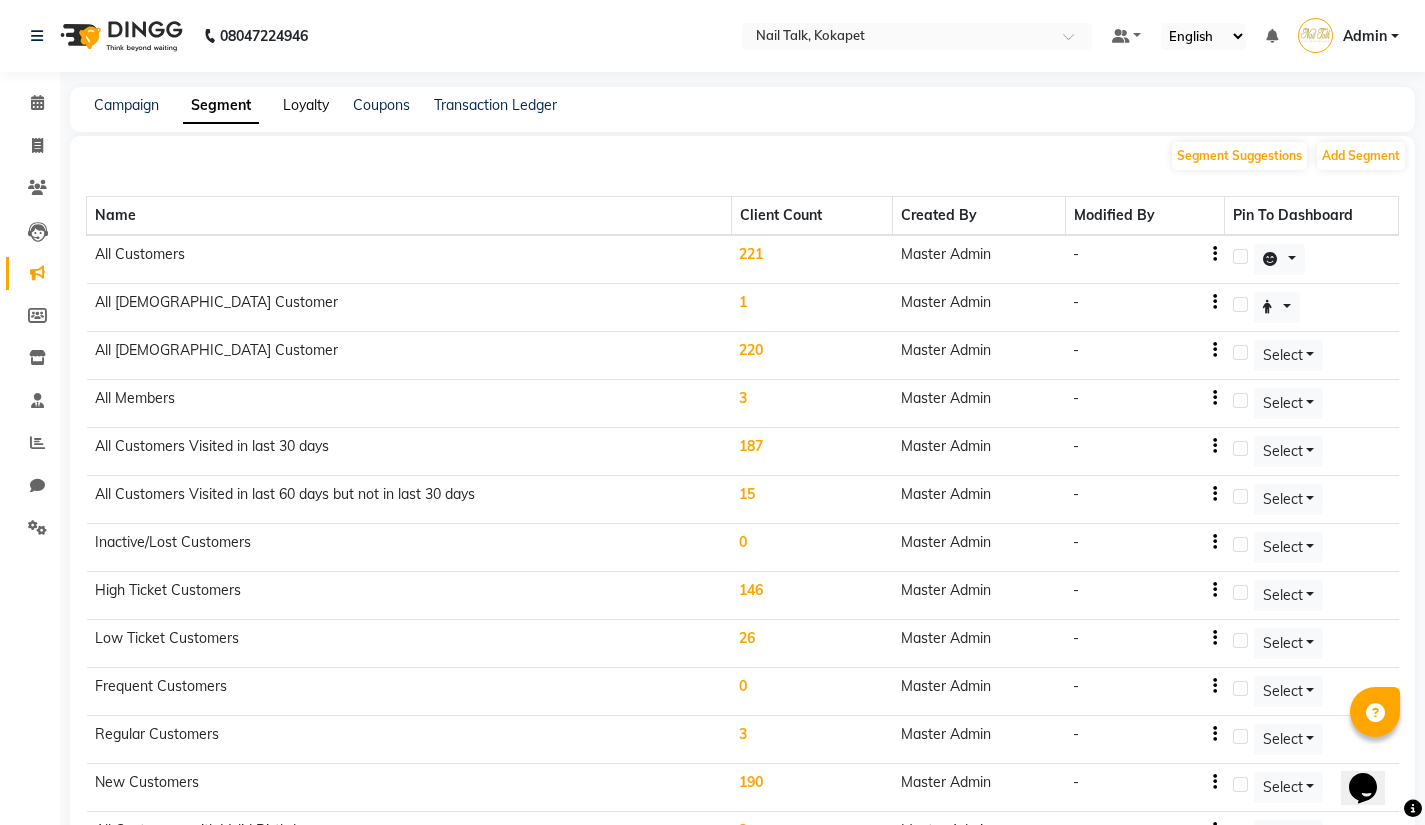 click on "Loyalty" 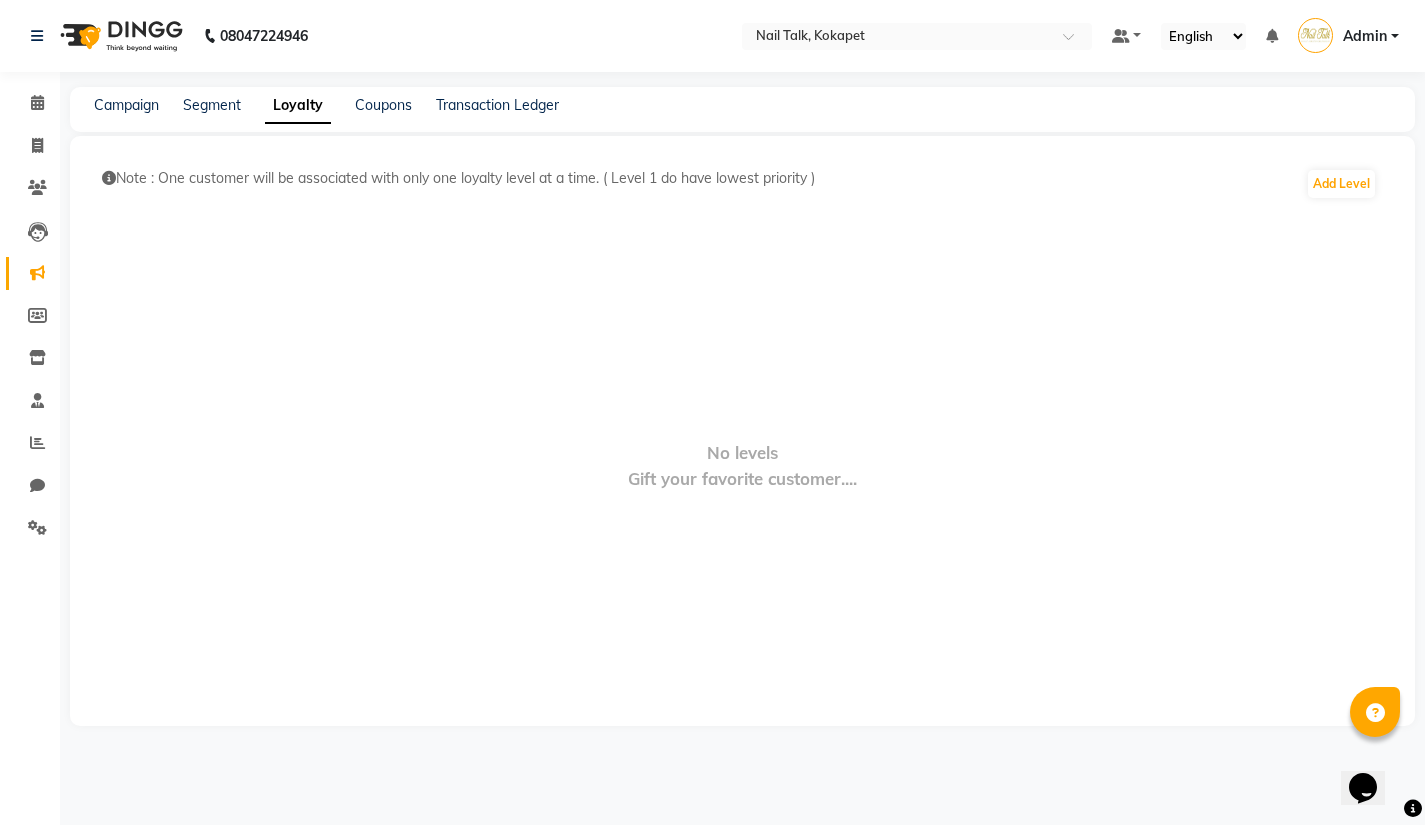click on "Coupons" 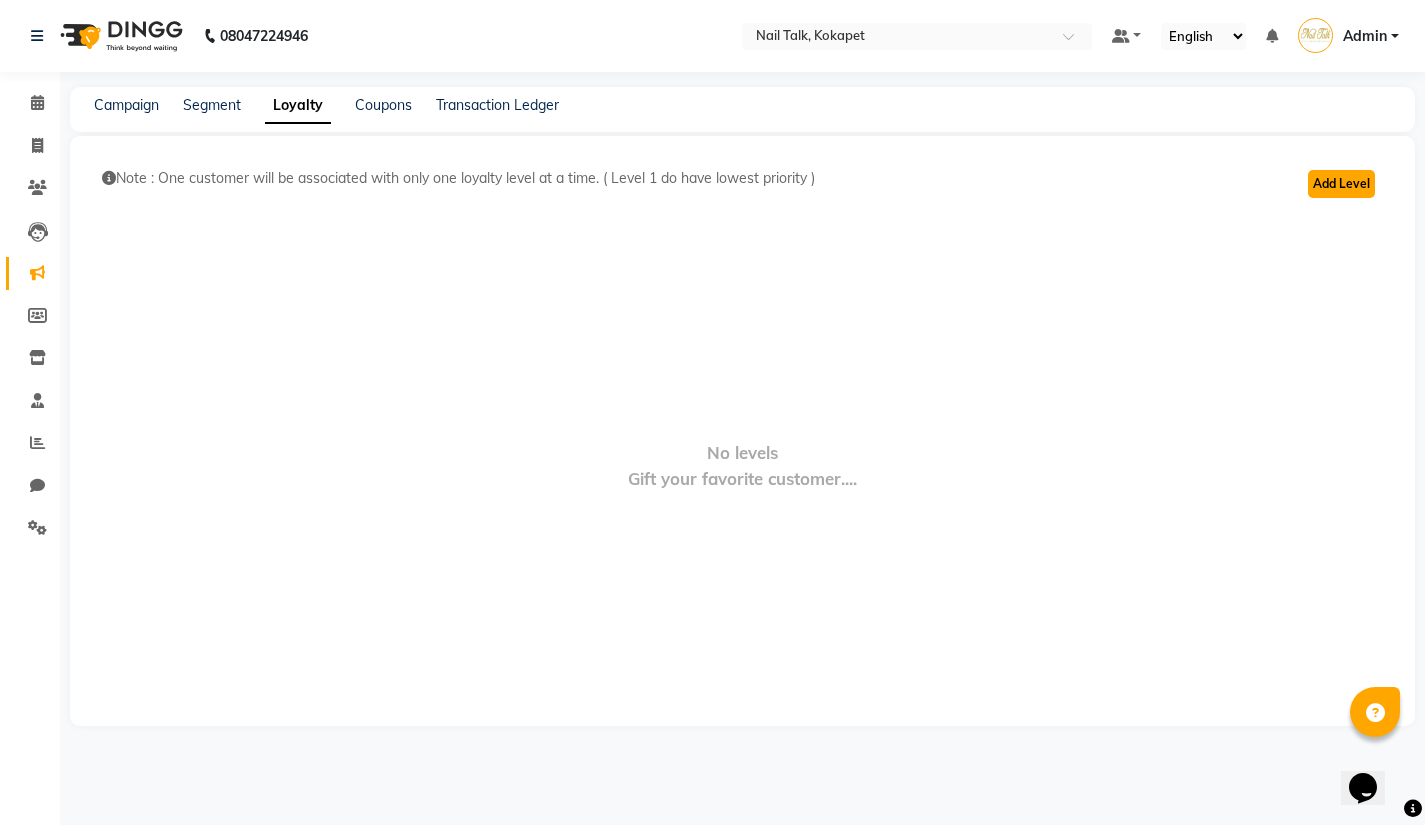 click on "Add Level" at bounding box center [1341, 184] 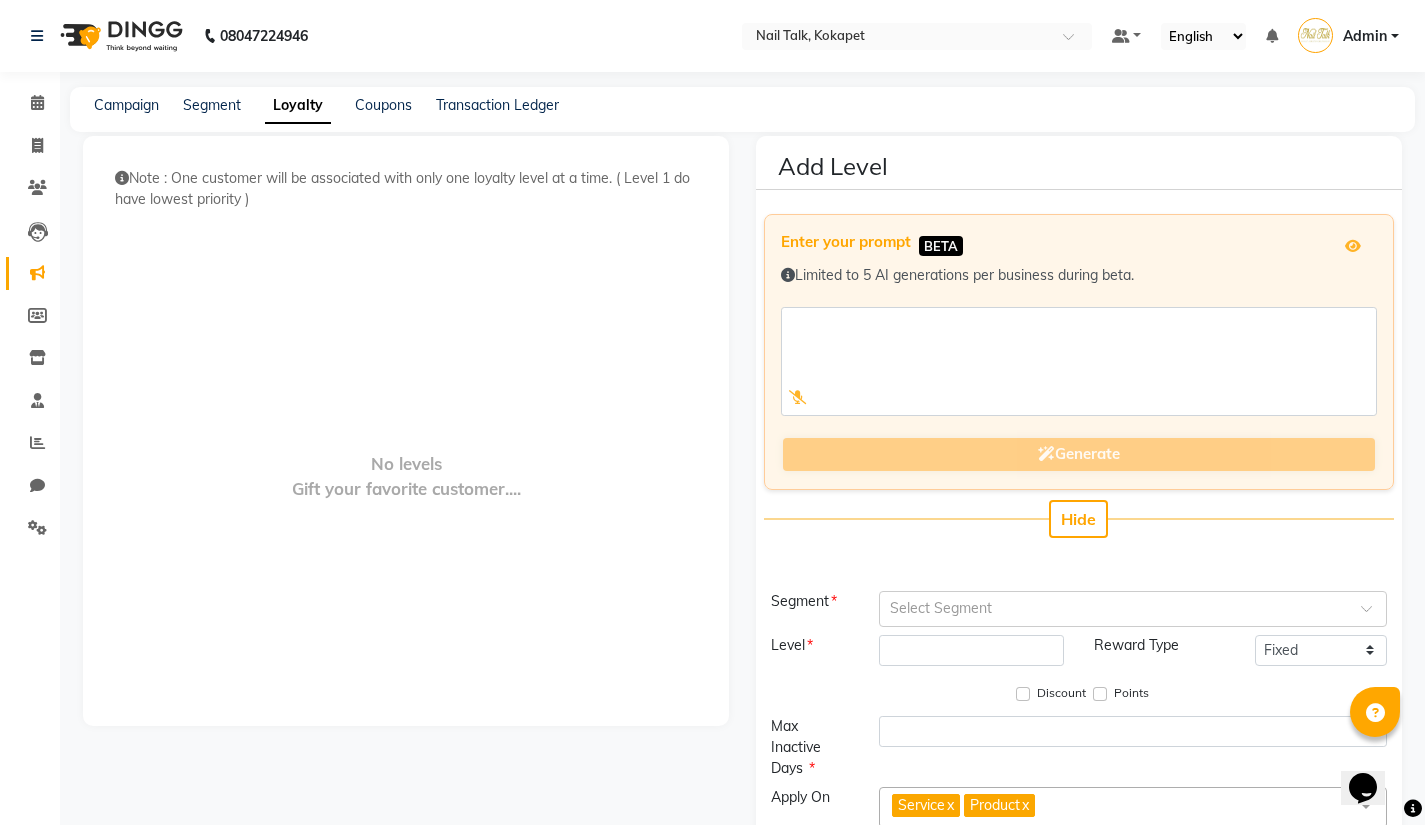 scroll, scrollTop: 119, scrollLeft: 0, axis: vertical 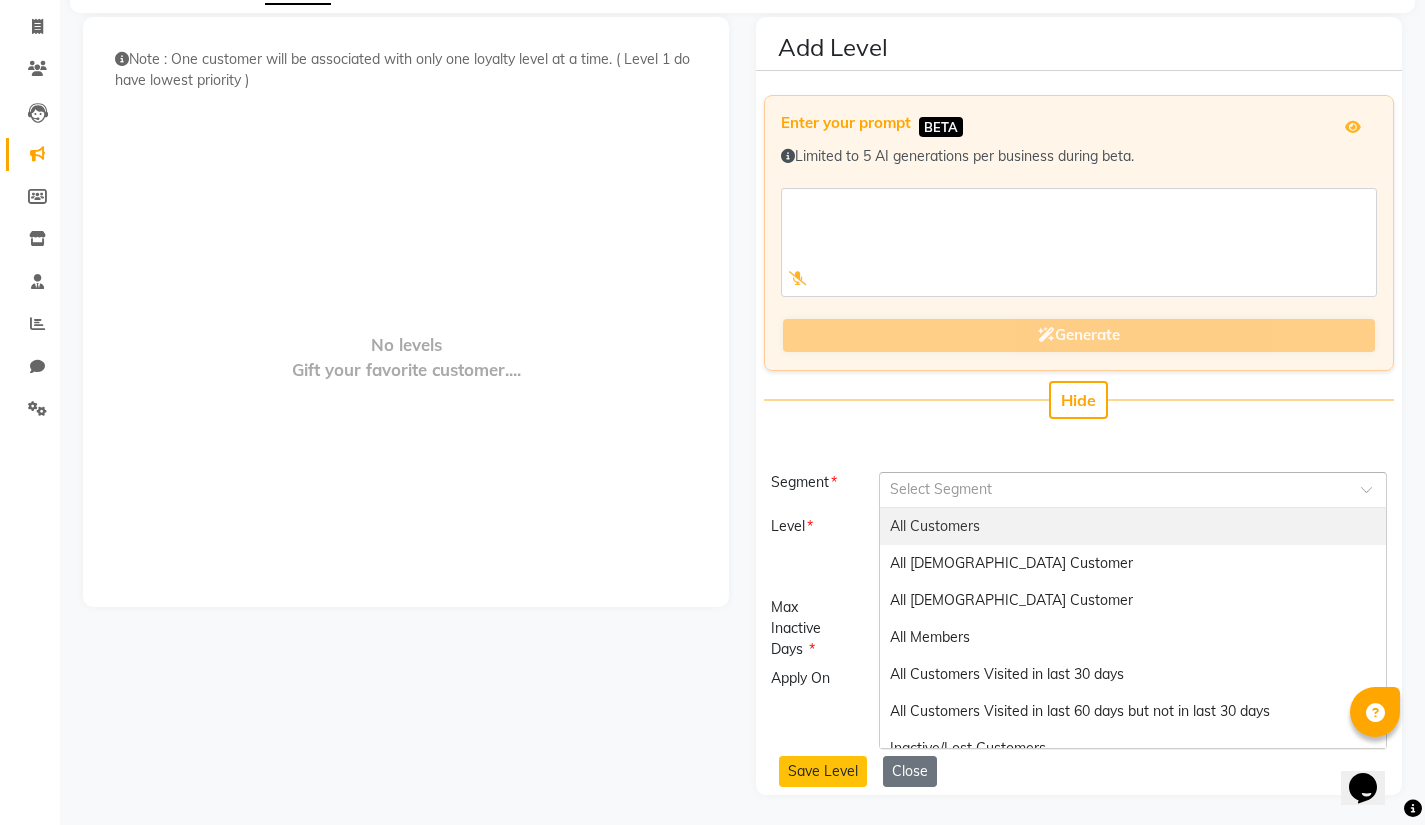 click at bounding box center [1113, 488] 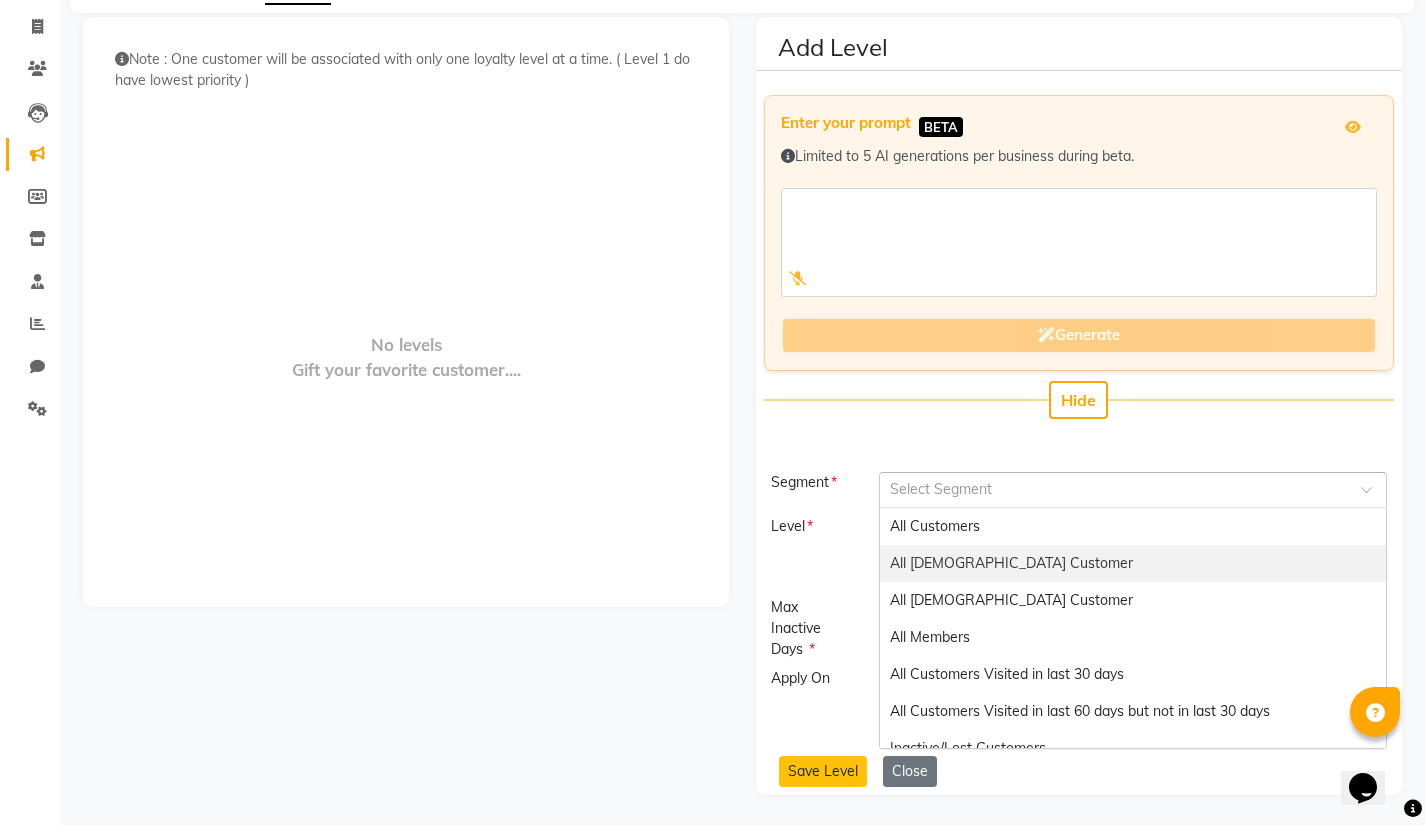 click on "Discount   Points" at bounding box center [1079, 576] 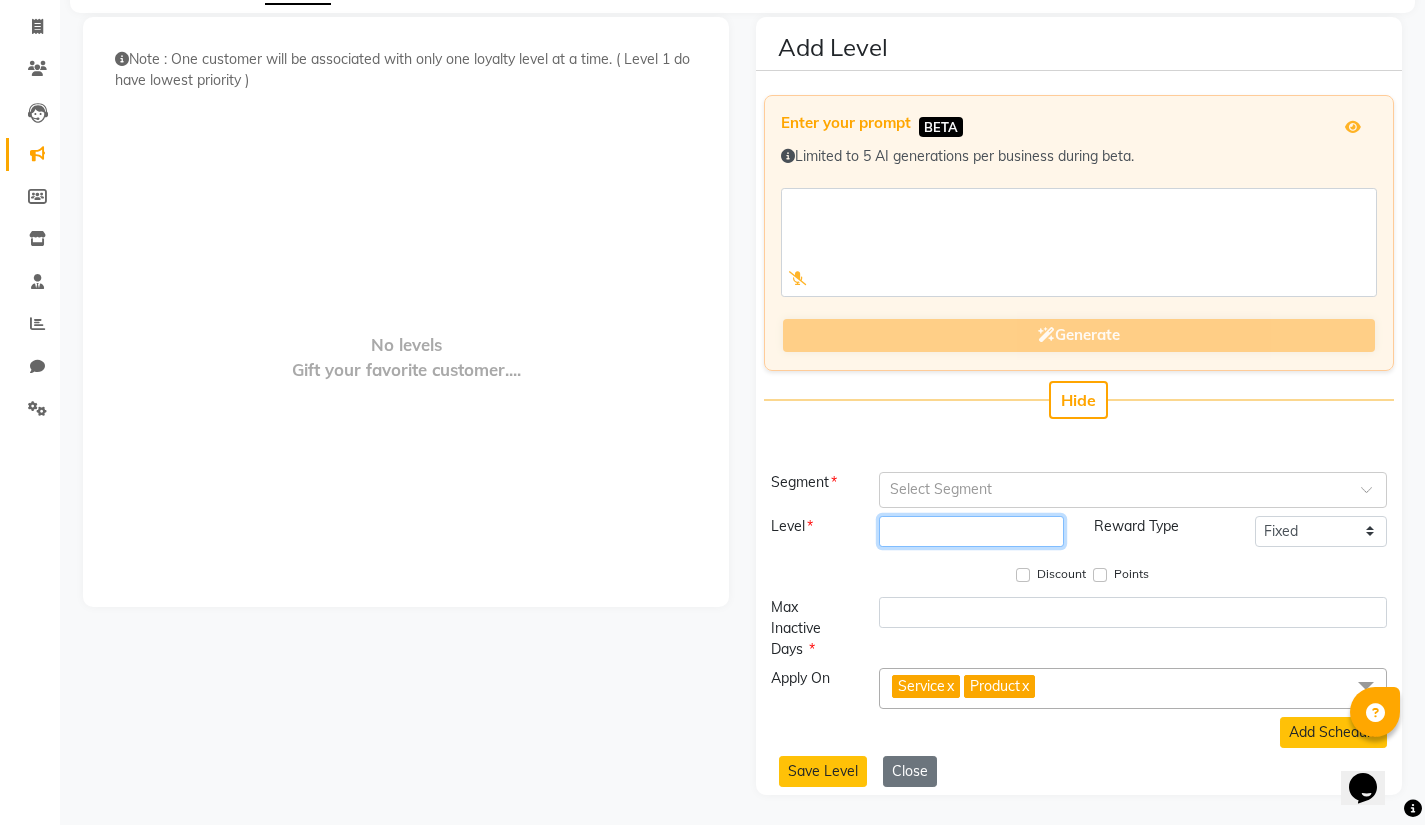click at bounding box center [971, 531] 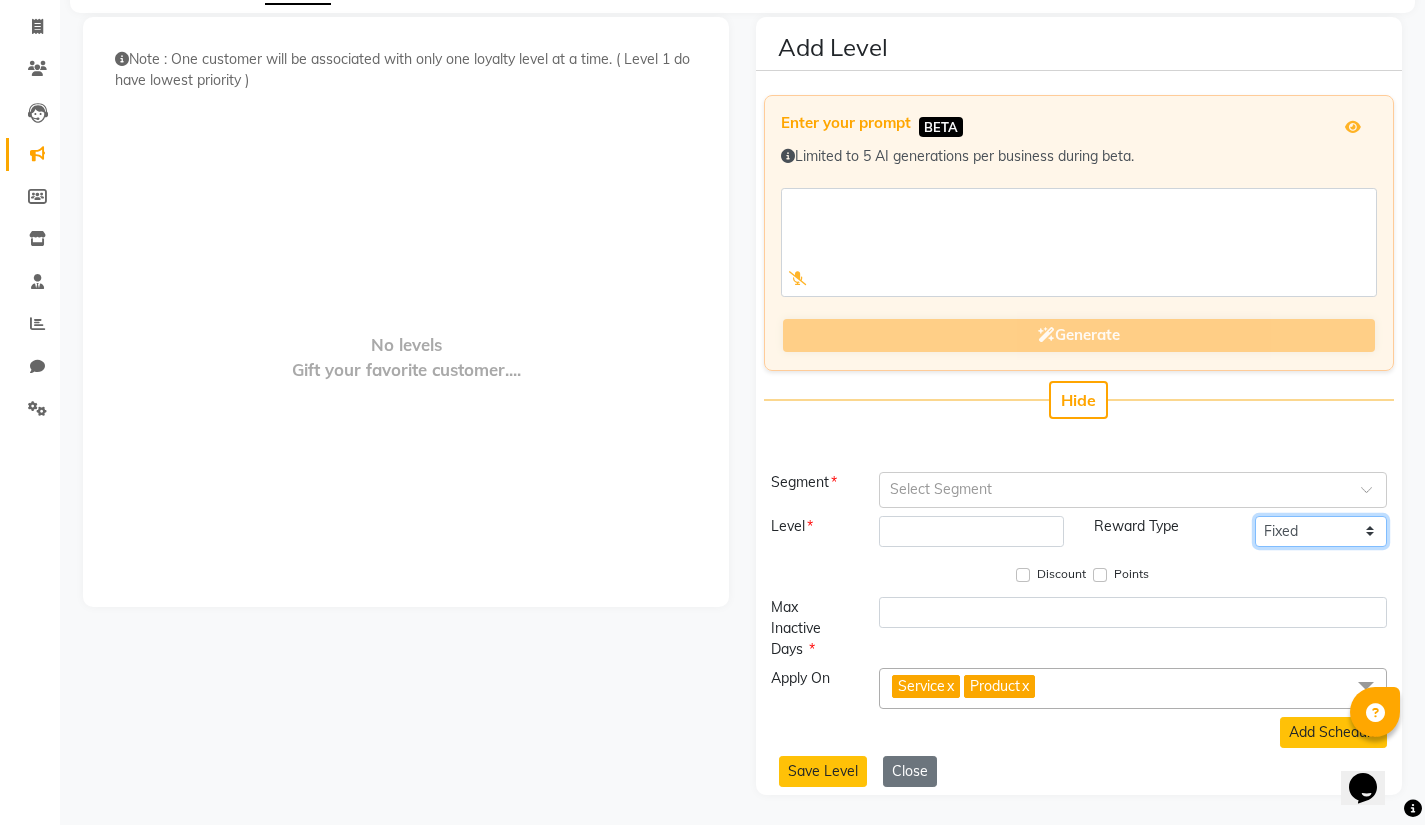 click on "Fixed Tiered Item-wise" at bounding box center (1320, 531) 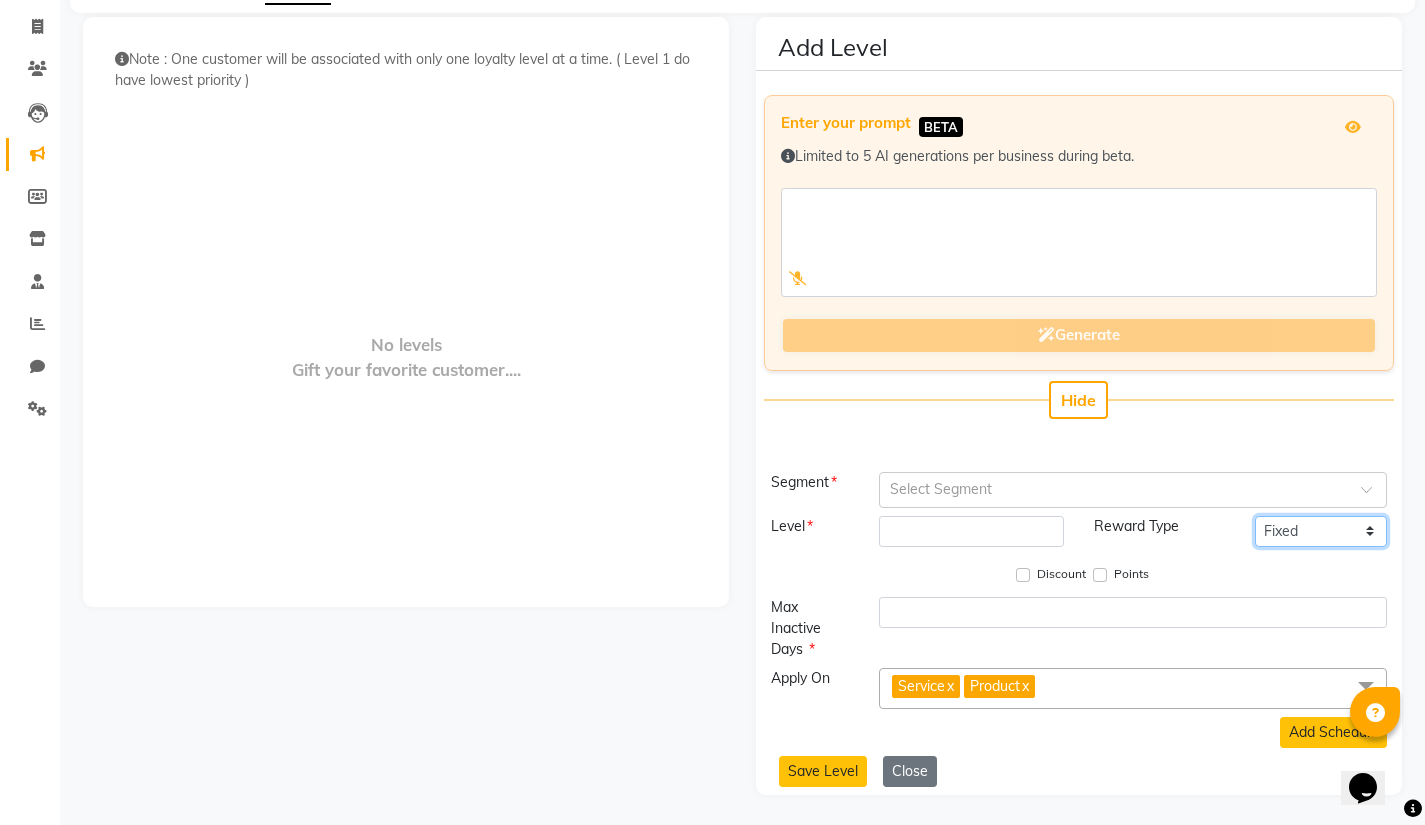 select on "multi-level" 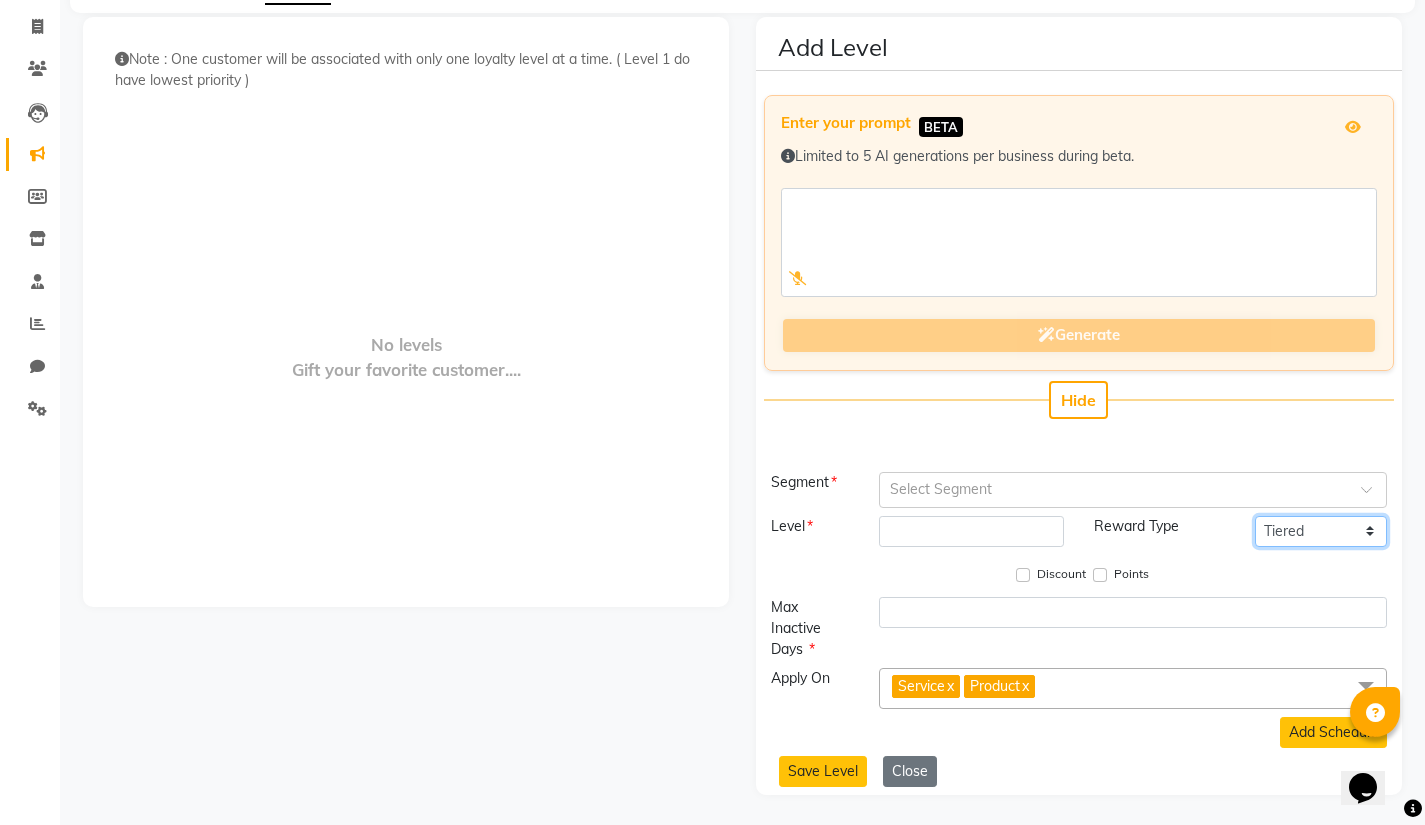 click on "Fixed Tiered Item-wise" at bounding box center (1320, 531) 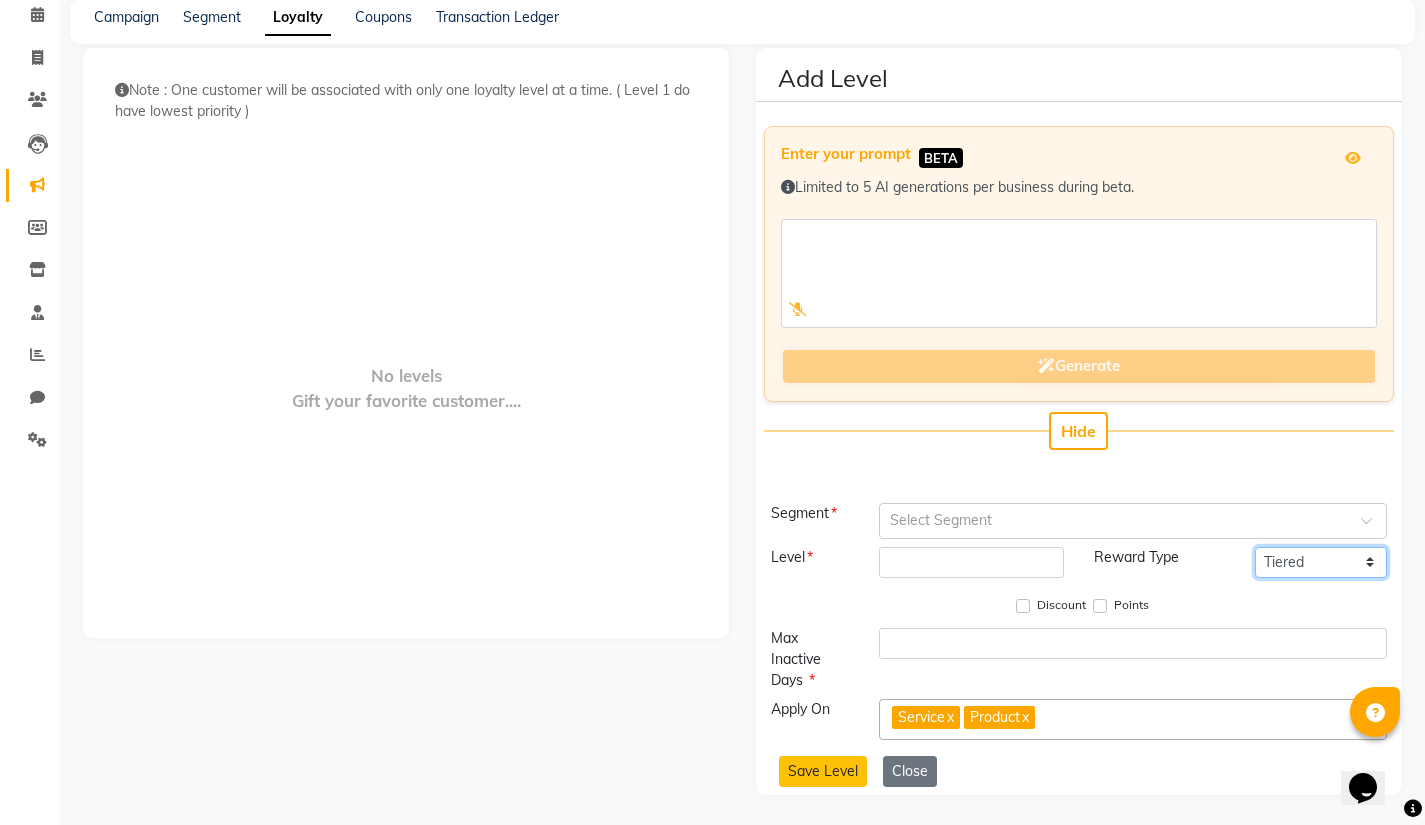 scroll, scrollTop: 88, scrollLeft: 0, axis: vertical 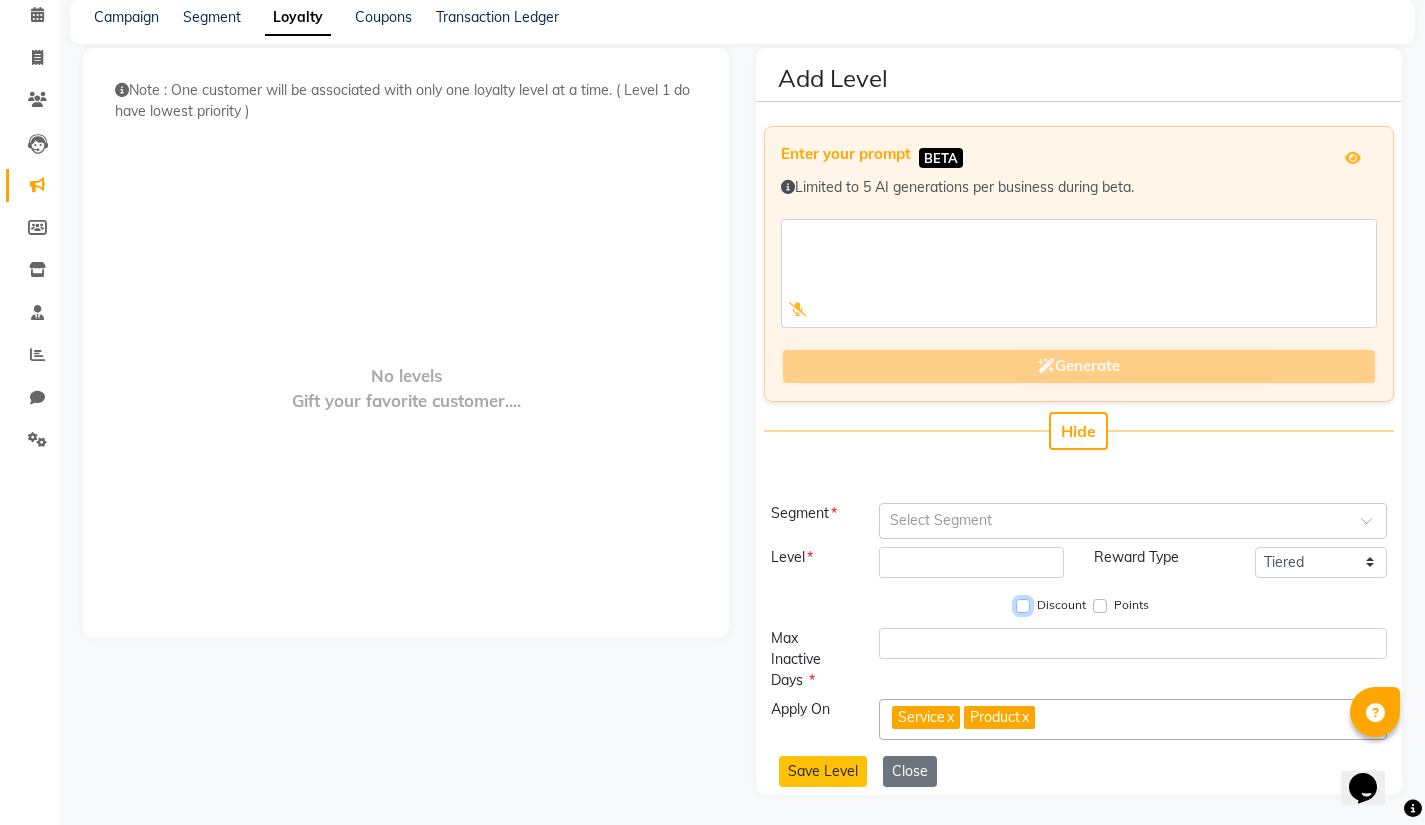 click on "Discount" at bounding box center (1023, 606) 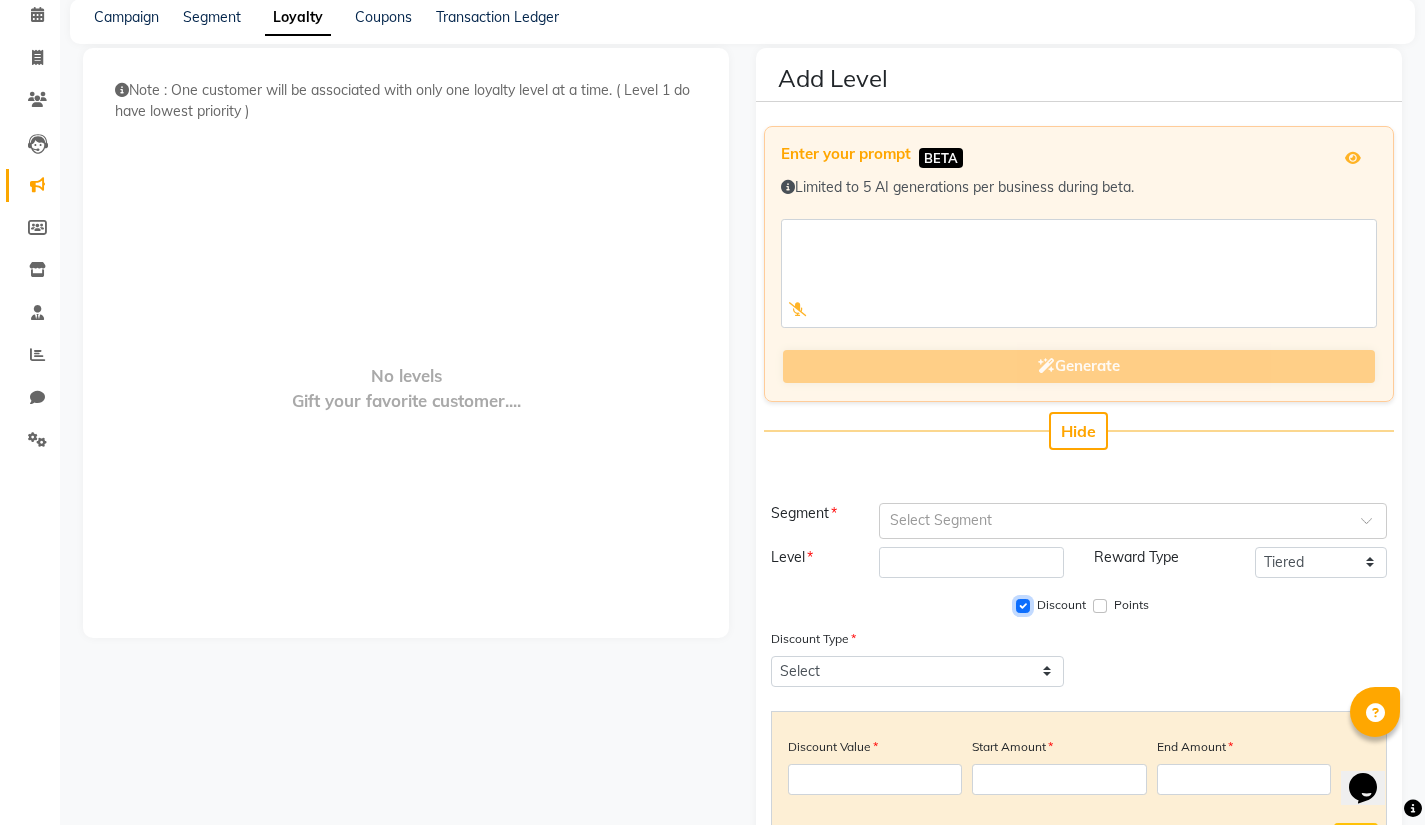 click on "Discount" at bounding box center [1023, 606] 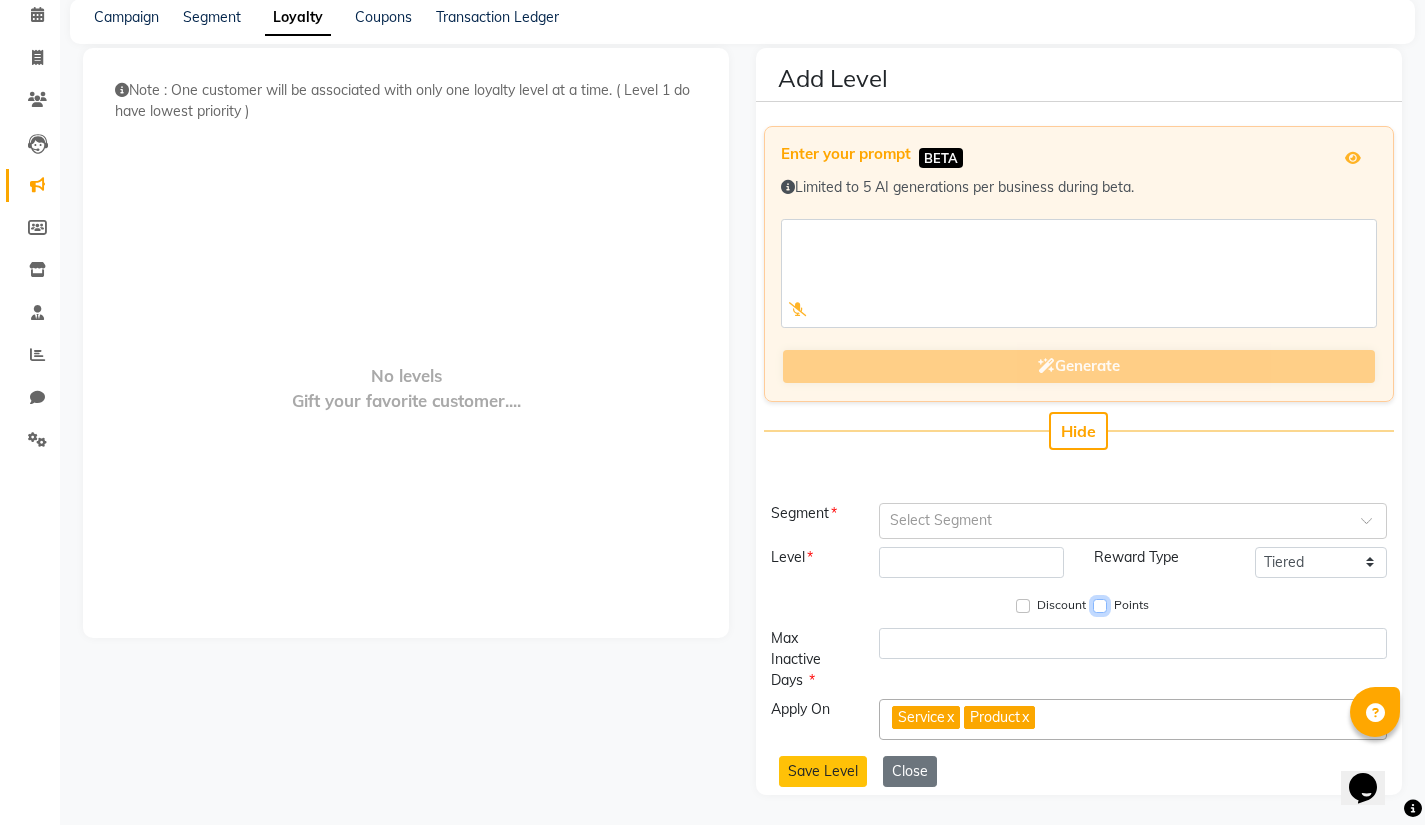 click on "Points" at bounding box center (1100, 606) 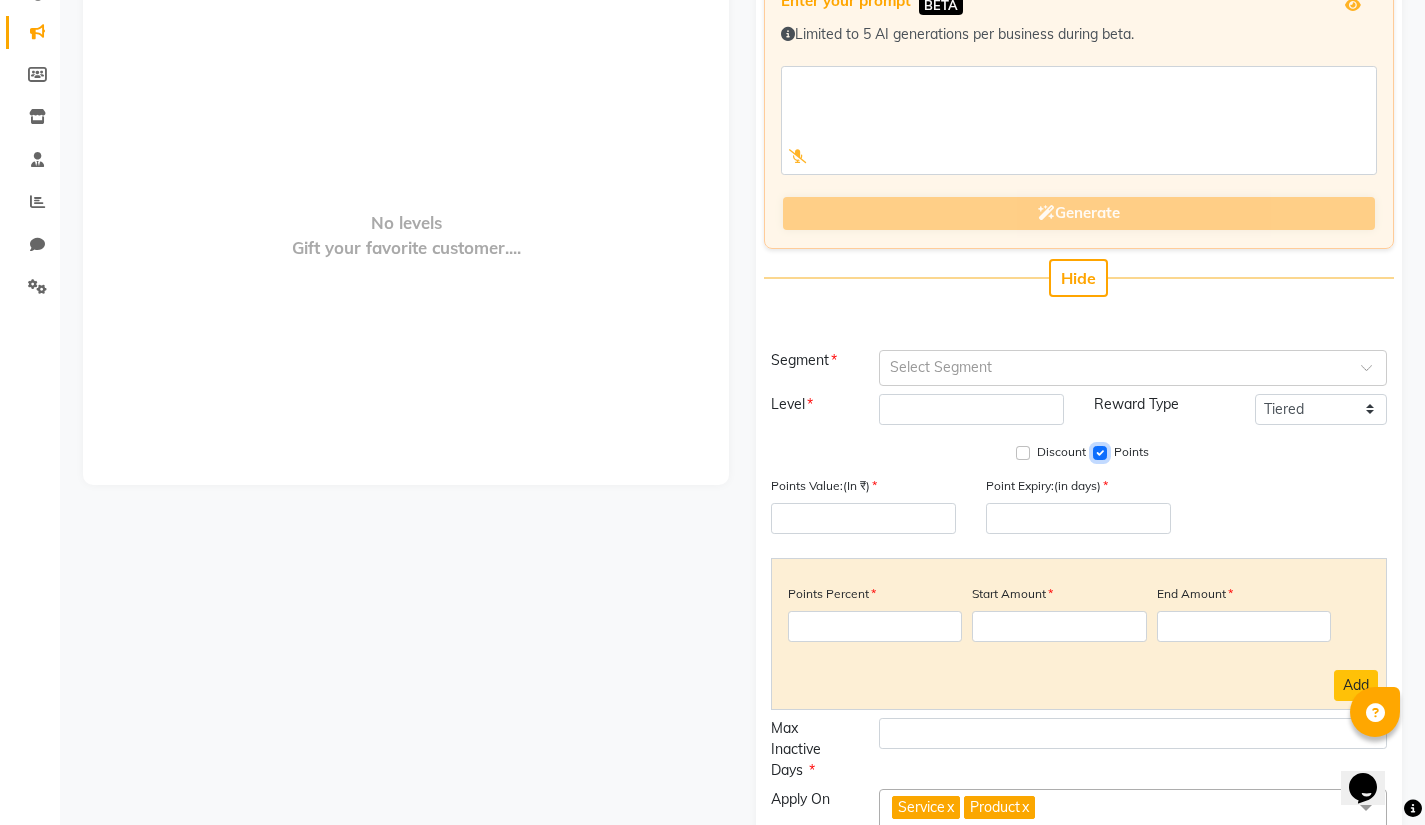 scroll, scrollTop: 240, scrollLeft: 0, axis: vertical 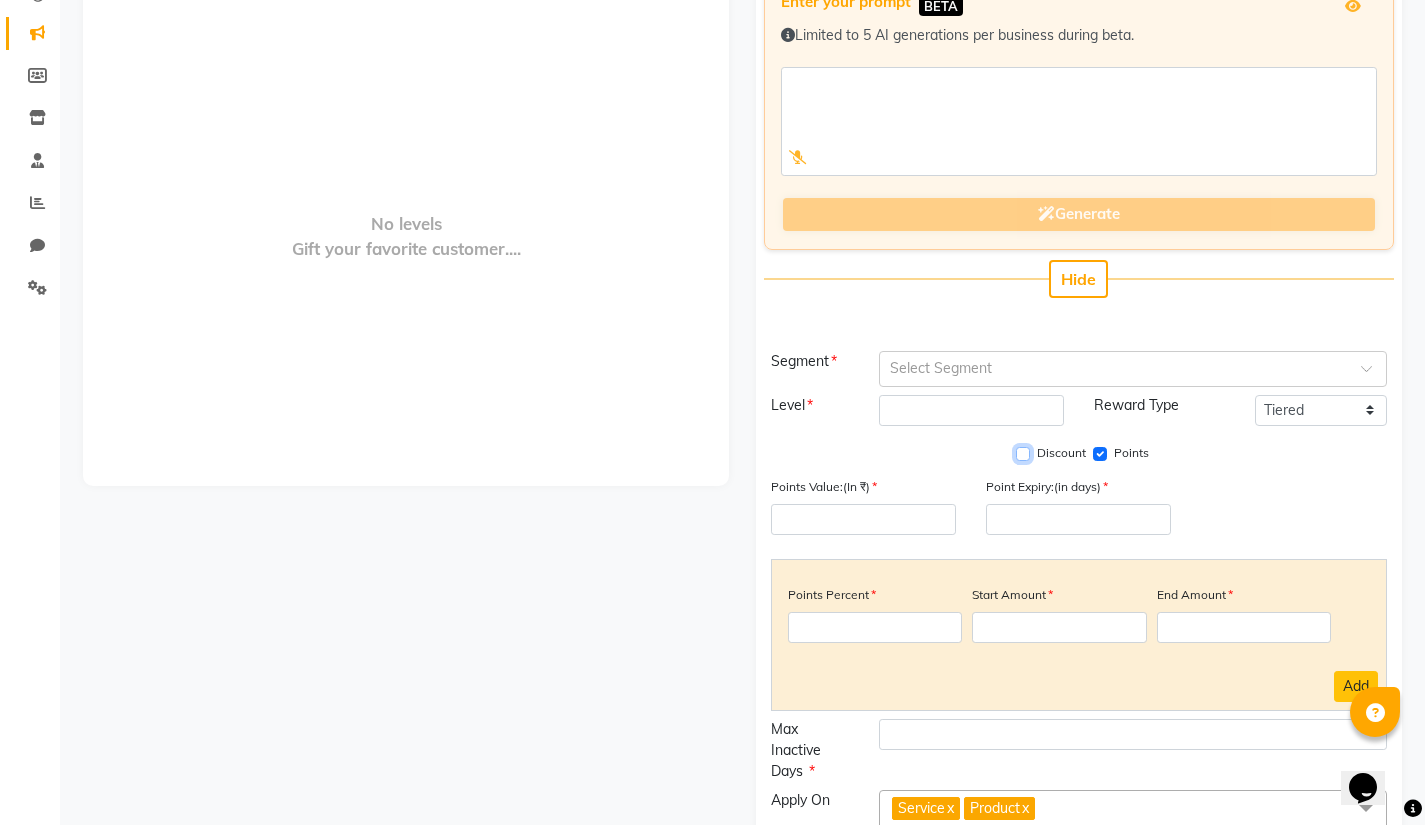click on "Discount" at bounding box center [1023, 454] 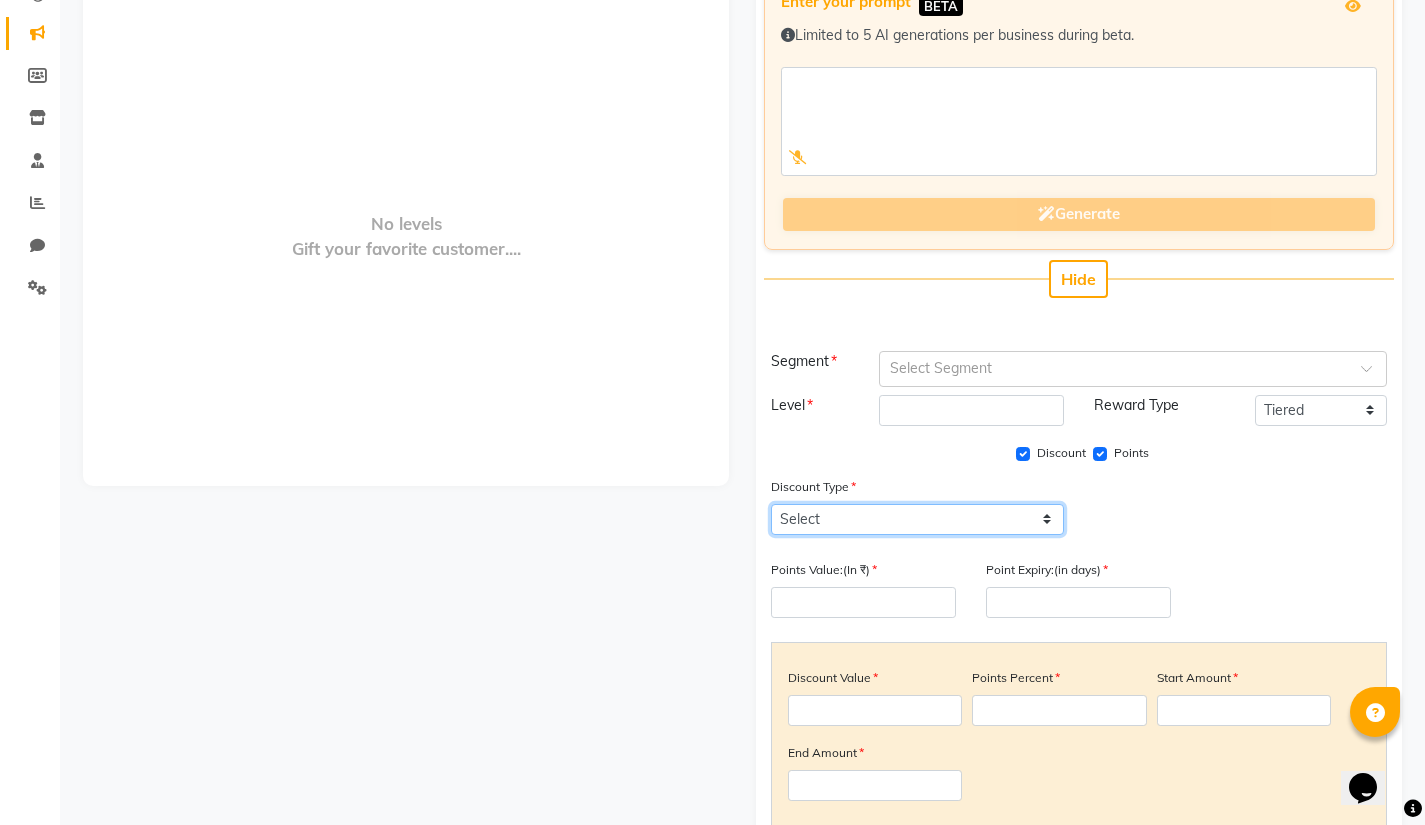 click on "Select Percent Flat" at bounding box center (917, 519) 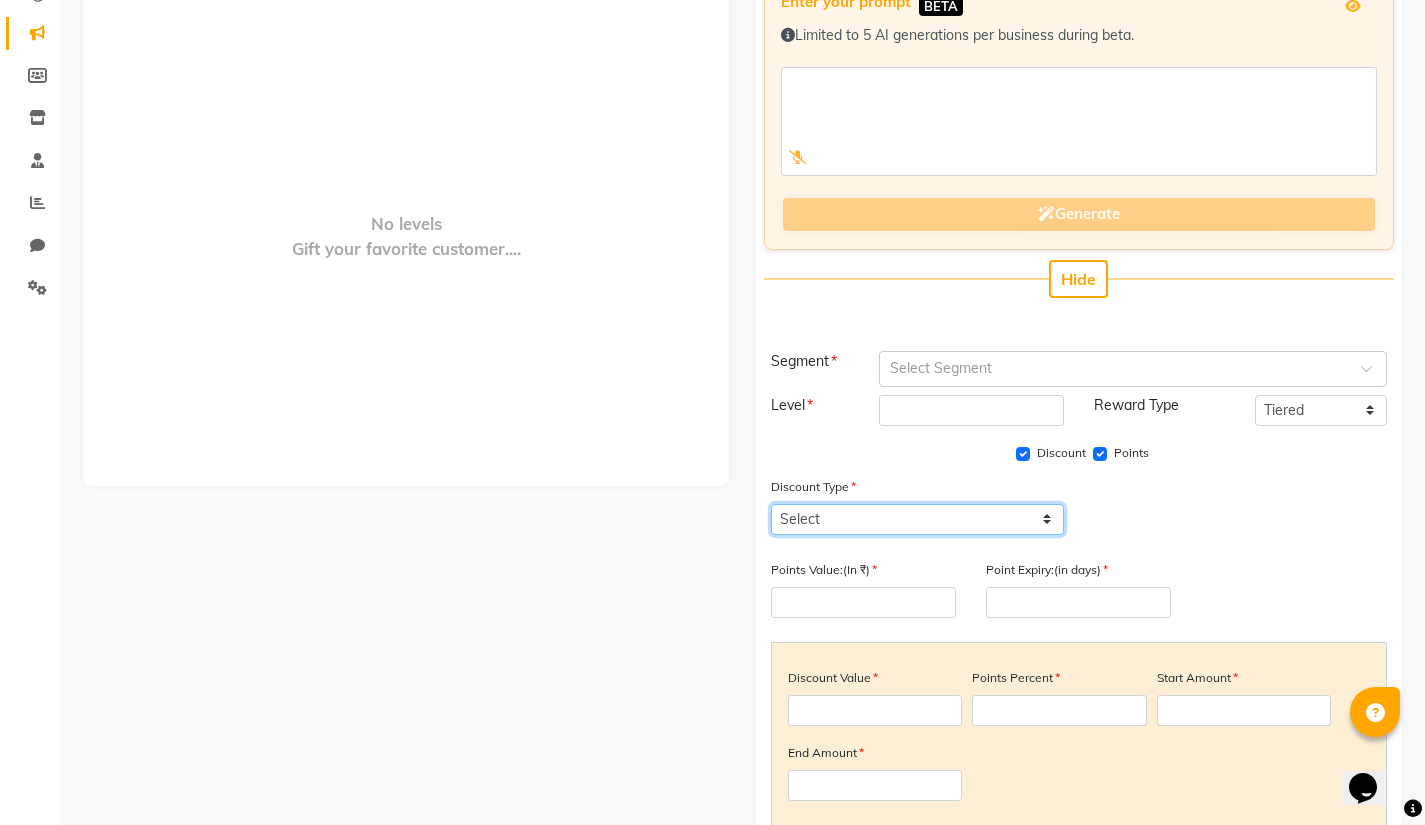 select on "P" 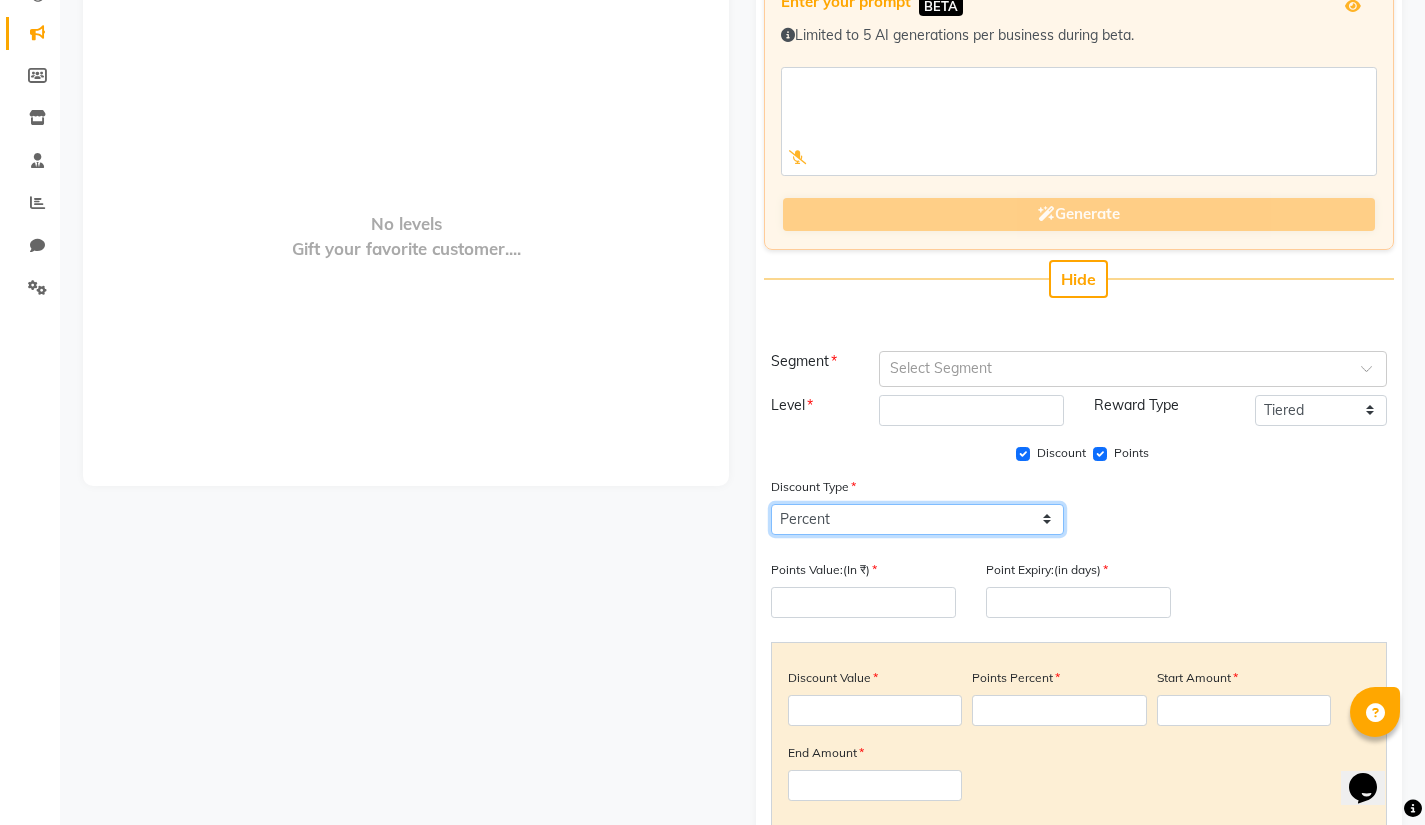click on "Select Percent Flat" at bounding box center (917, 519) 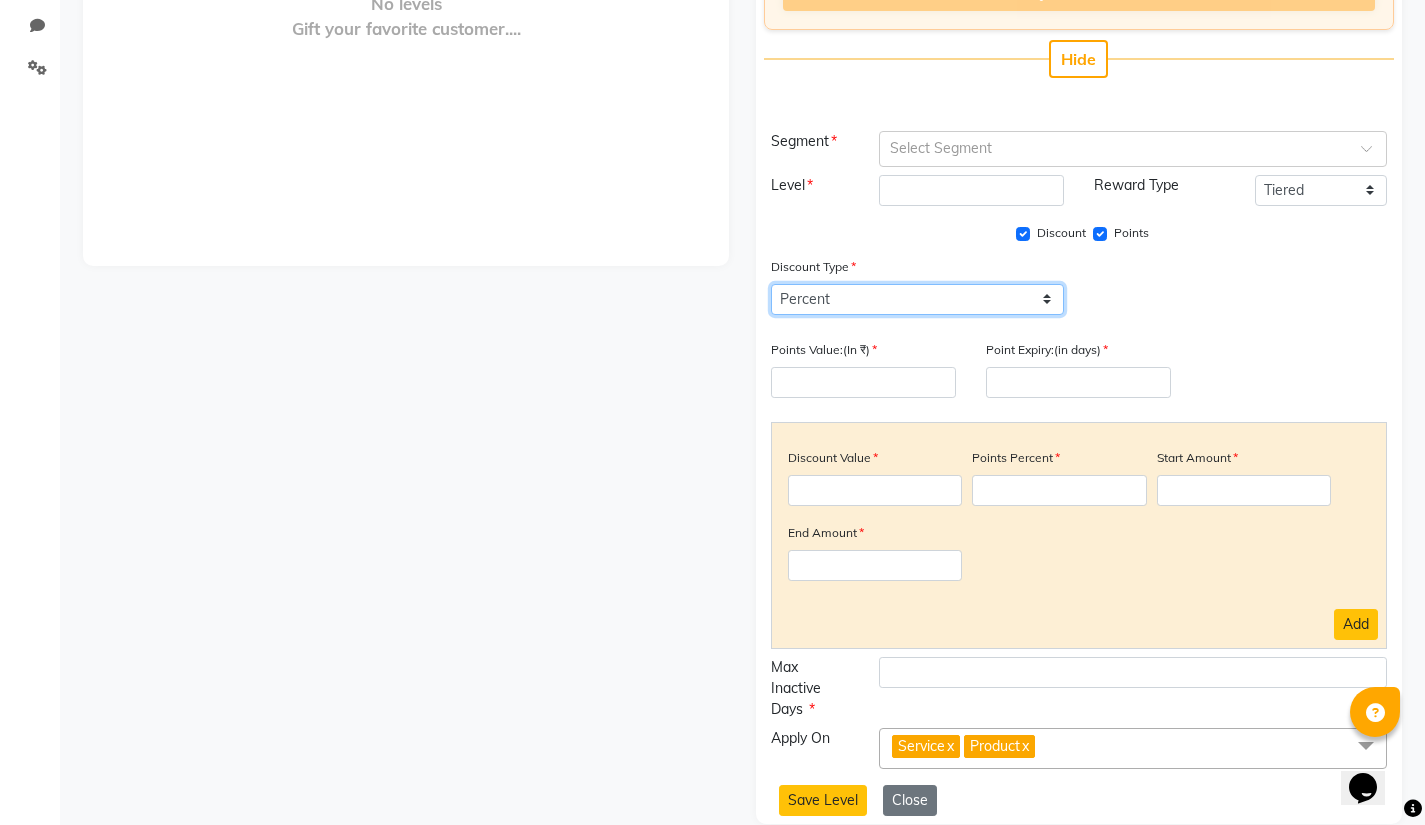 scroll, scrollTop: 489, scrollLeft: 0, axis: vertical 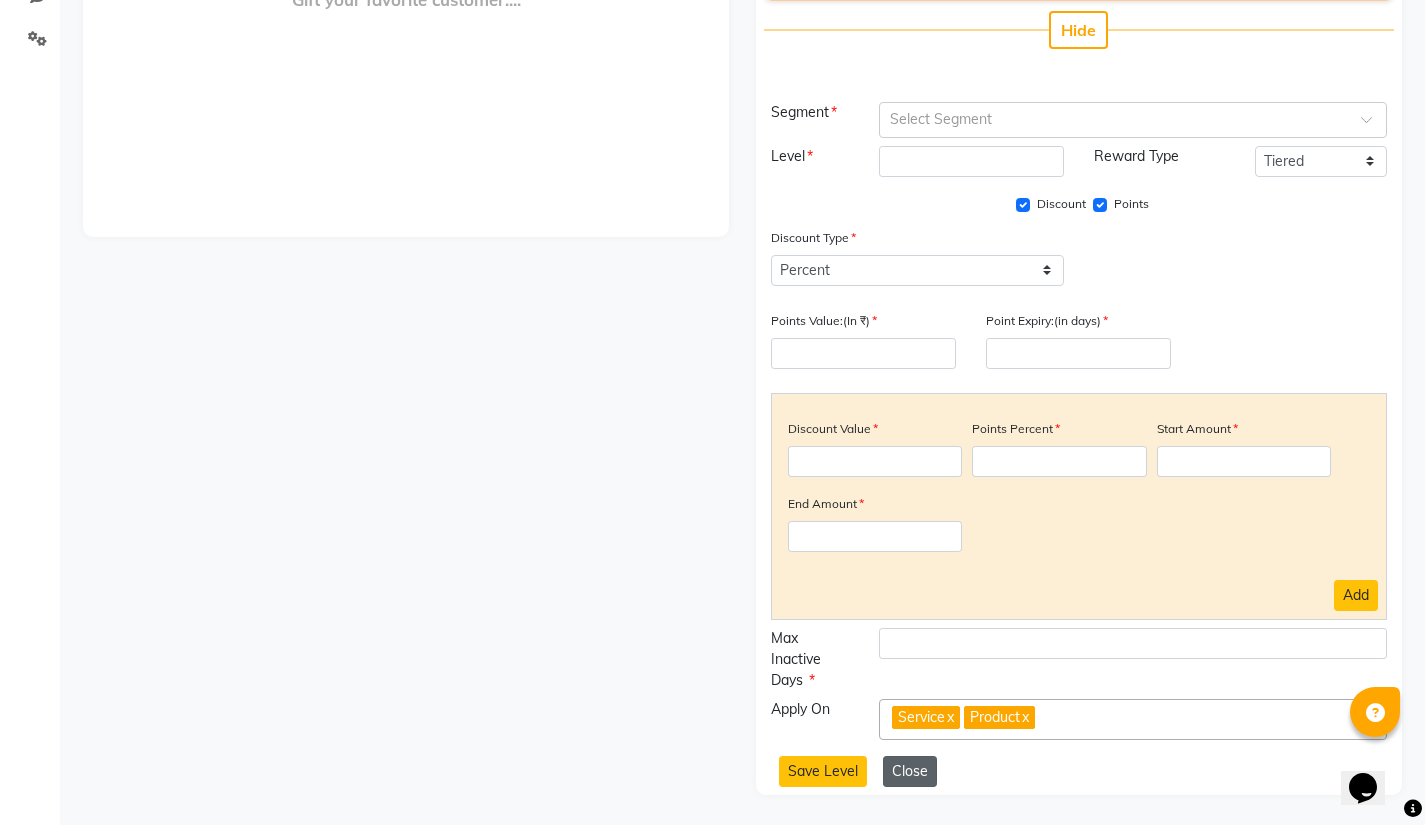 click on "Close" at bounding box center (910, 771) 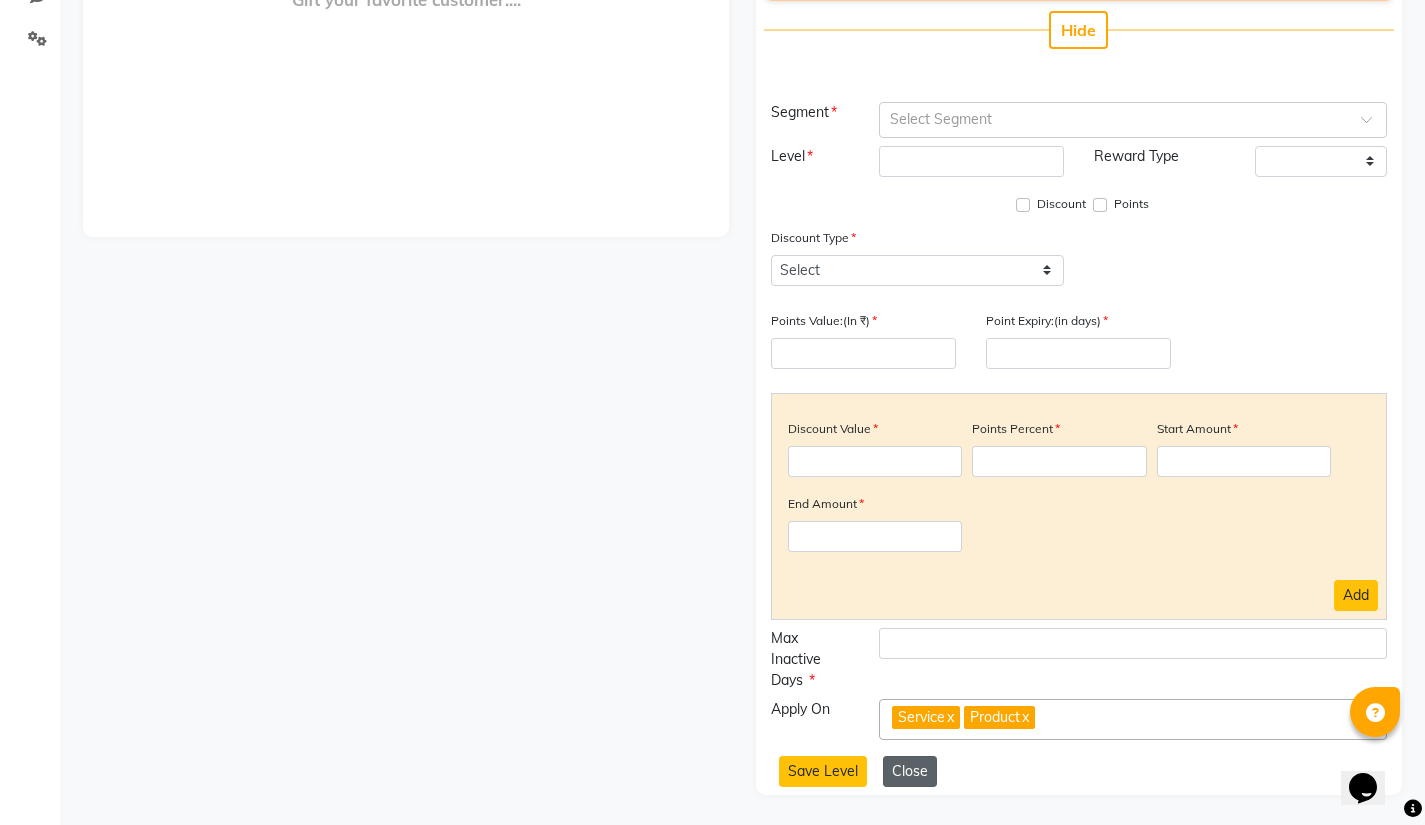 scroll, scrollTop: 0, scrollLeft: 0, axis: both 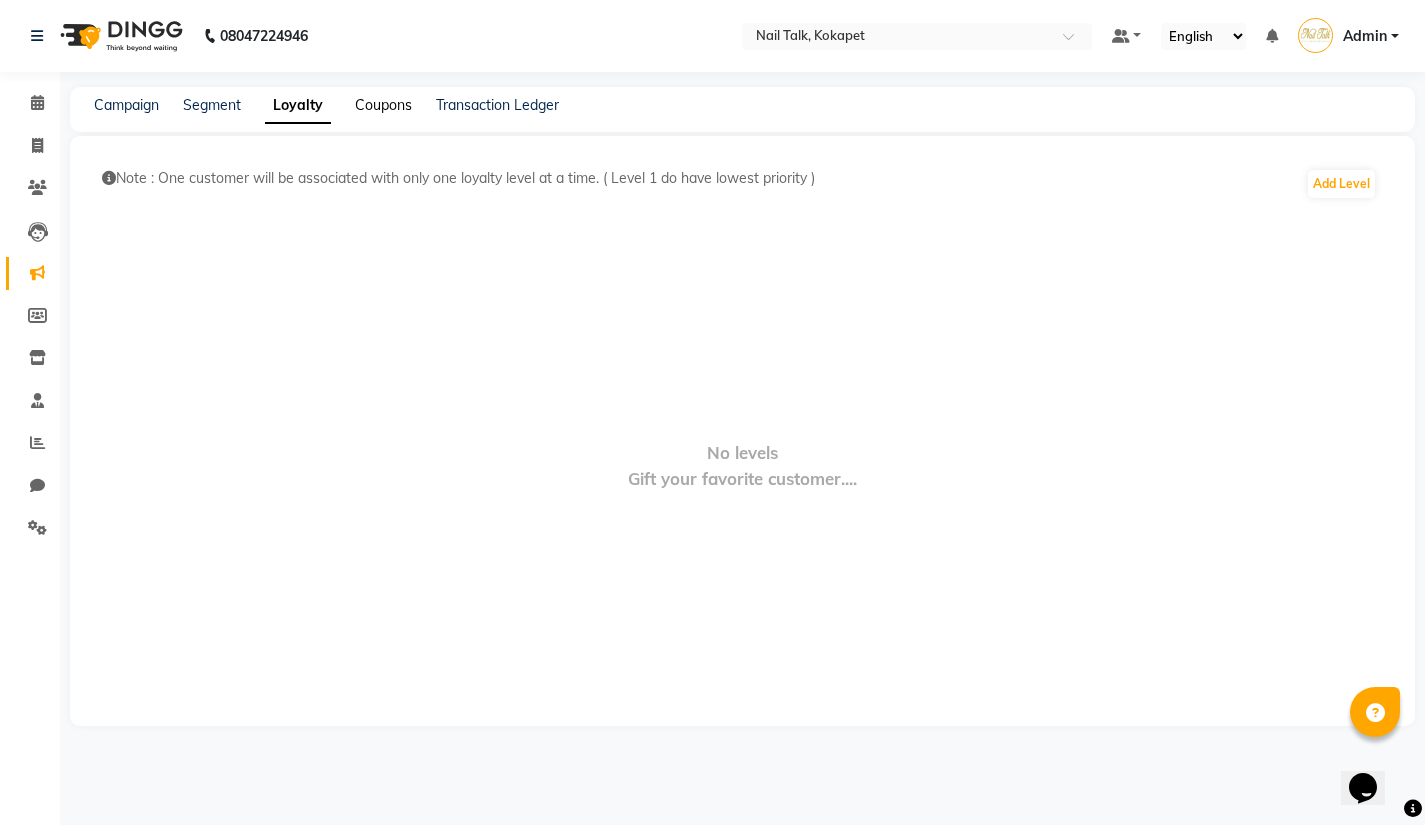 click on "Coupons" 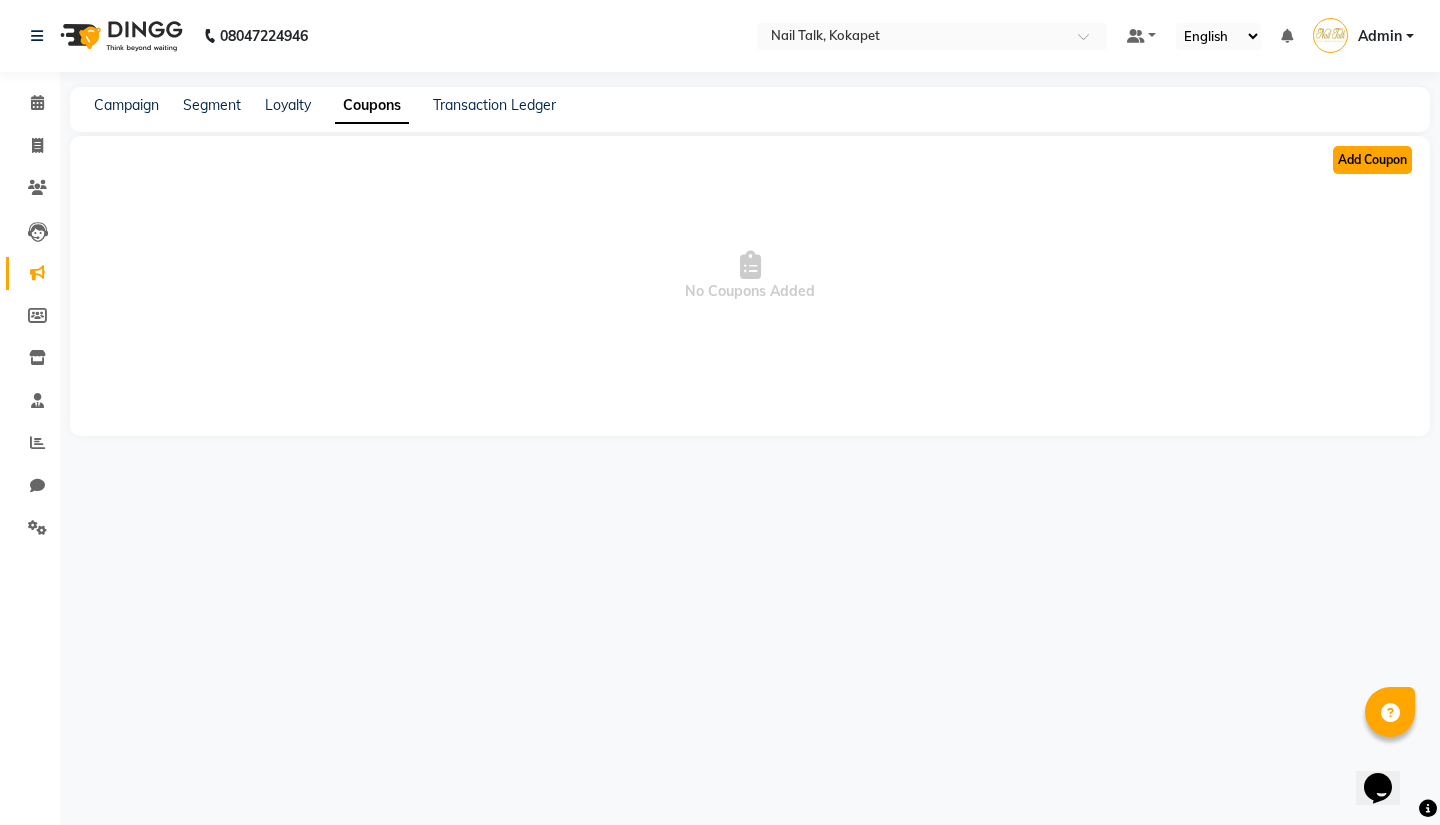 click on "Add Coupon" 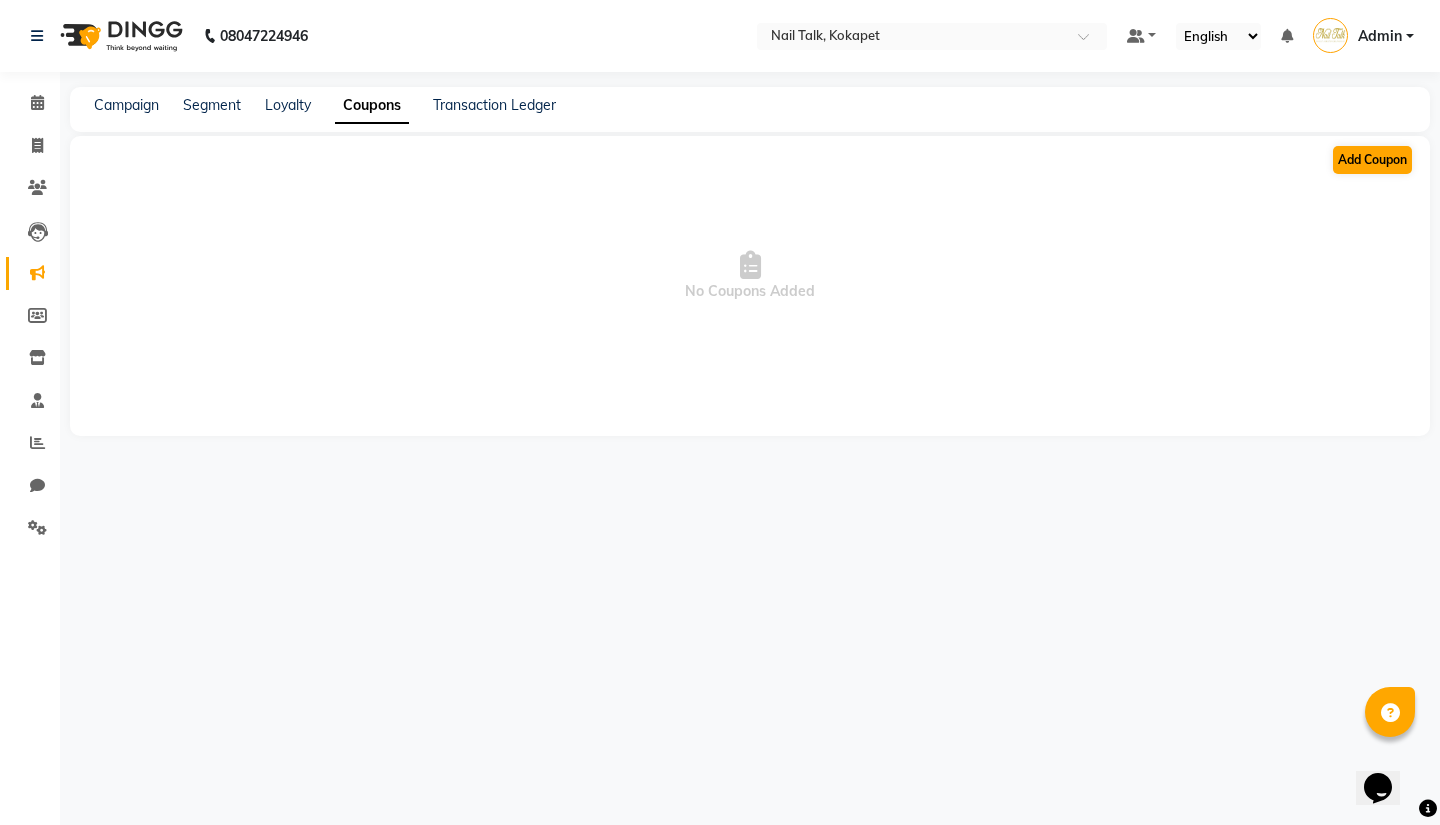 select on "ALL" 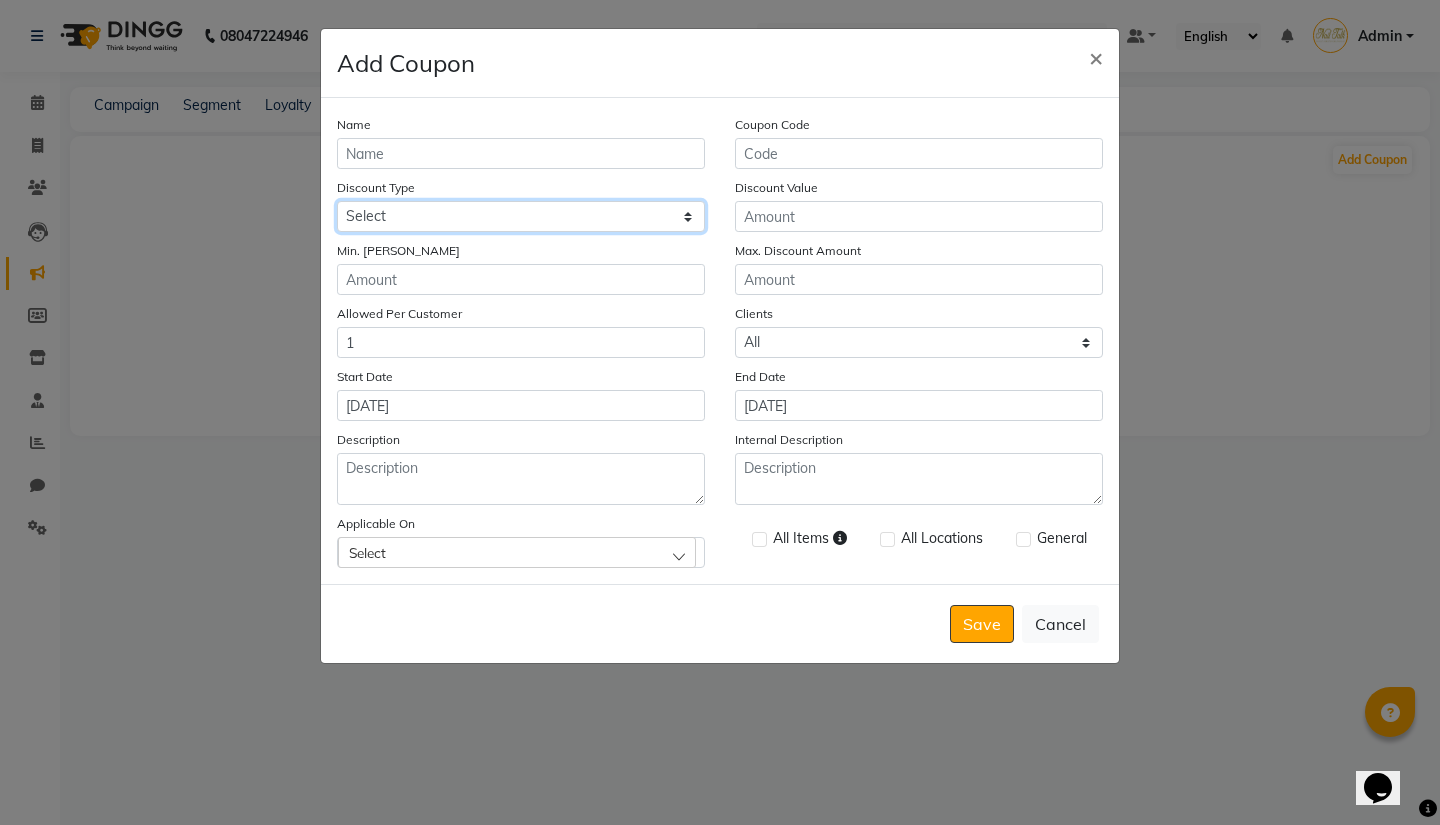 click on "Select Percentage Fixed" at bounding box center [521, 216] 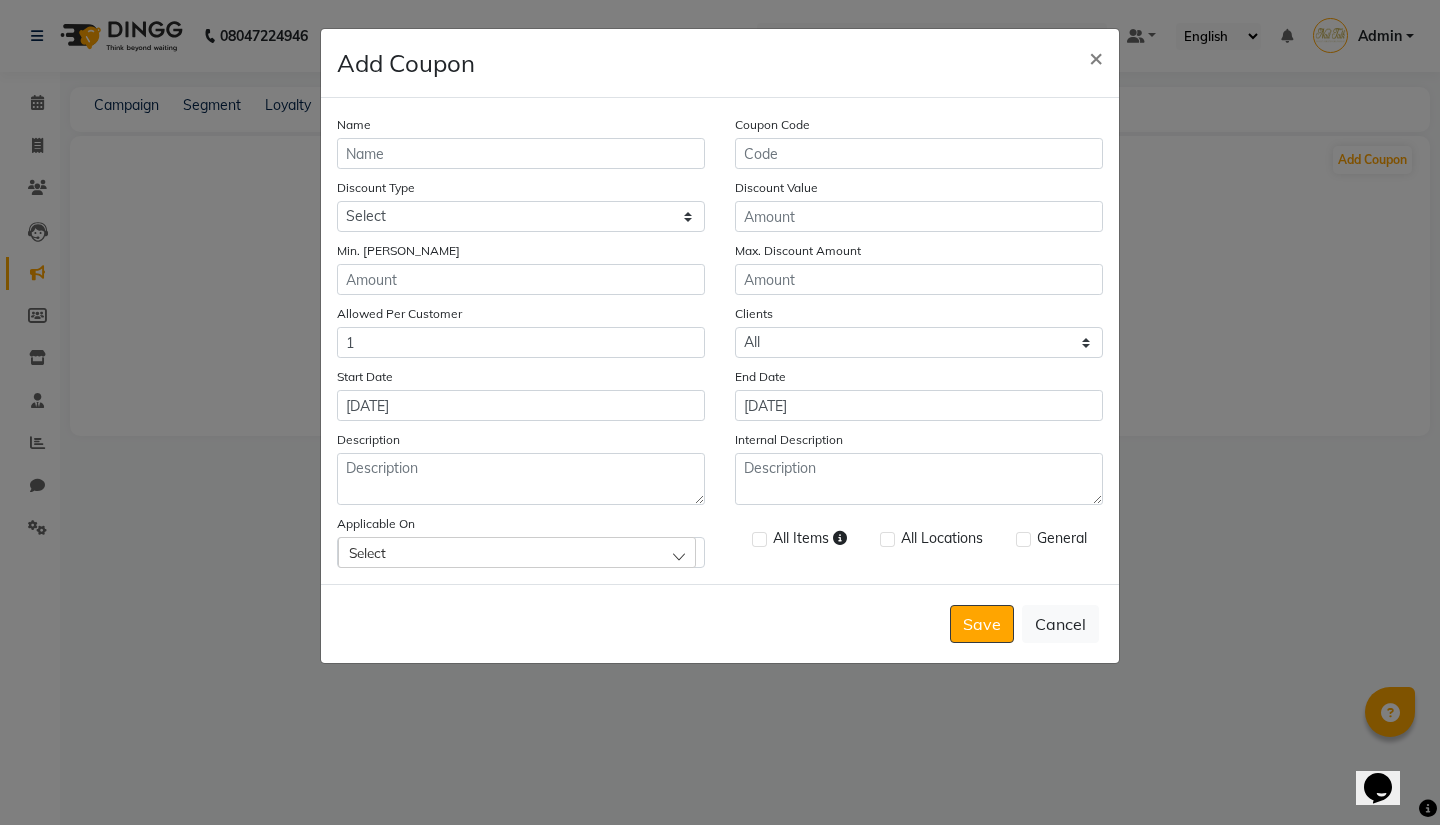 click on "Save   Cancel" 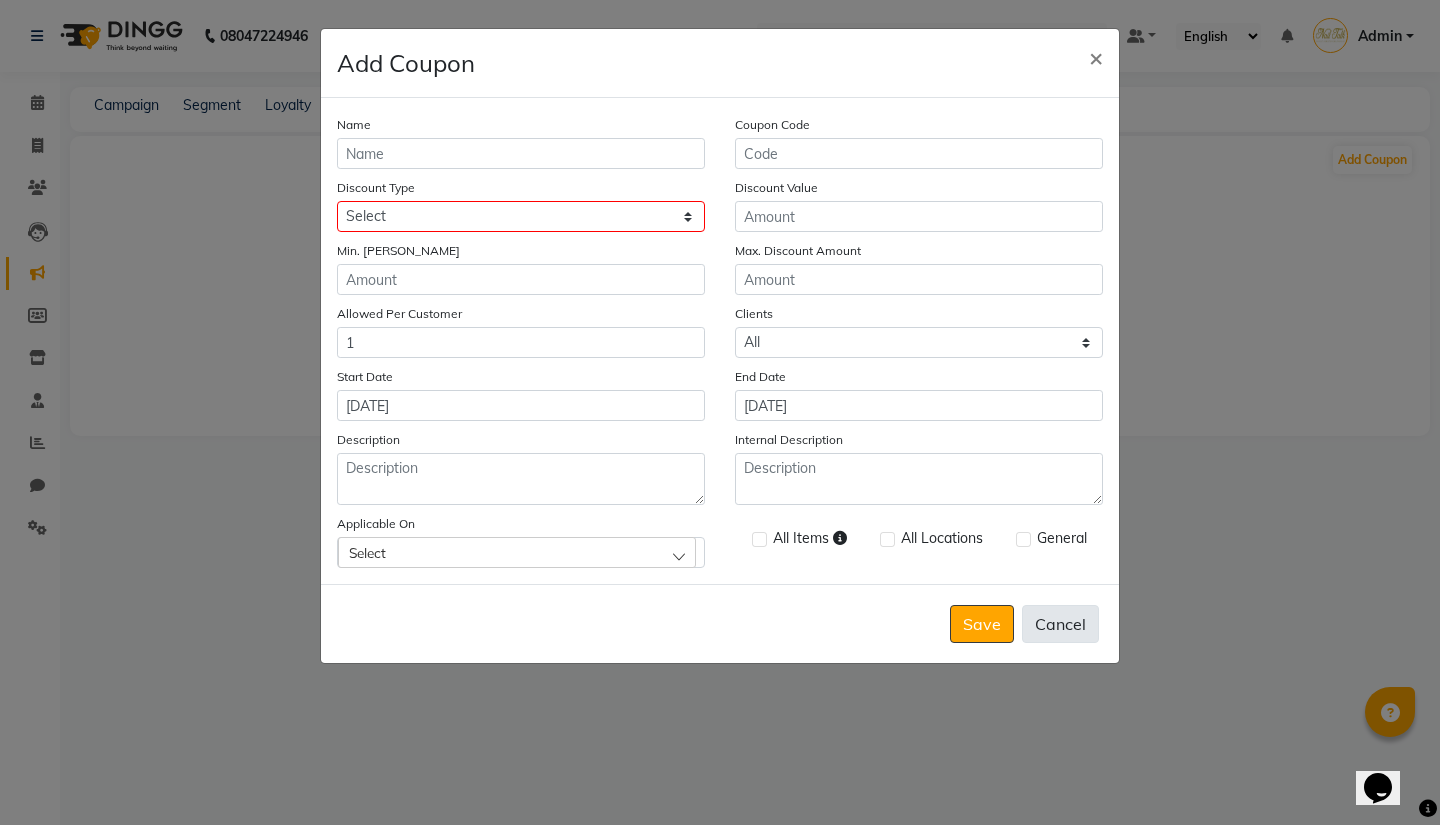 click on "Cancel" 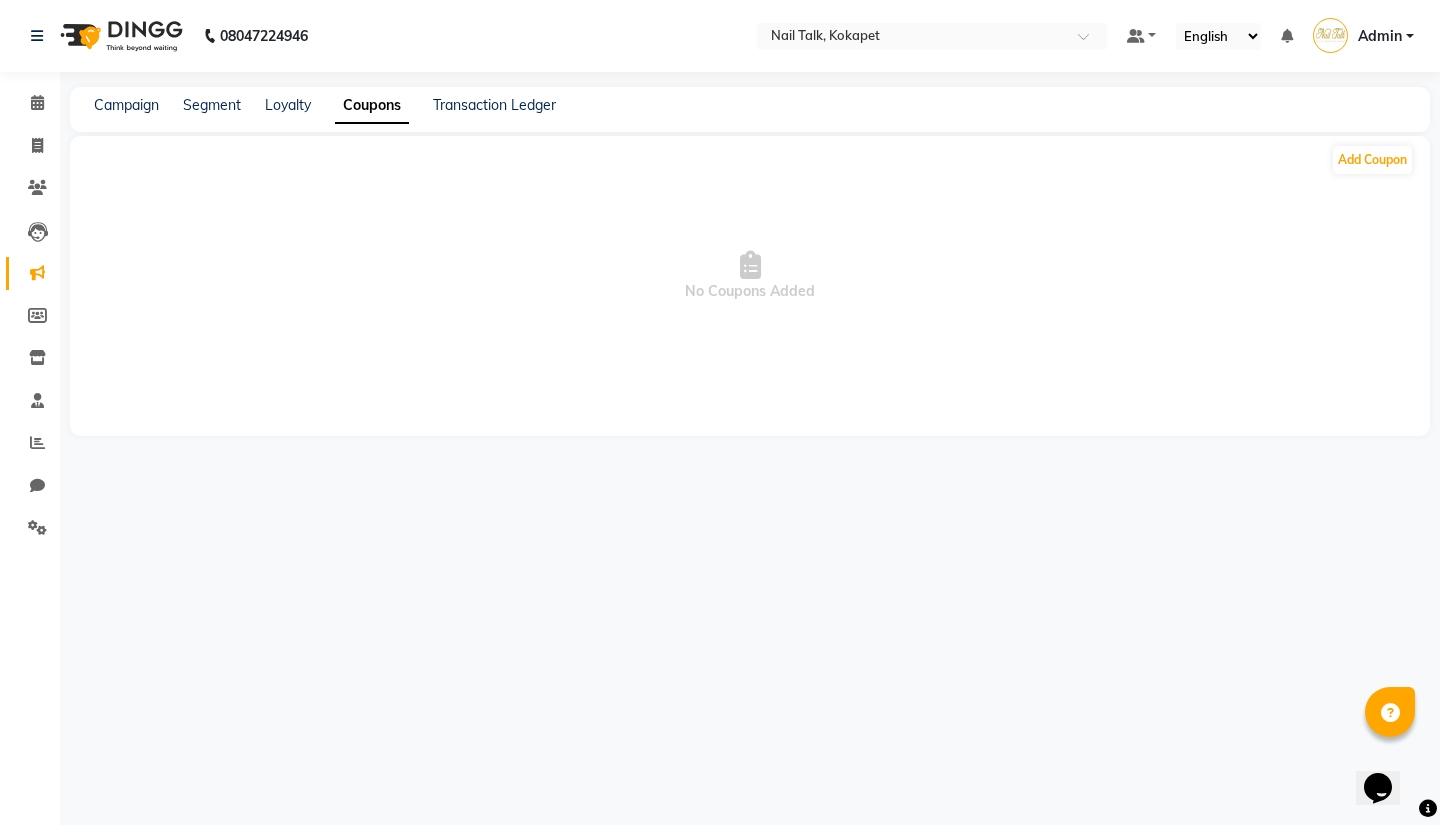 click on "Campaign Segment Loyalty Coupons Transaction Ledger" 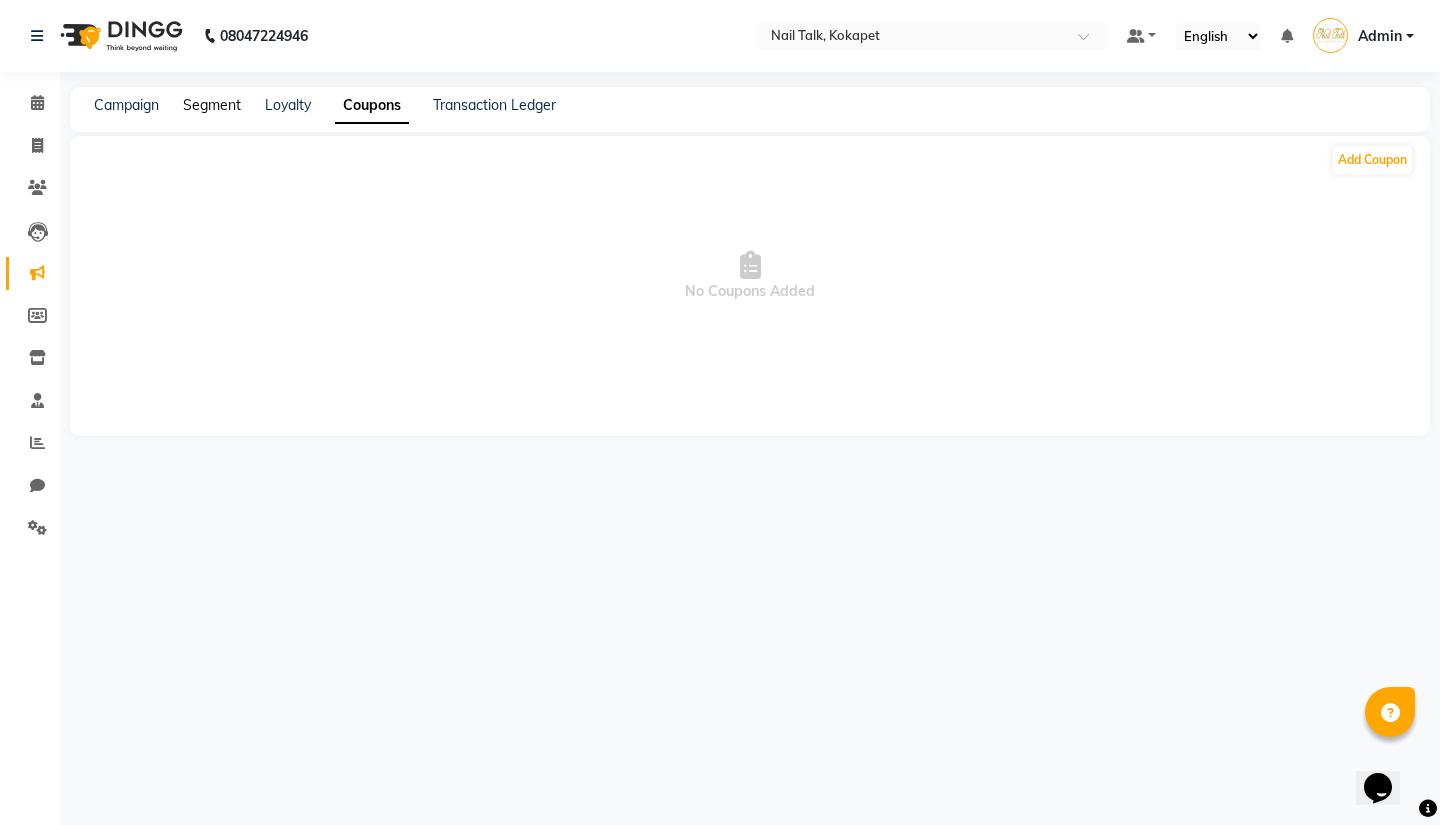 click on "Segment" 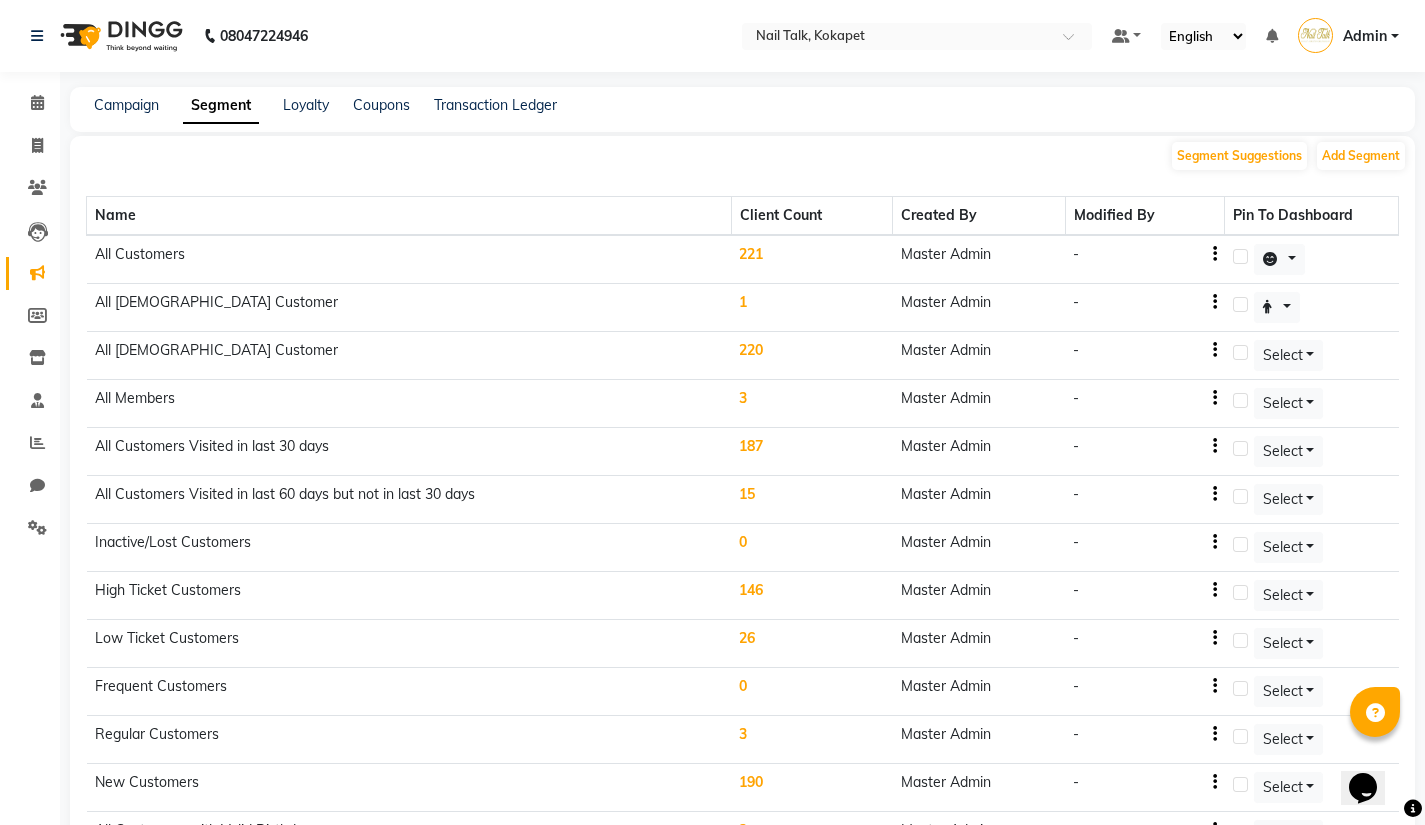 click on "Campaign" 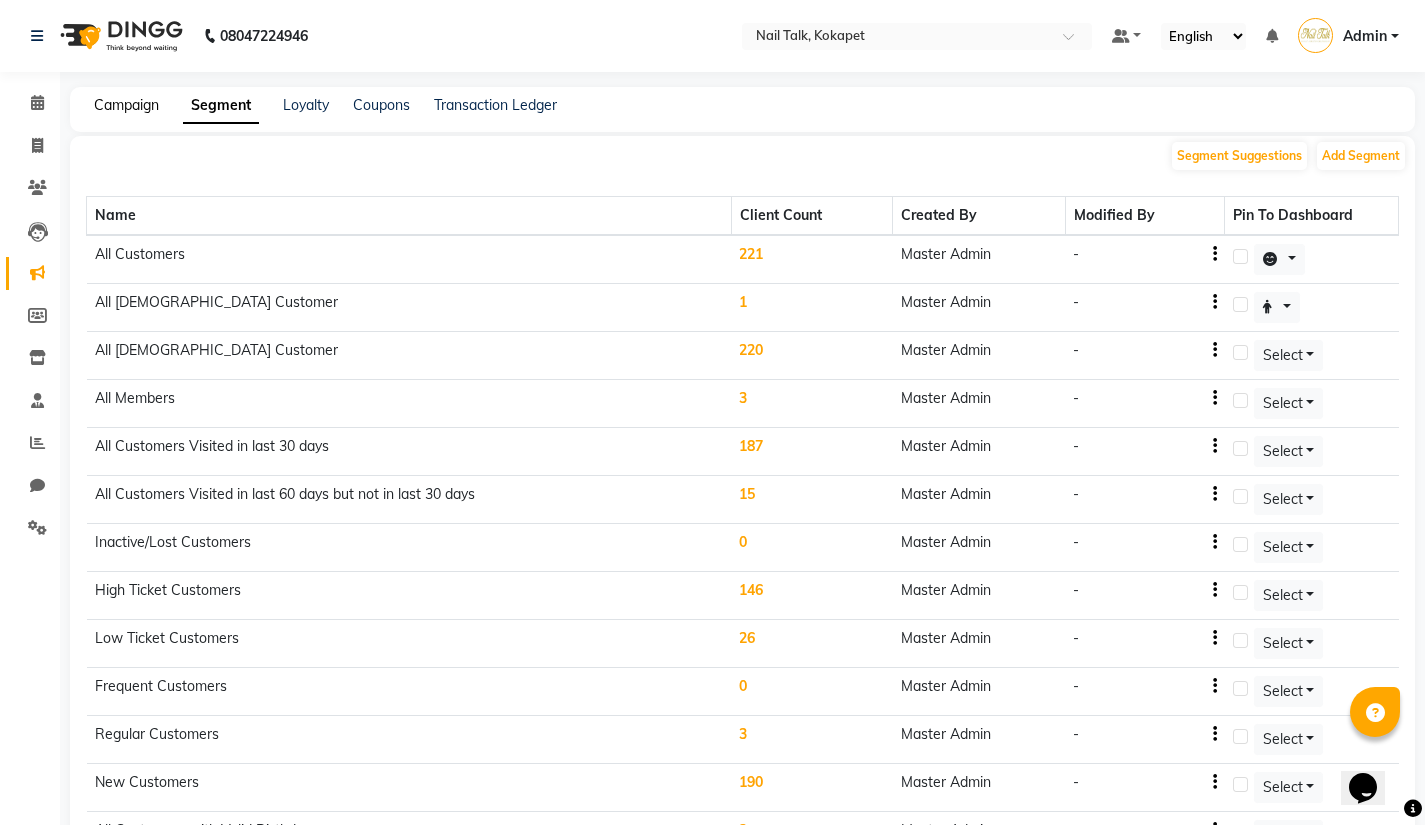 click on "Campaign" 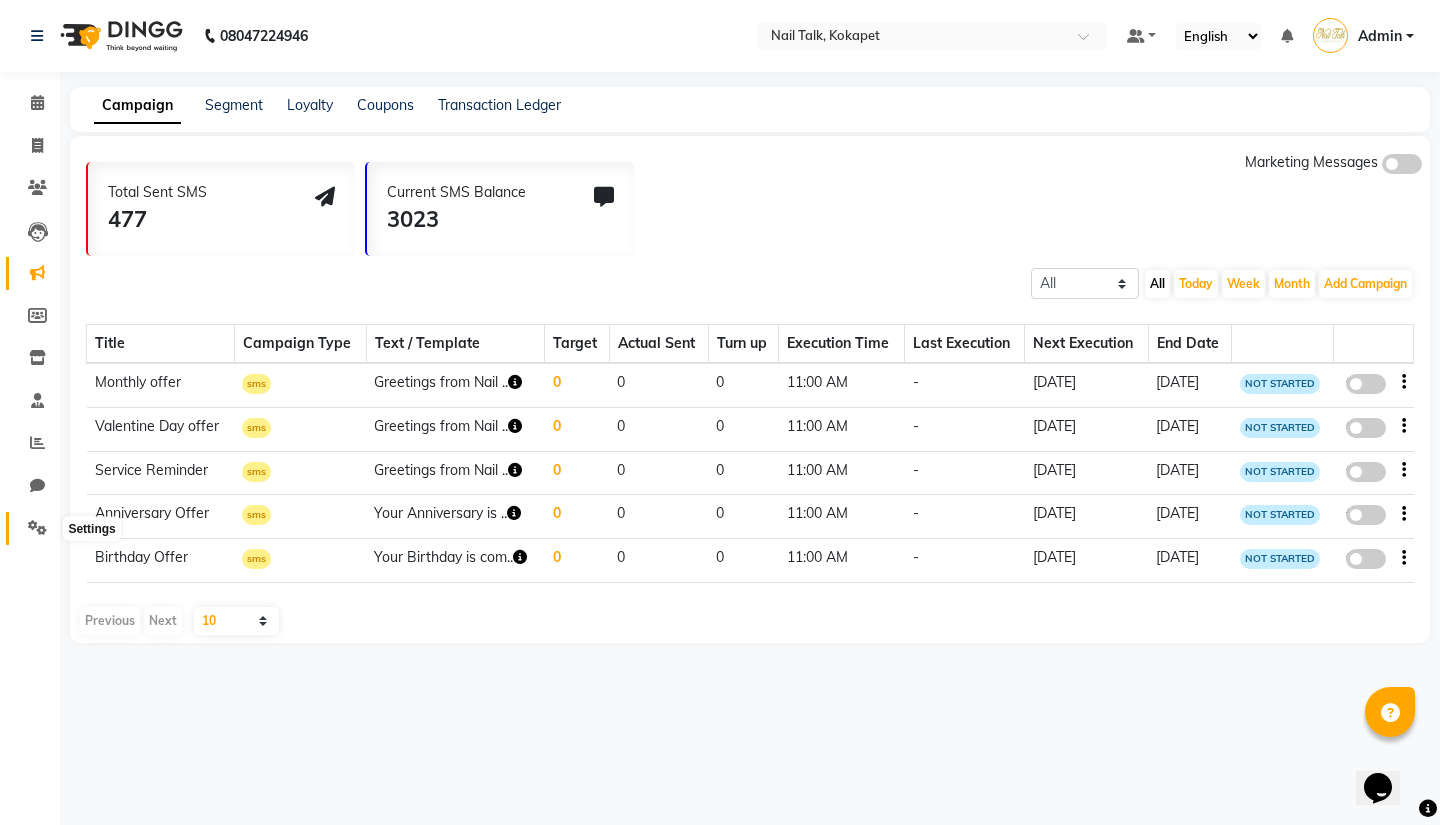 click 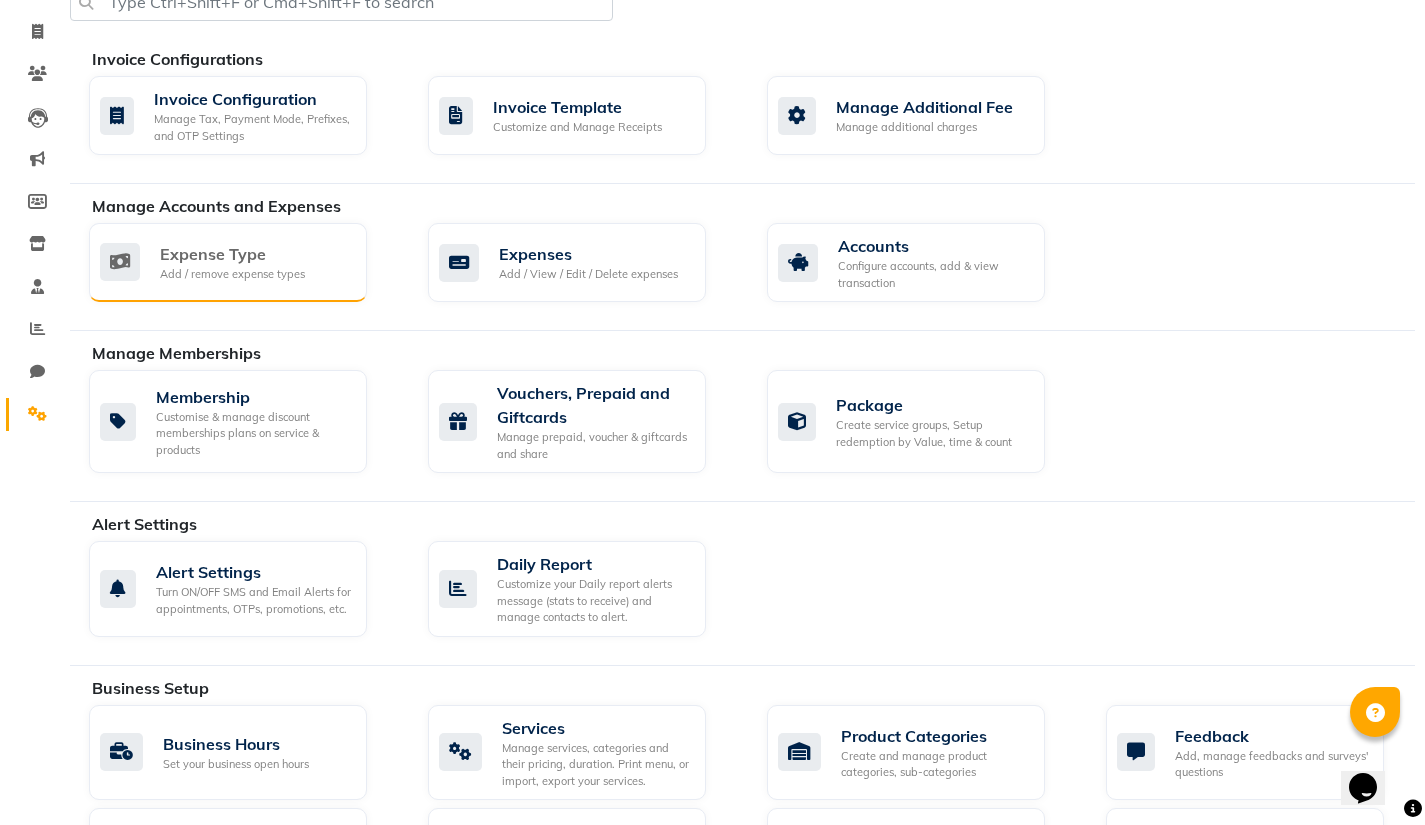 scroll, scrollTop: 116, scrollLeft: 0, axis: vertical 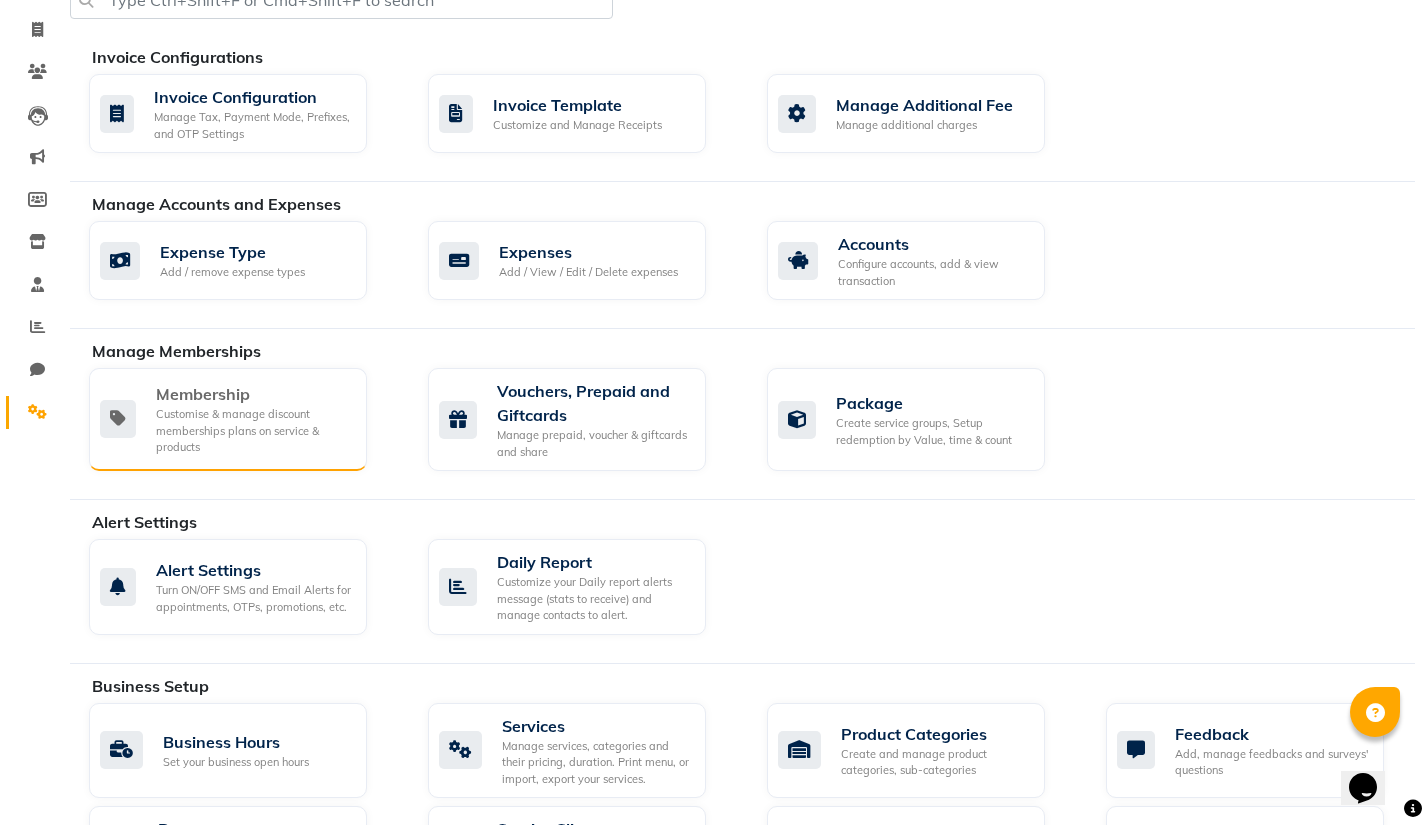 click on "Membership" 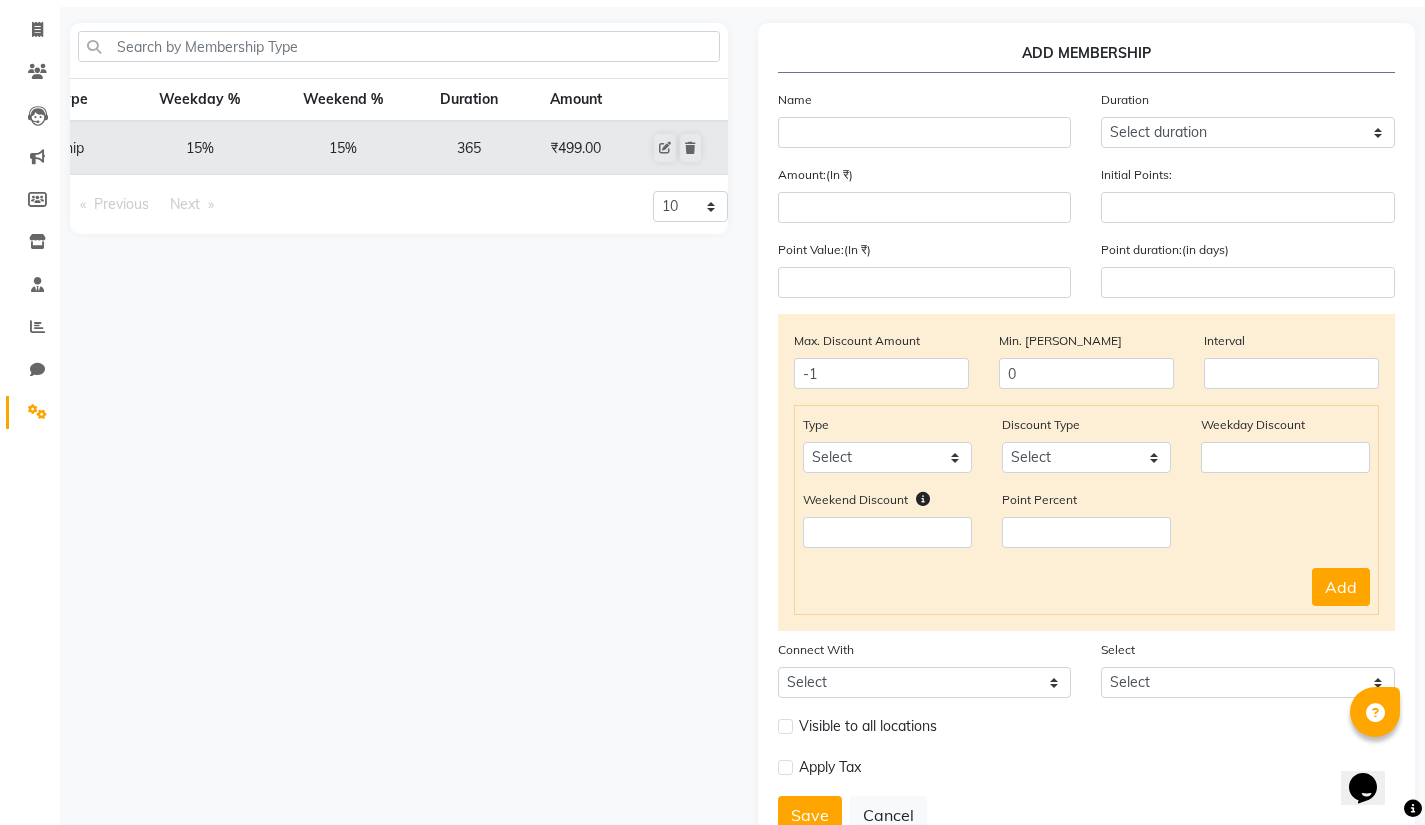 scroll, scrollTop: 0, scrollLeft: 141, axis: horizontal 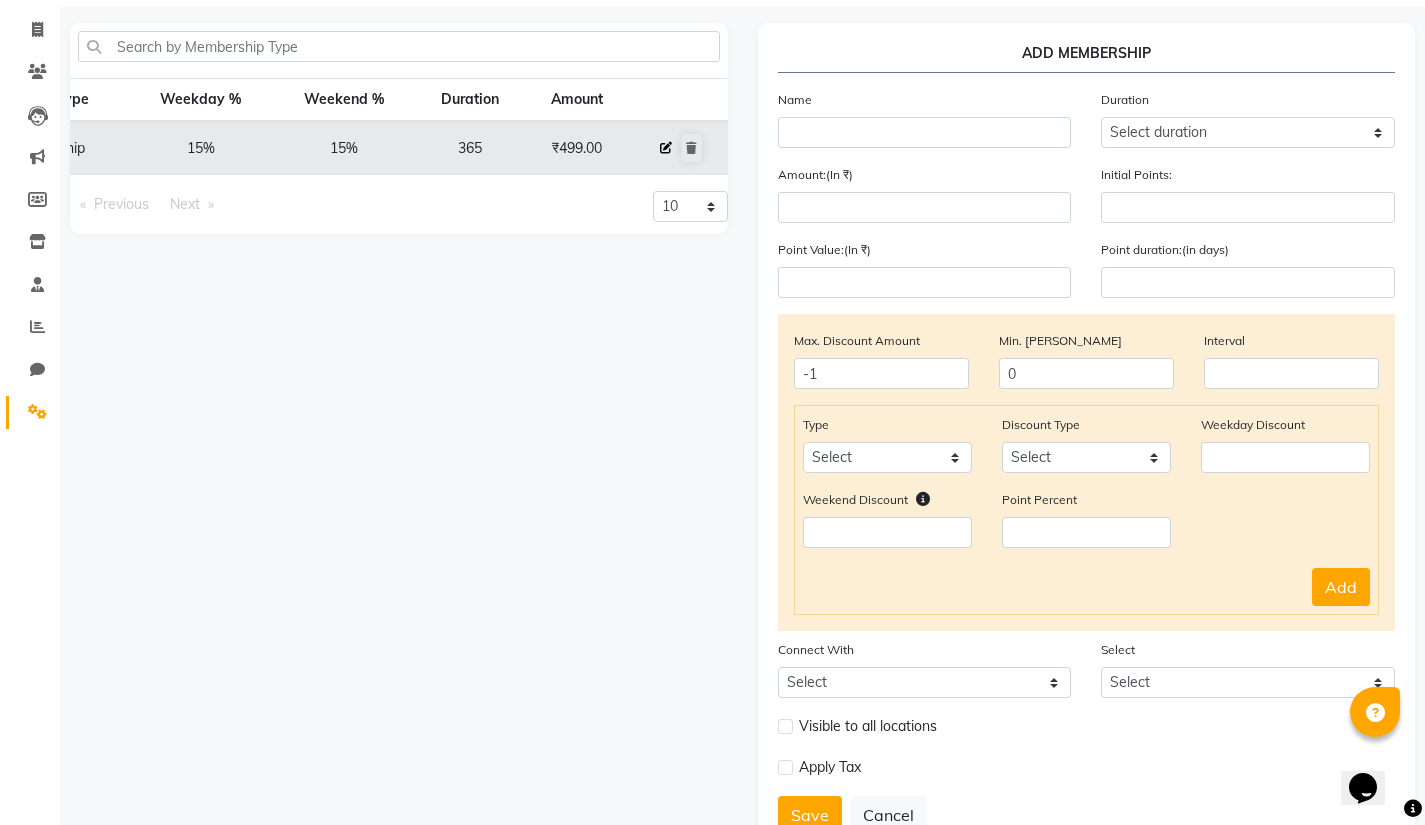 click 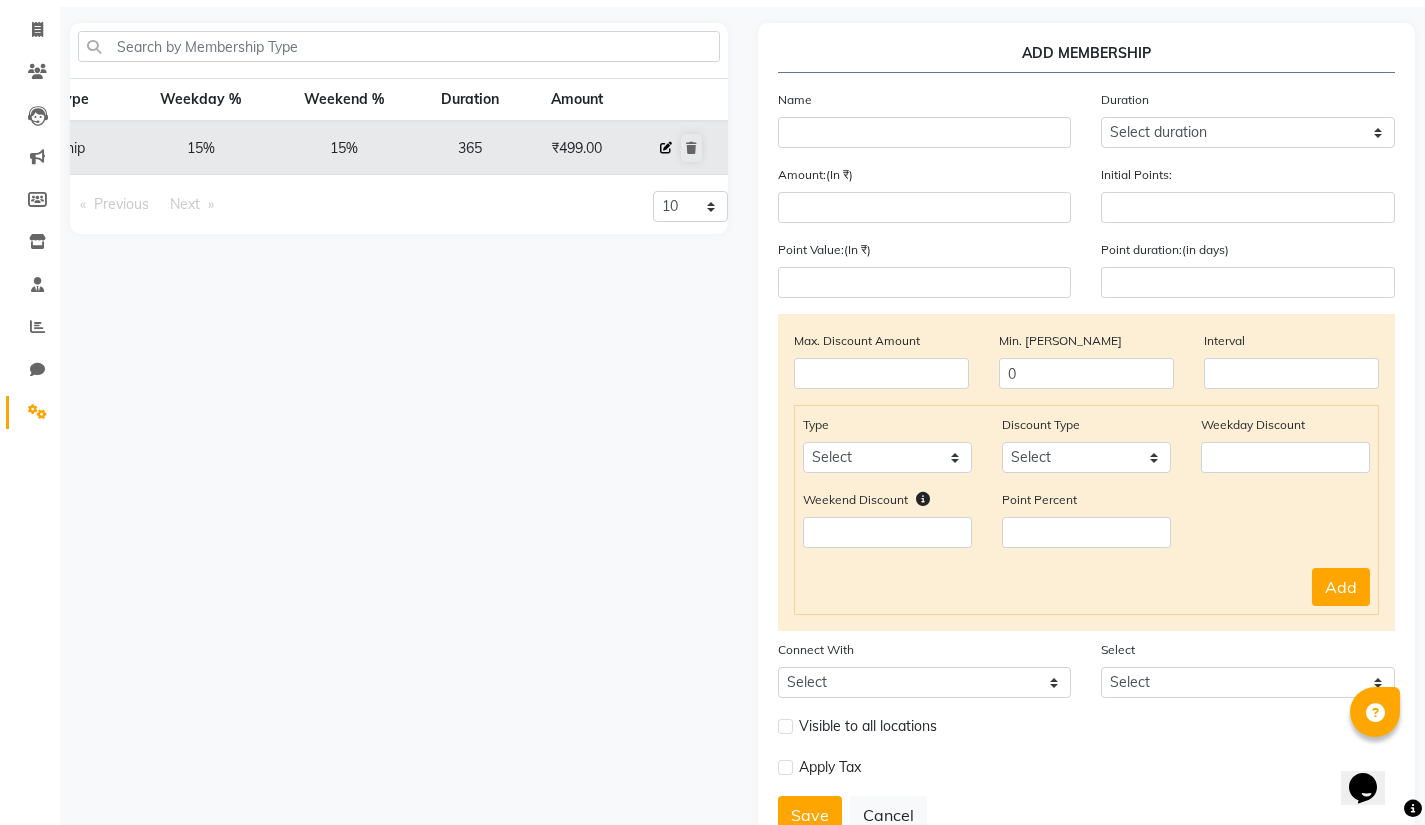 type on "Gold Membership" 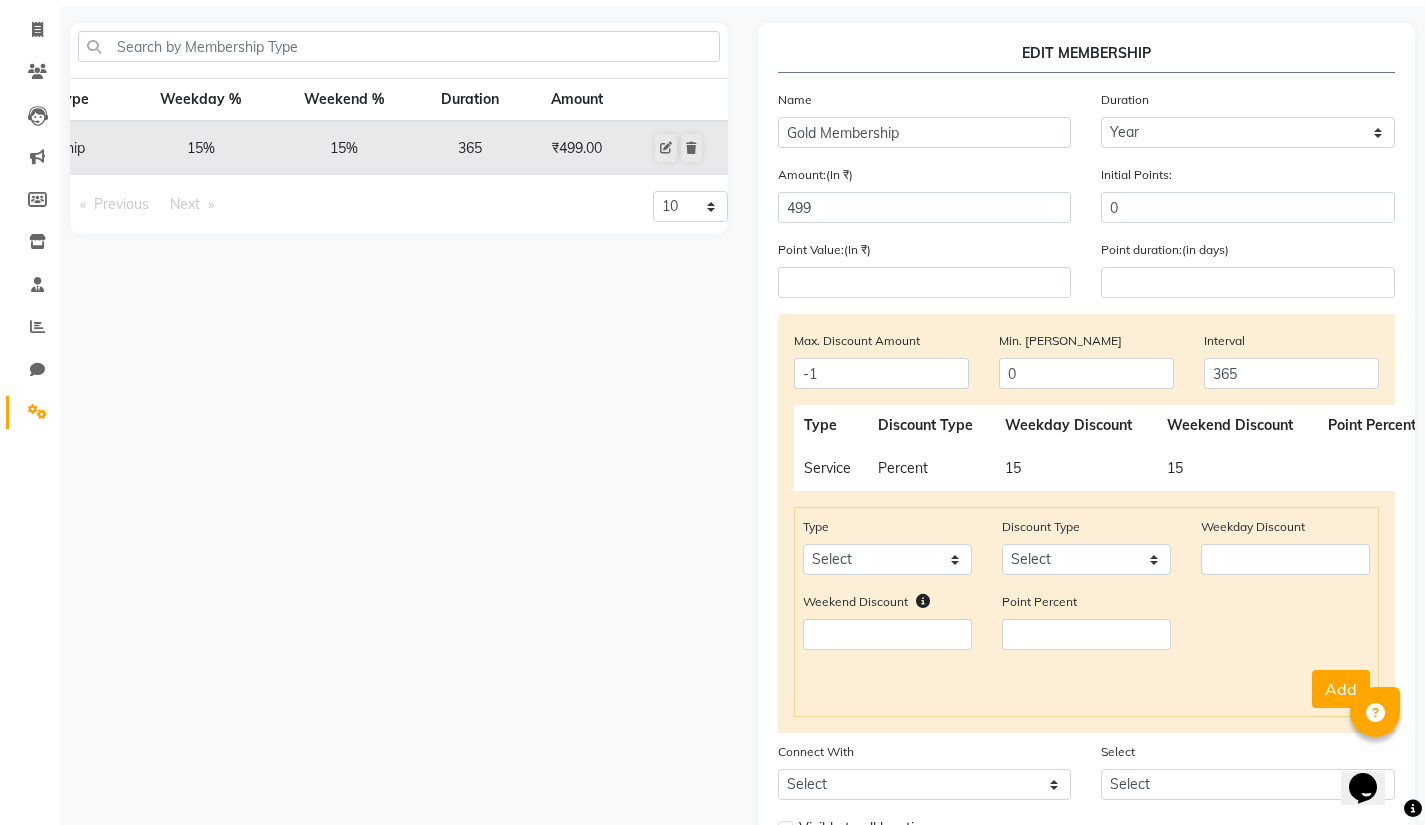 click on "15" 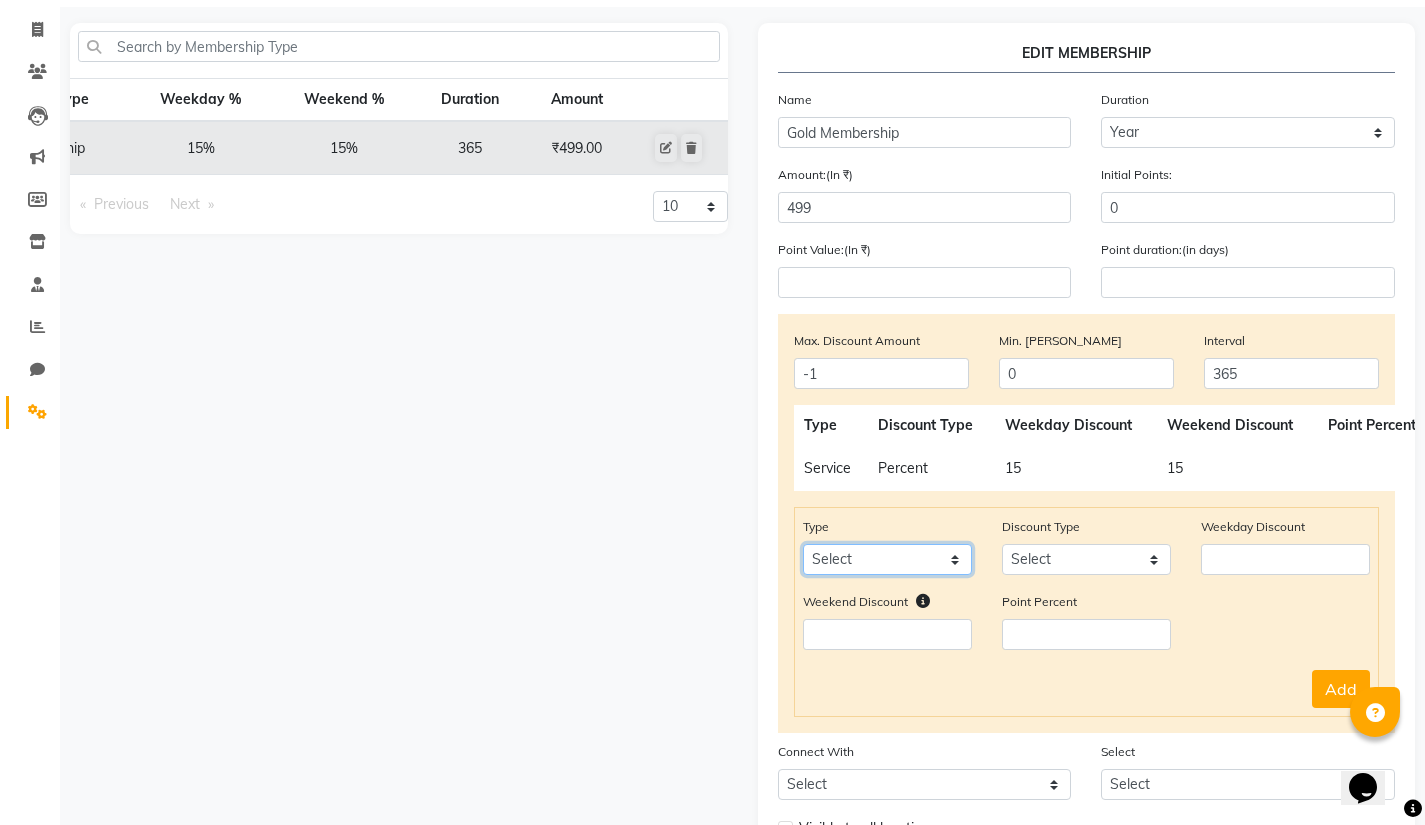 click on "Select Product Package Prepaid Voucher" 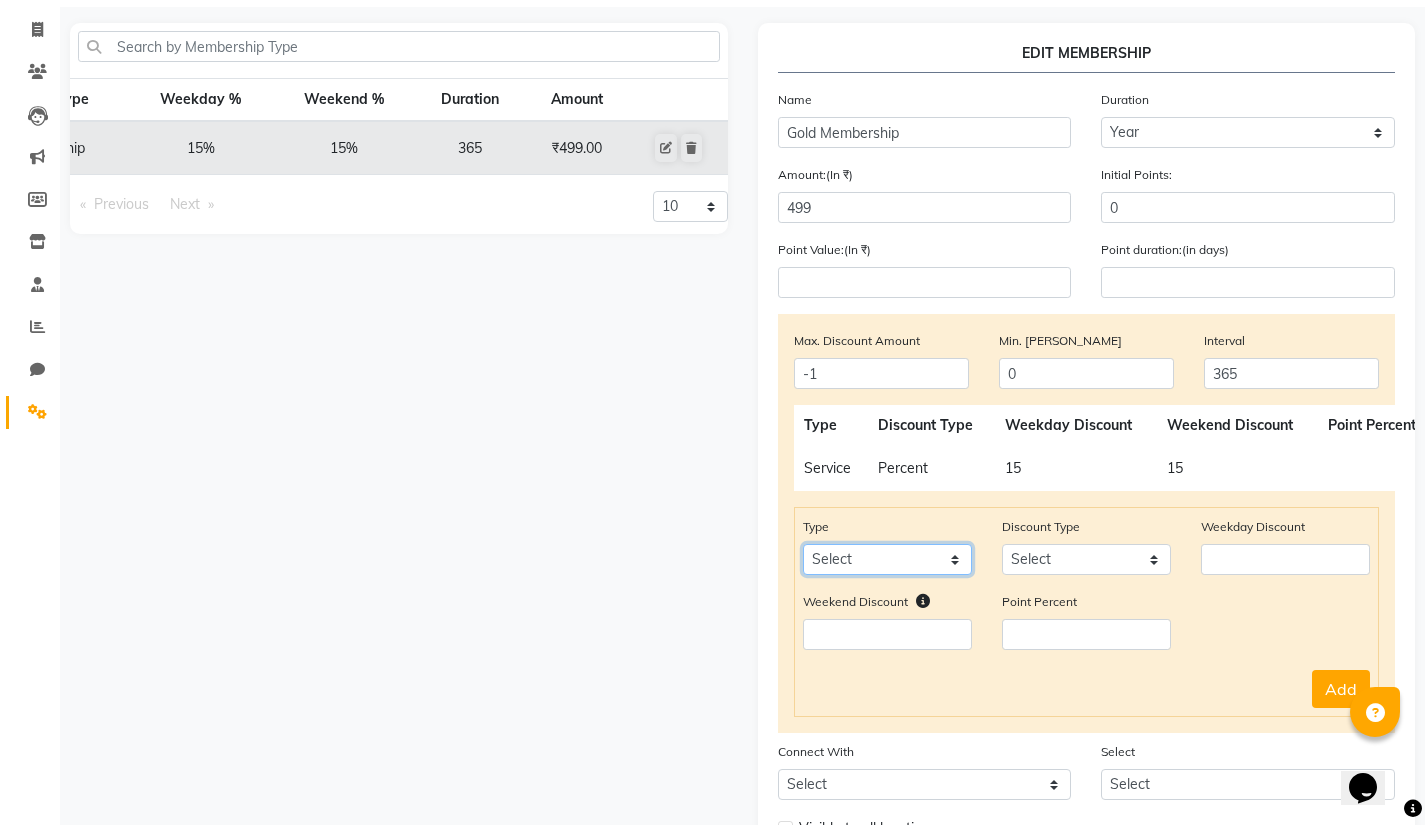 select on "product" 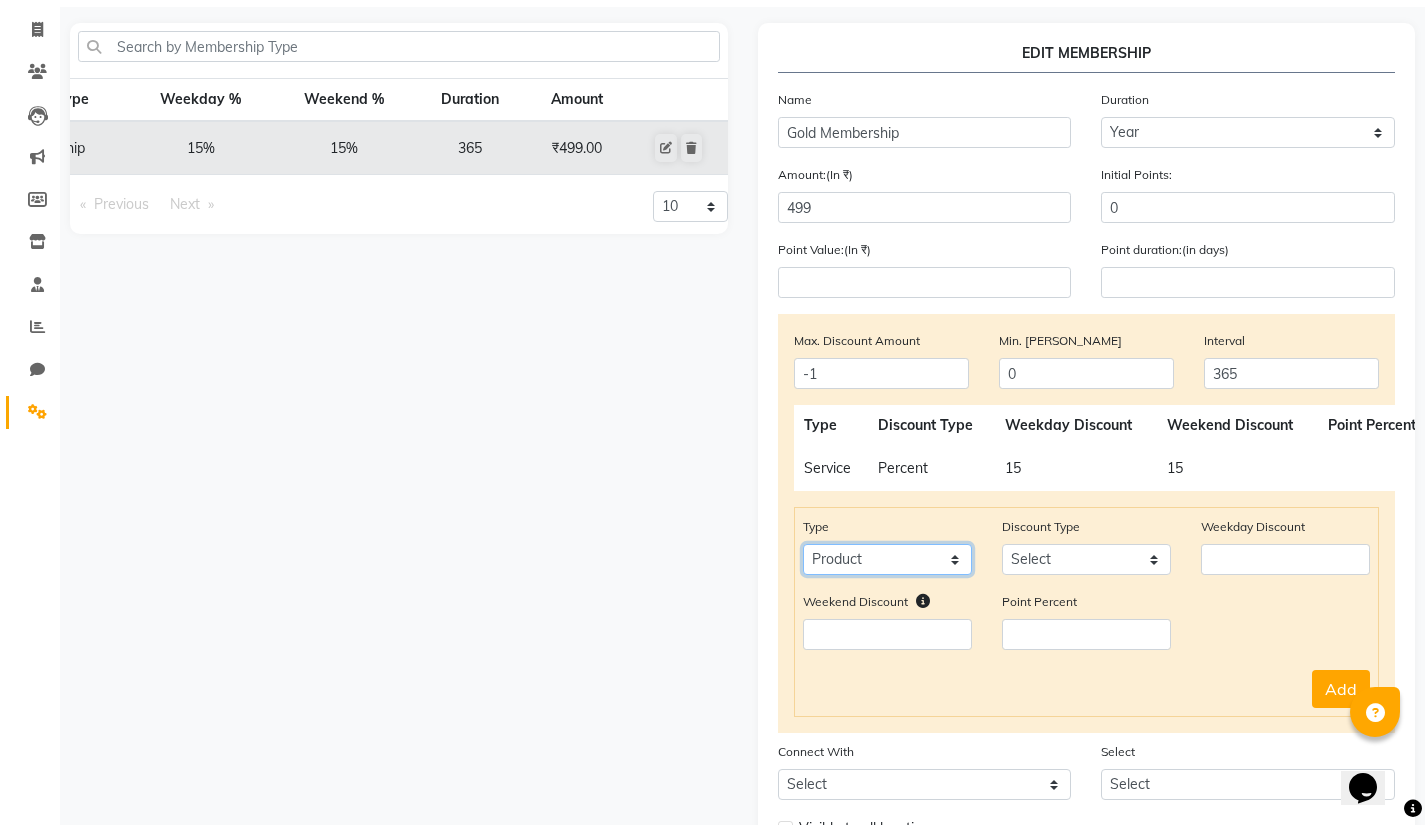 click on "Select Product Package Prepaid Voucher" 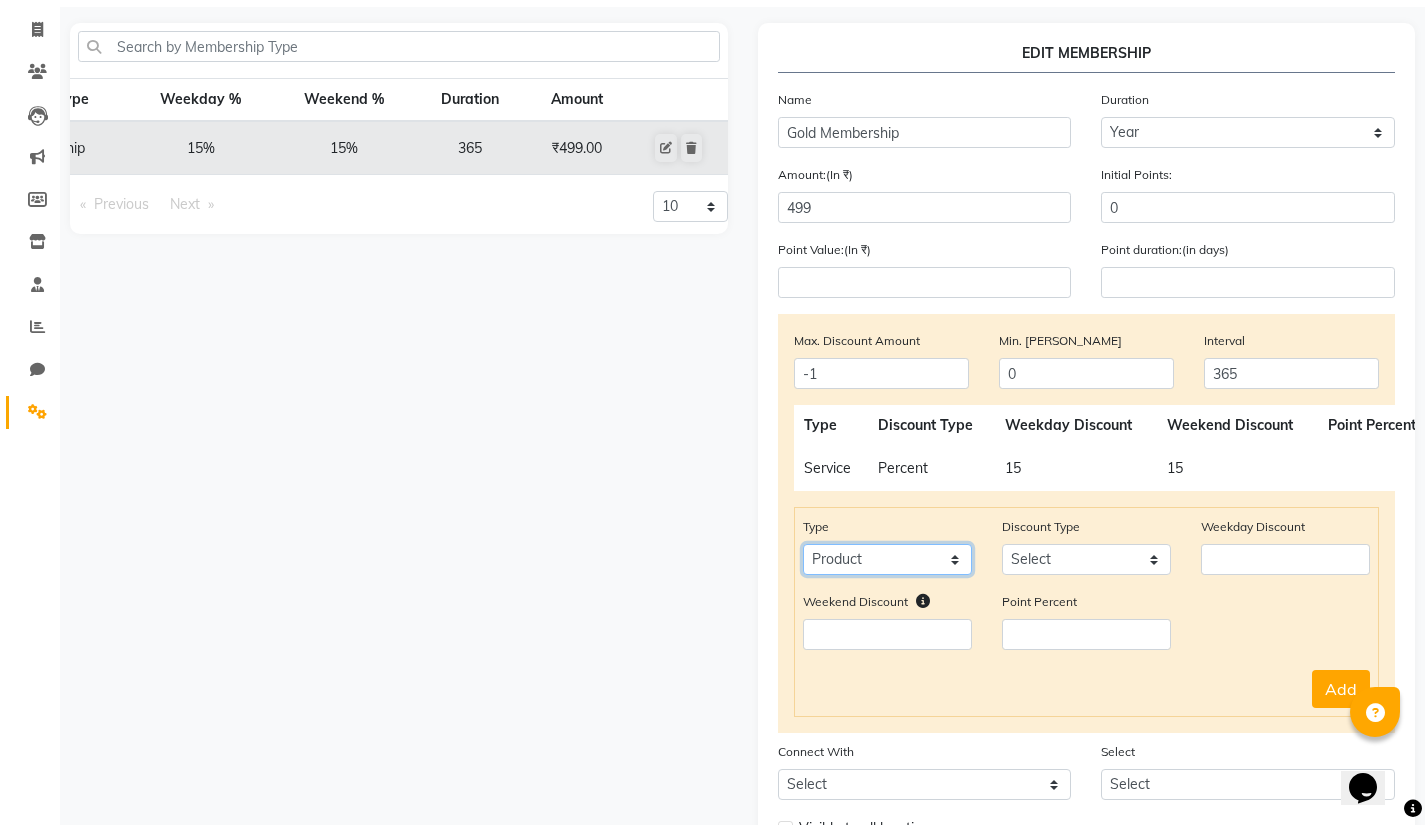 click on "Select Product Package Prepaid Voucher" 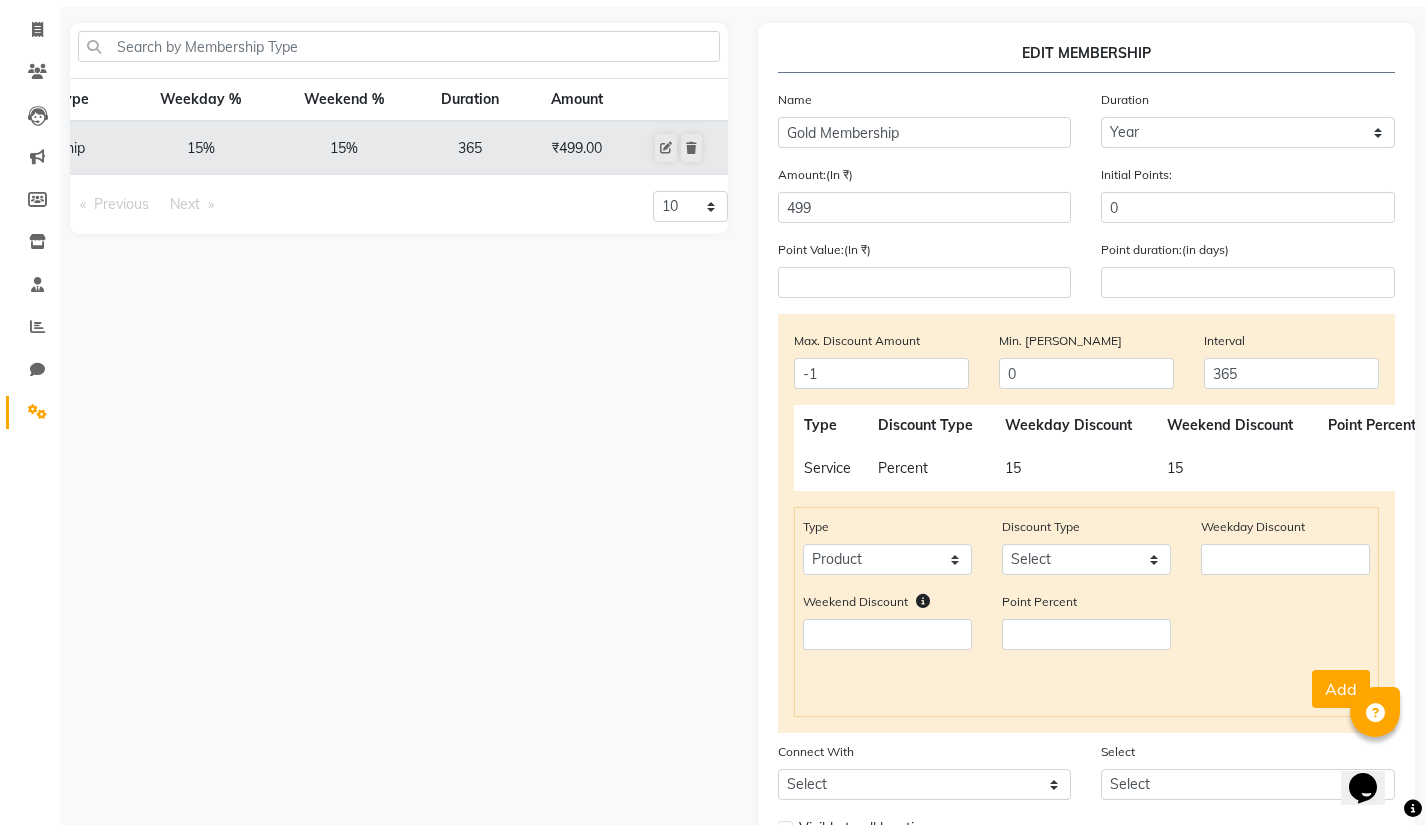 click on "Membership Type Weekday % Weekend % Duration Amount Gold Membership 15% 15% 365 ₹499.00  Previous  page  1 / 1   Next  page 10 20 50 100" 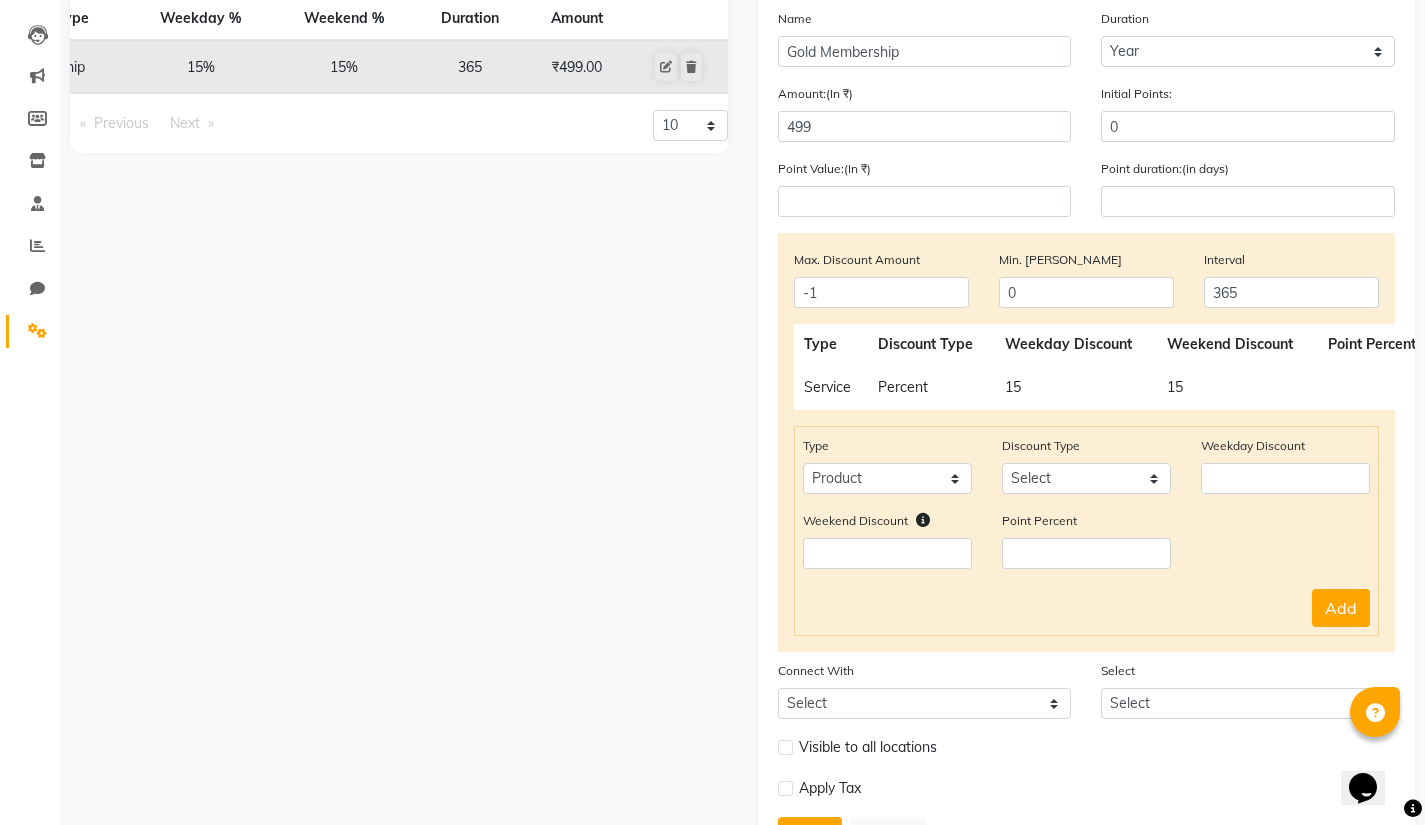 scroll, scrollTop: 93, scrollLeft: 0, axis: vertical 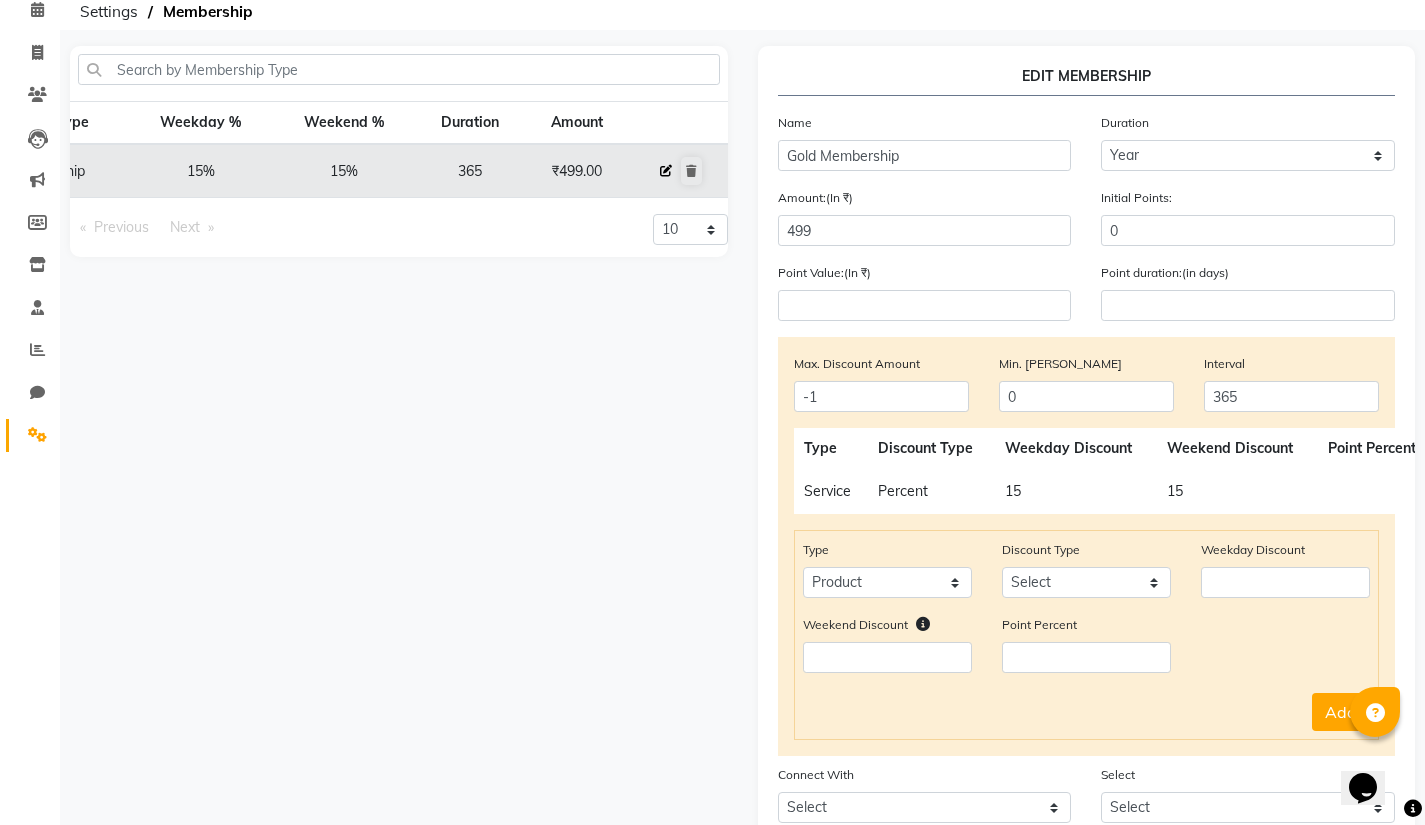 click 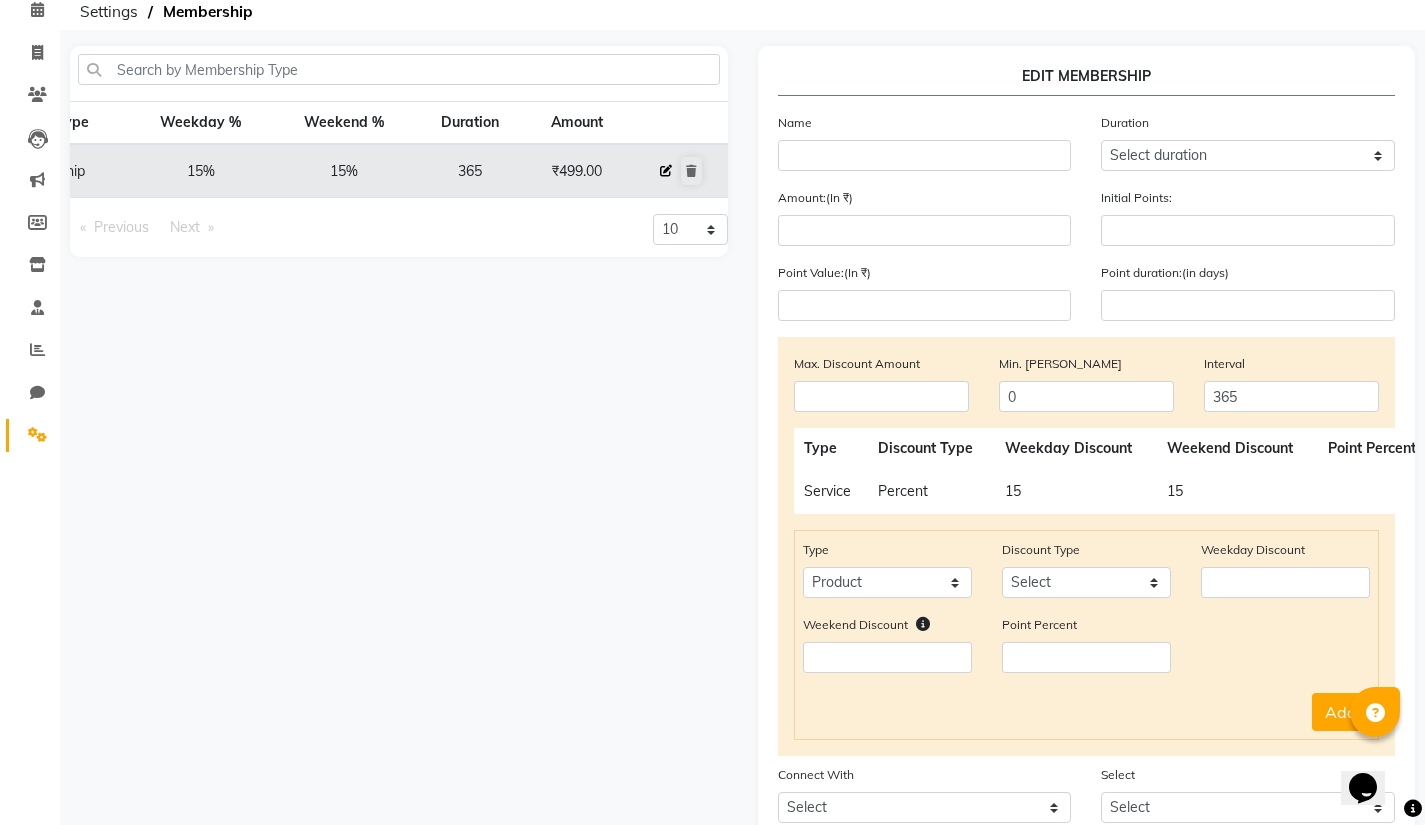 type 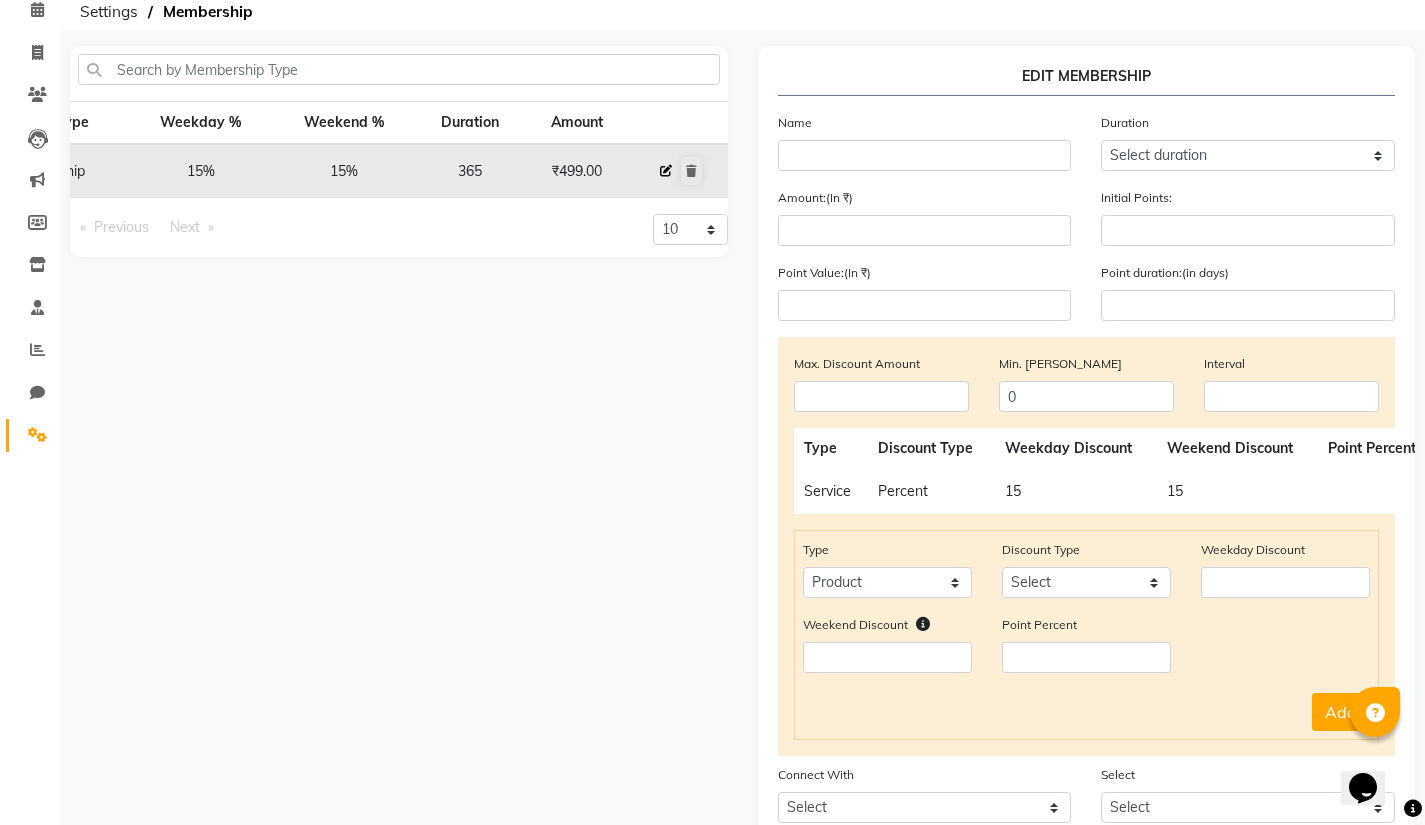 select 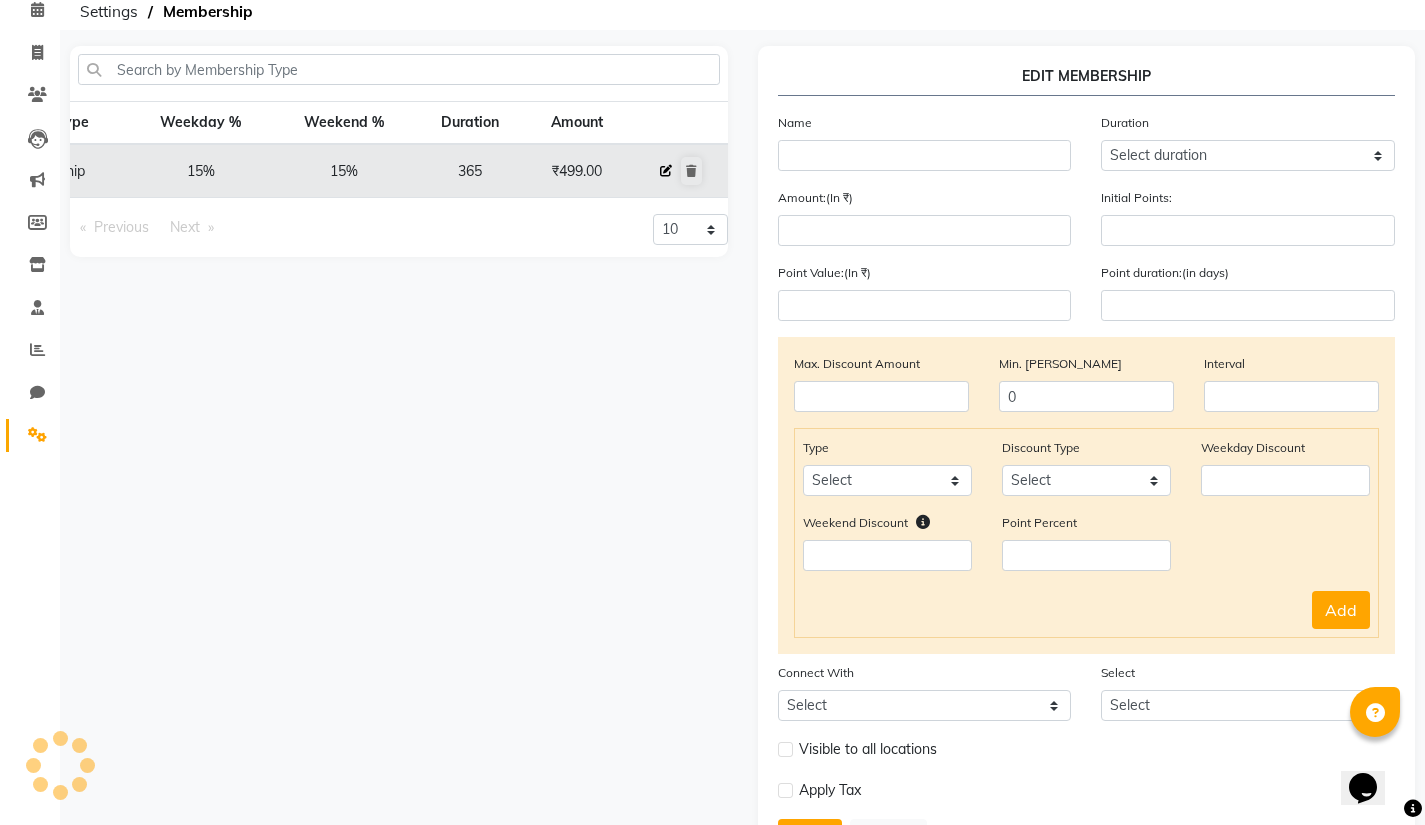 type on "Gold Membership" 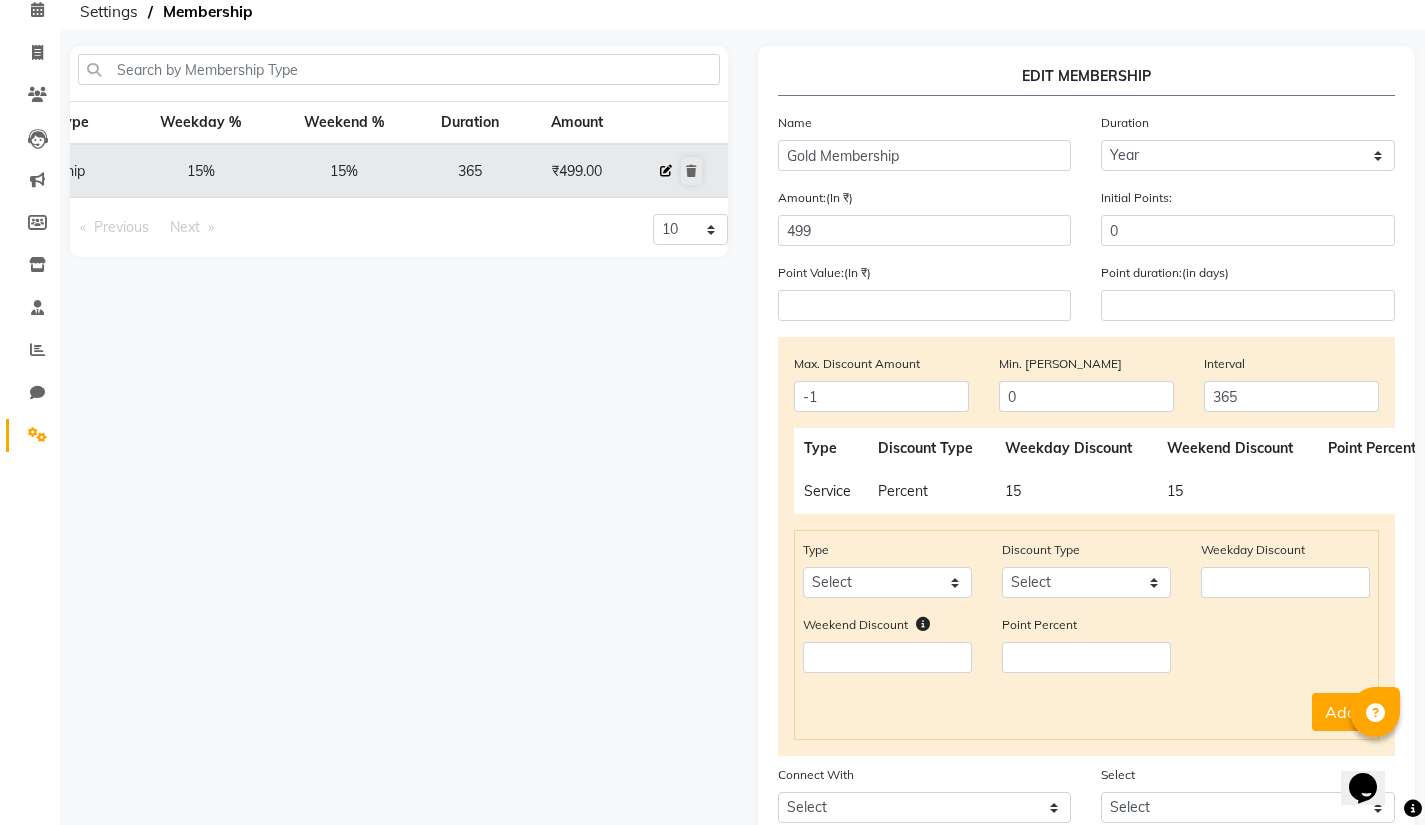 click 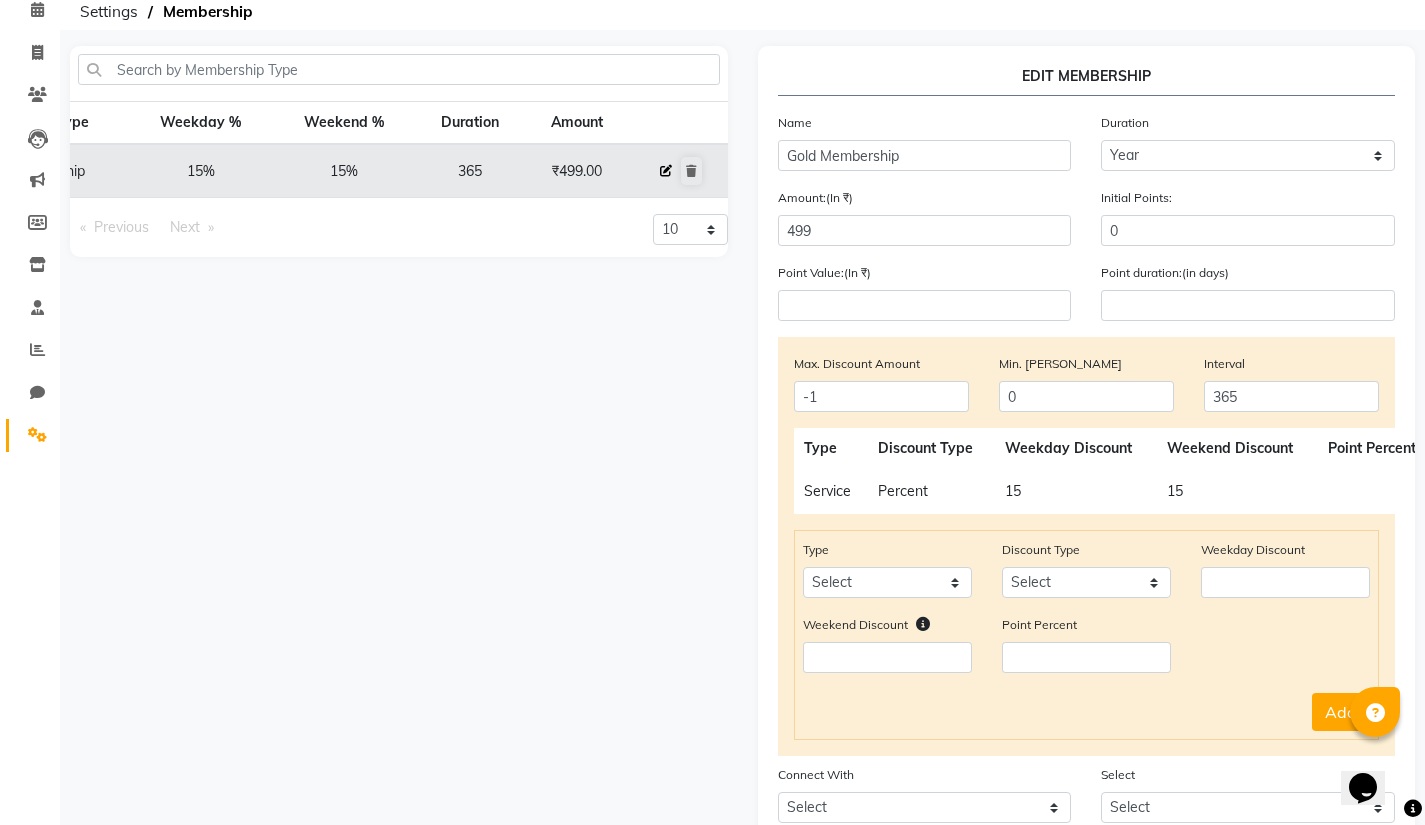 type 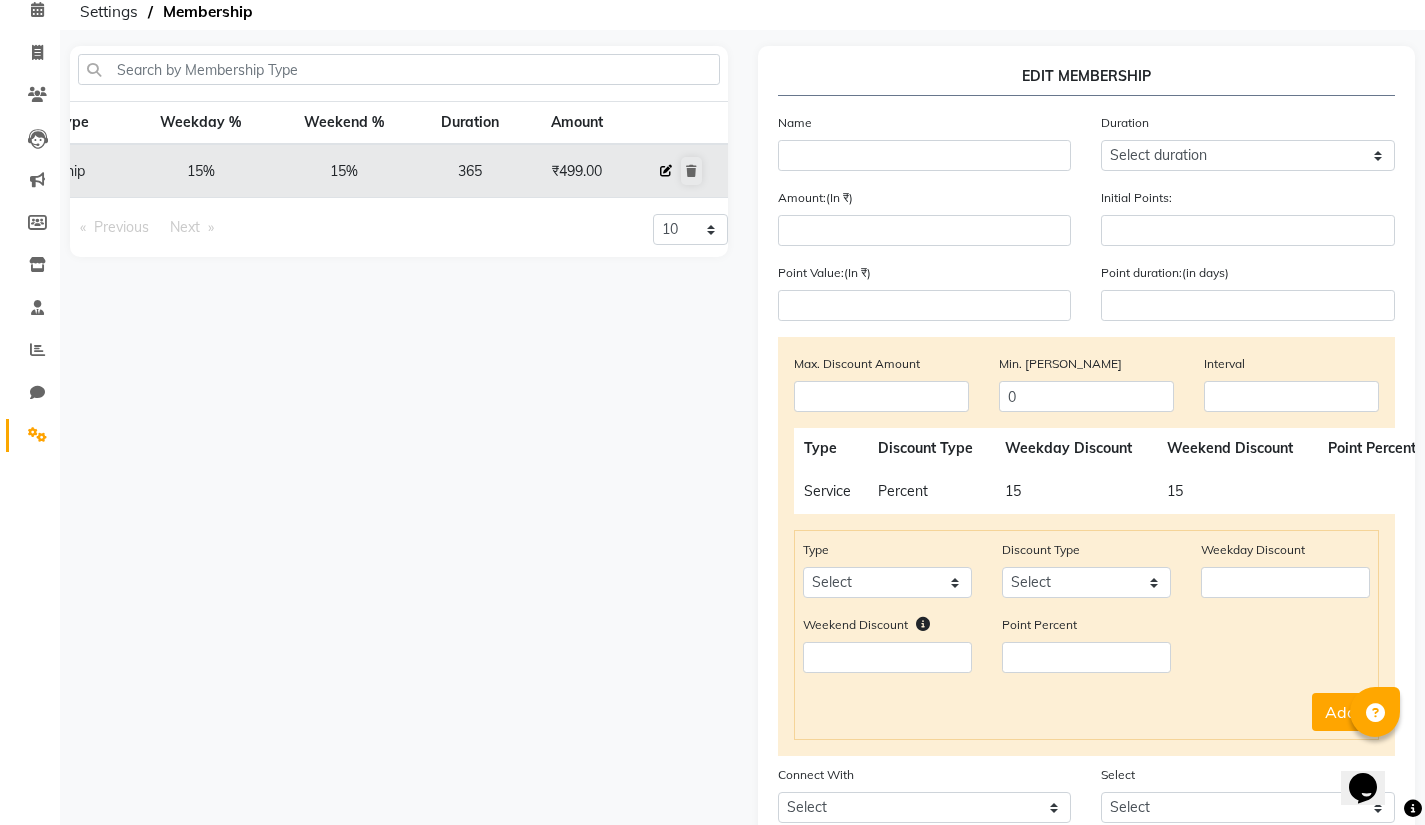 type on "Gold Membership" 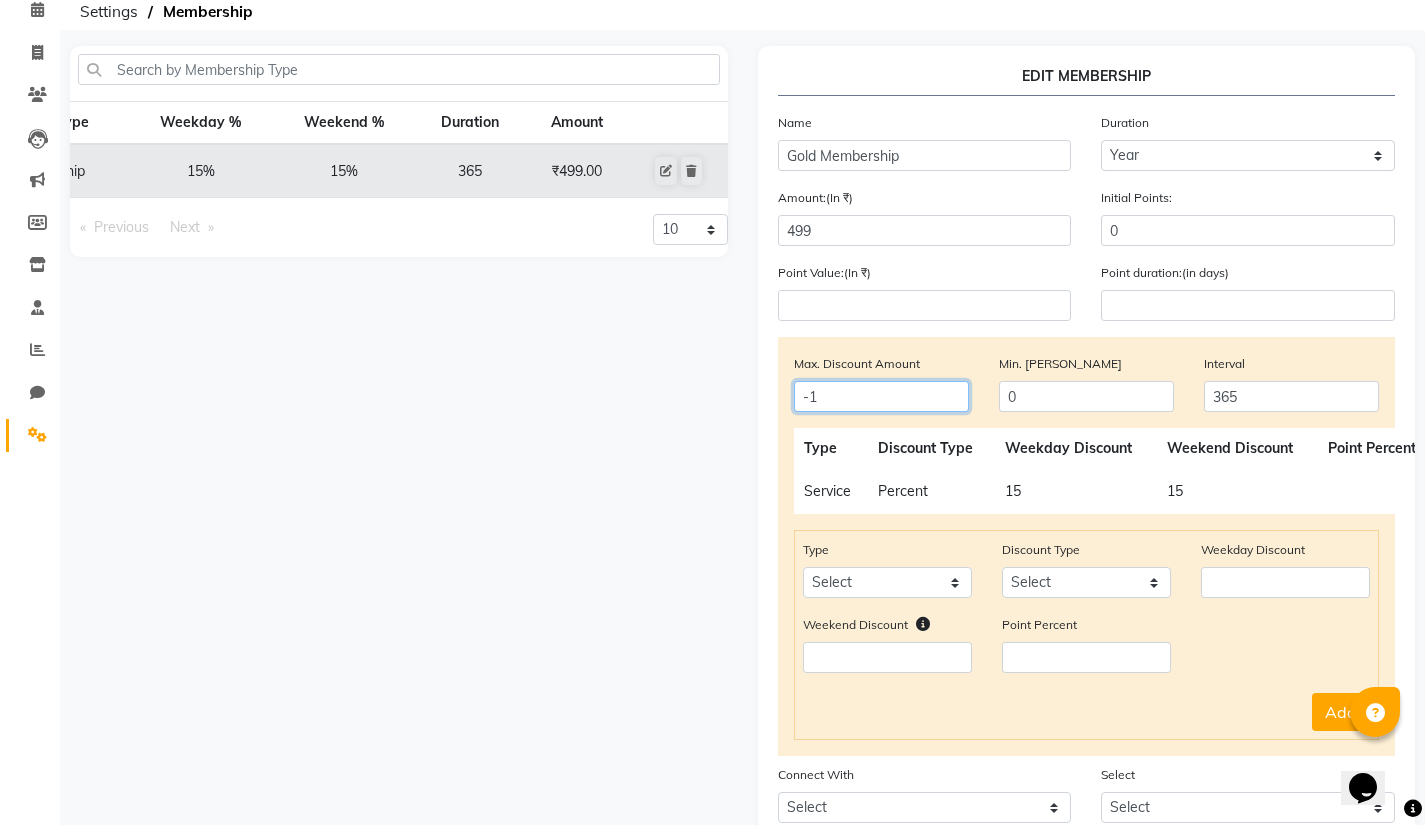 drag, startPoint x: 858, startPoint y: 406, endPoint x: 691, endPoint y: 381, distance: 168.86089 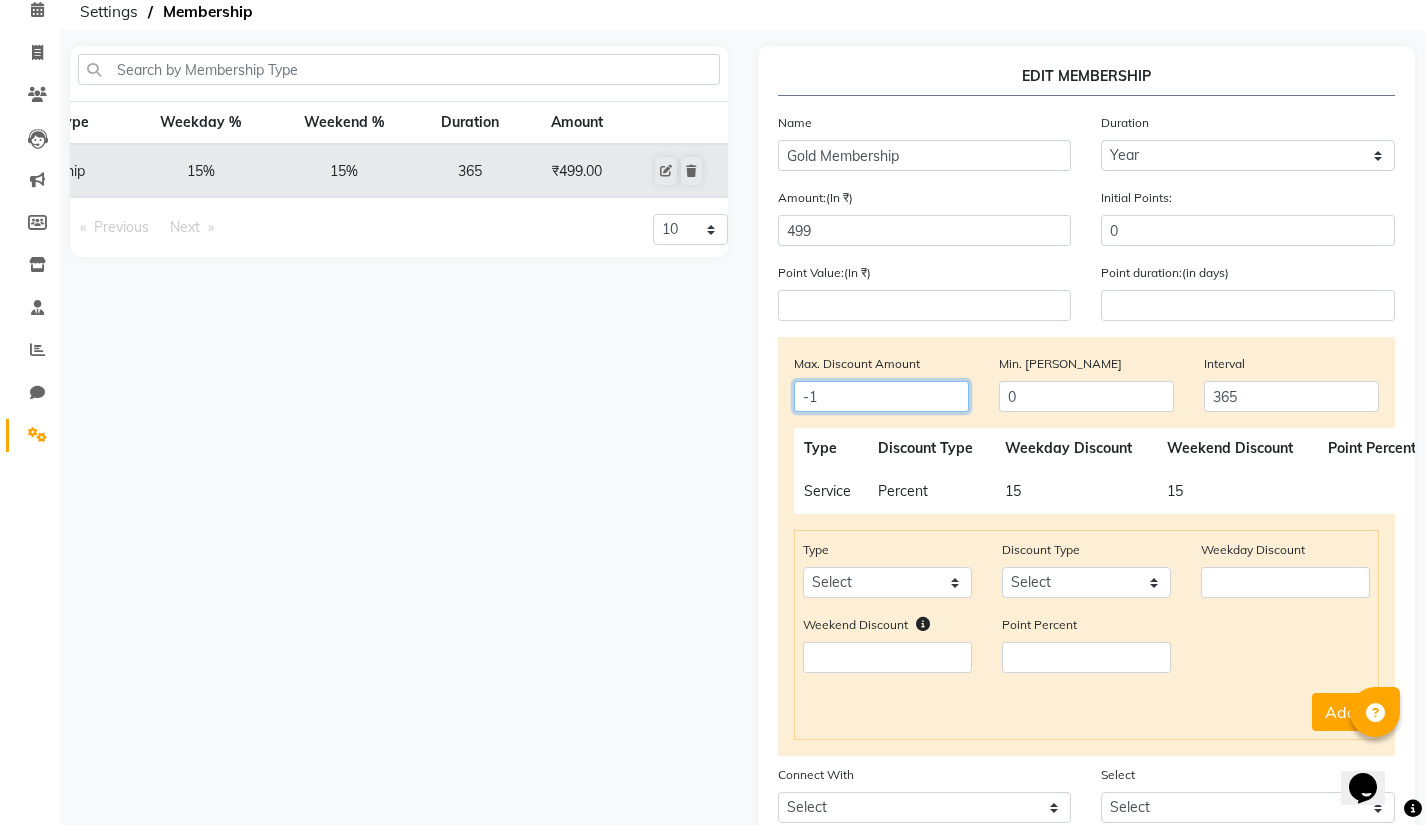 click on "Membership Type Weekday % Weekend % Duration Amount Gold Membership 15% 15% 365 ₹499.00  Previous  page  1 / 1   Next  page 10 20 50 100  EDIT MEMBERSHIP  Name Gold Membership Duration Select duration Week  Half-month  Month  Year  Life Time  4 Months  8 Months  6 Months  15 Months  18 Months  30 Months  90 Days  210 Days  240 Days  270 Days  395 Days  425 Days  1 Day  2 Years  10 Months  3 Years  5 Years  Amount:(In ₹) 499 Initial Points: 0 Point Value:(In ₹) Point duration:(in days) Max. Discount Amount -1 Min. [PERSON_NAME] 0 Interval 365  Type   Discount Type   Weekday Discount   Weekend Discount   Point Percent   Count  Service Percent 15 15 All Type Select Product Package Prepaid Voucher Discount Type Select Percent Flat Weekday Discount Weekend Discount    Point Percent Add Connect With Select Package Prepaid Voucher Select Select Visible to all locations Apply Tax  Save   Cancel" 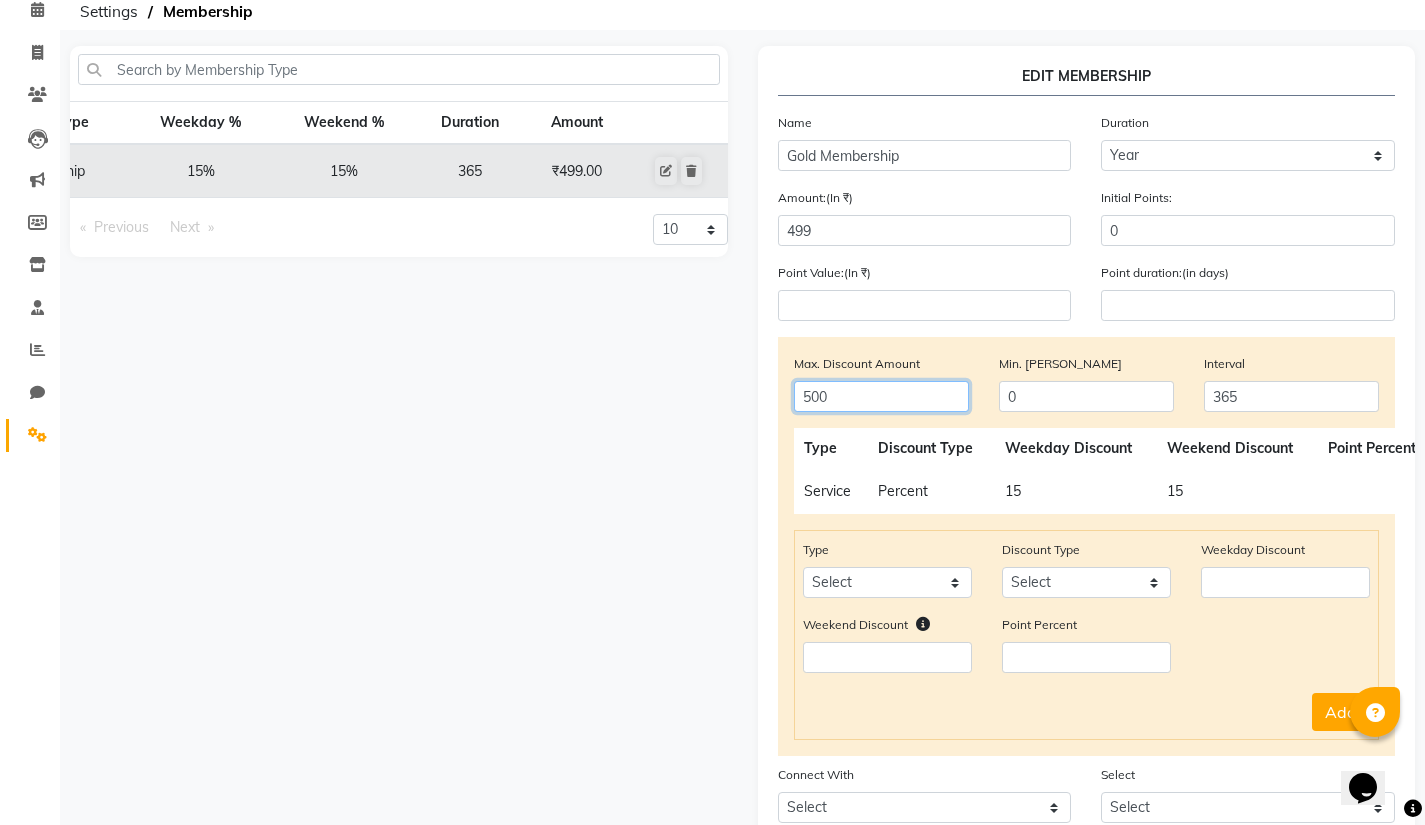 type on "500" 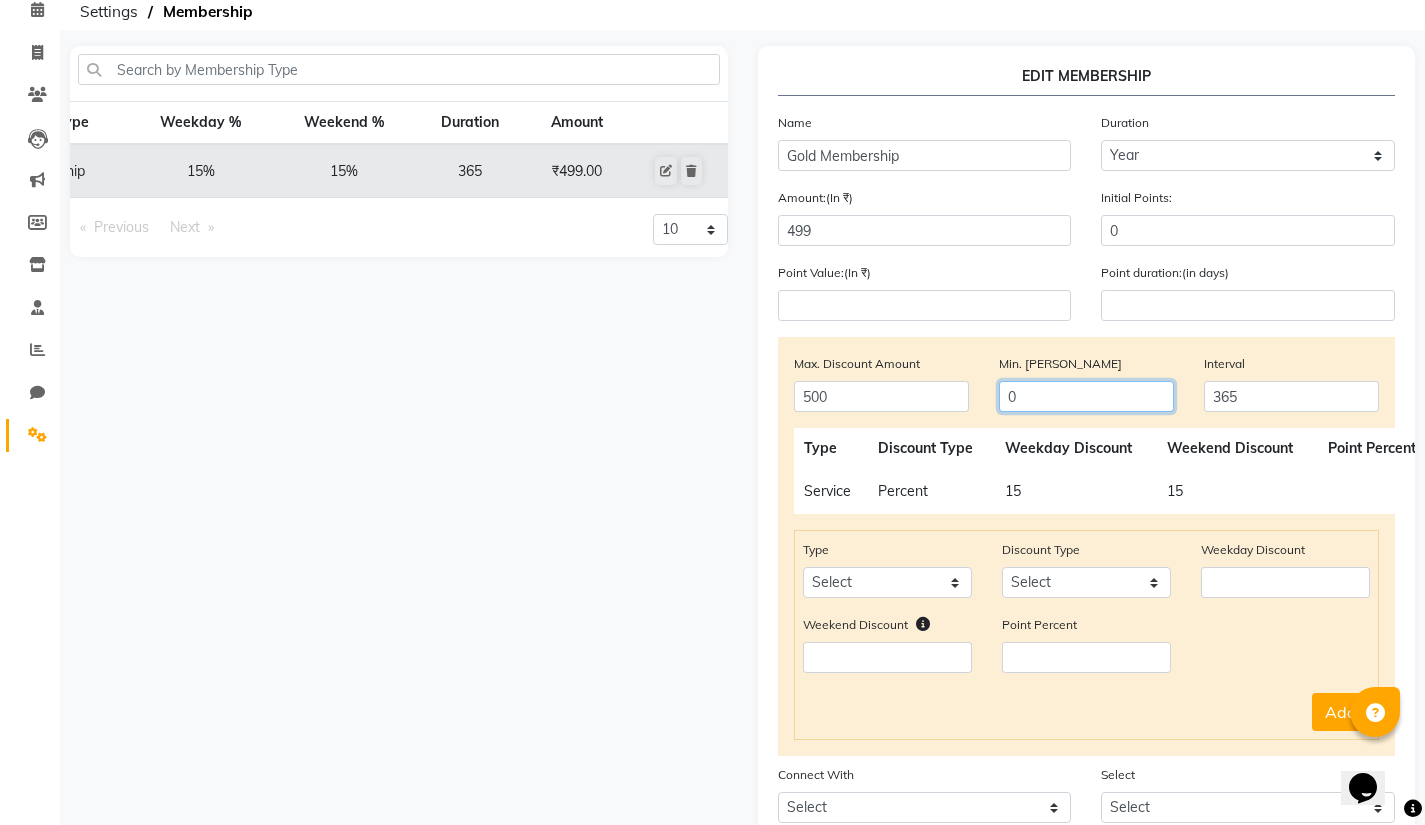 drag, startPoint x: 1050, startPoint y: 406, endPoint x: 925, endPoint y: 363, distance: 132.18925 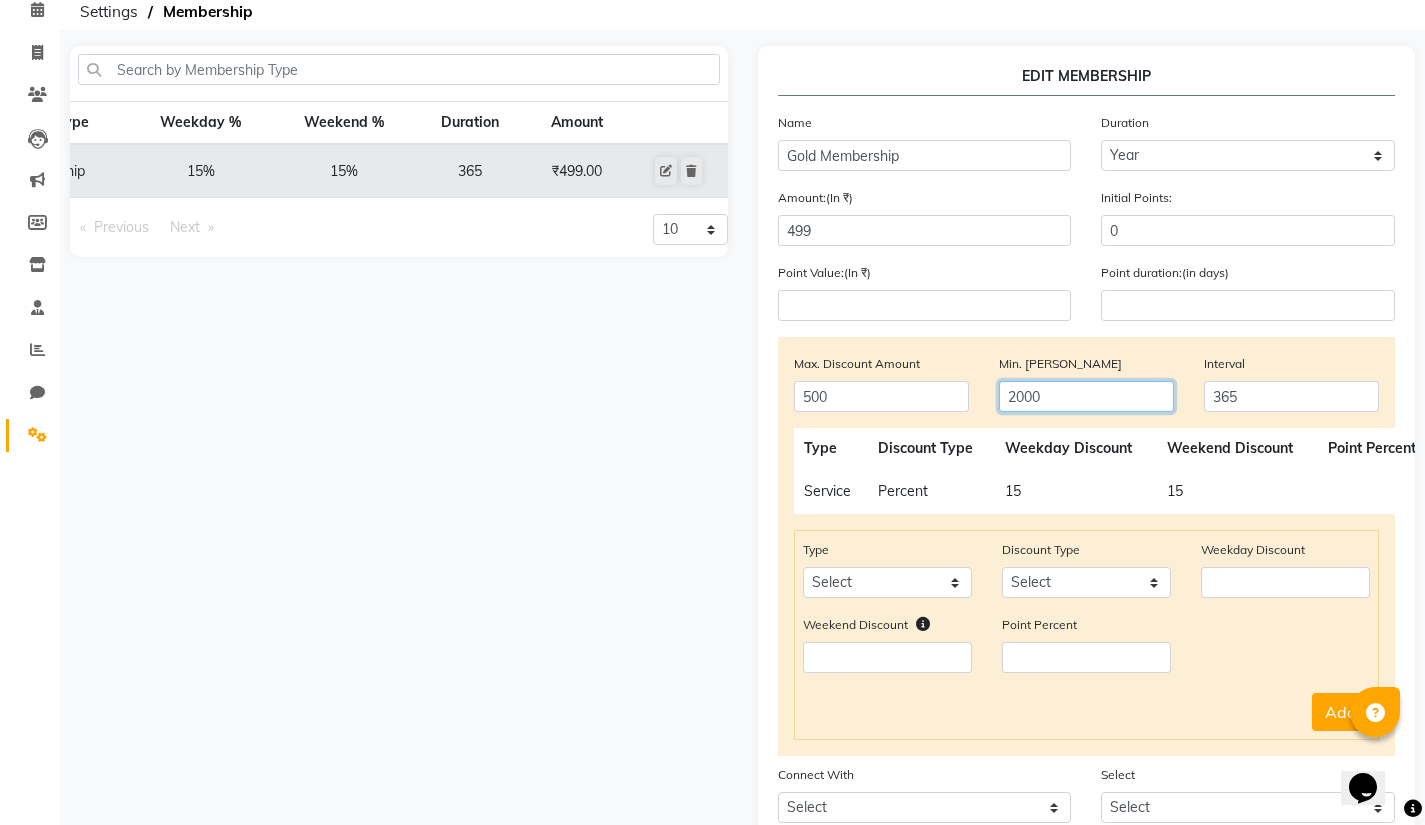 type on "2000" 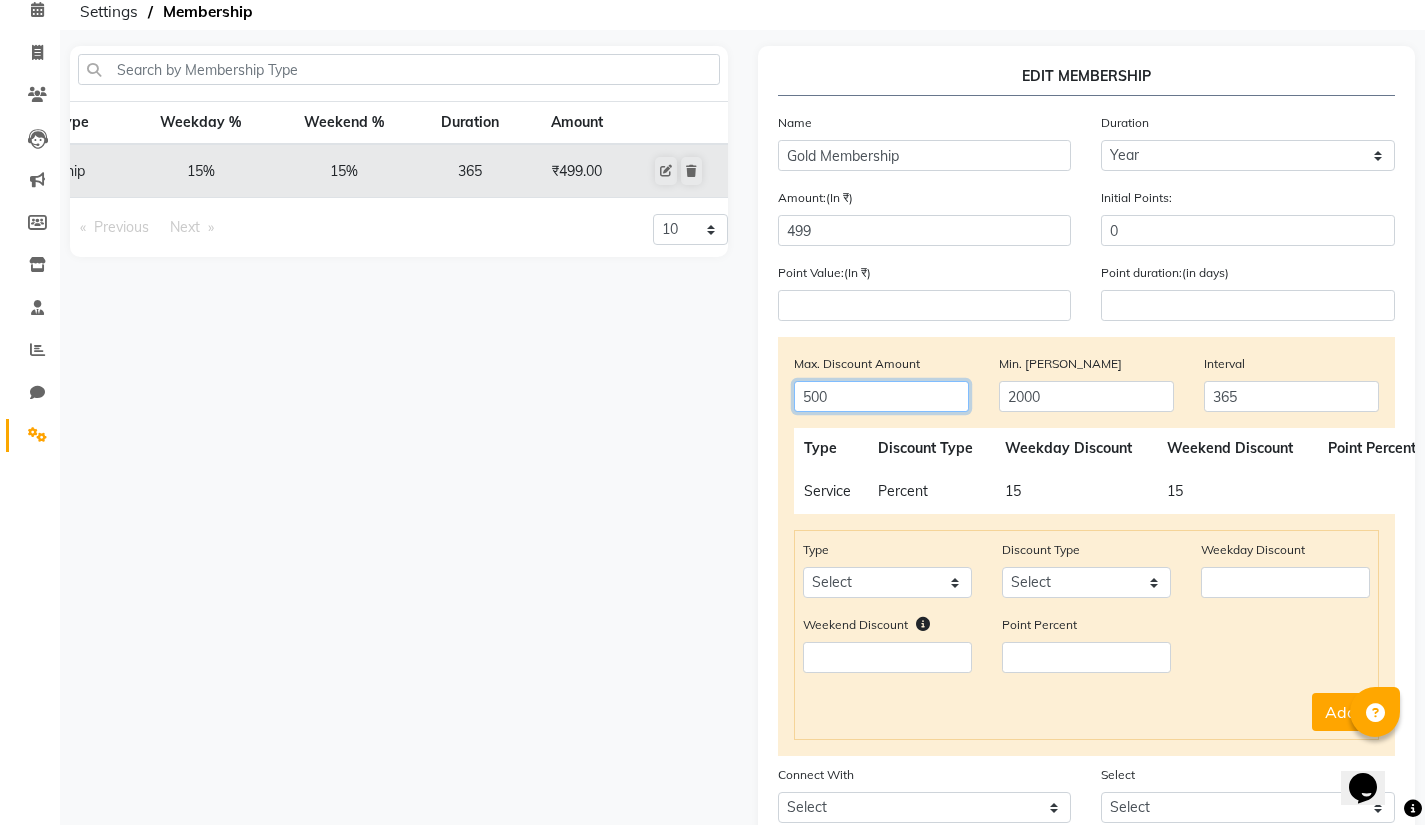 drag, startPoint x: 873, startPoint y: 394, endPoint x: 732, endPoint y: 384, distance: 141.35417 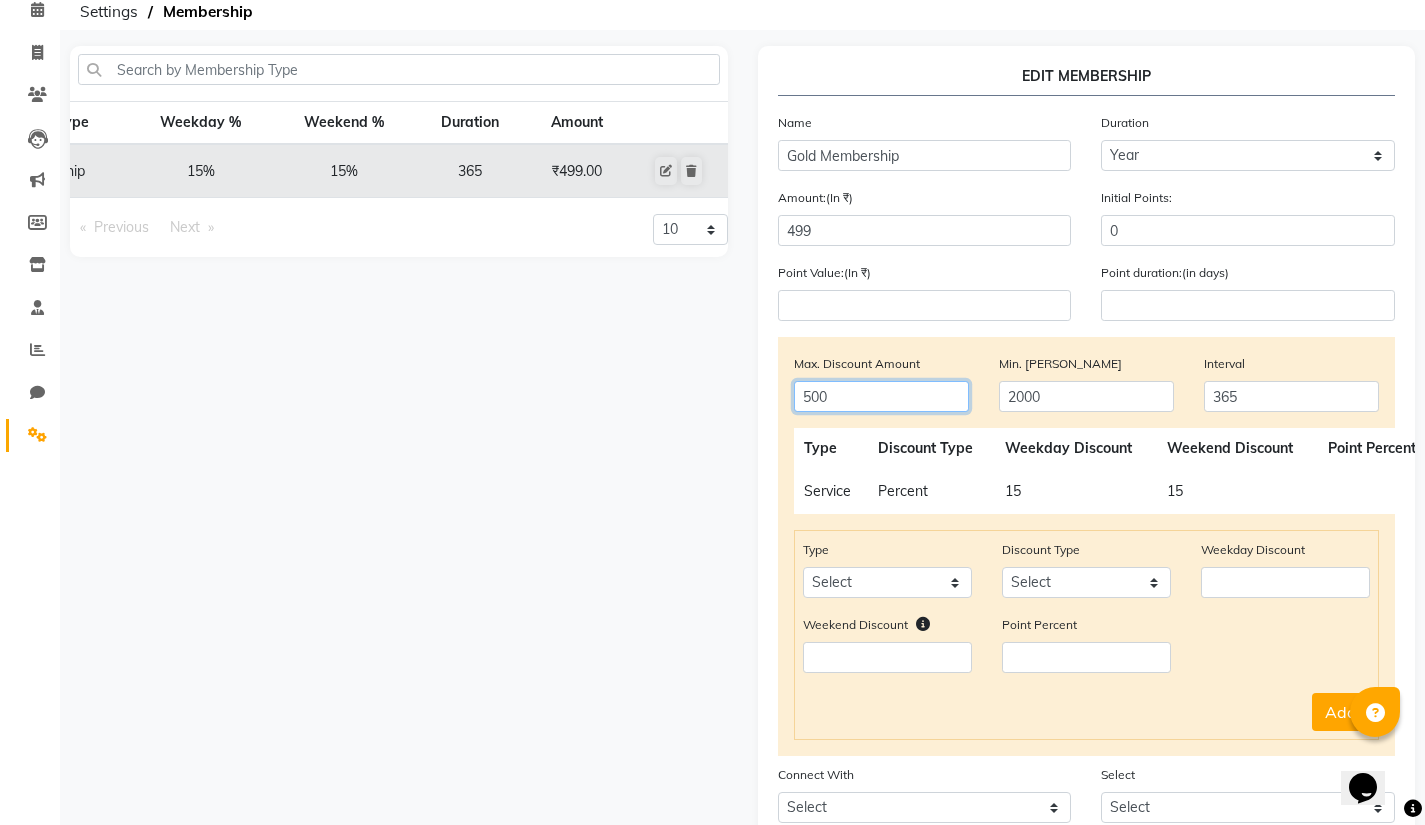 click on "Membership Type Weekday % Weekend % Duration Amount Gold Membership 15% 15% 365 ₹499.00  Previous  page  1 / 1   Next  page 10 20 50 100  EDIT MEMBERSHIP  Name Gold Membership Duration Select duration Week  Half-month  Month  Year  Life Time  4 Months  8 Months  6 Months  15 Months  18 Months  30 Months  90 Days  210 Days  240 Days  270 Days  395 Days  425 Days  1 Day  2 Years  10 Months  3 Years  5 Years  Amount:(In ₹) 499 Initial Points: 0 Point Value:(In ₹) Point duration:(in days) Max. Discount Amount 500 Min. [PERSON_NAME] 2000 Interval 365  Type   Discount Type   Weekday Discount   Weekend Discount   Point Percent   Count  Service Percent 15 15 All Type Select Product Package Prepaid Voucher Discount Type Select Percent Flat Weekday Discount Weekend Discount    Point Percent Add Connect With Select Package Prepaid Voucher Select Select Visible to all locations Apply Tax  Save   Cancel" 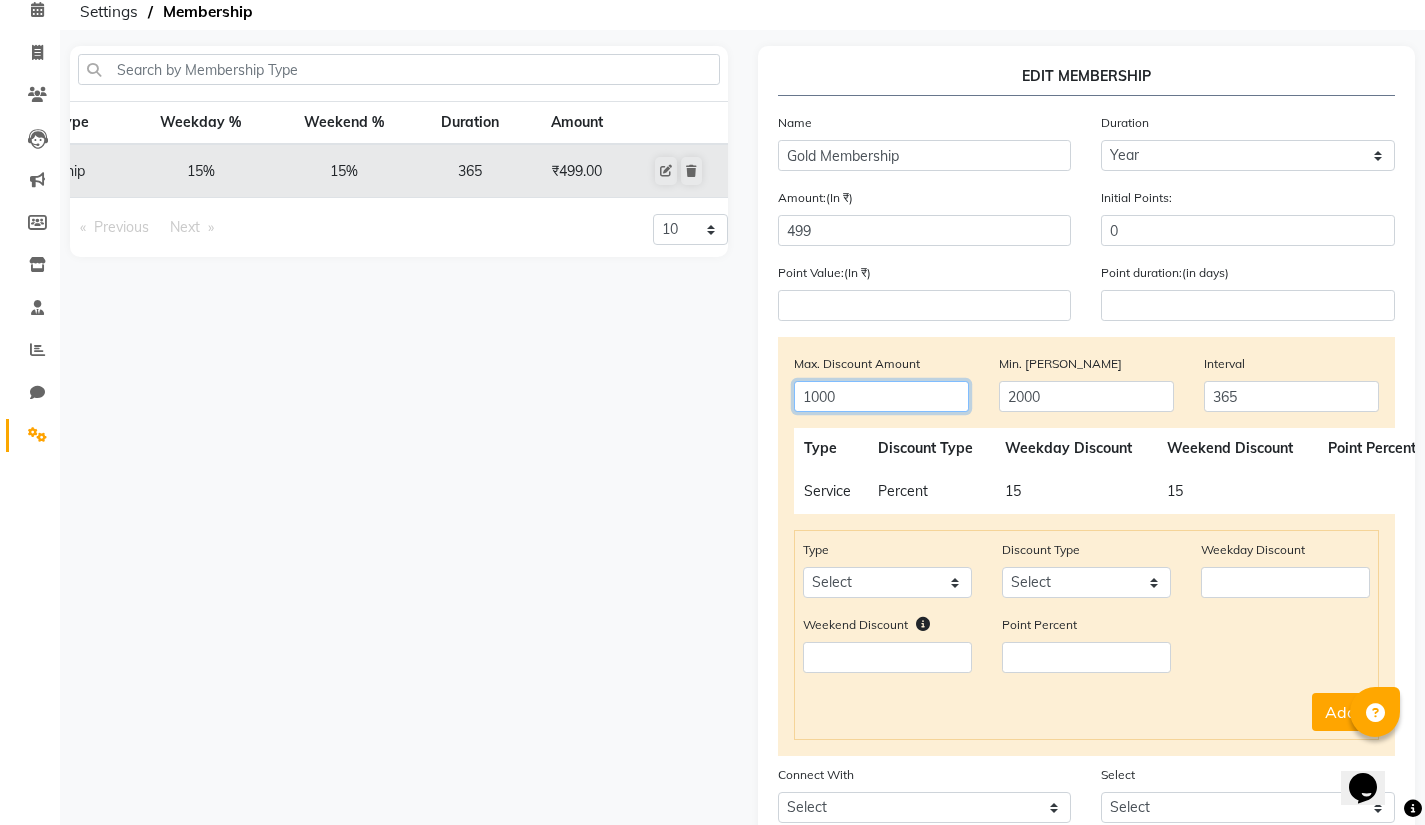 scroll, scrollTop: 293, scrollLeft: 0, axis: vertical 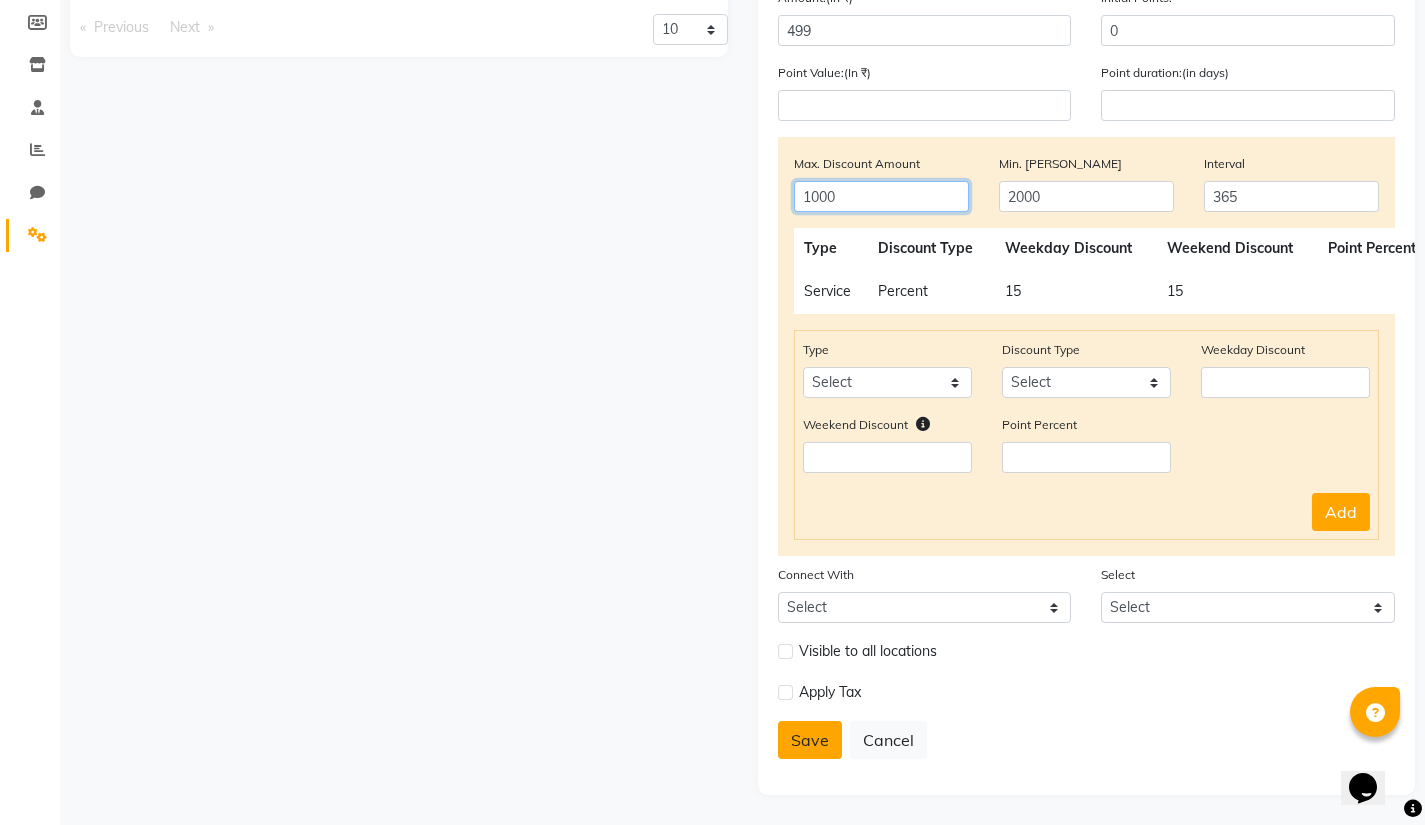 type on "1000" 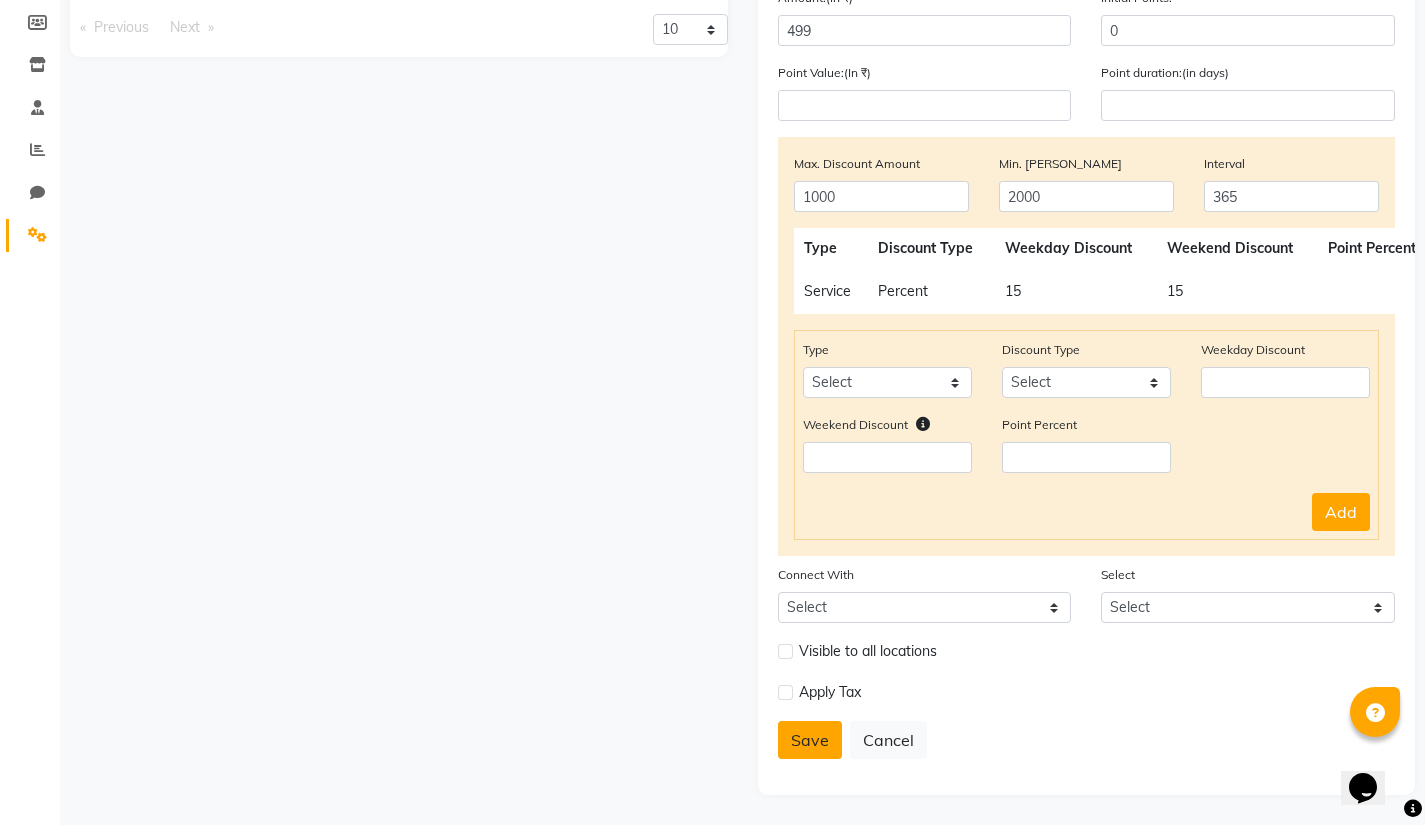 click on "Save" 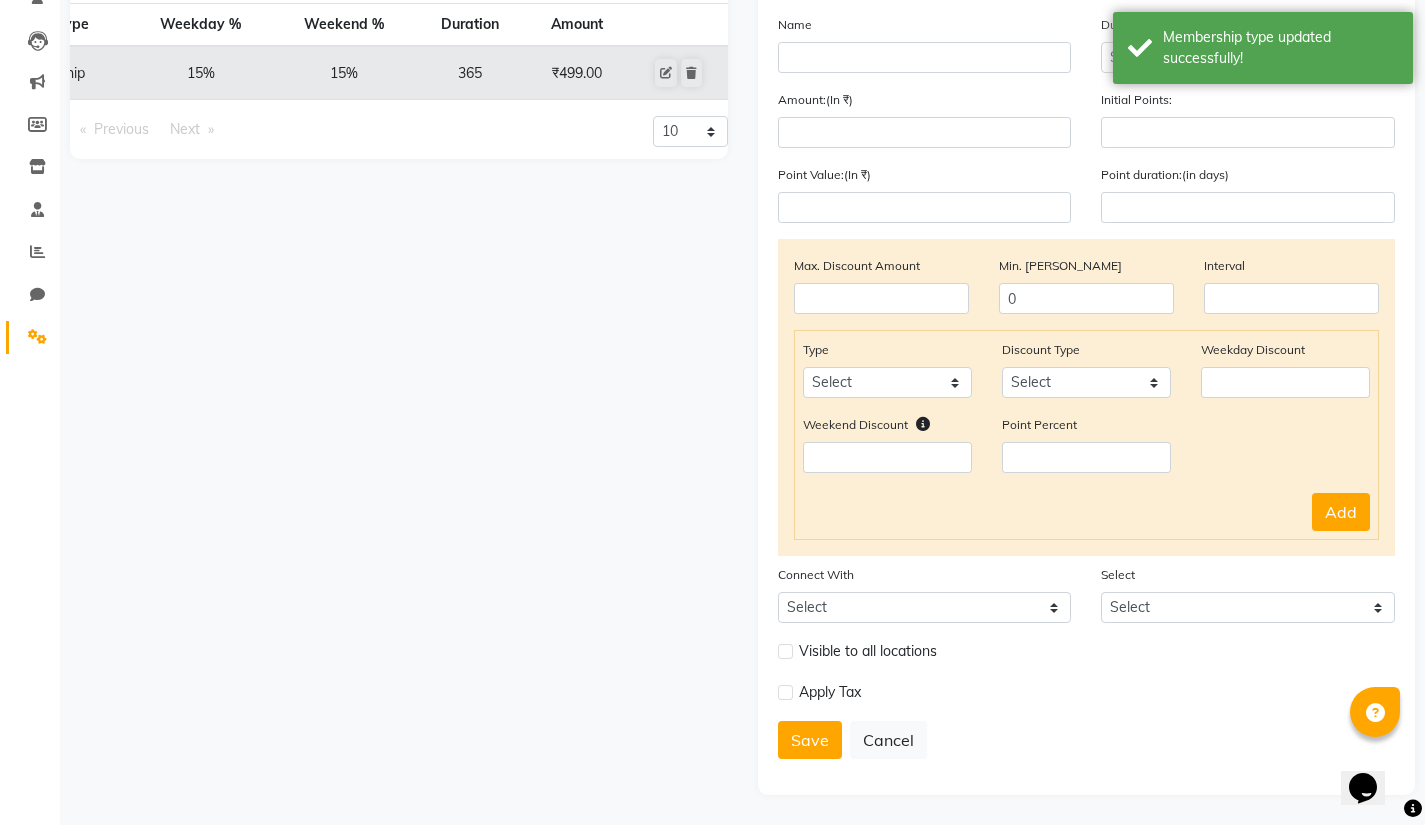 scroll, scrollTop: 0, scrollLeft: 0, axis: both 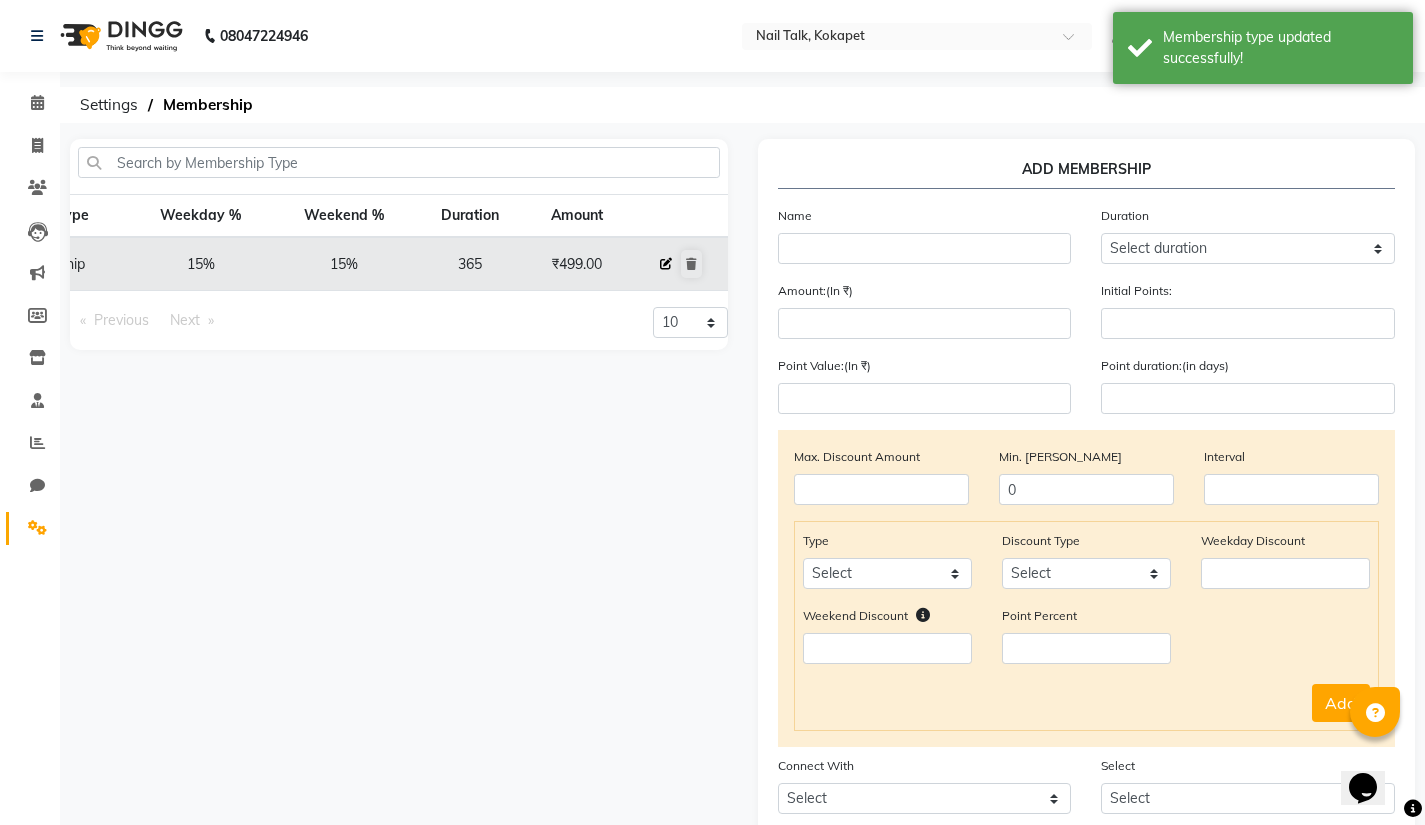 click 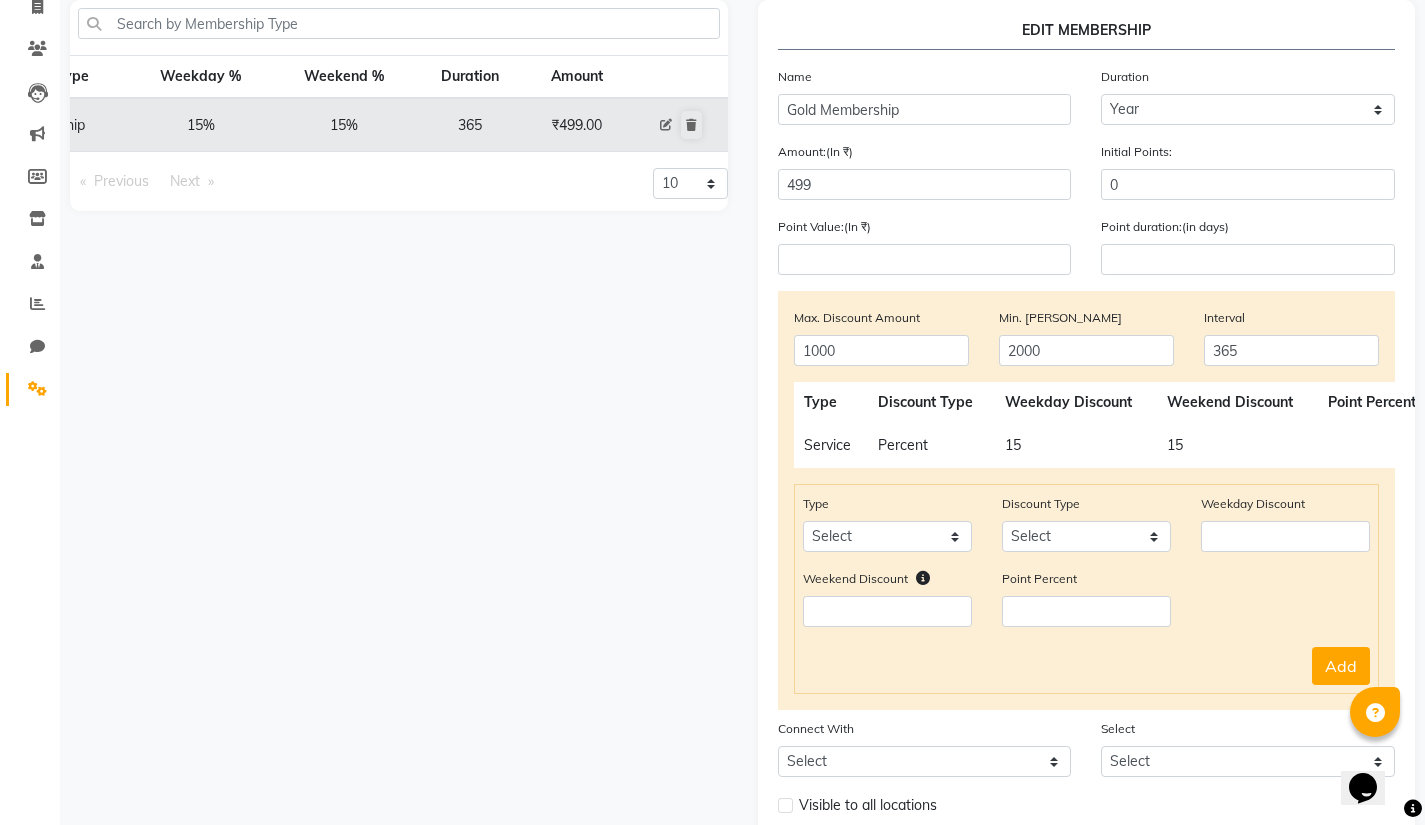 scroll, scrollTop: 144, scrollLeft: 0, axis: vertical 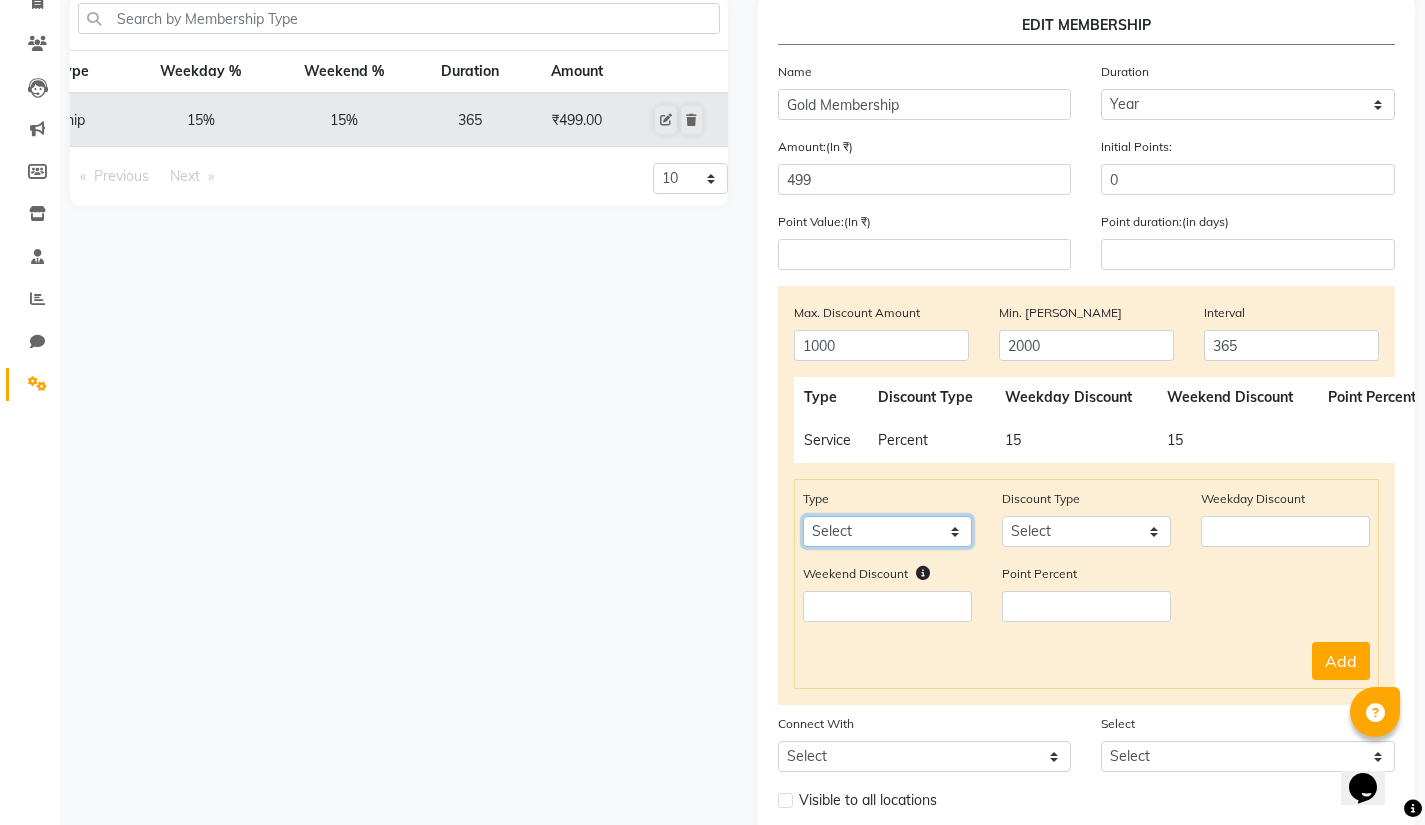 click on "Select Product Package Prepaid Voucher" 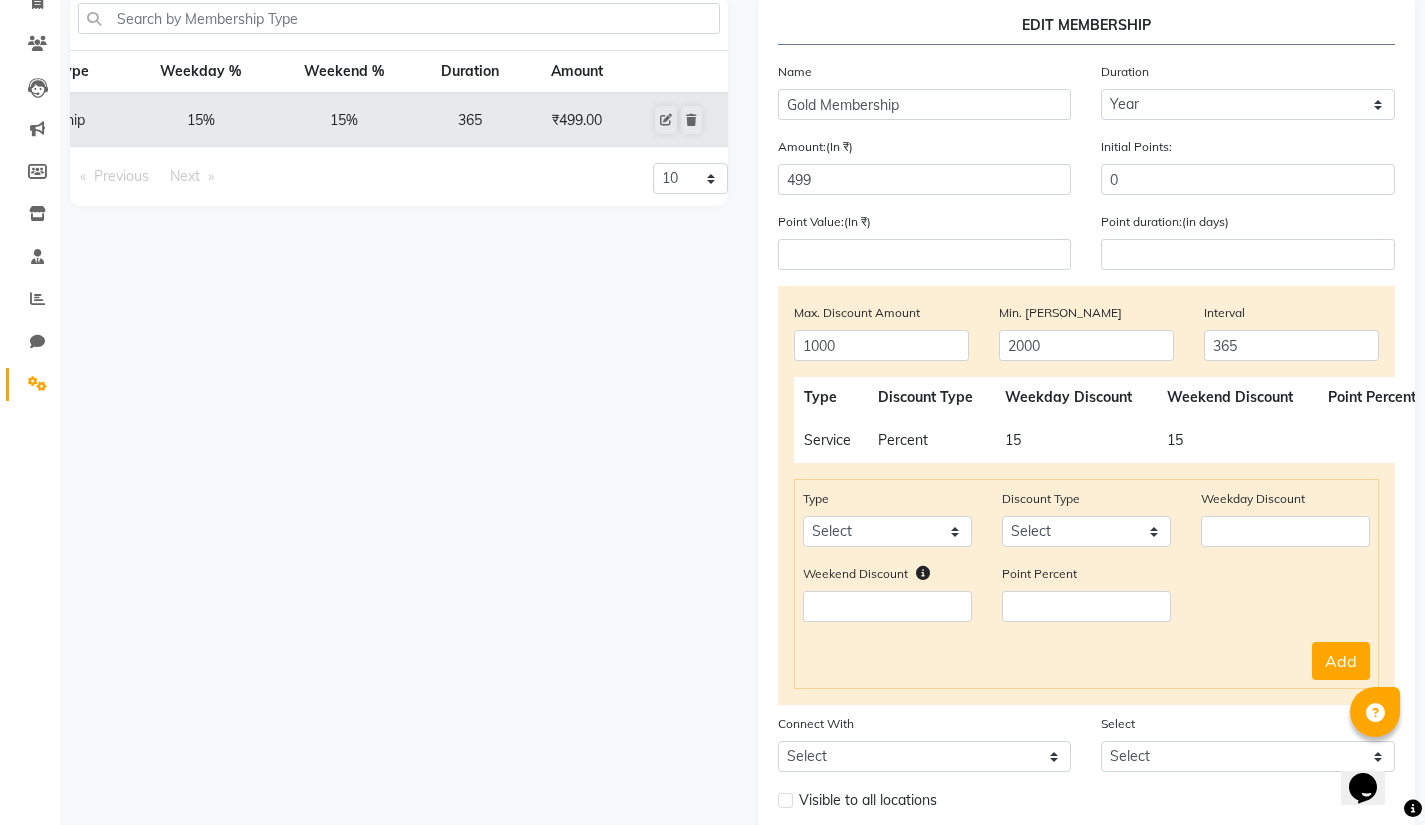 click on "Membership Type Weekday % Weekend % Duration Amount Gold Membership 15% 15% 365 ₹499.00  Previous  page  1 / 1   Next  page 10 20 50 100" 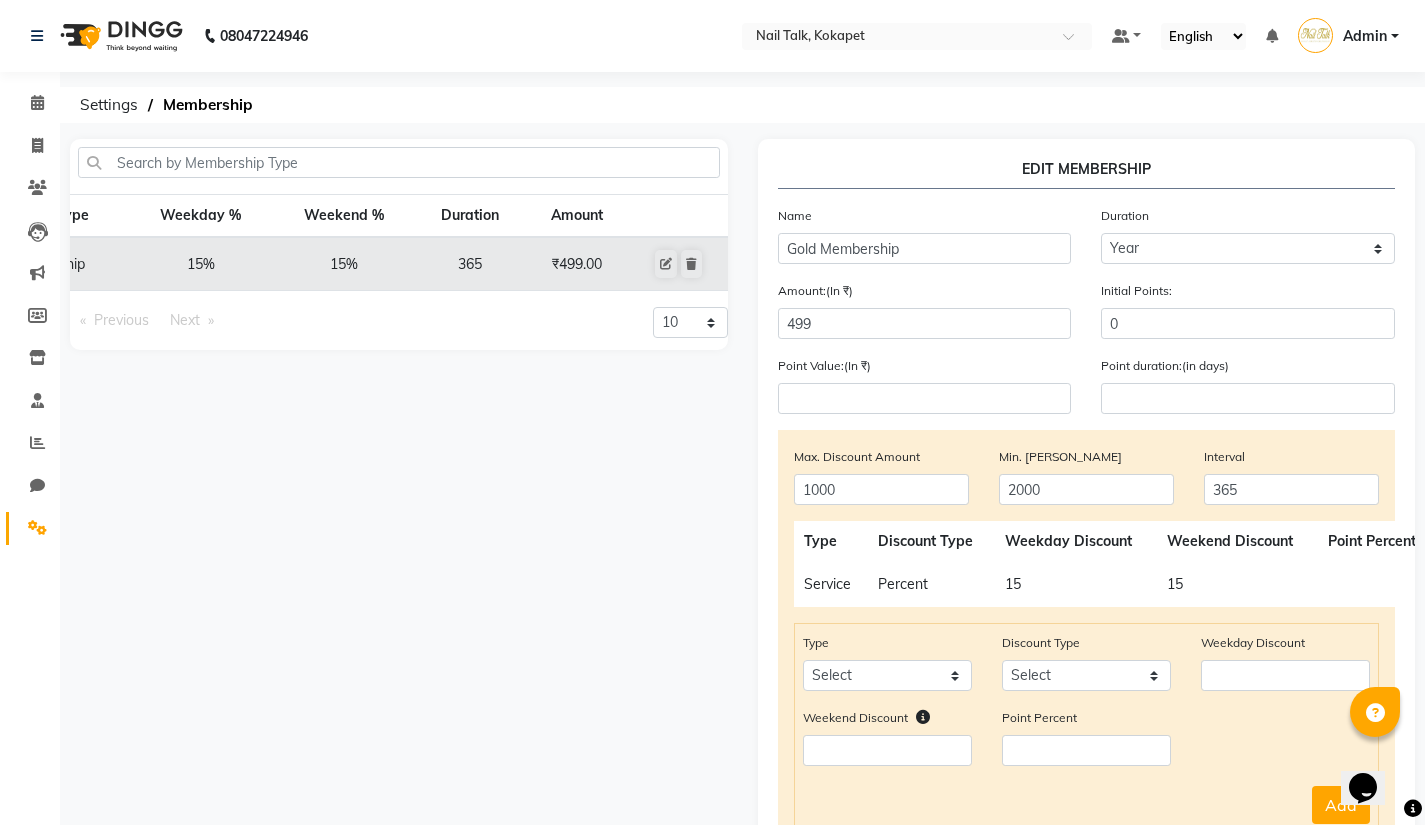 scroll, scrollTop: 293, scrollLeft: 0, axis: vertical 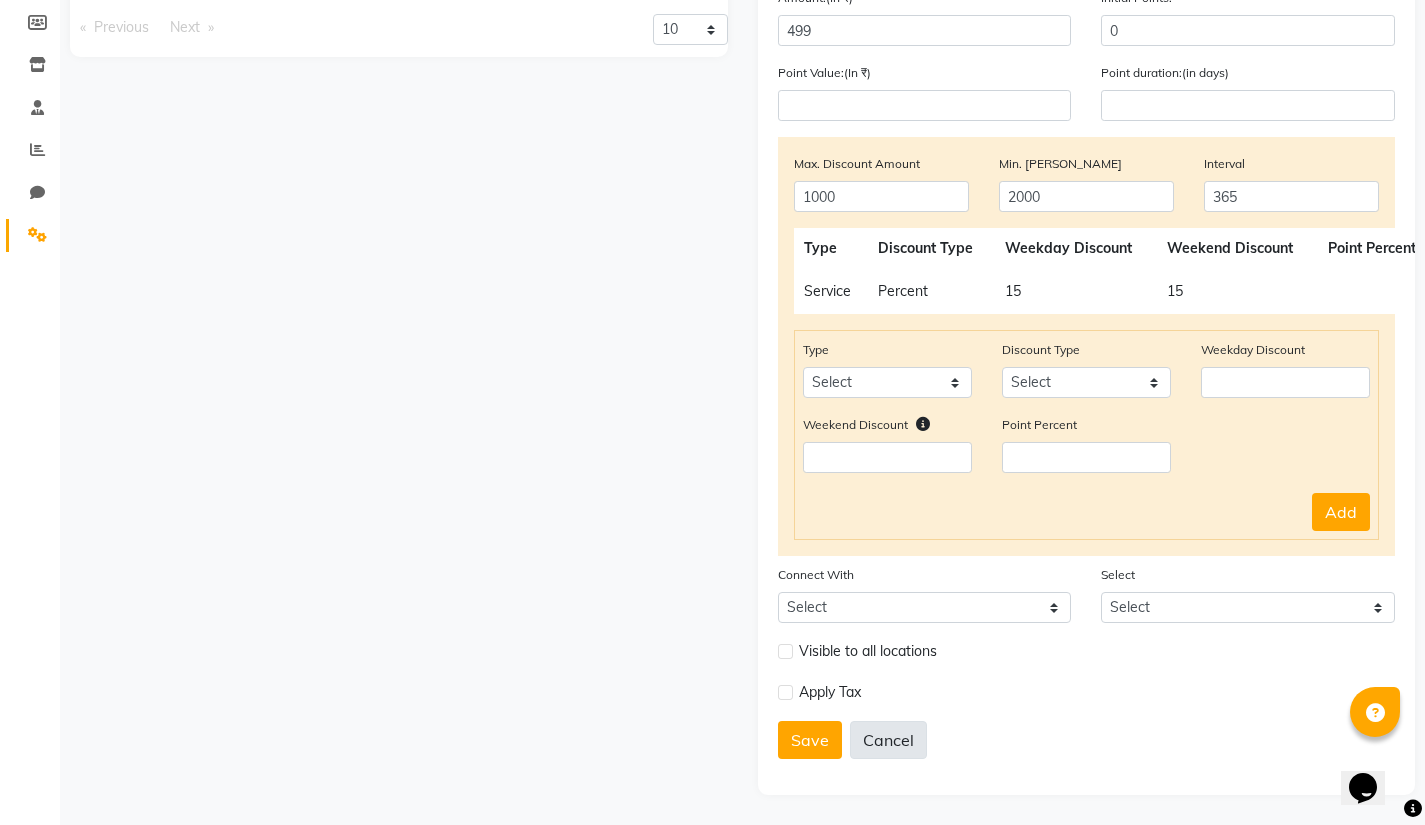 click on "Cancel" 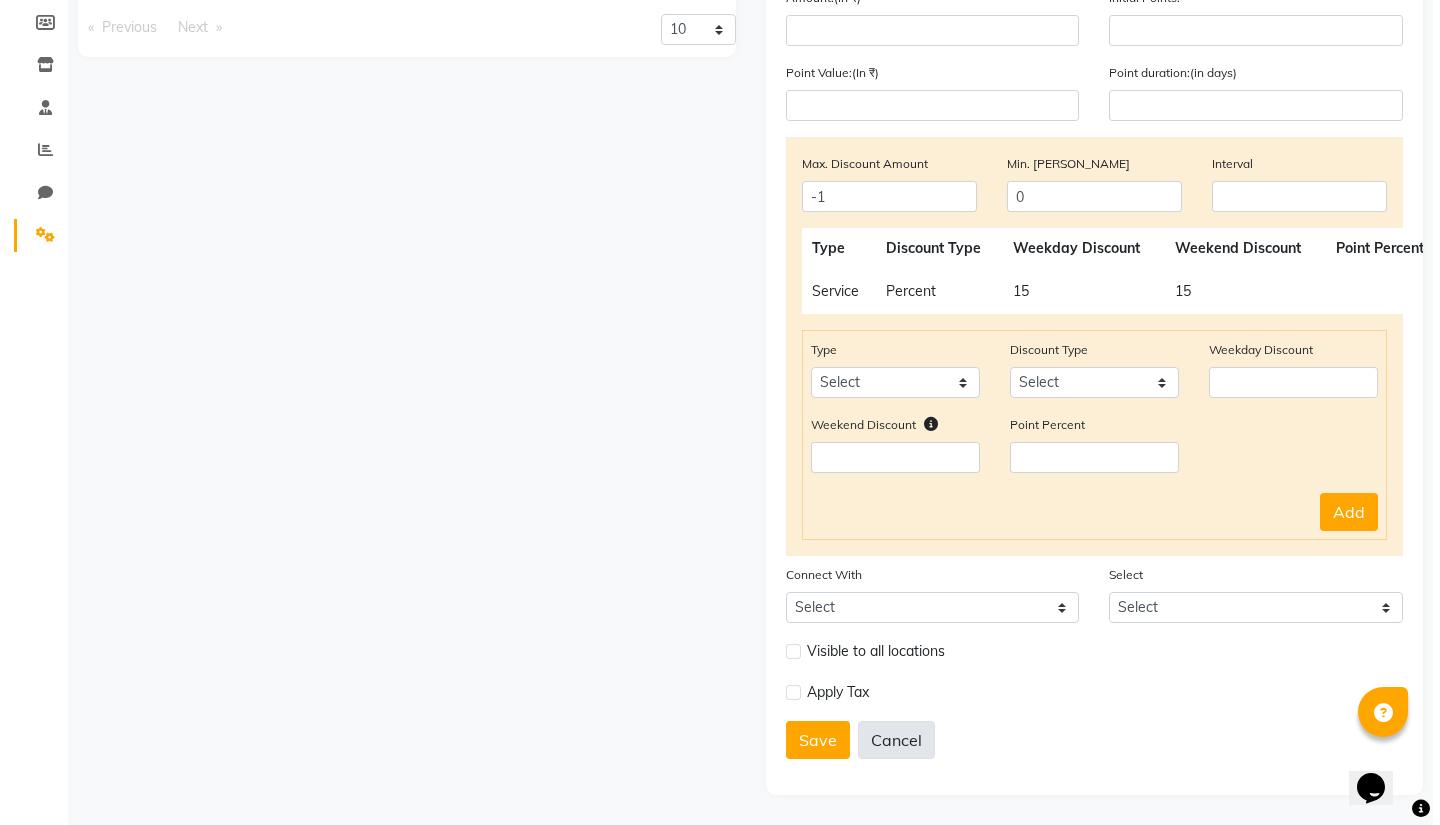 scroll, scrollTop: 191, scrollLeft: 0, axis: vertical 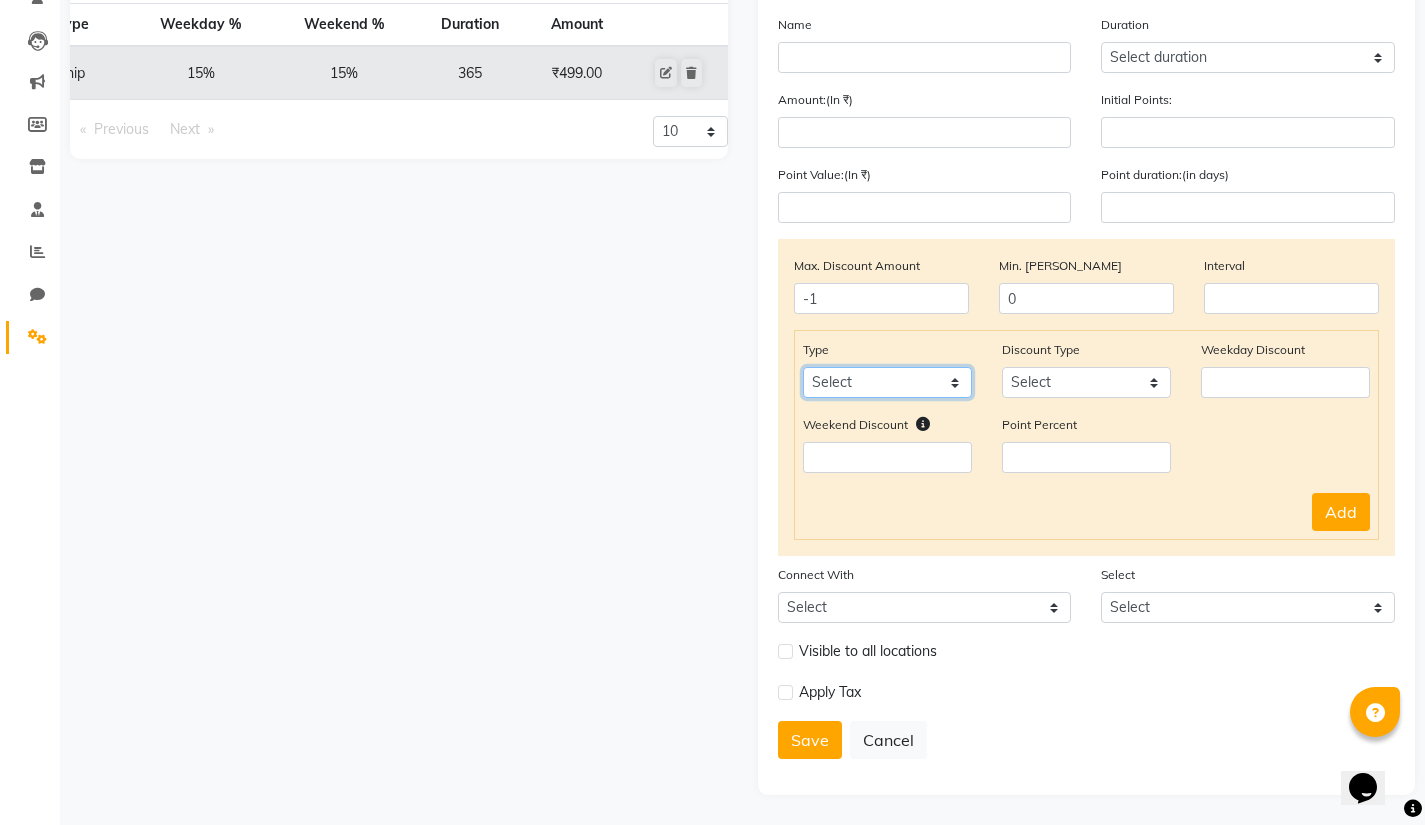 click on "Select Service Product Package Prepaid Voucher" 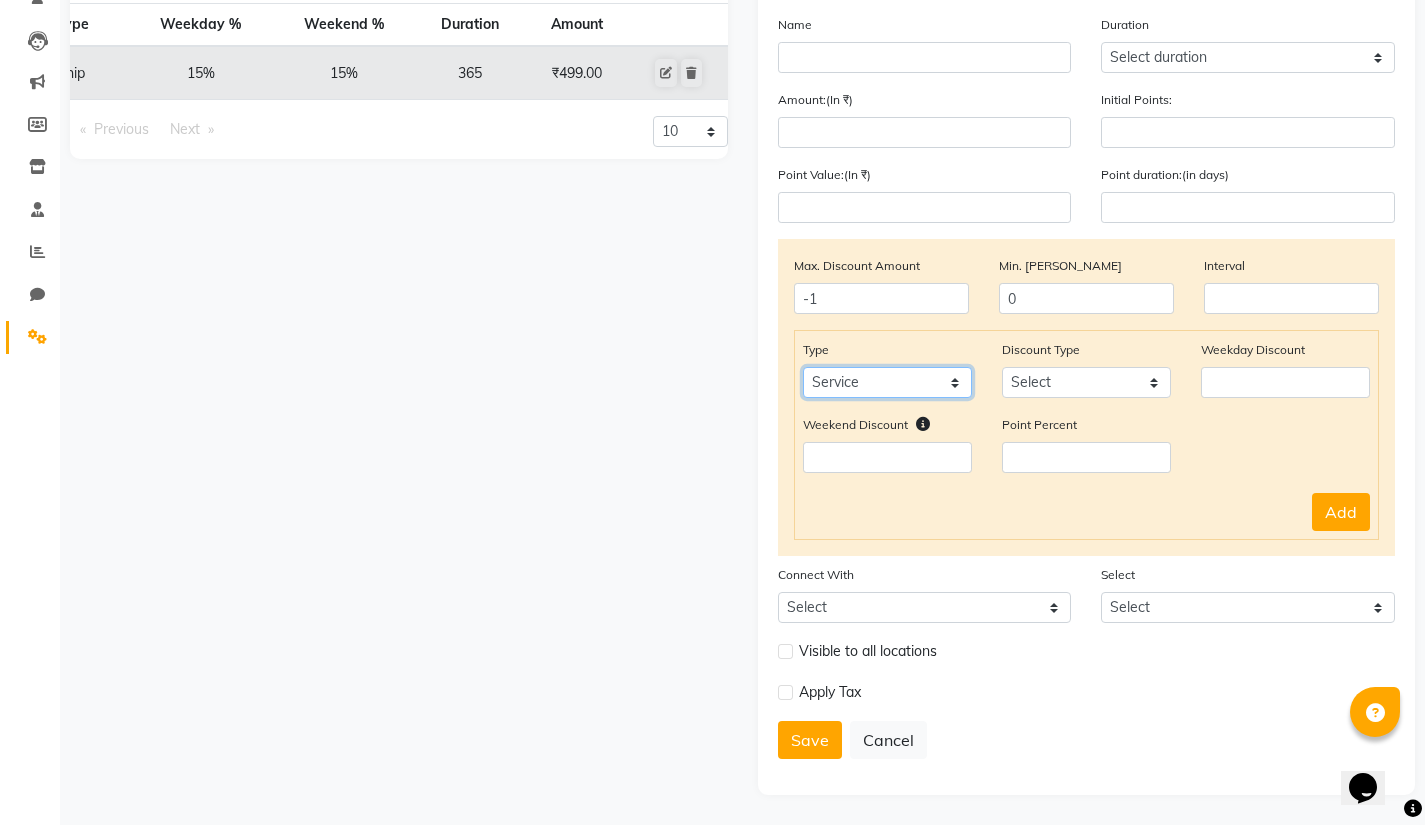click on "Select Service Product Package Prepaid Voucher" 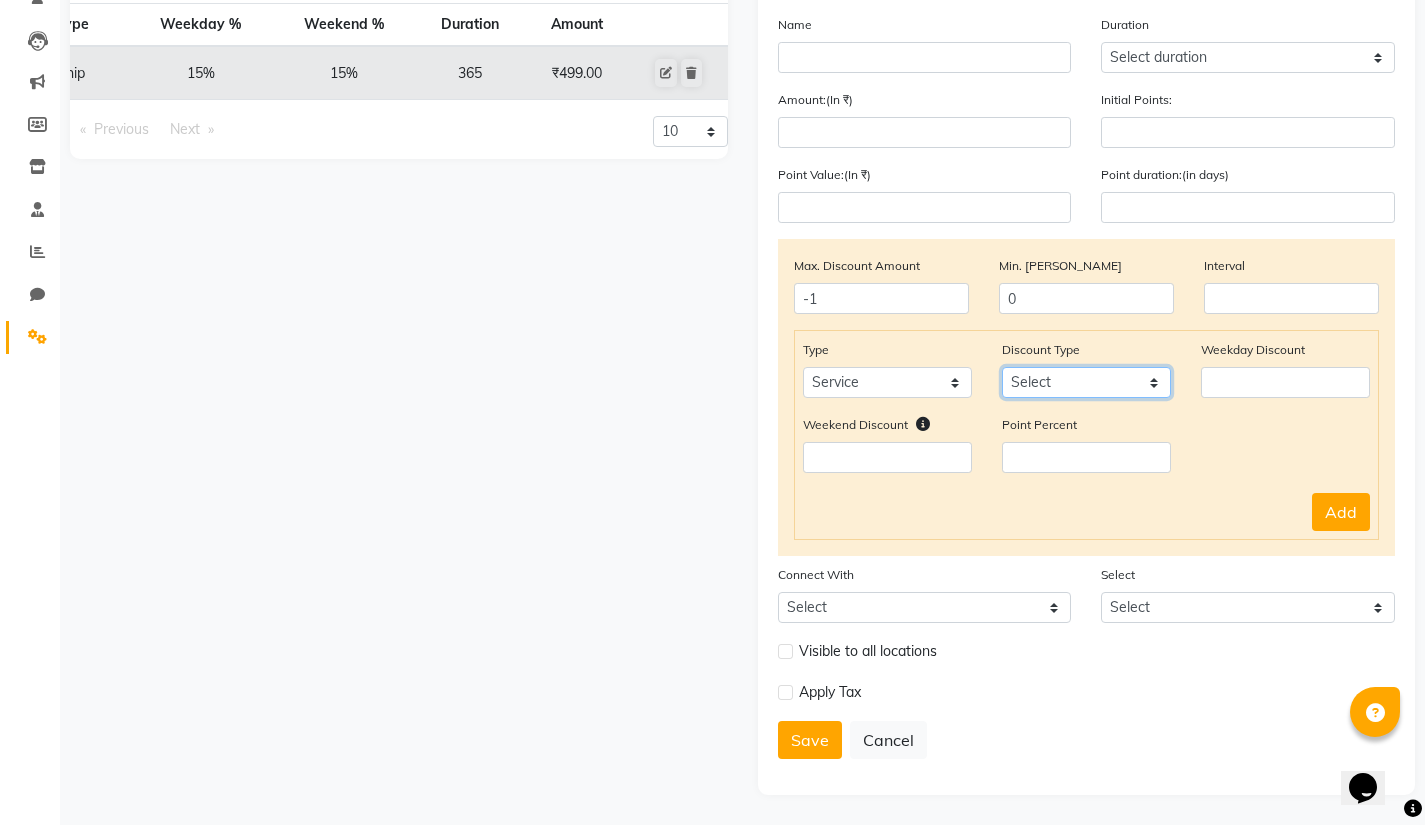 click on "Select Percent Flat" 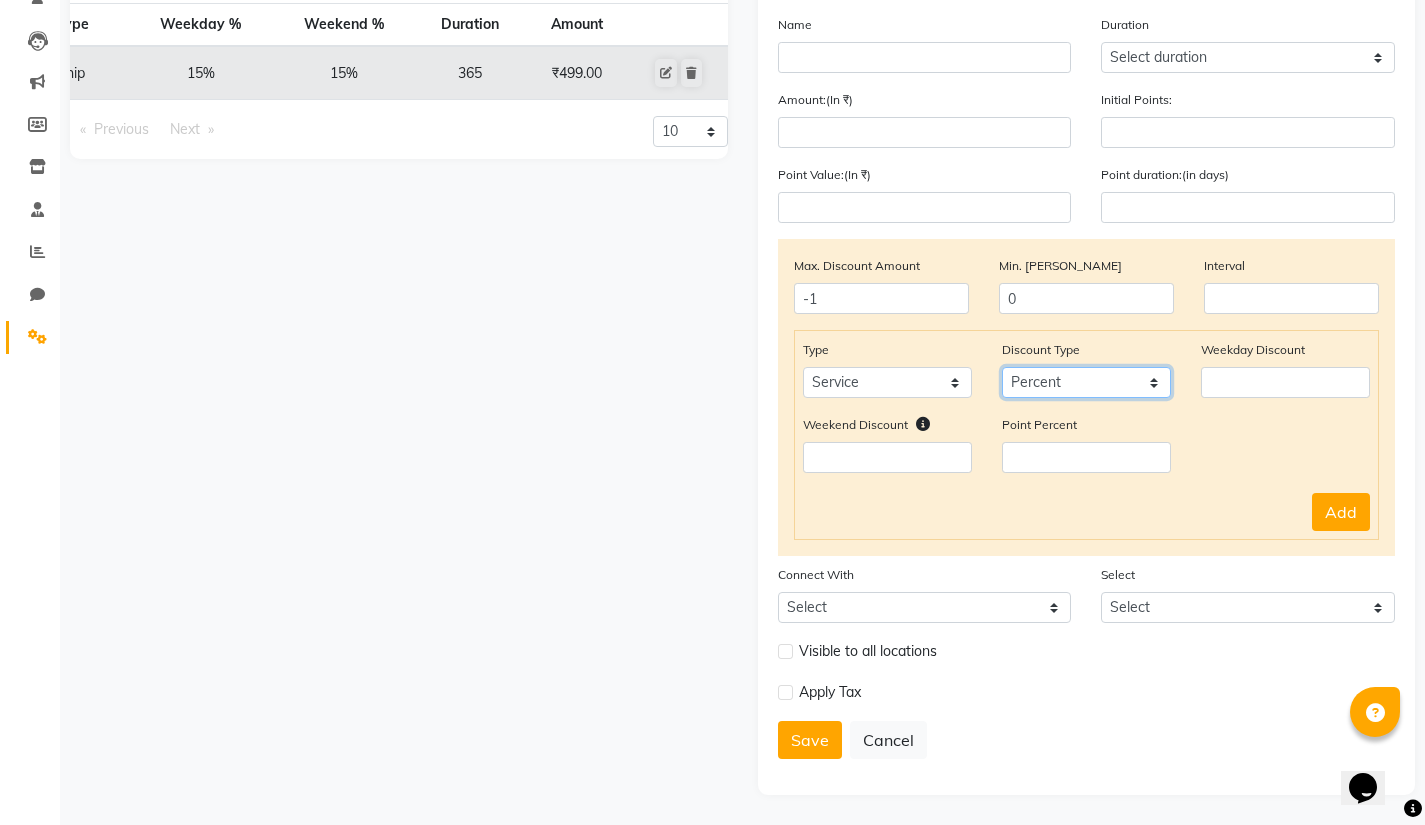 click on "Select Percent Flat" 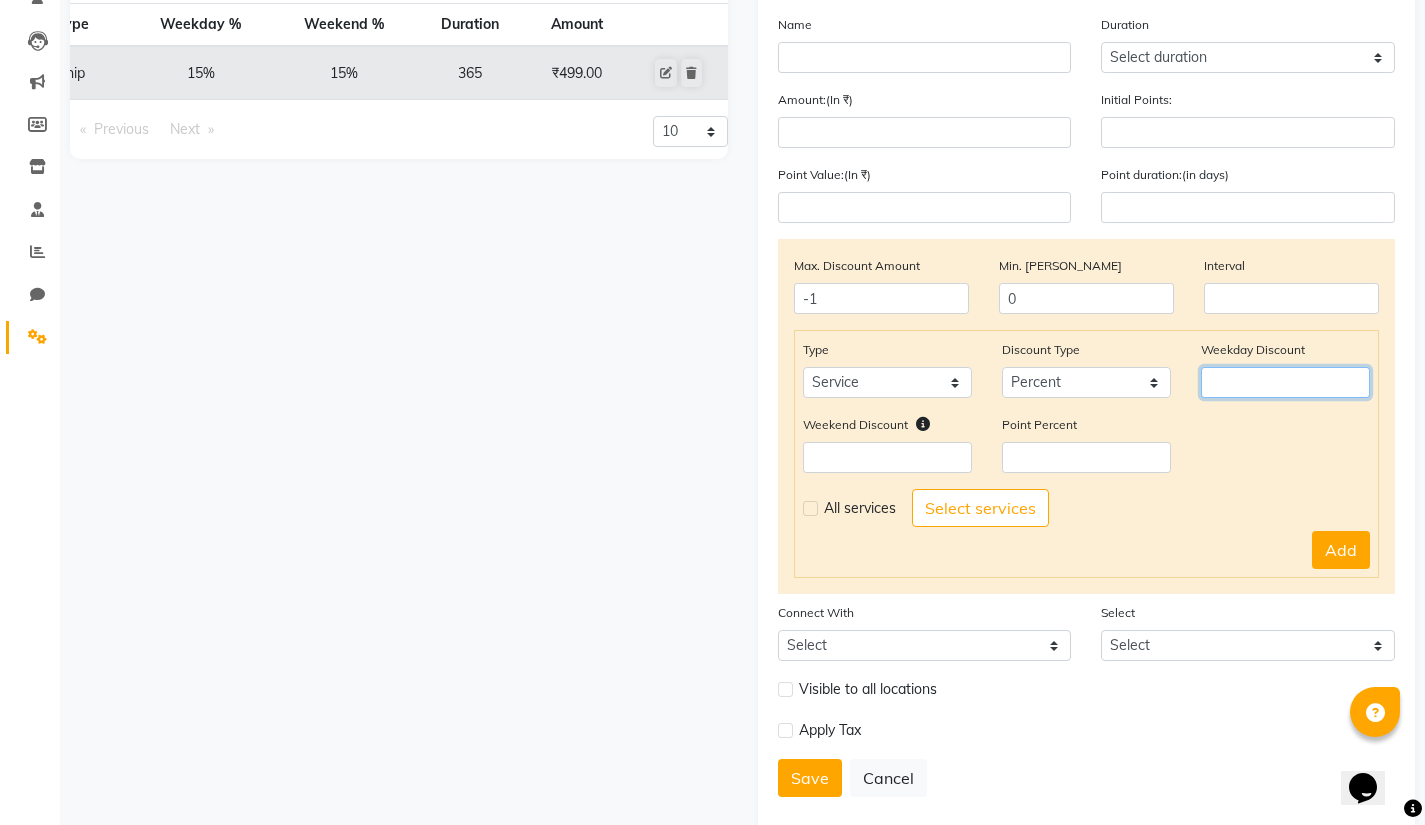 click 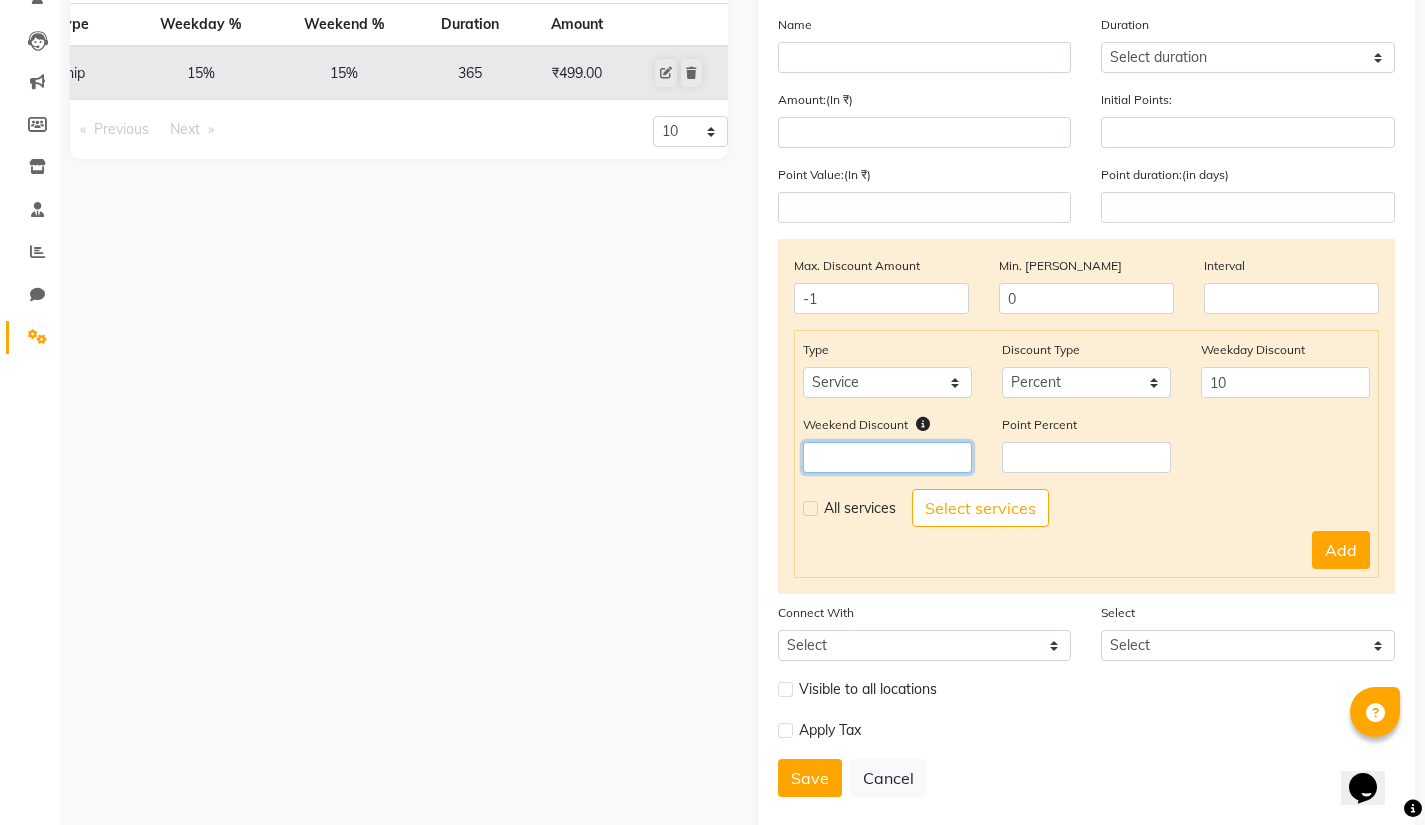 click 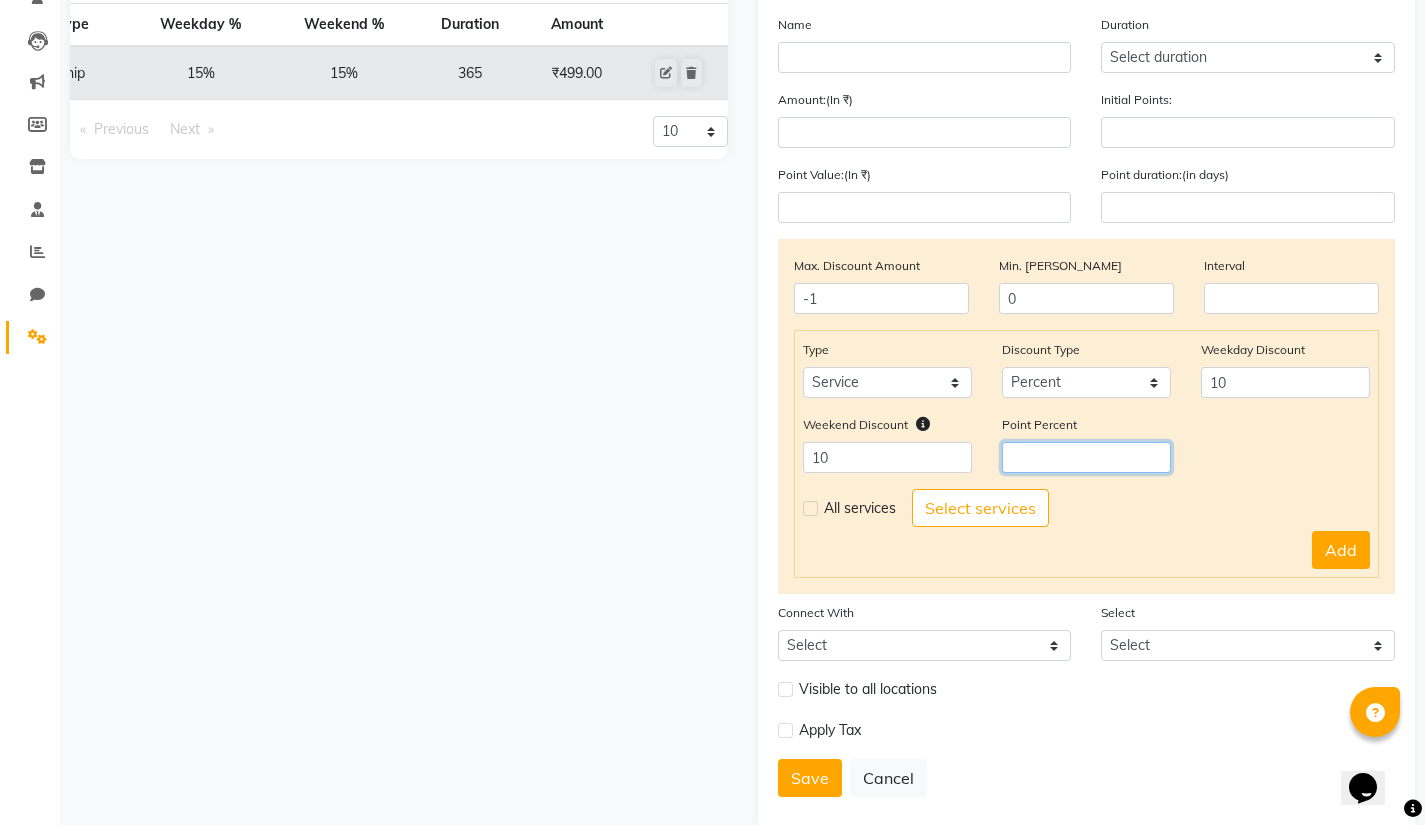 click 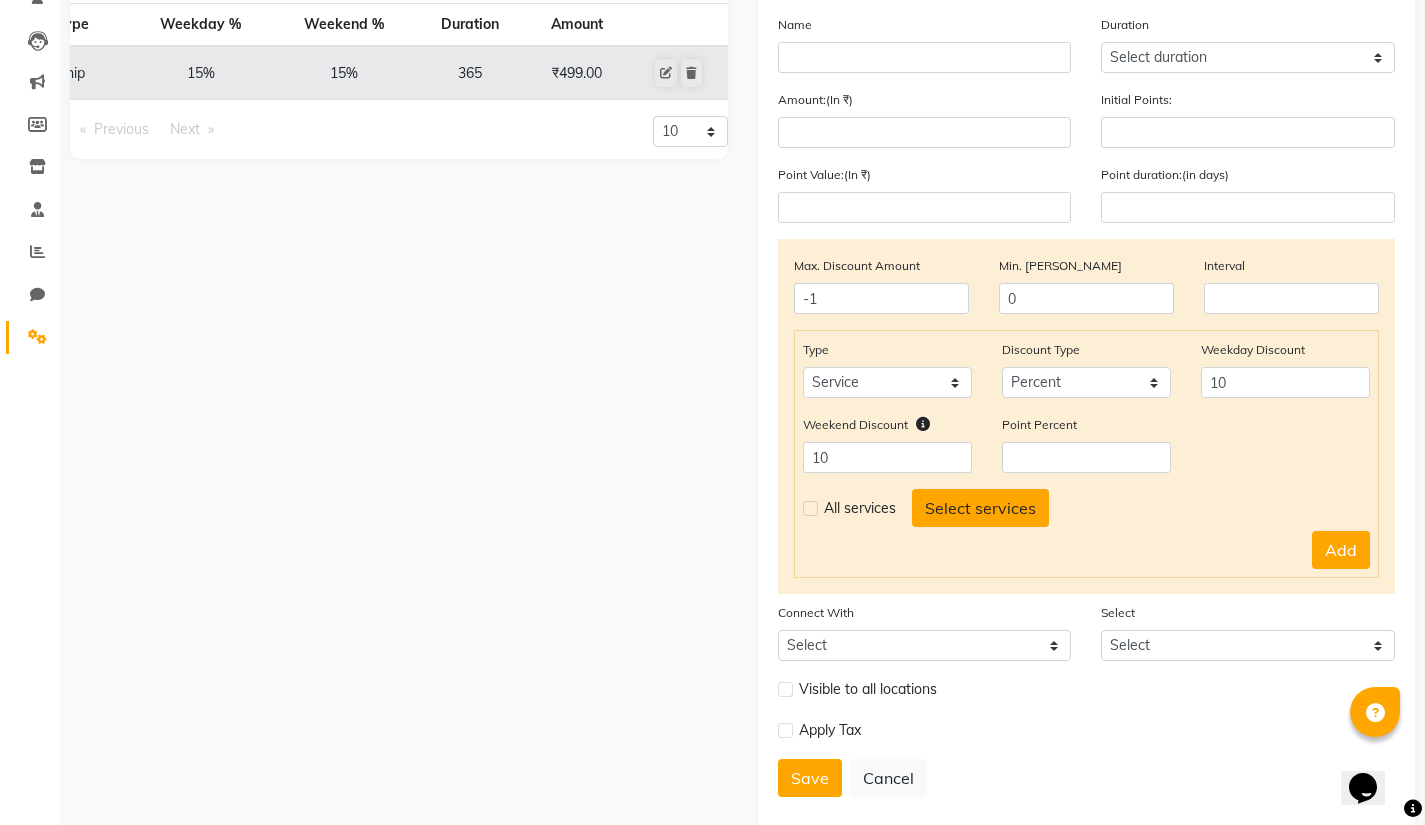 click on "Select services" 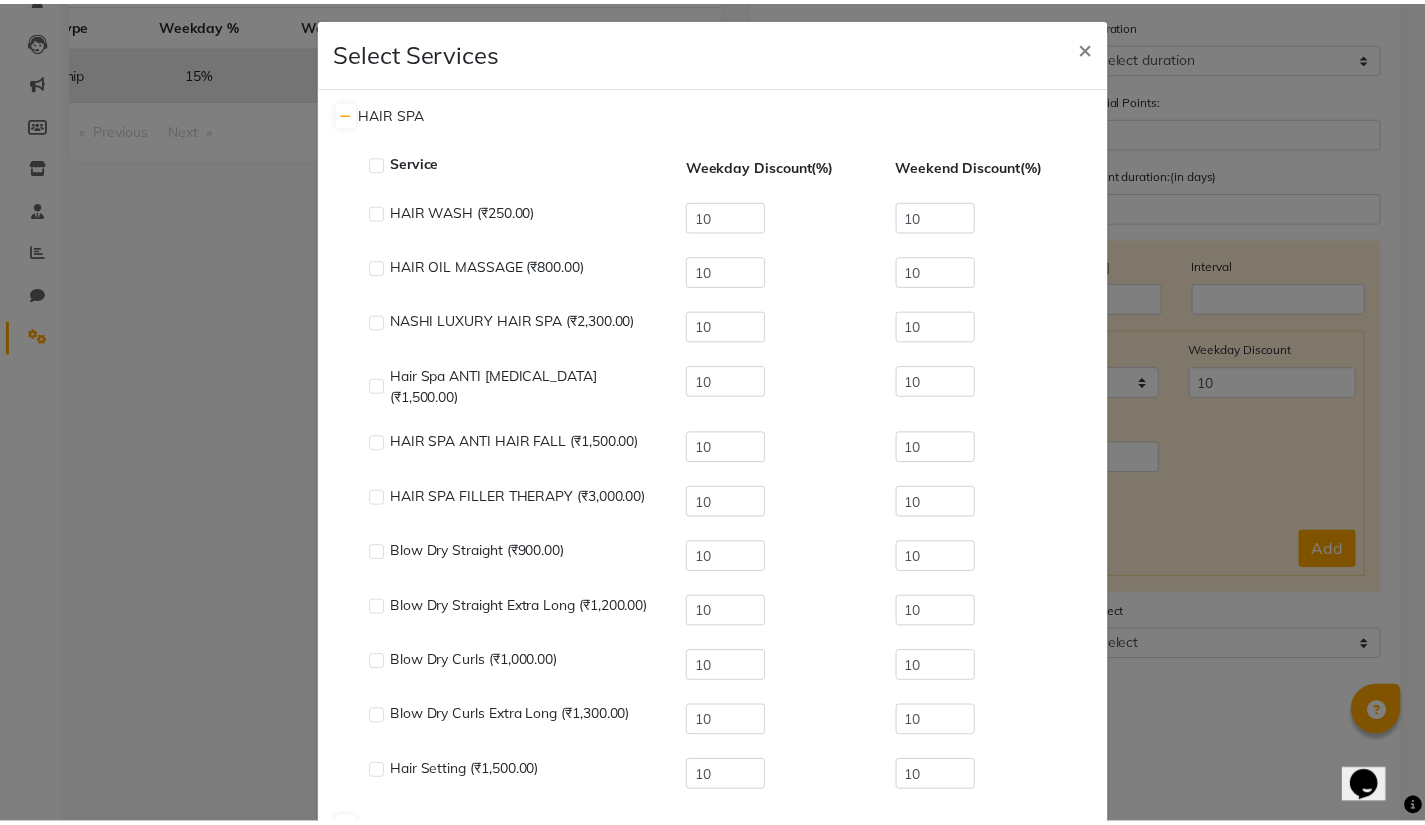 scroll, scrollTop: 0, scrollLeft: 0, axis: both 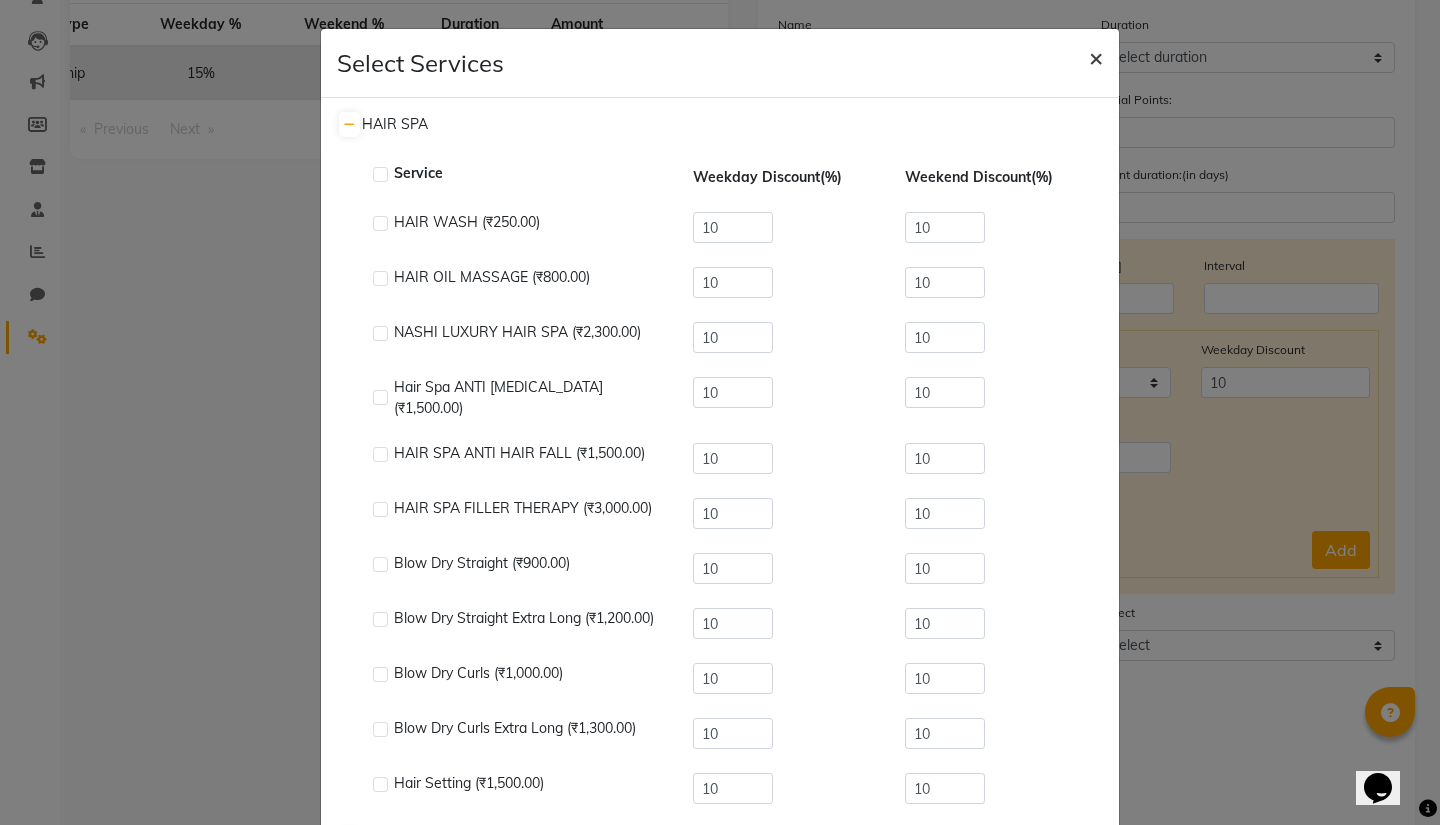 click on "×" 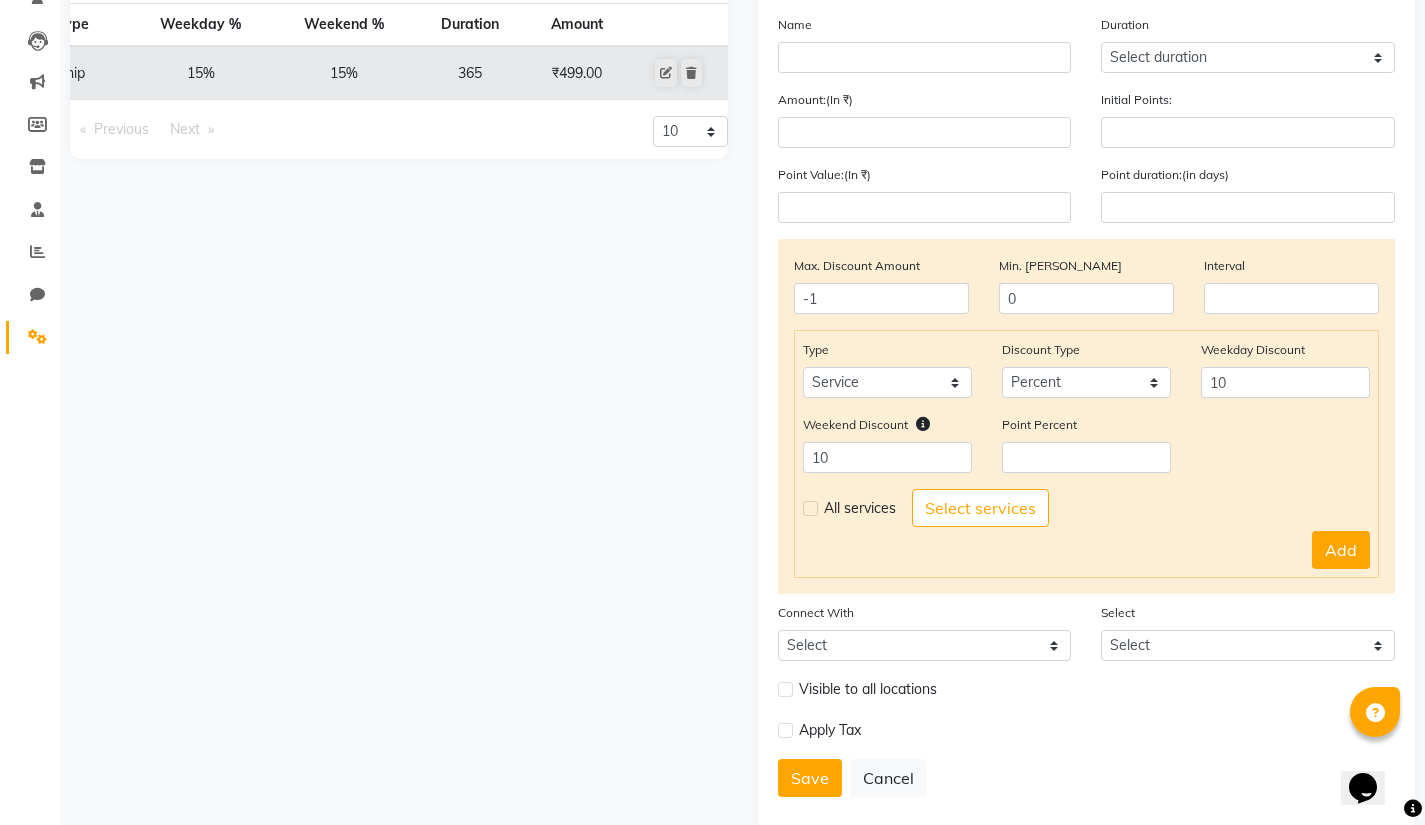scroll, scrollTop: 0, scrollLeft: 135, axis: horizontal 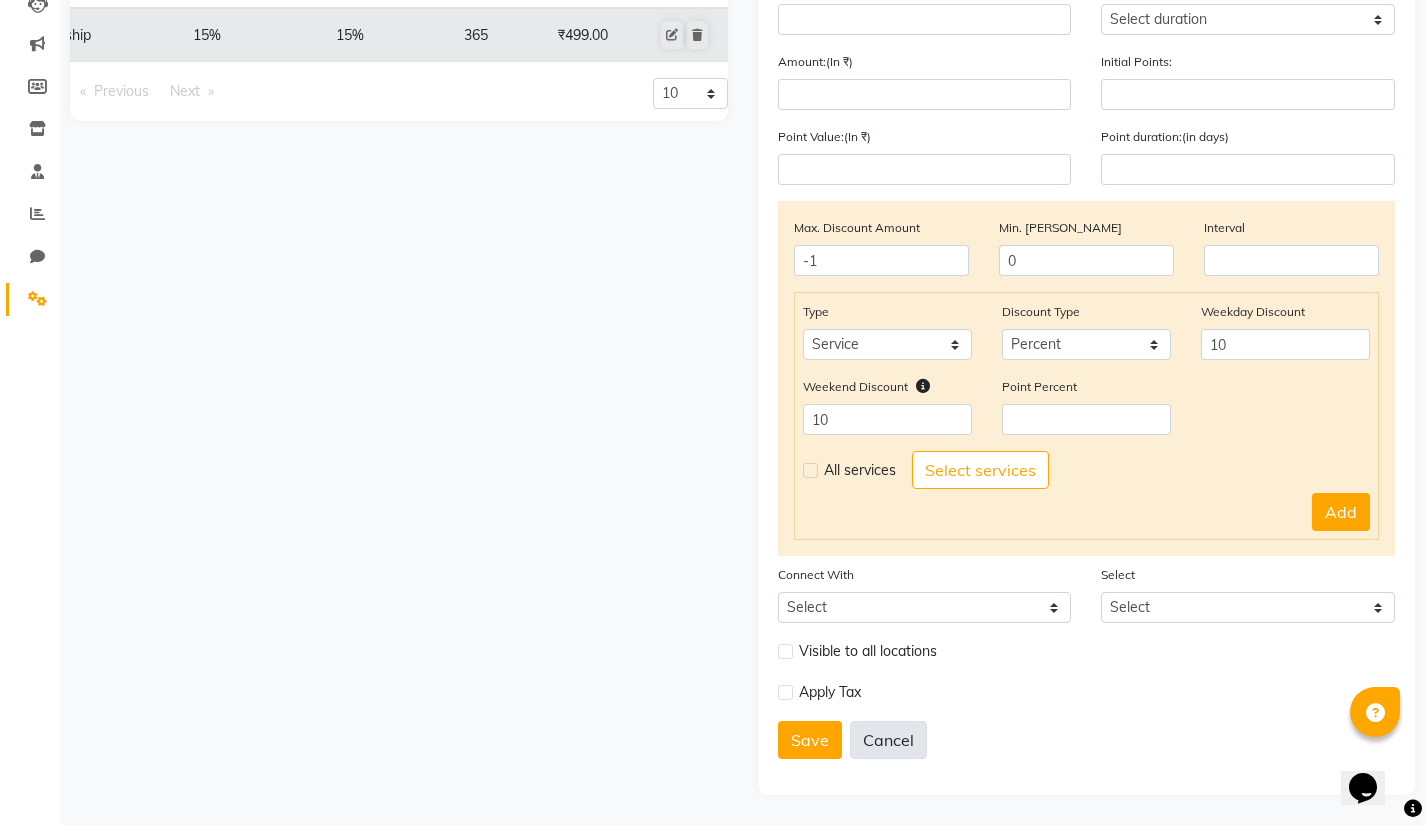 click on "Cancel" 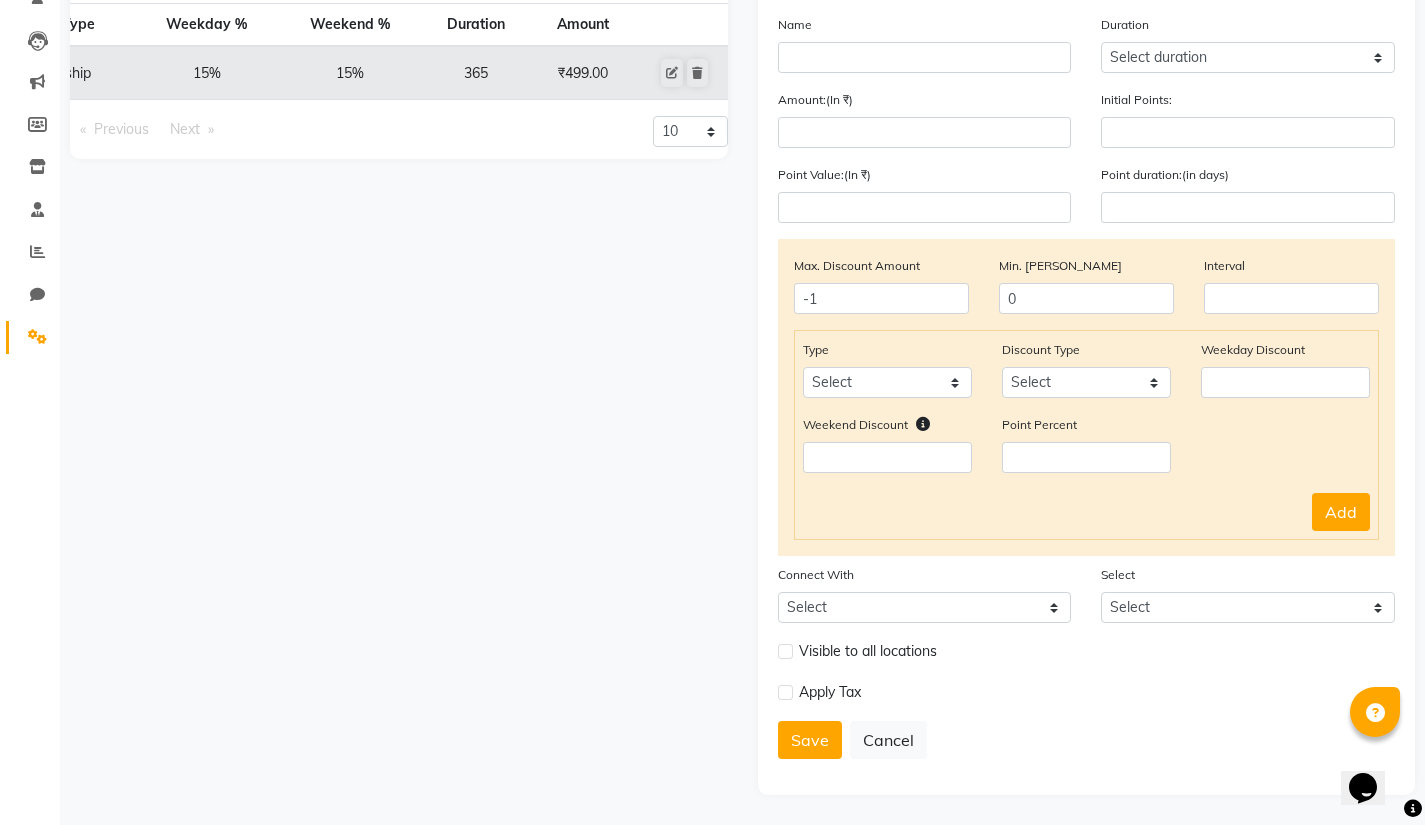 scroll, scrollTop: 0, scrollLeft: 0, axis: both 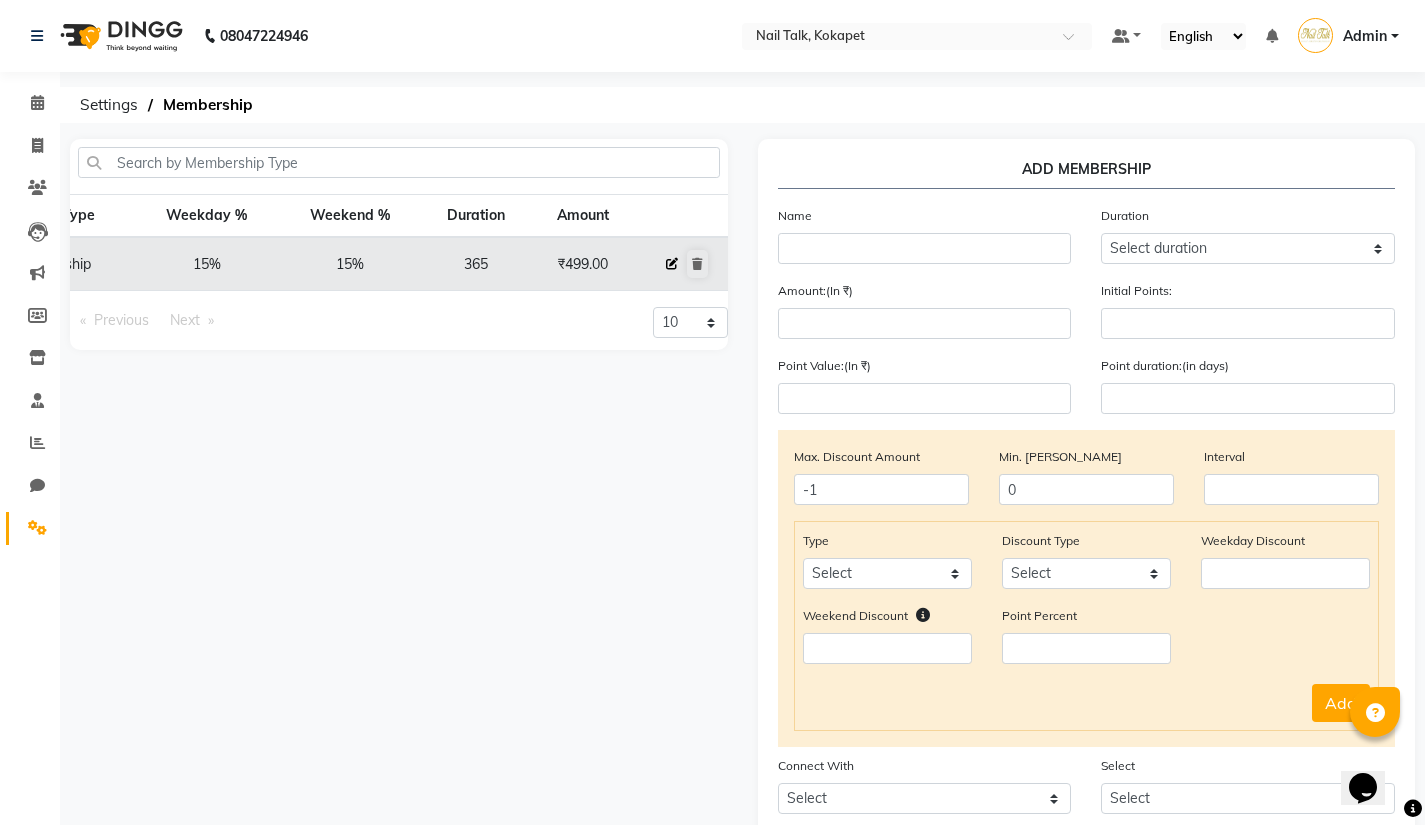 click 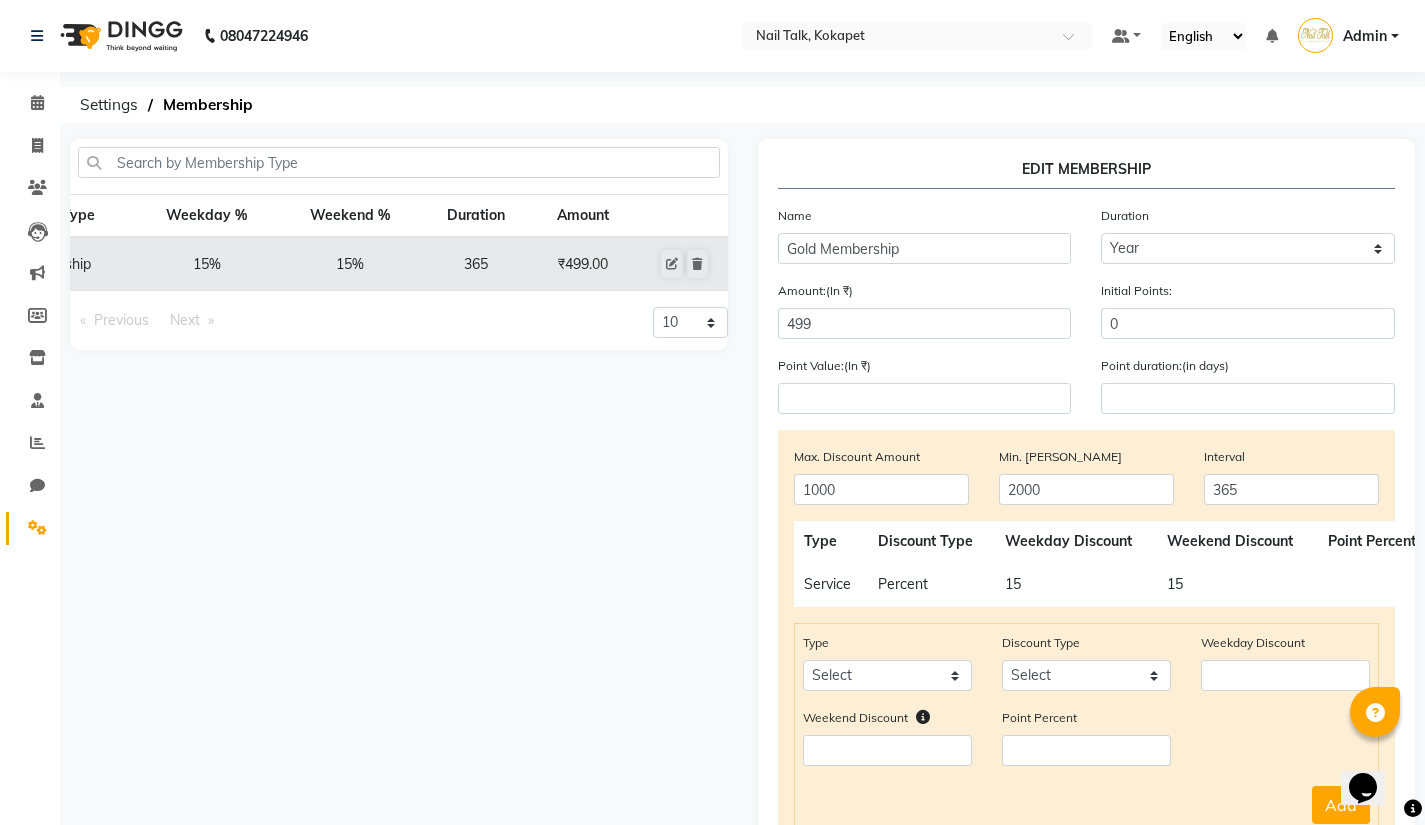 click on "Discount Type" 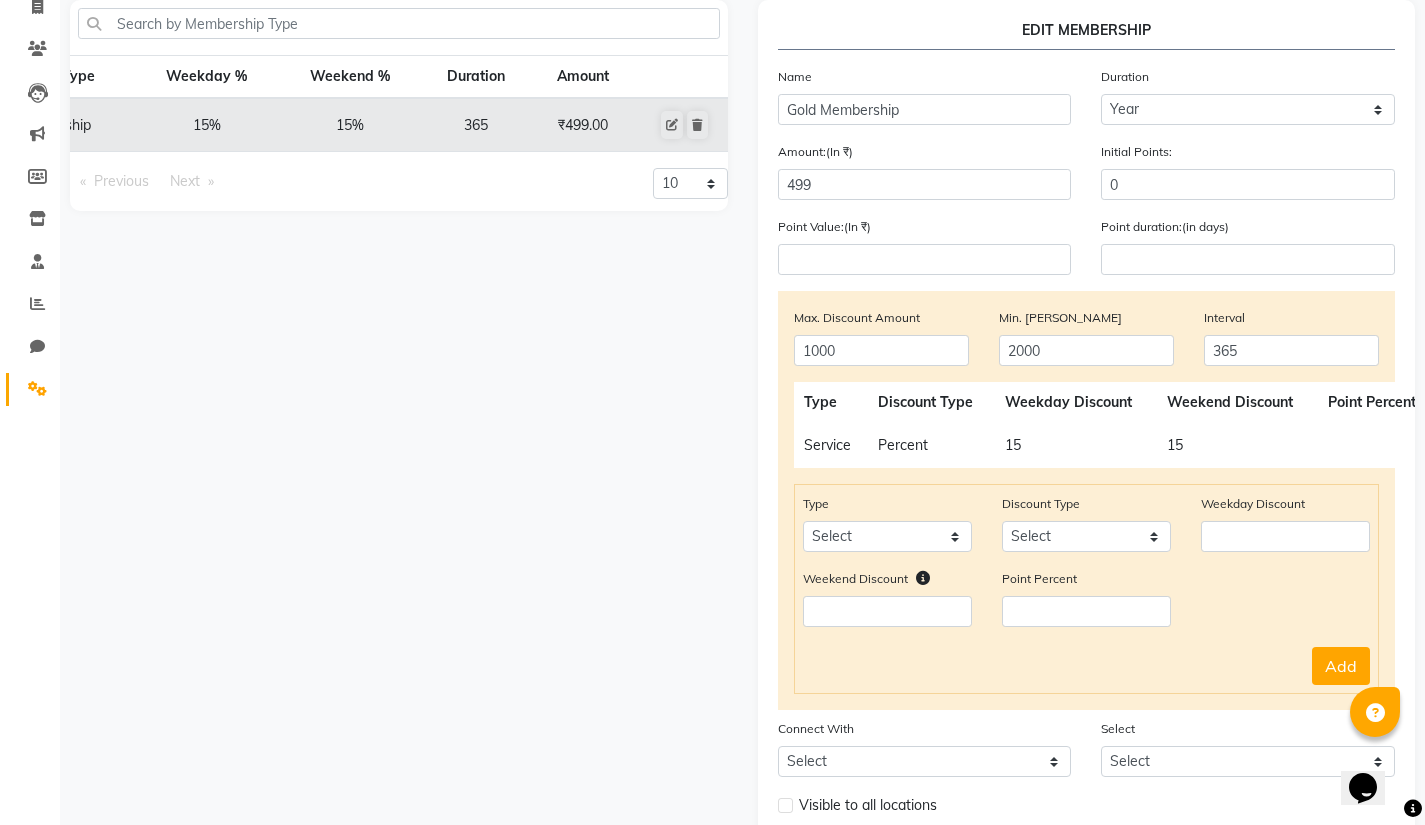 scroll, scrollTop: 137, scrollLeft: 0, axis: vertical 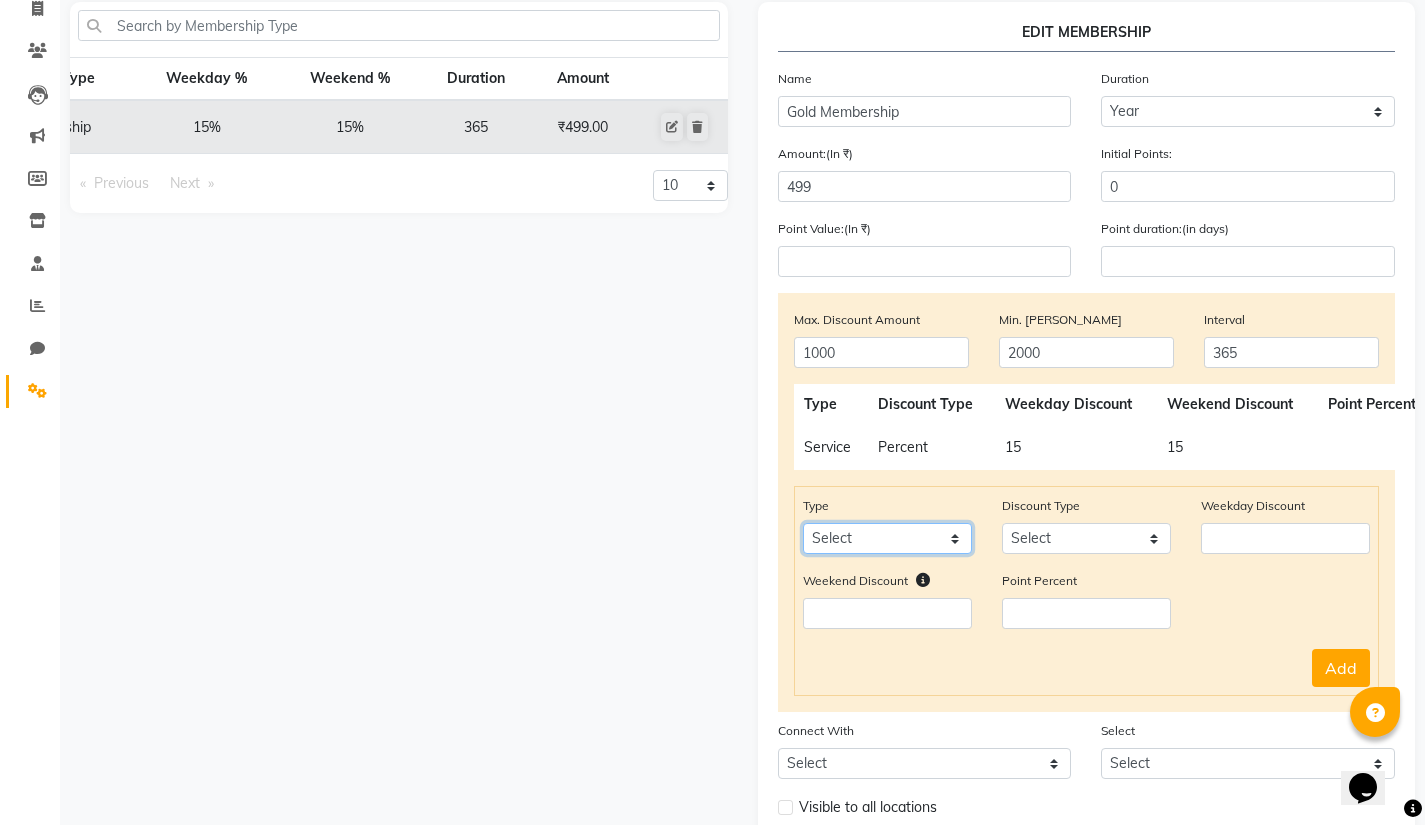 click on "Select Product Package Prepaid Voucher" 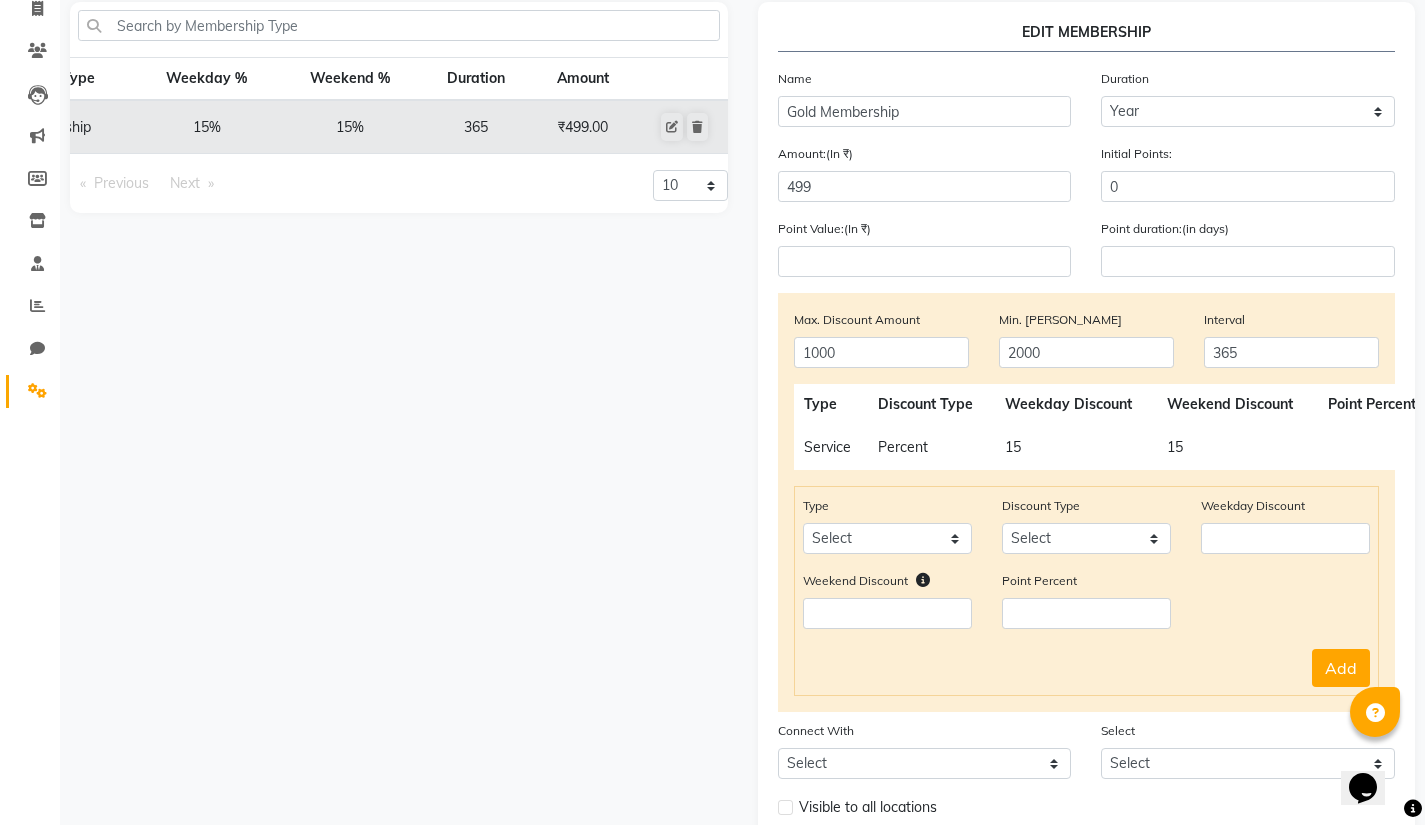 click on "Membership Type Weekday % Weekend % Duration Amount Gold Membership 15% 15% 365 ₹499.00  Previous  page  1 / 1   Next  page 10 20 50 100" 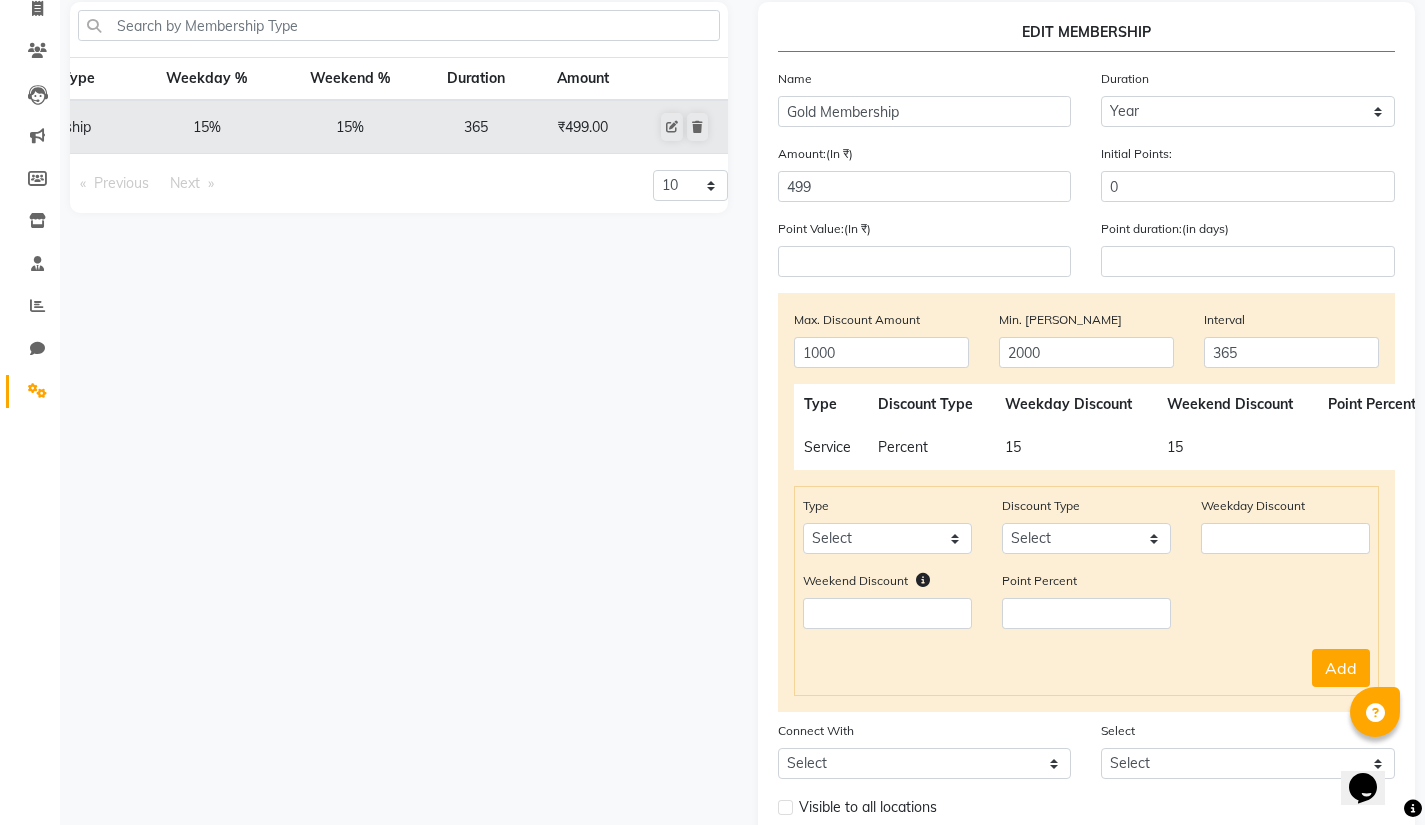 scroll, scrollTop: 0, scrollLeft: 0, axis: both 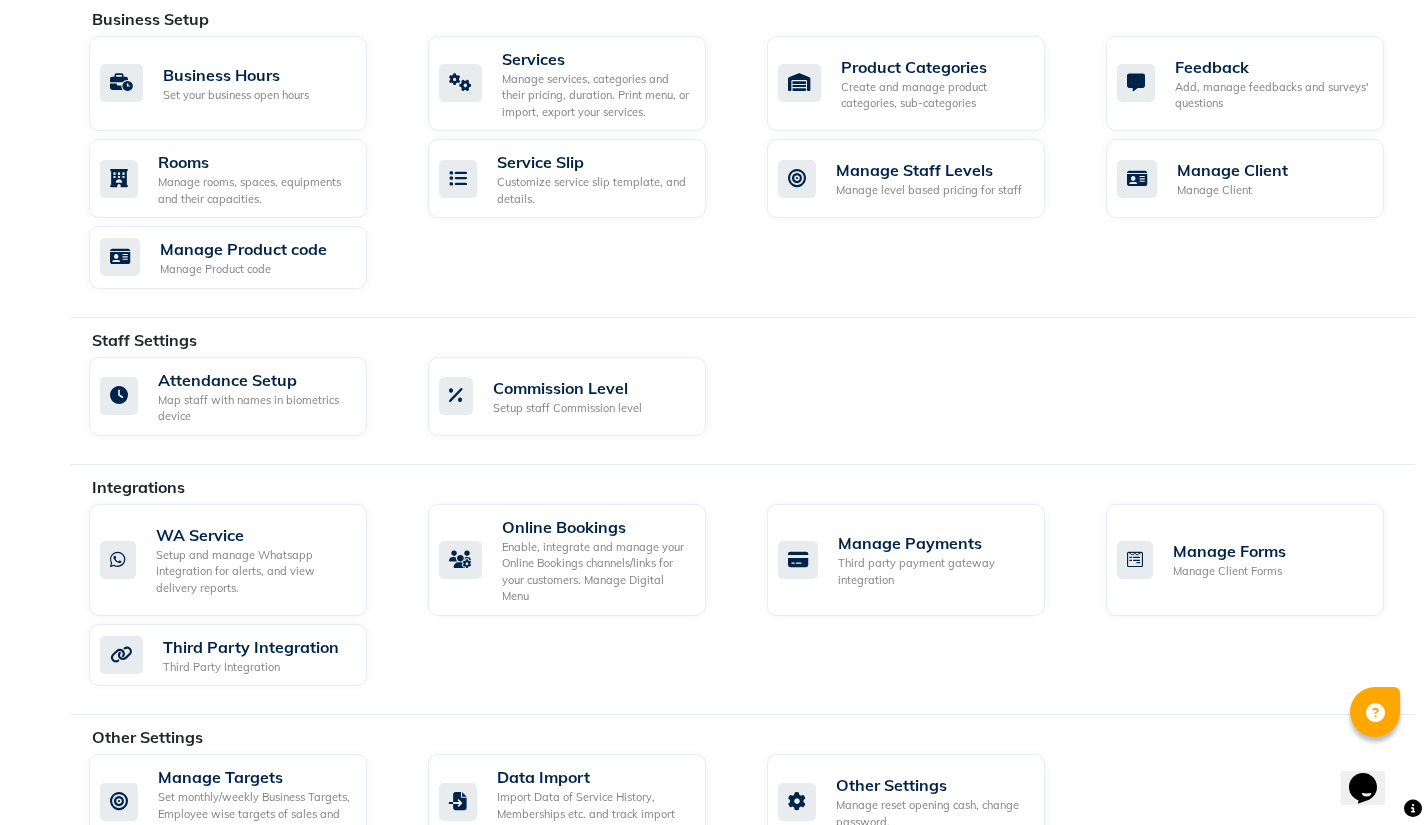 click 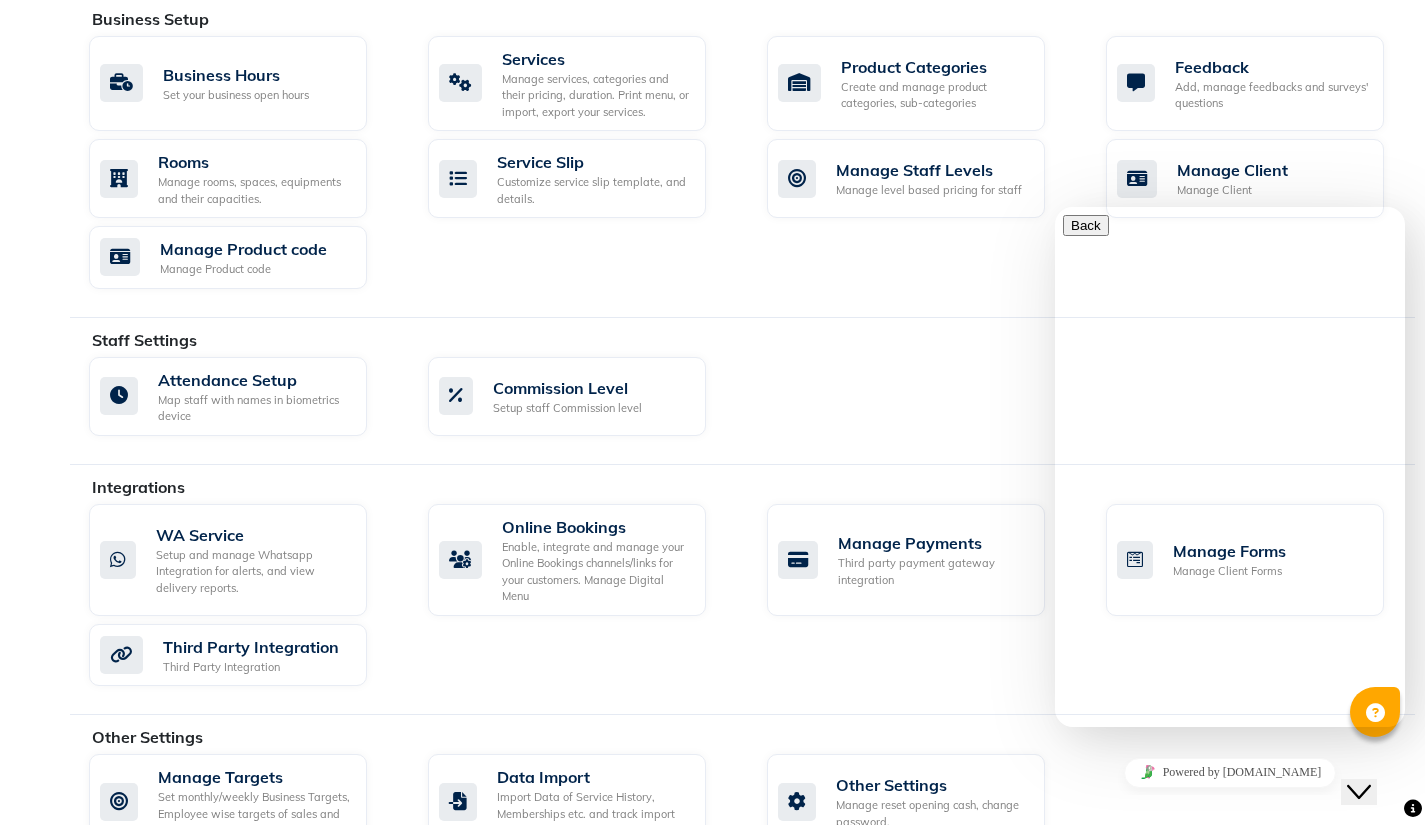 click on "We typically reply in a few minutes" at bounding box center [1230, 951] 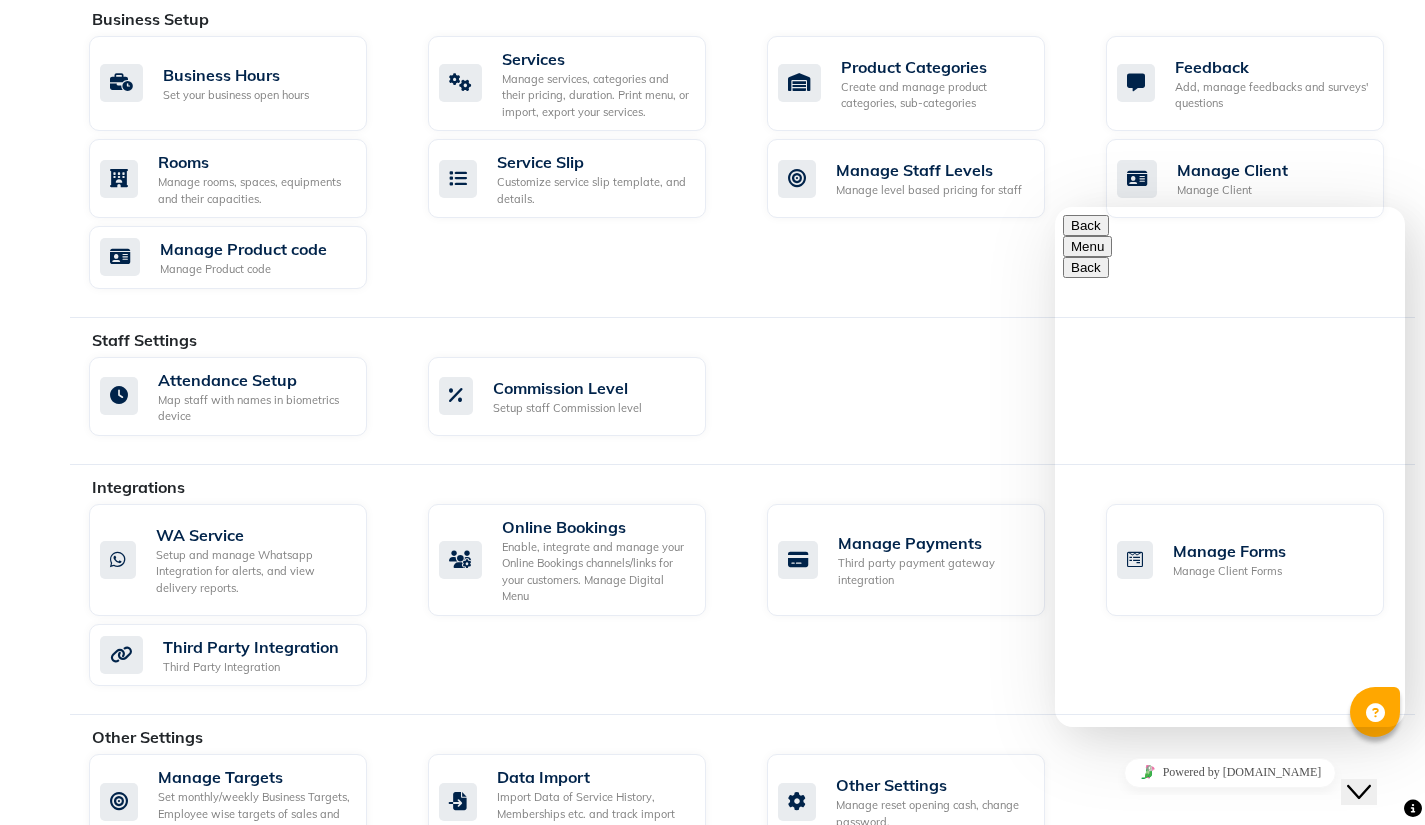 click at bounding box center [1055, 207] 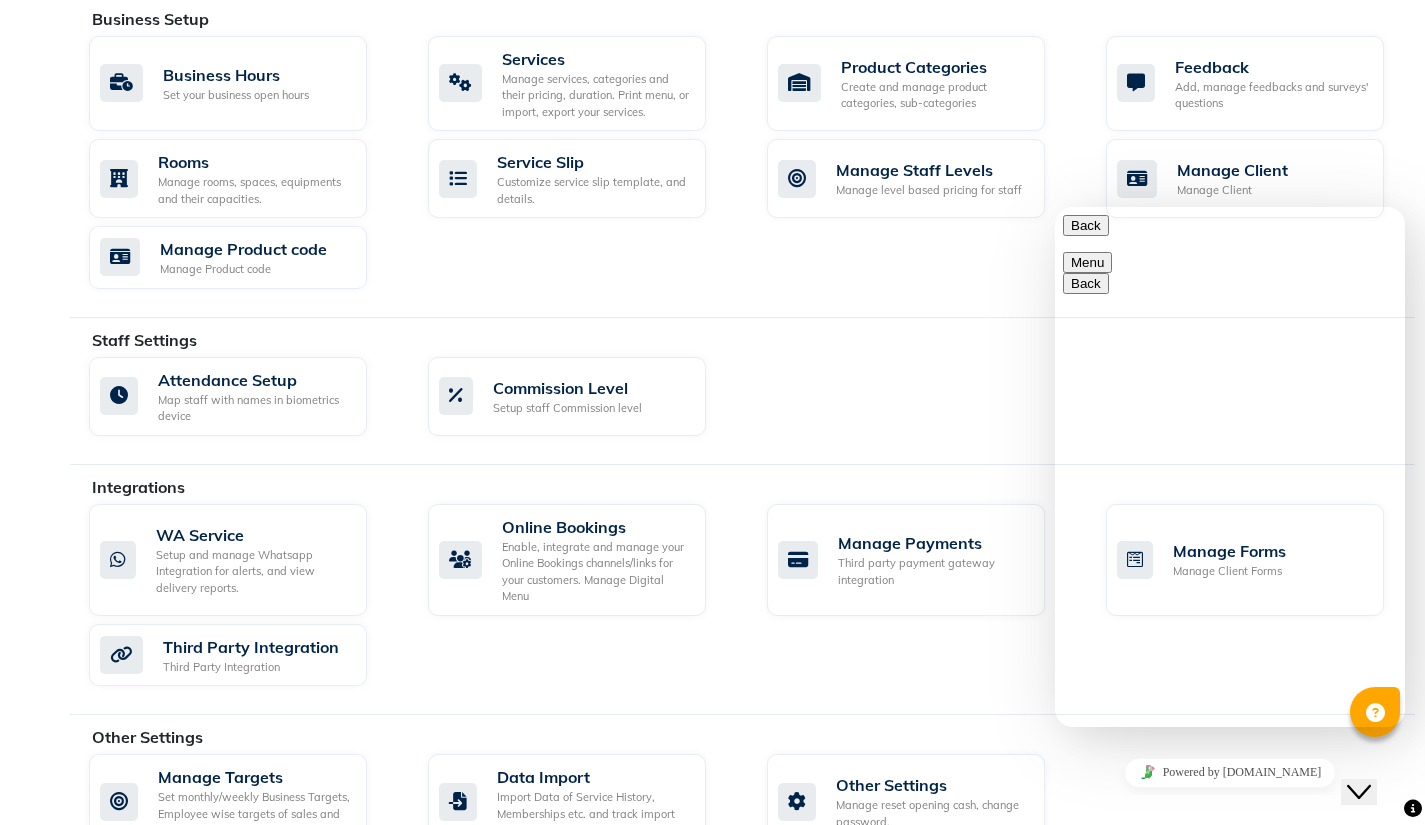 scroll, scrollTop: 835, scrollLeft: 0, axis: vertical 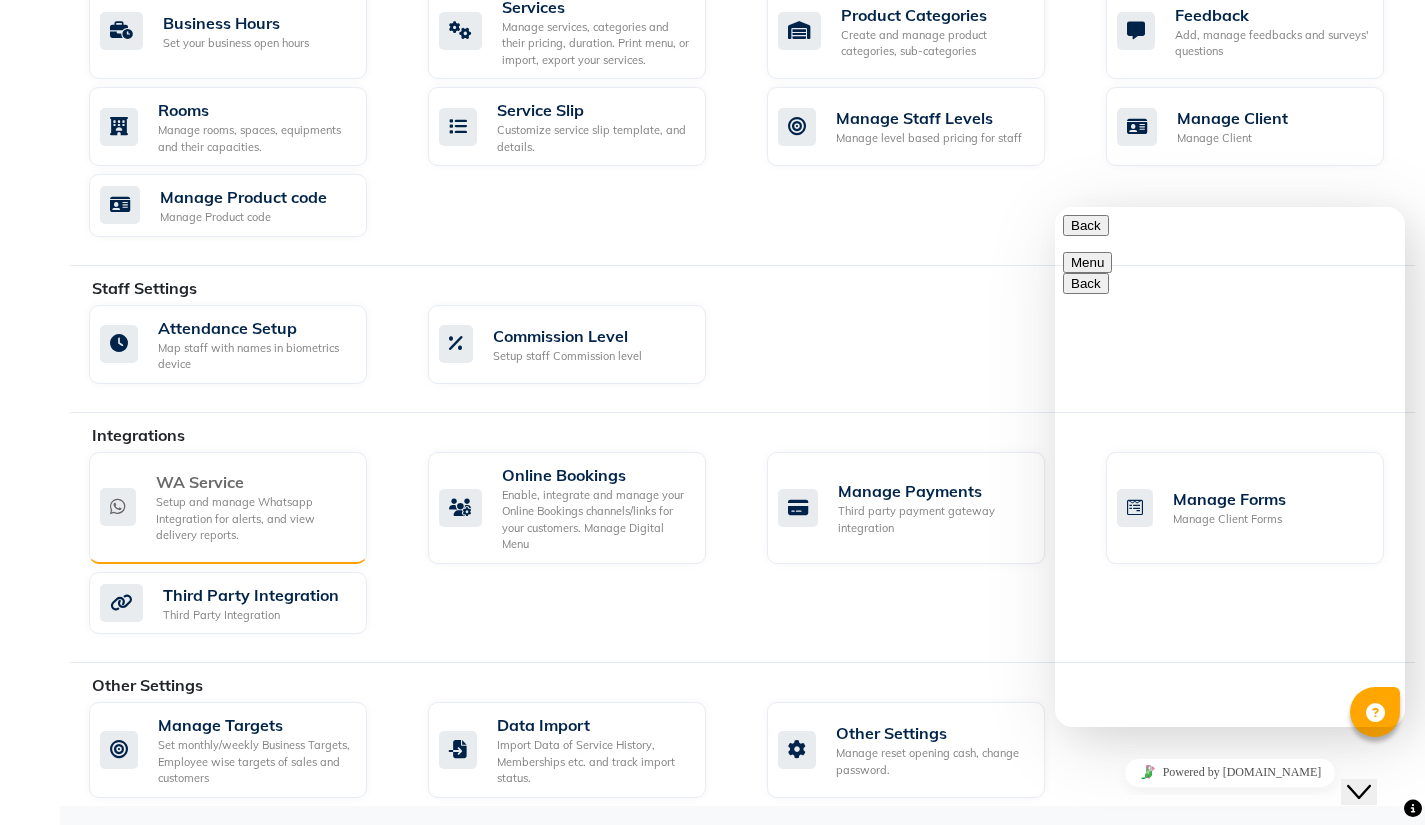 click on "Setup and manage Whatsapp Integration for alerts, and view delivery reports." 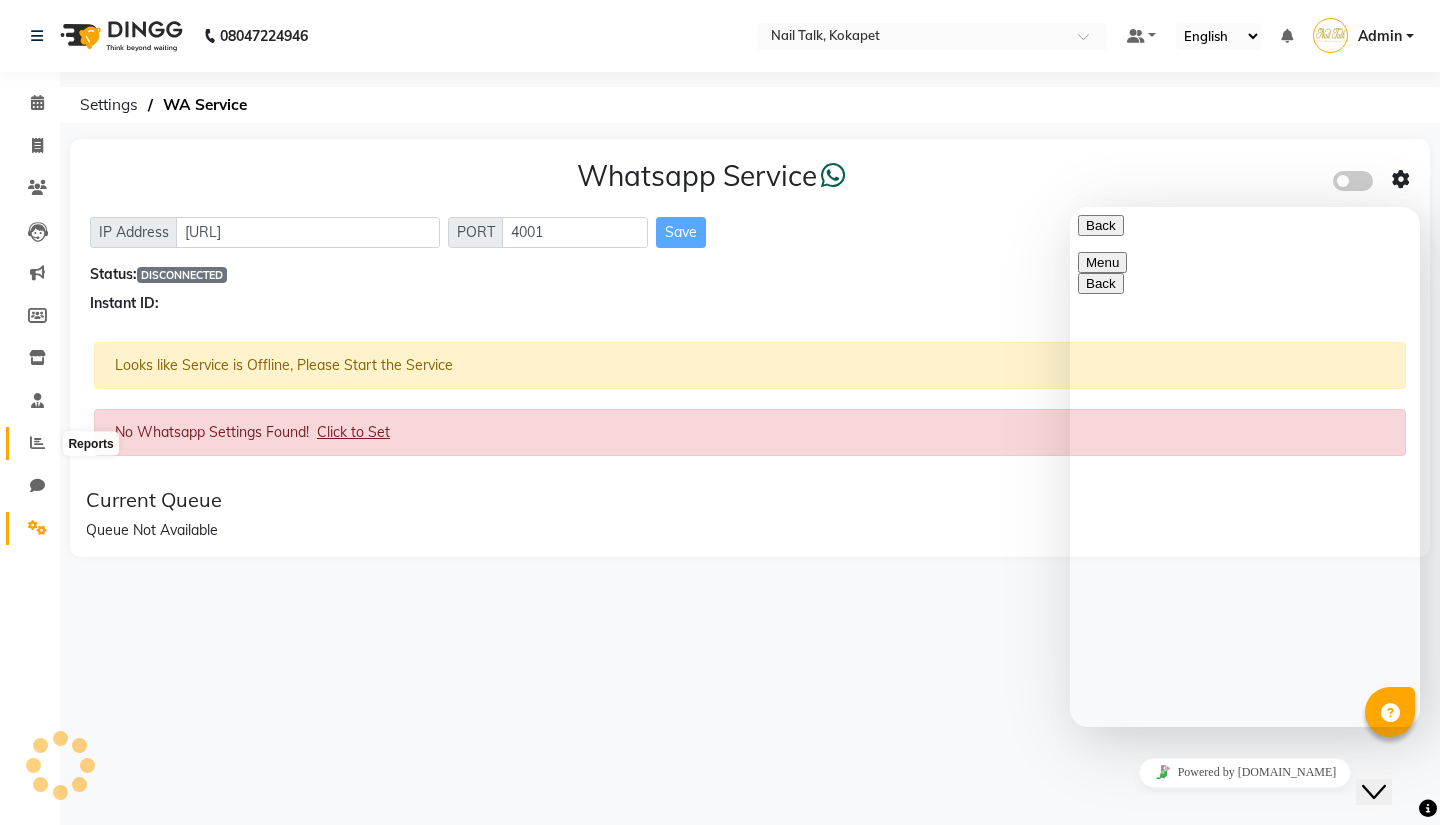 click 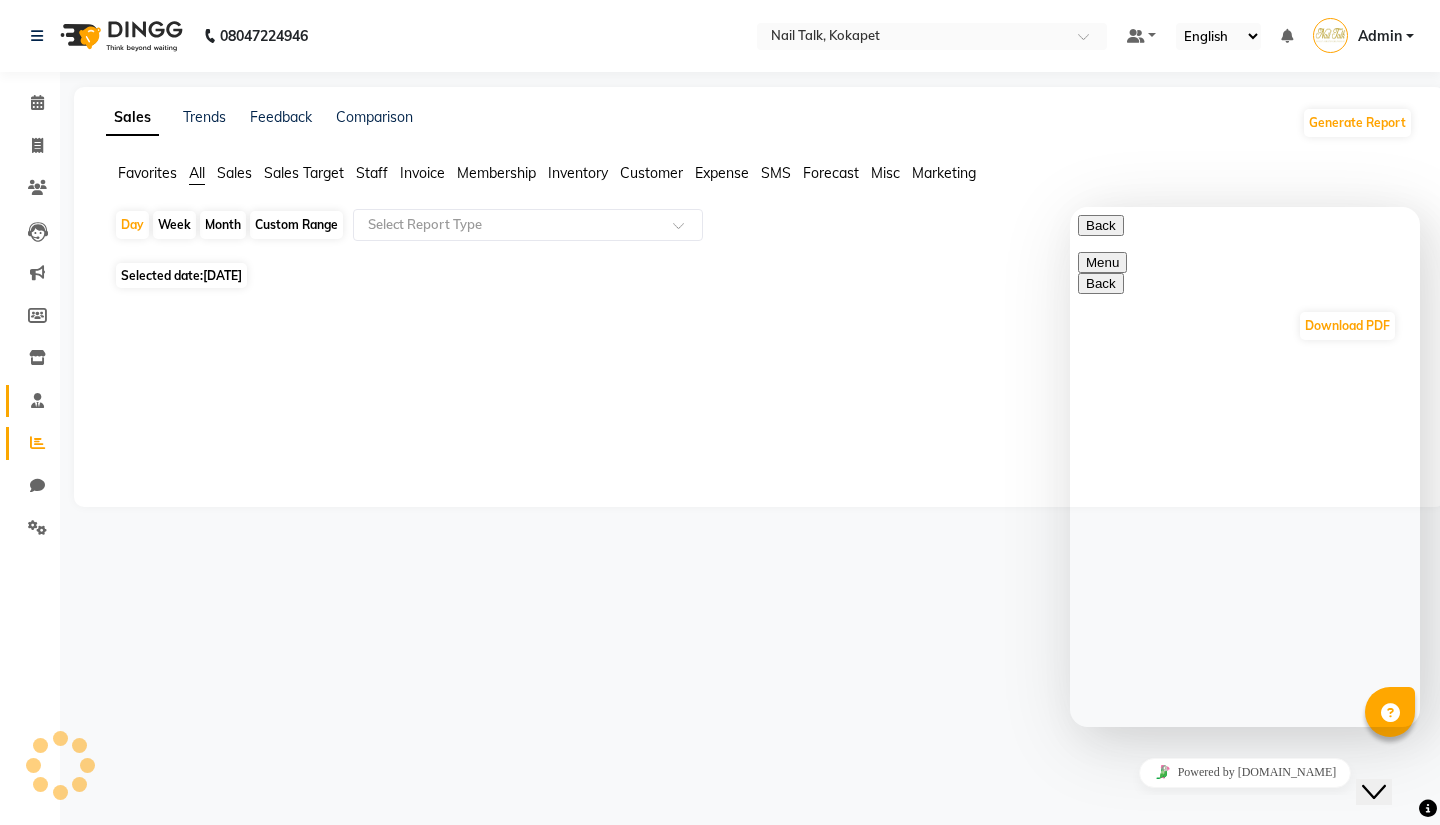 click on "Staff" 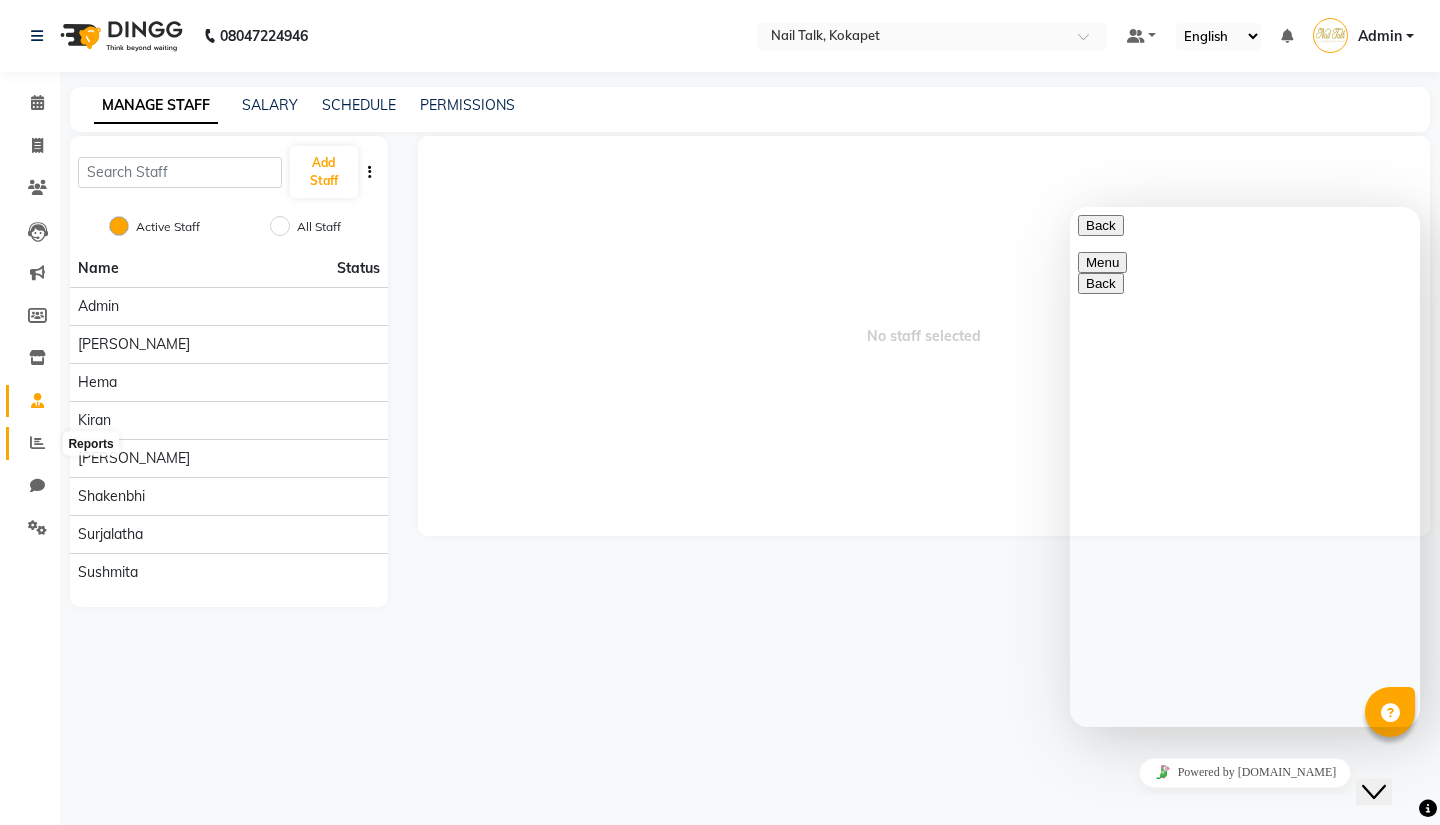 click 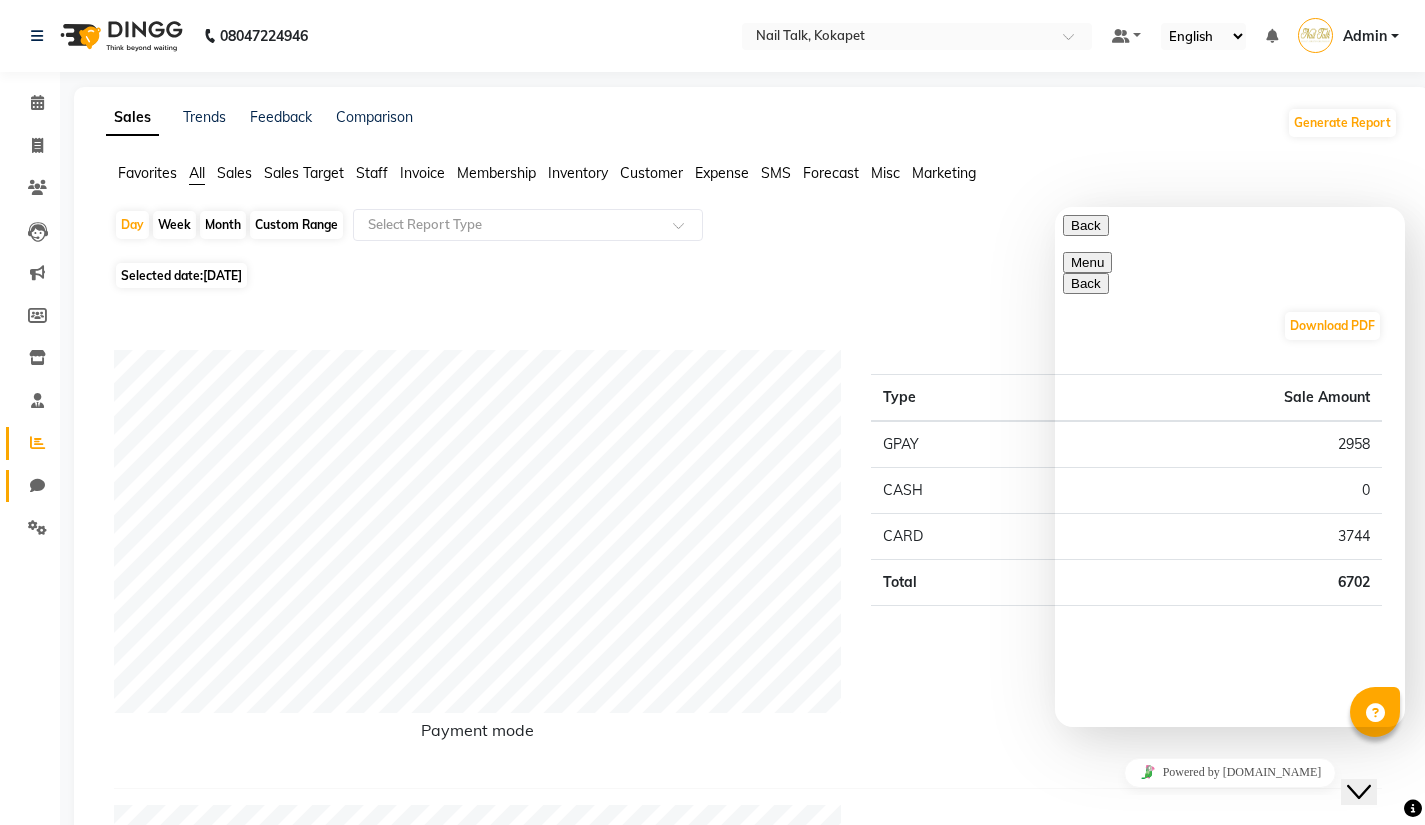 click on "Chat" 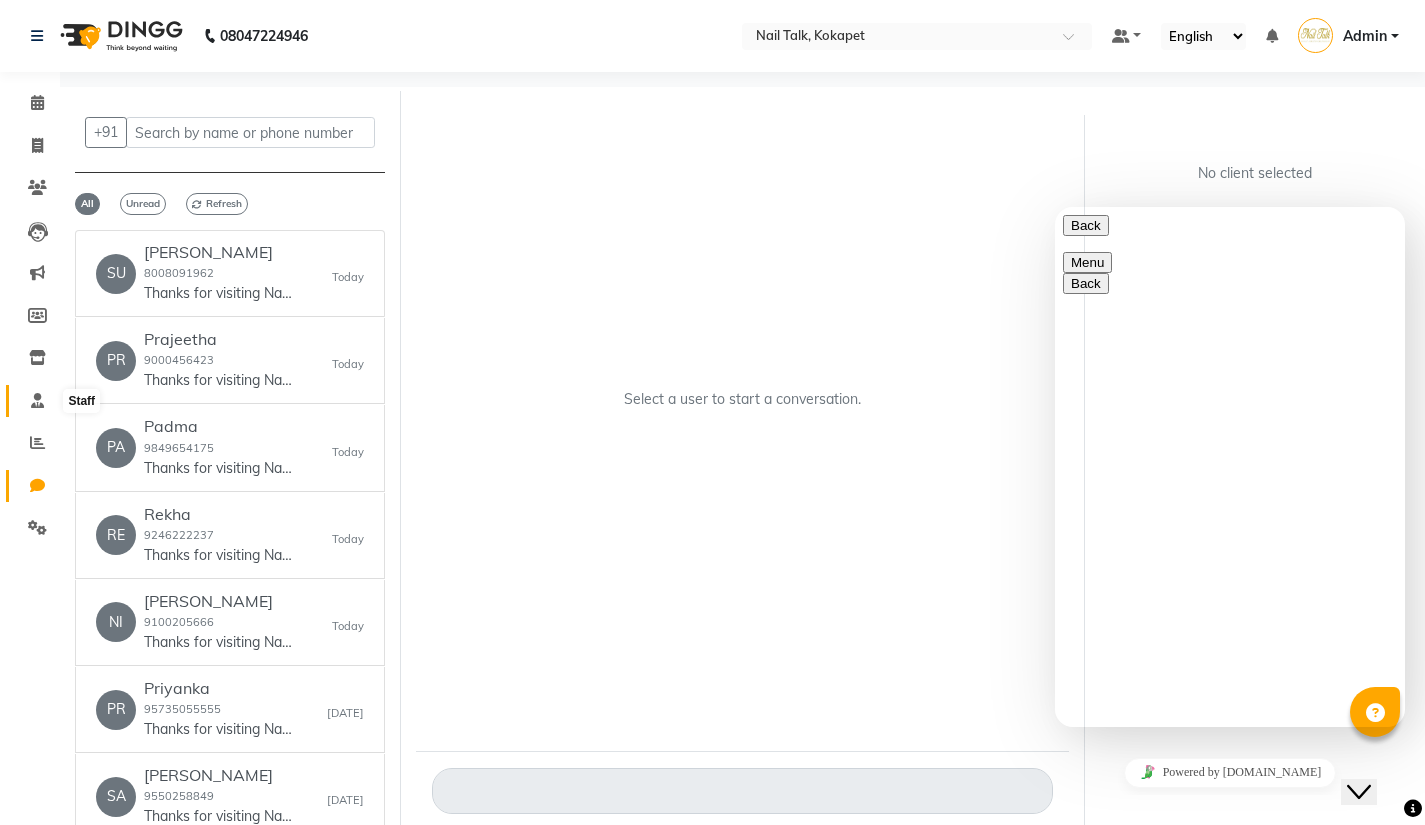 click 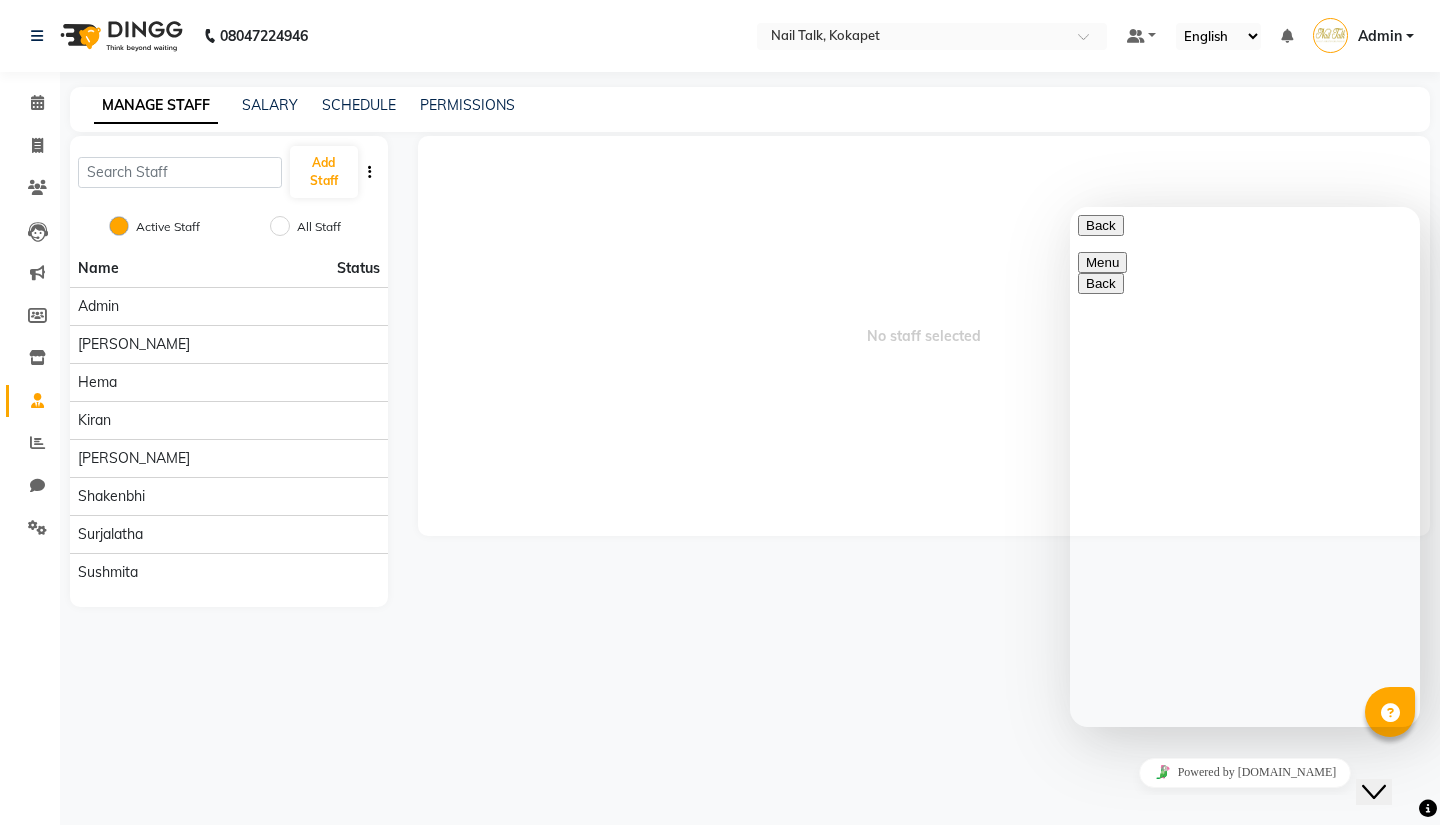 click on "Chat" 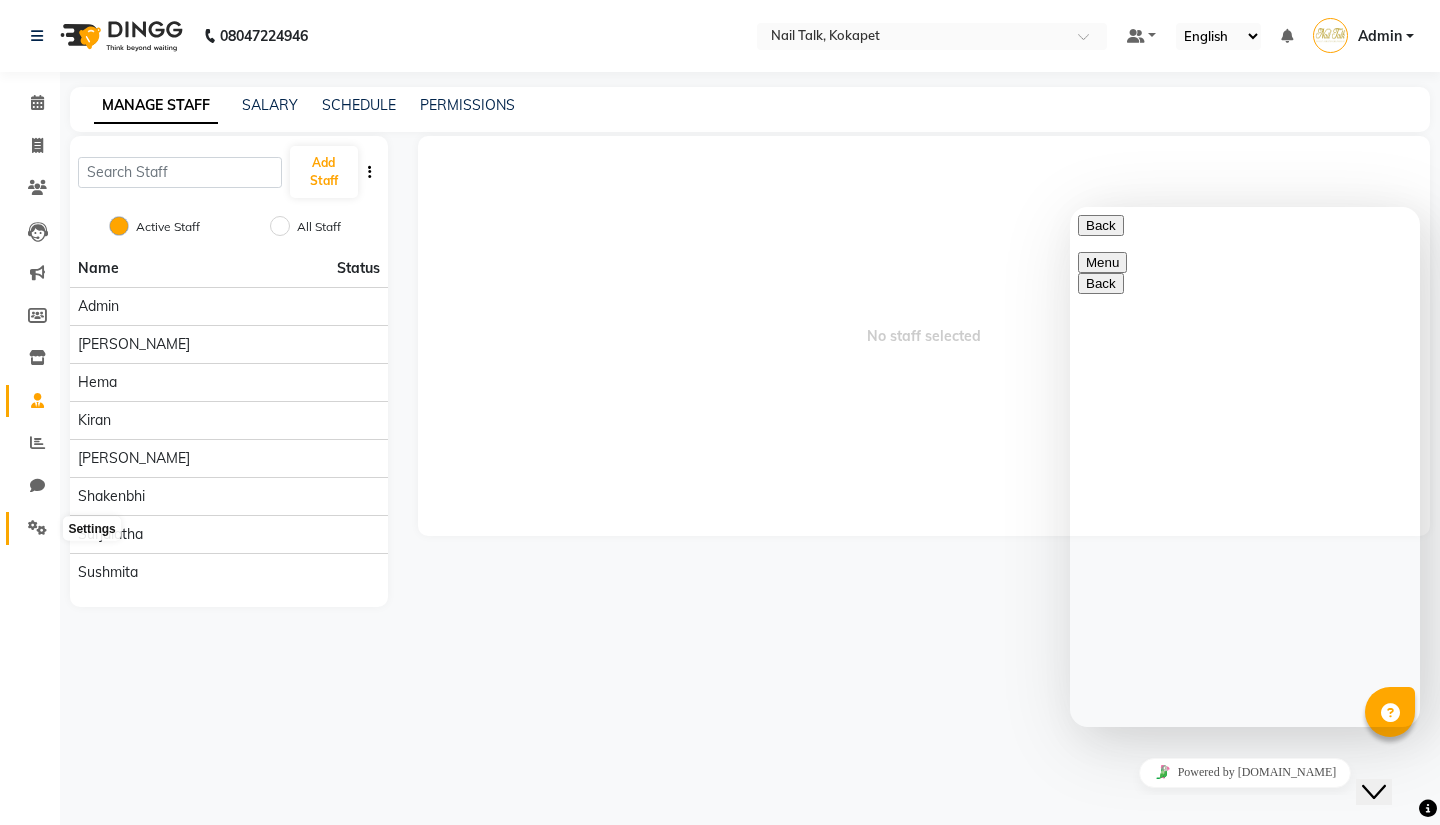 click 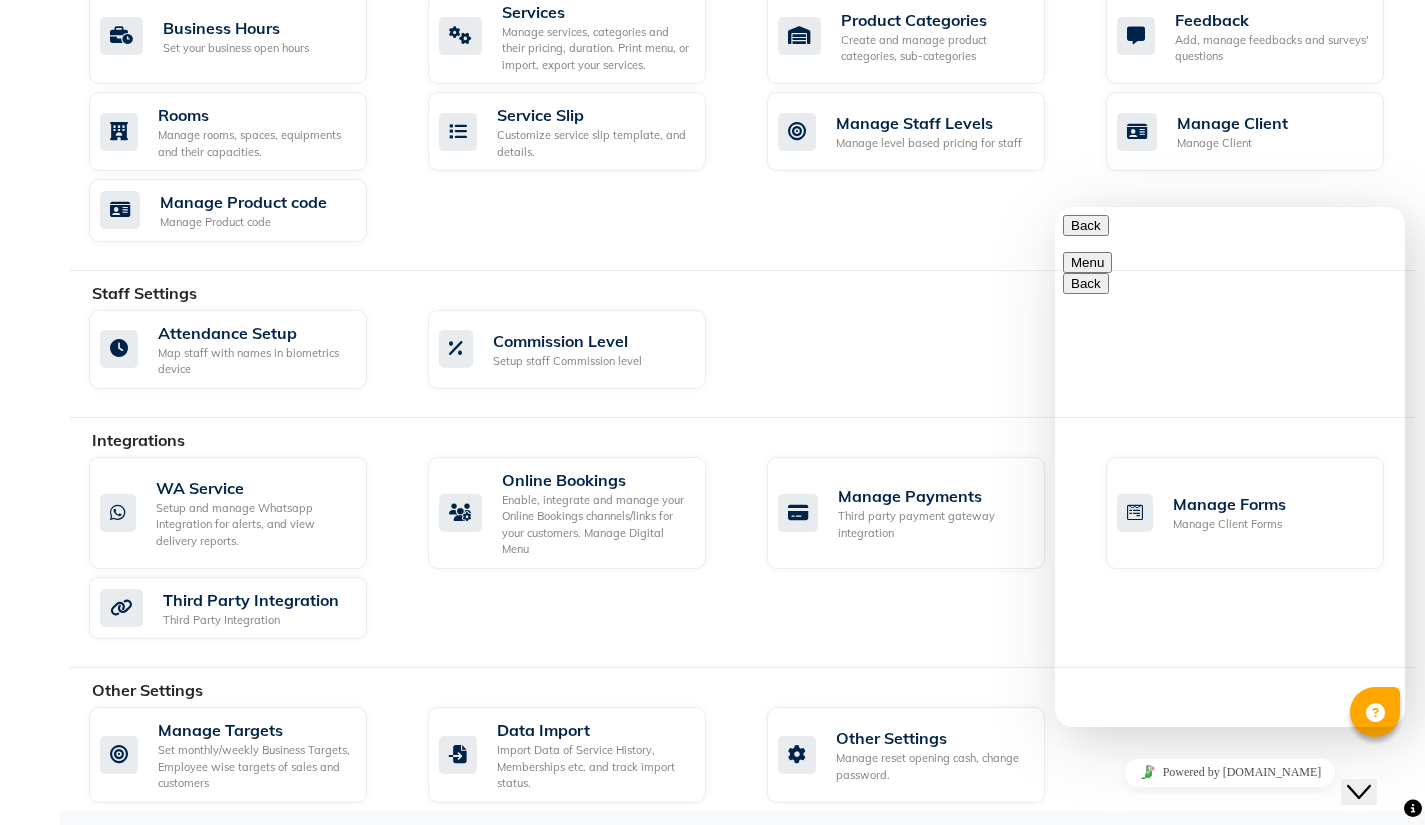 scroll, scrollTop: 835, scrollLeft: 0, axis: vertical 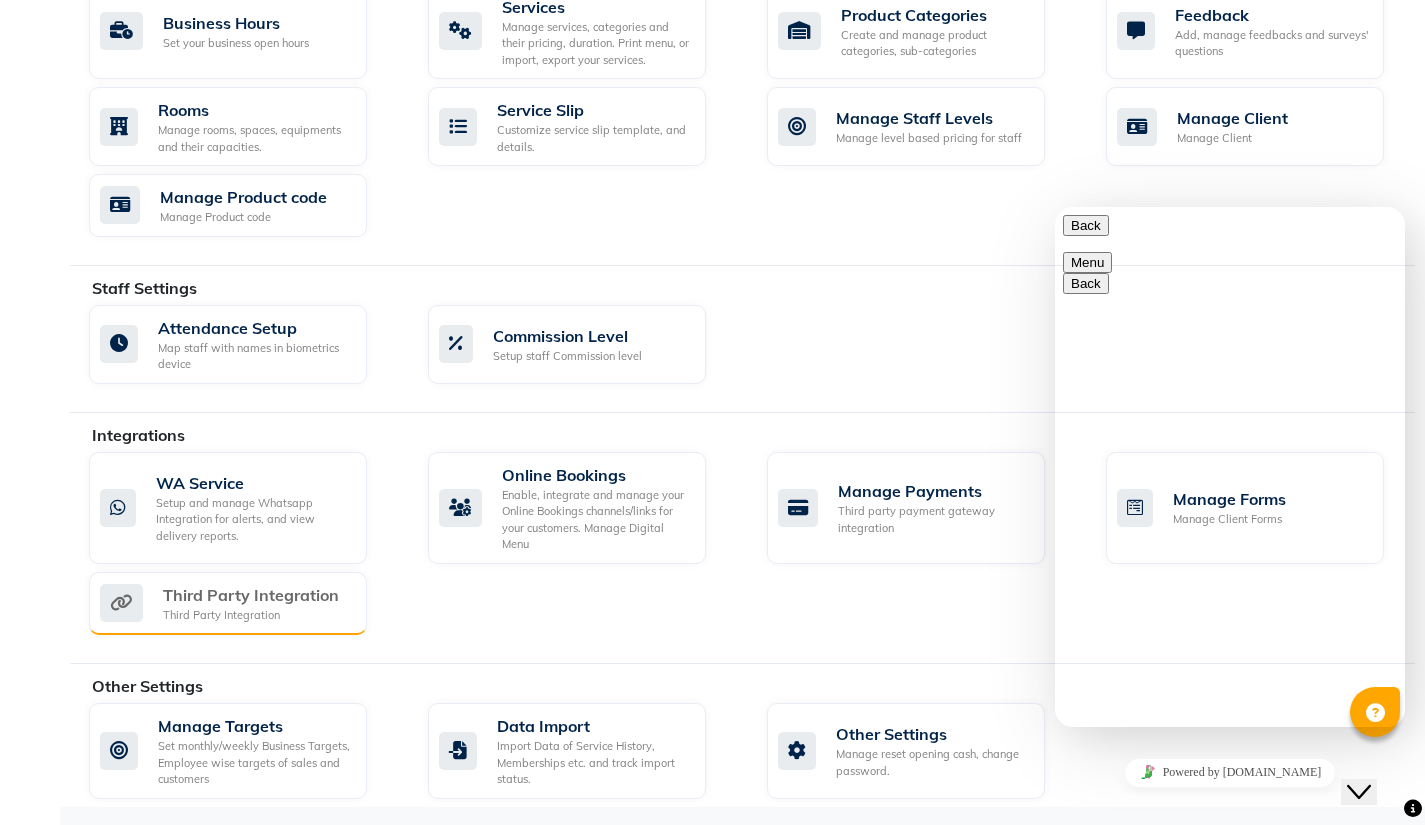 click on "Third Party Integration Third Party Integration" 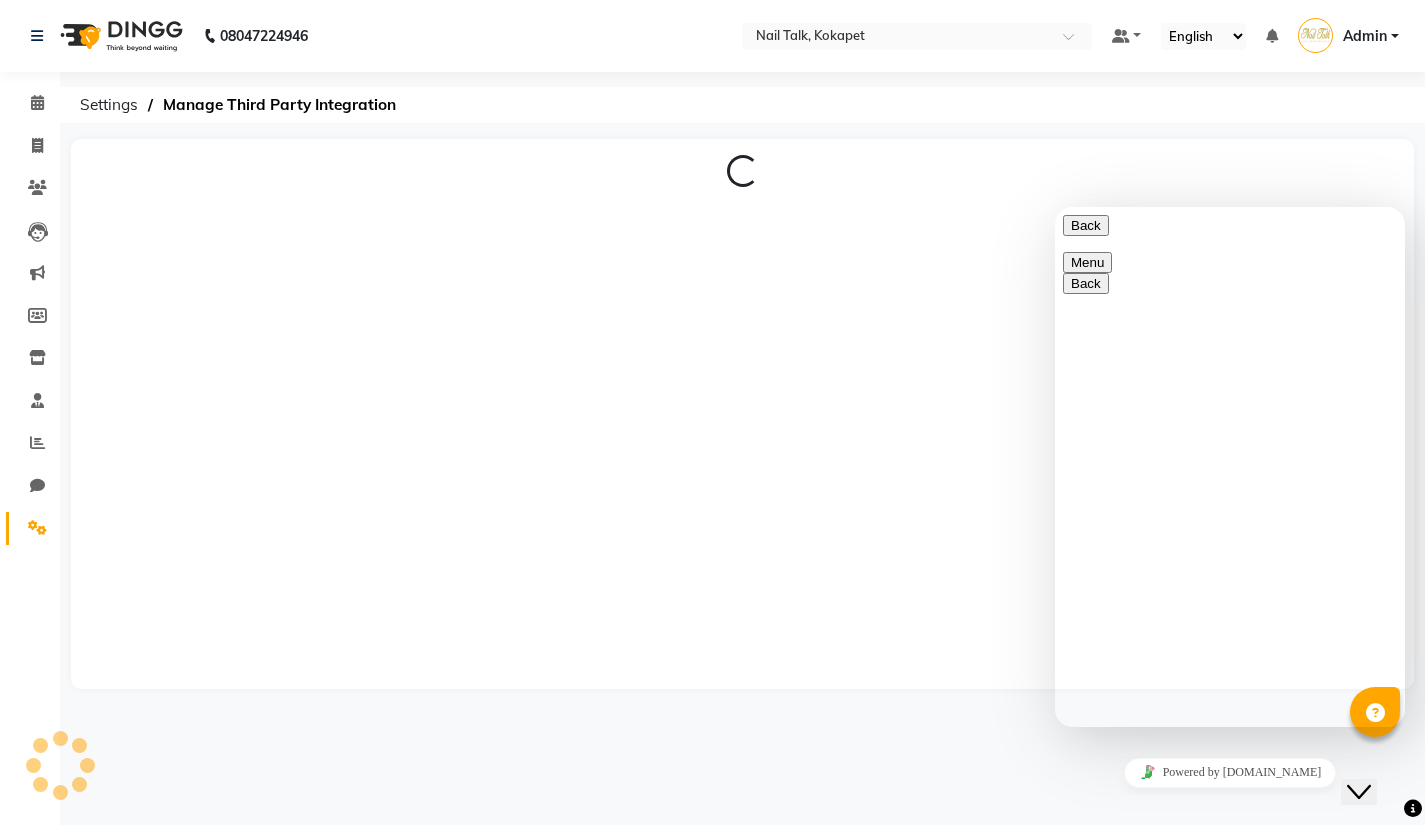 scroll, scrollTop: 0, scrollLeft: 0, axis: both 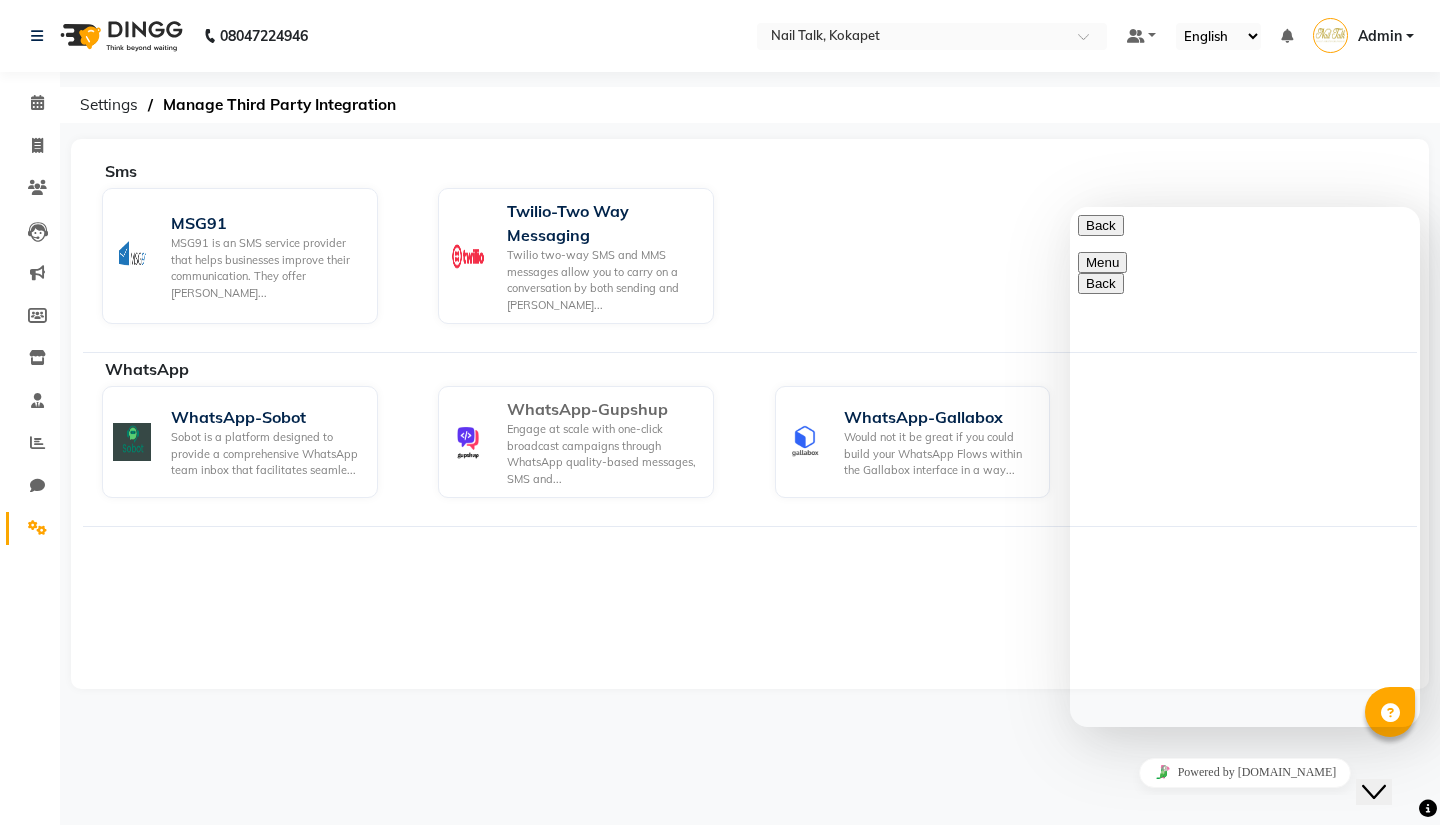 click on "Engage at scale with one-click broadcast campaigns through WhatsApp quality-based messages, SMS and..." 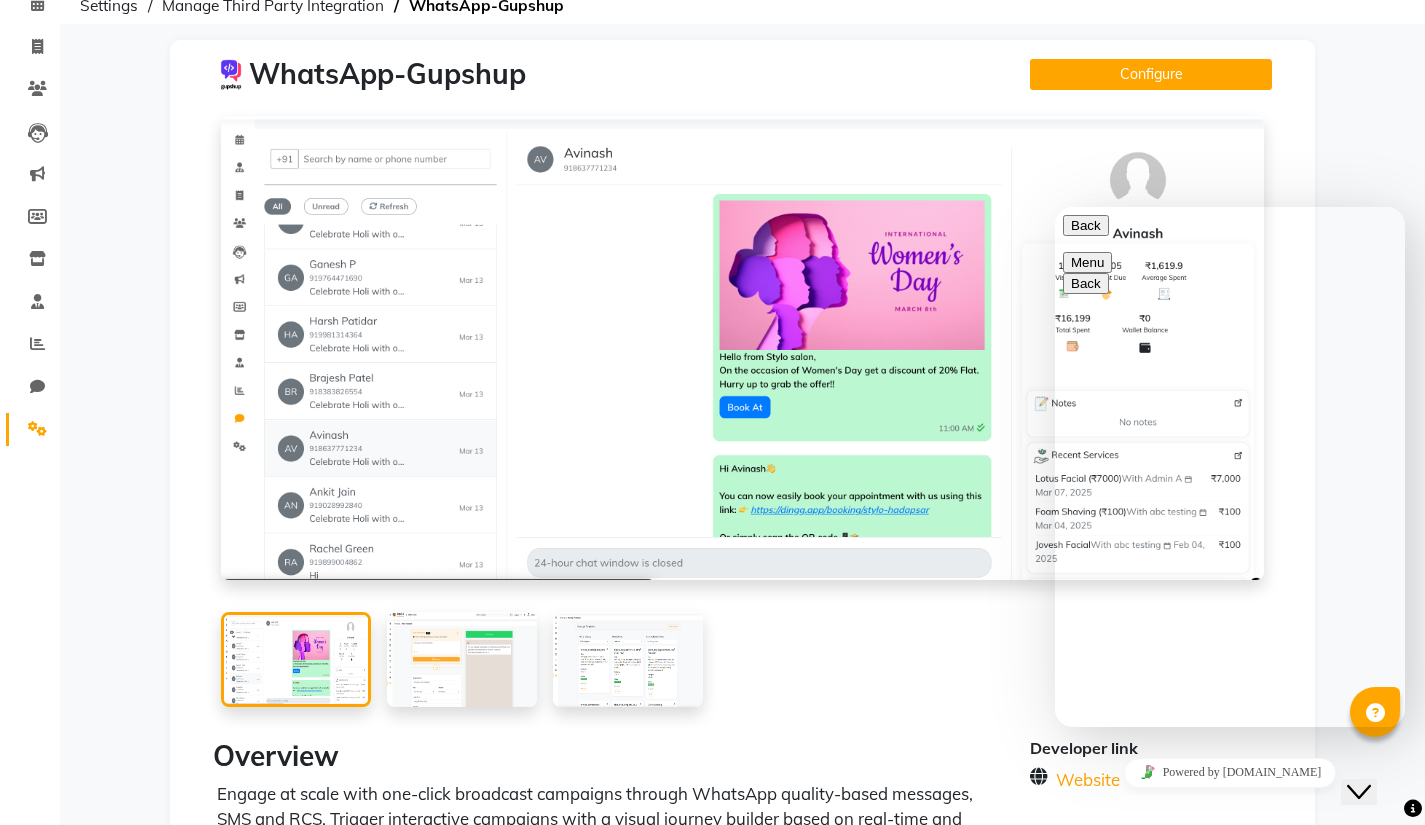 scroll, scrollTop: 103, scrollLeft: 0, axis: vertical 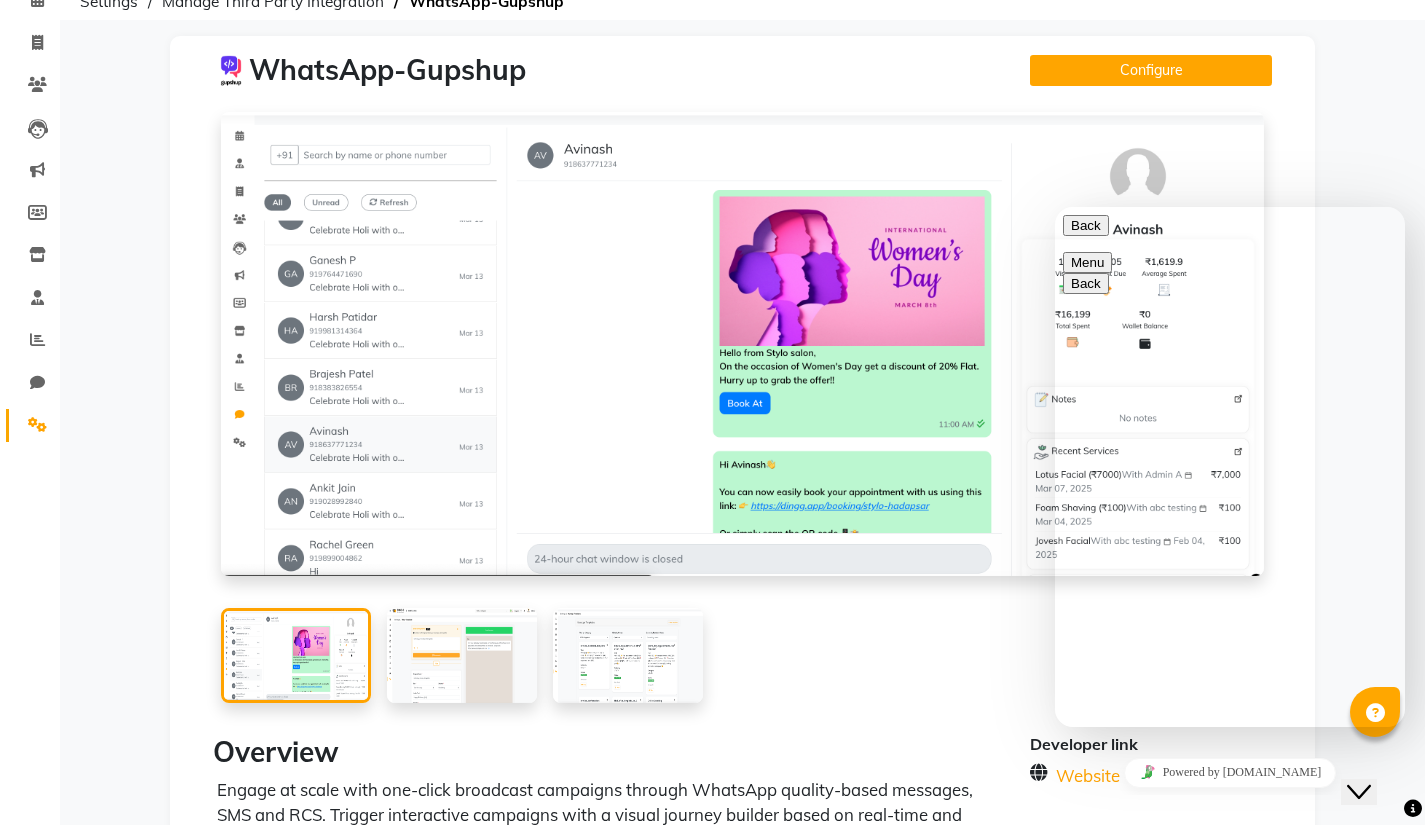 click 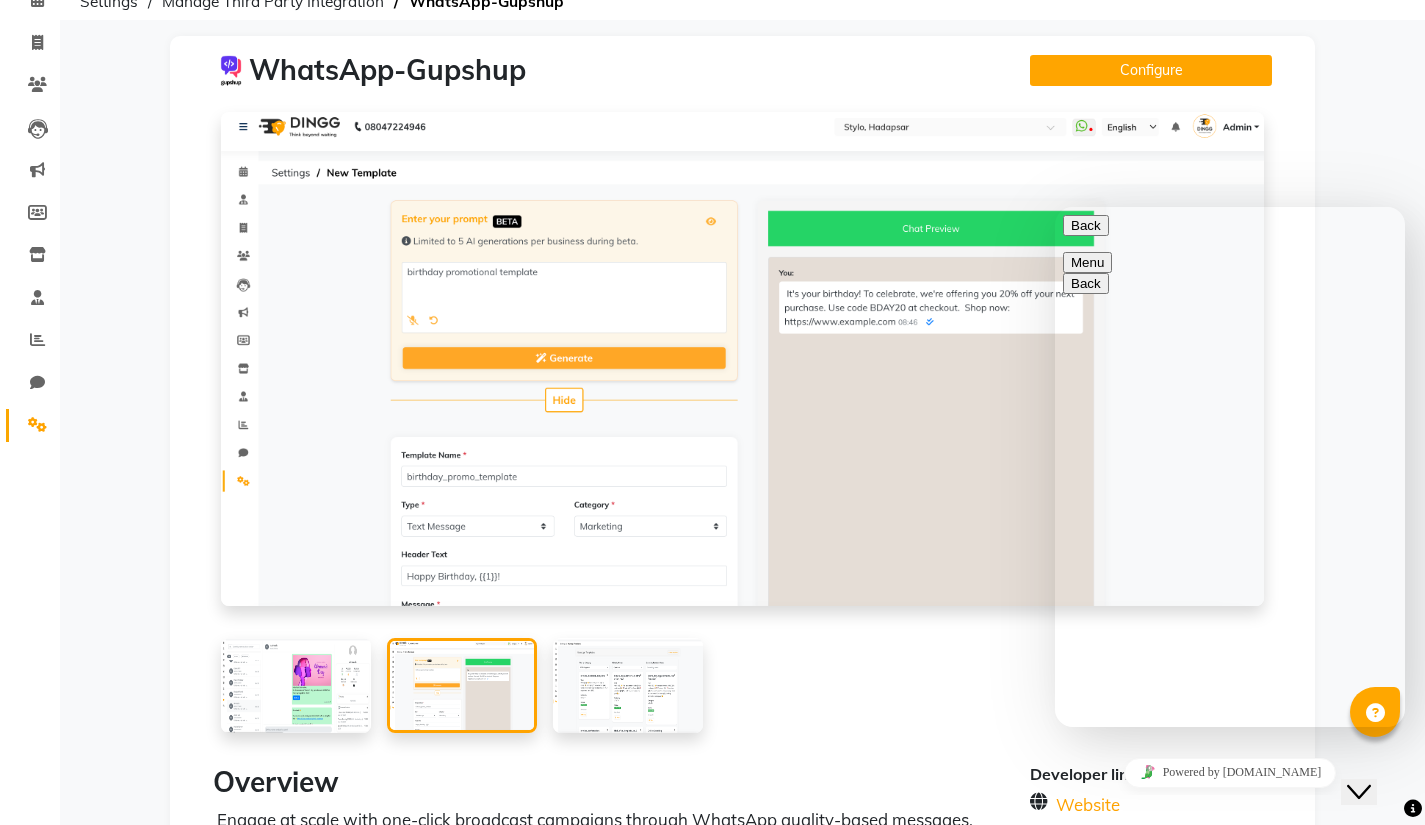 click 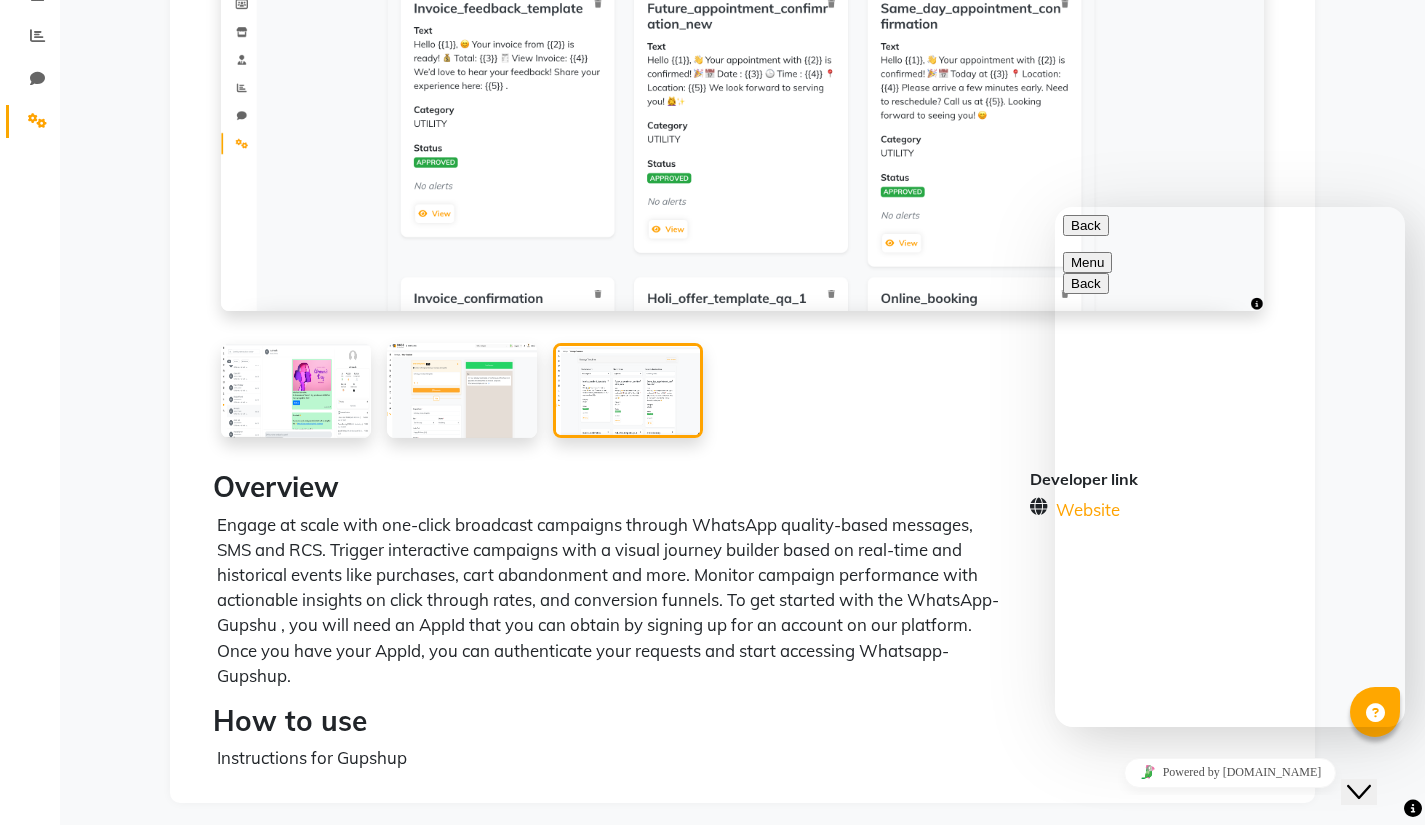 click 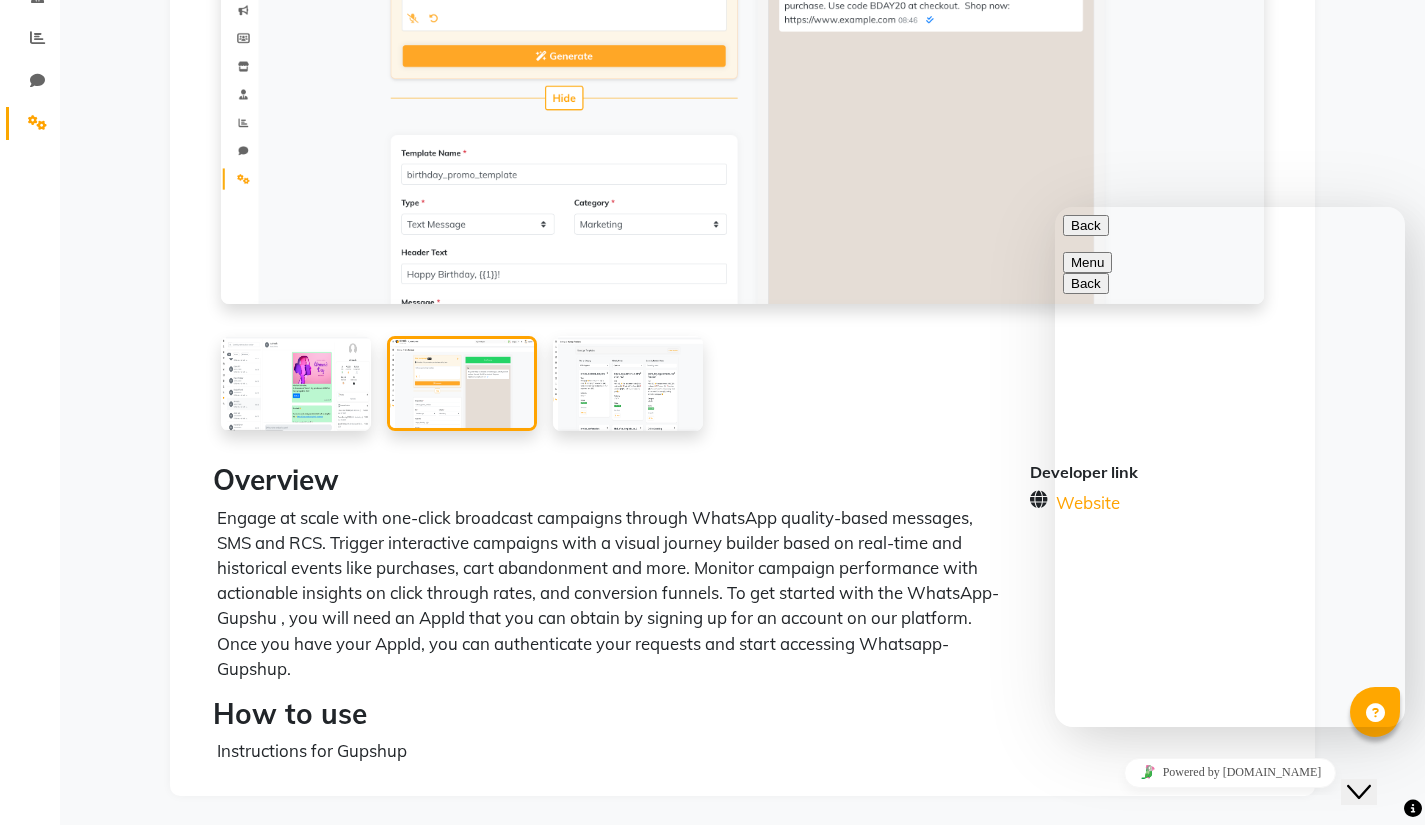 click 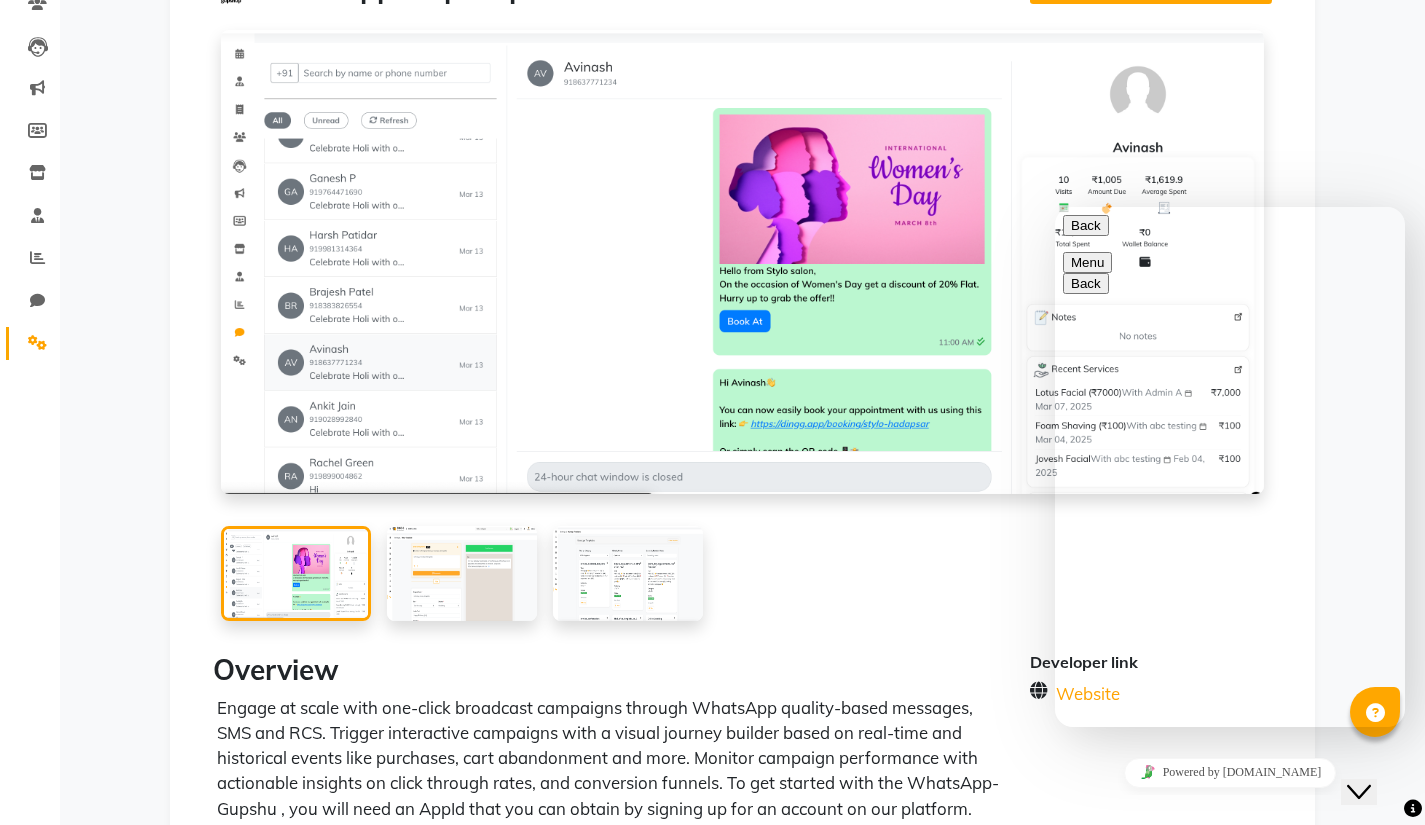 scroll, scrollTop: 0, scrollLeft: 0, axis: both 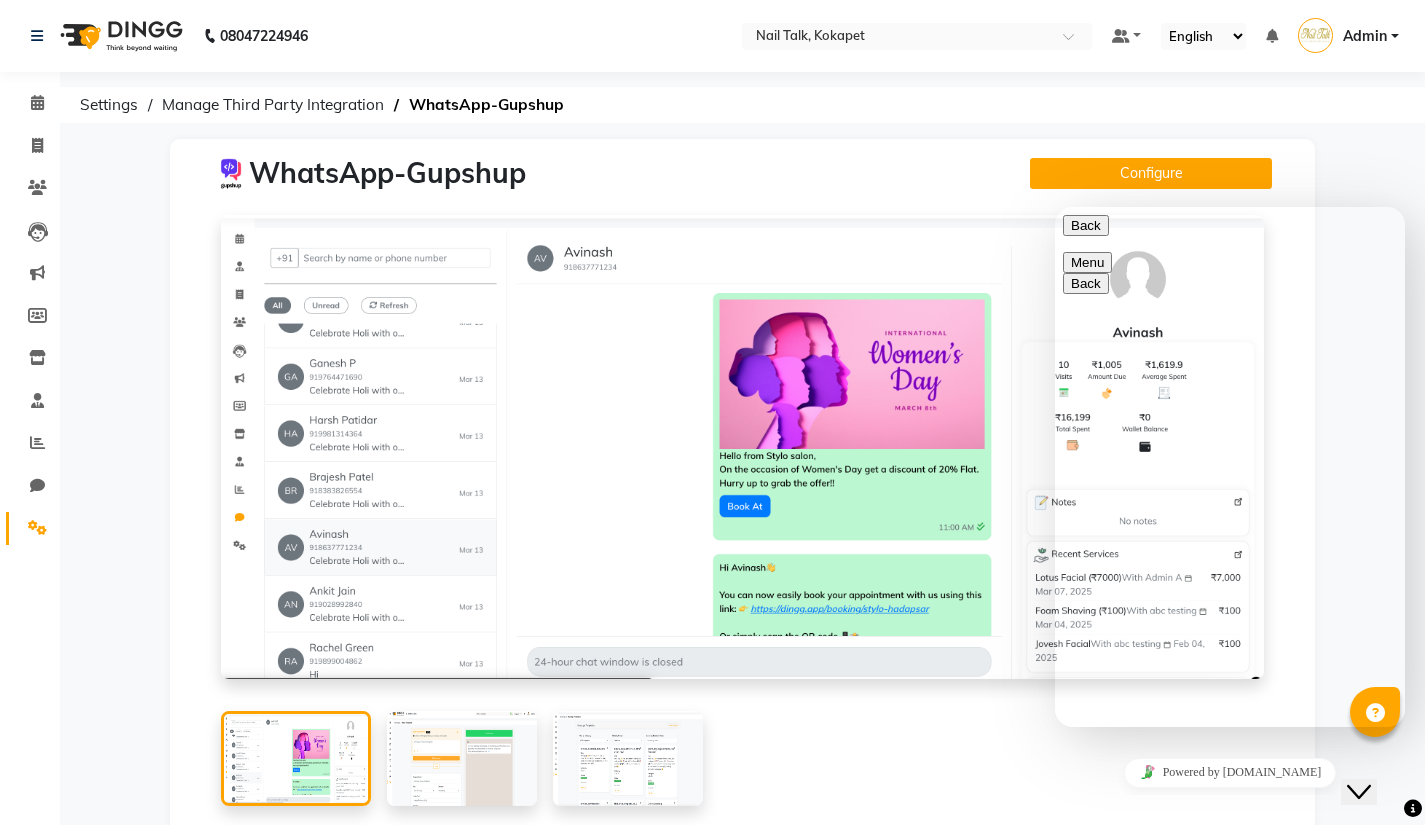 click on "Back" at bounding box center (1086, 225) 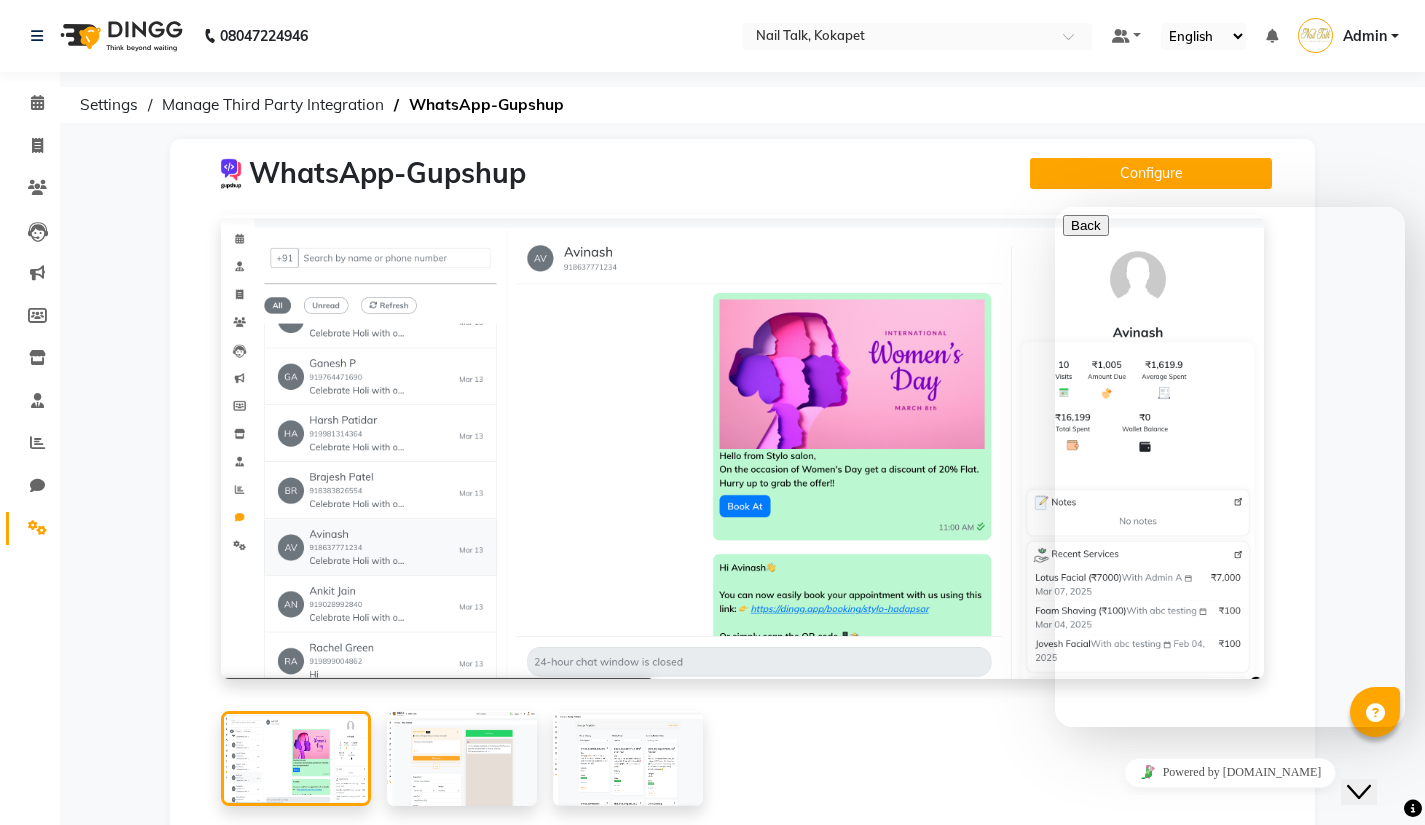 click on "WhatsApp-Gupshup  Configure  Overview Engage at scale with one-click broadcast campaigns through WhatsApp quality-based messages, SMS and RCS. Trigger interactive campaigns with a visual journey builder based on real-time and historical events like purchases, cart abandonment and more. Monitor campaign performance with actionable insights on click through rates, and conversion funnels.
To get started with the WhatsApp-Gupshu , you will need an AppId that you can obtain by signing up for an account on our platform. Once you have your AppId, you can authenticate your requests and start accessing Whatsapp-Gupshup. How to use Instructions for Gupshup Developer link  Website" 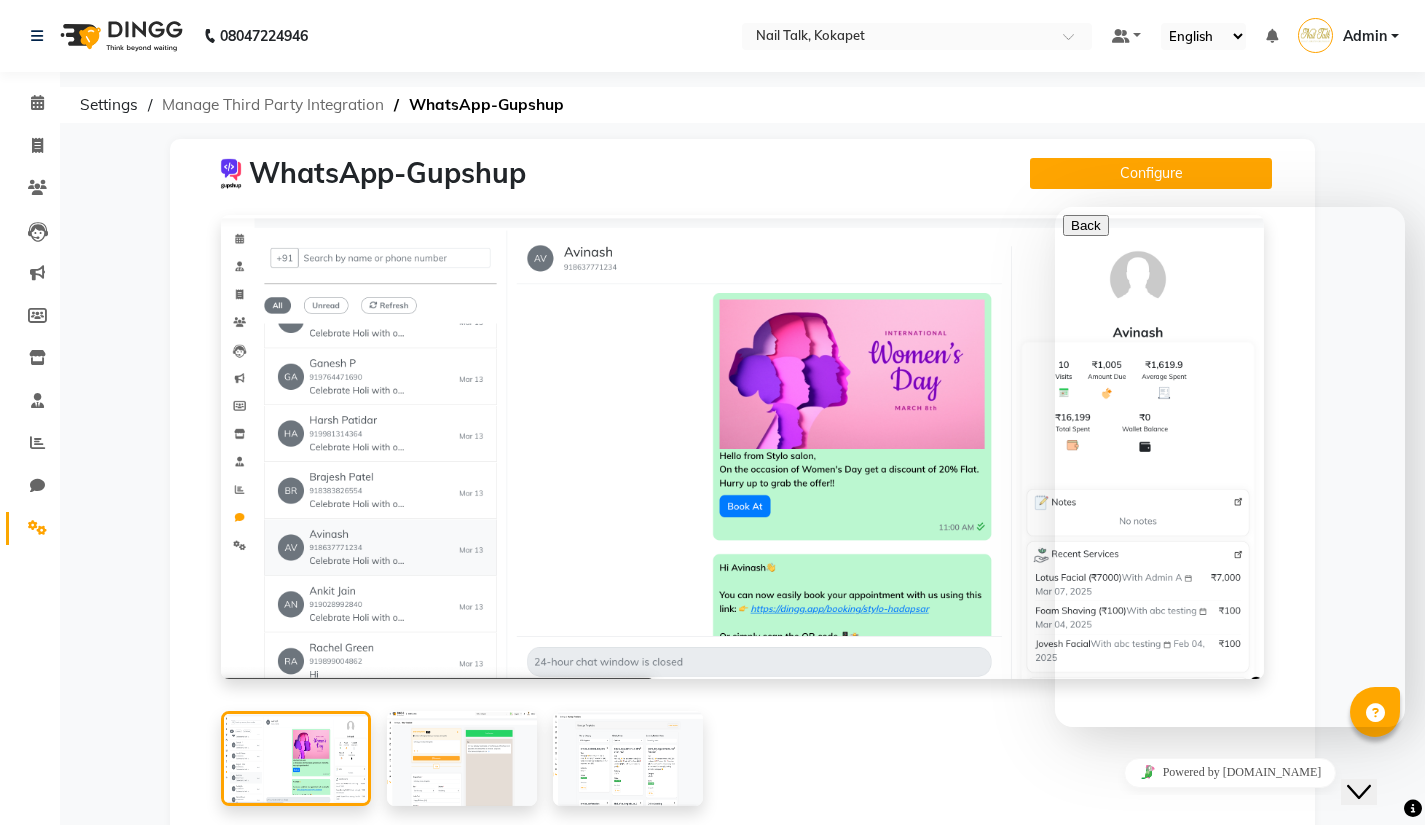 click on "Manage Third Party Integration" 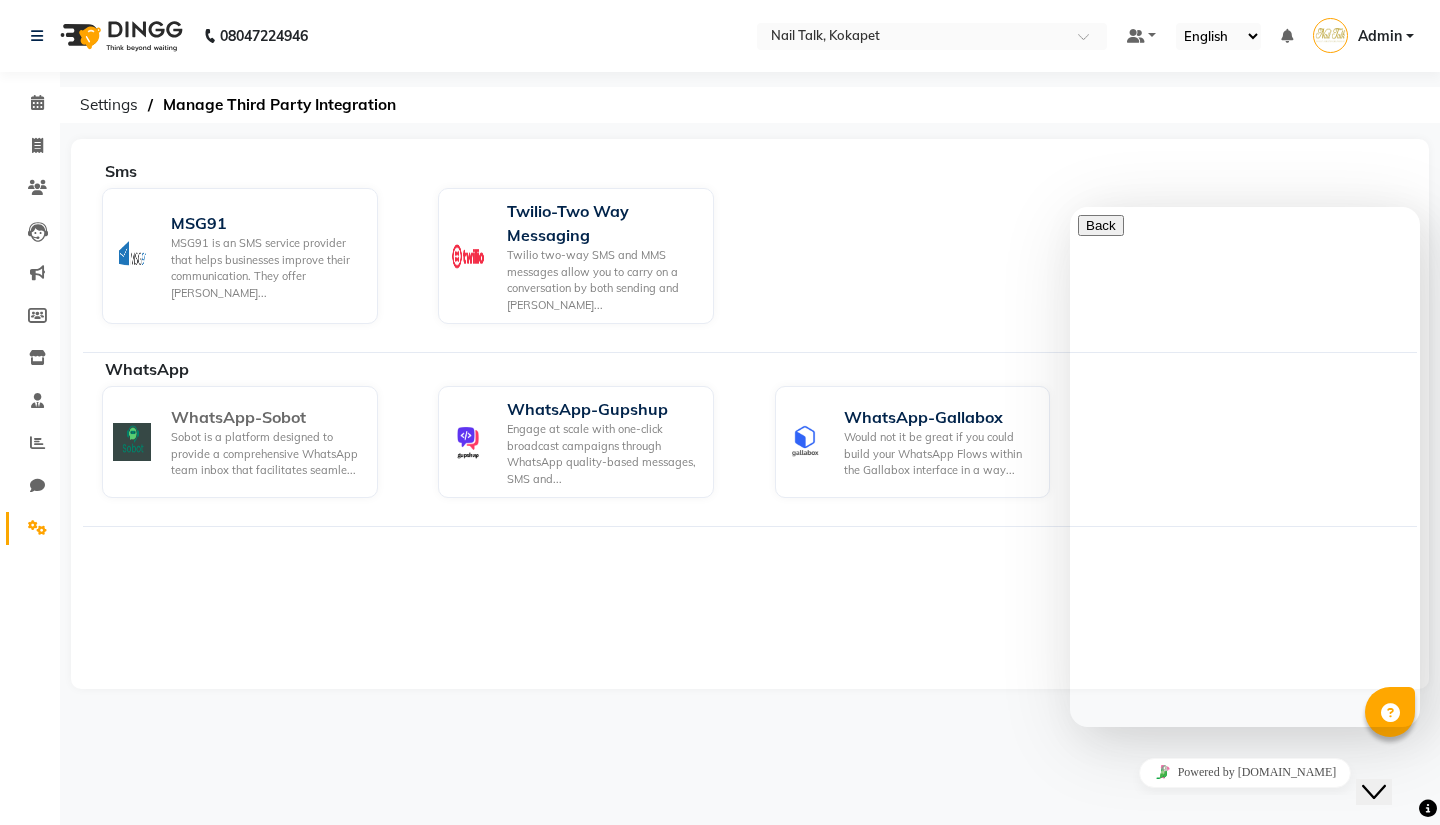 click on "WhatsApp-Sobot" 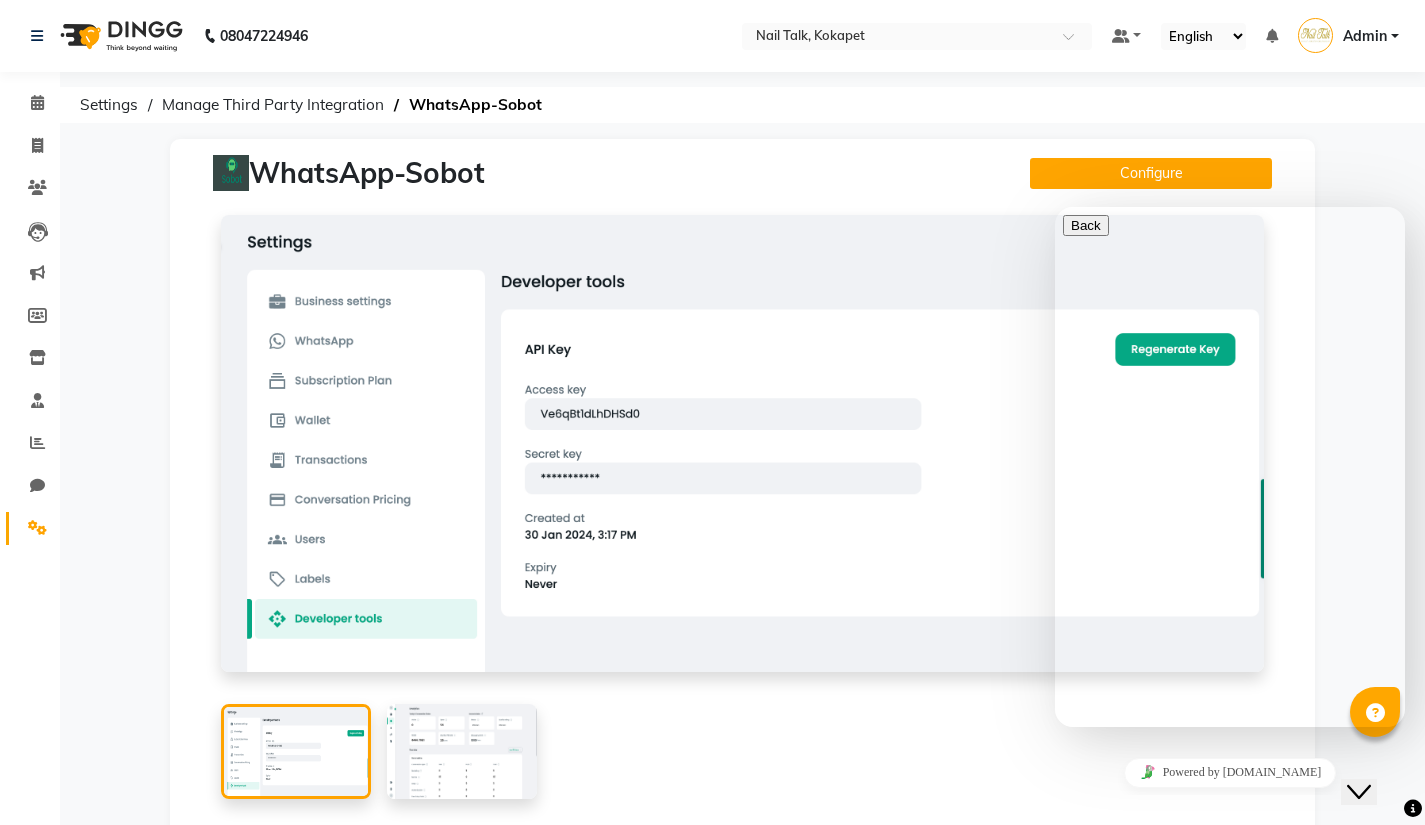 click 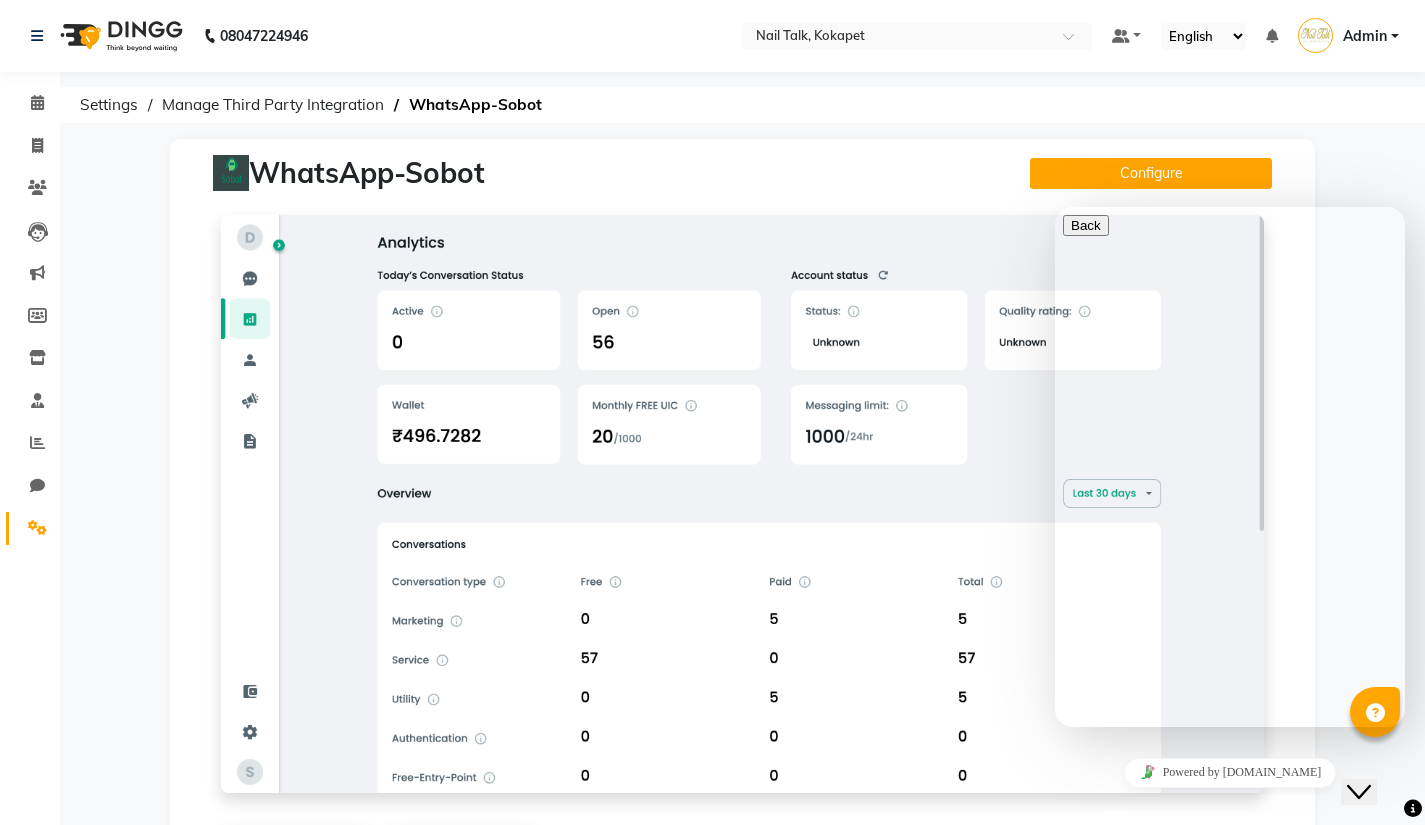 click 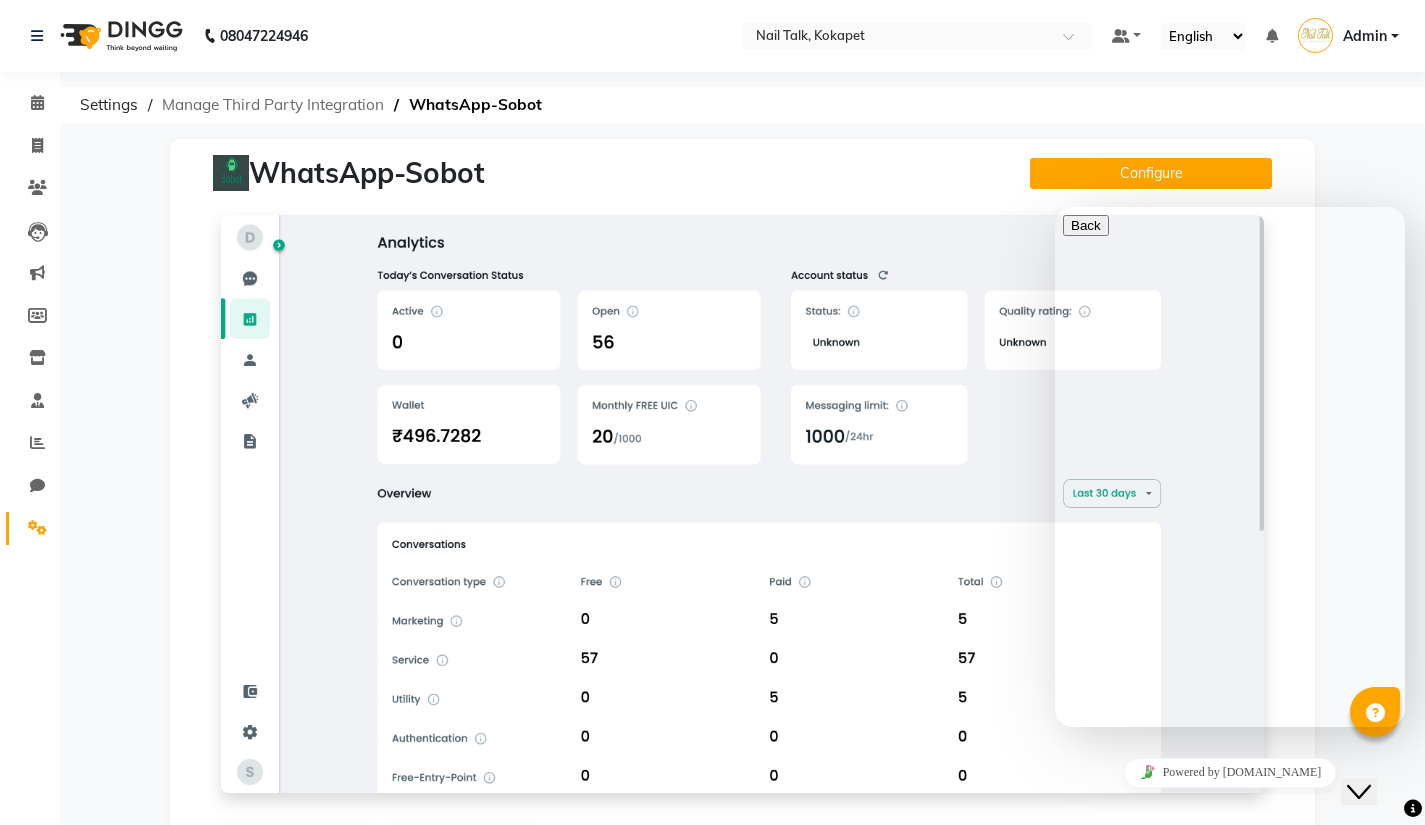click on "Manage Third Party Integration" 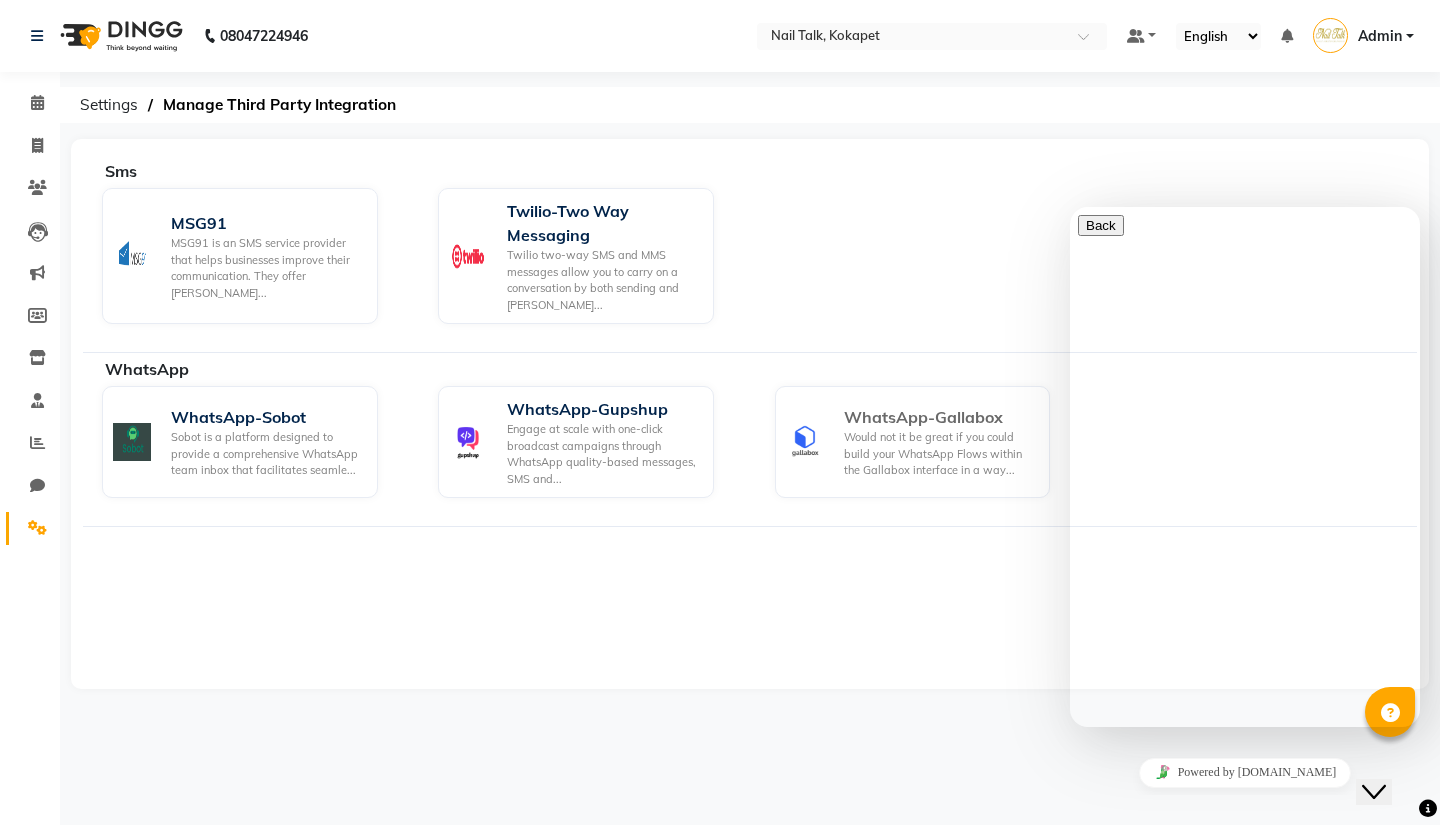 click on "Would not it be great if you could build your WhatsApp Flows within the Gallabox interface in a way..." 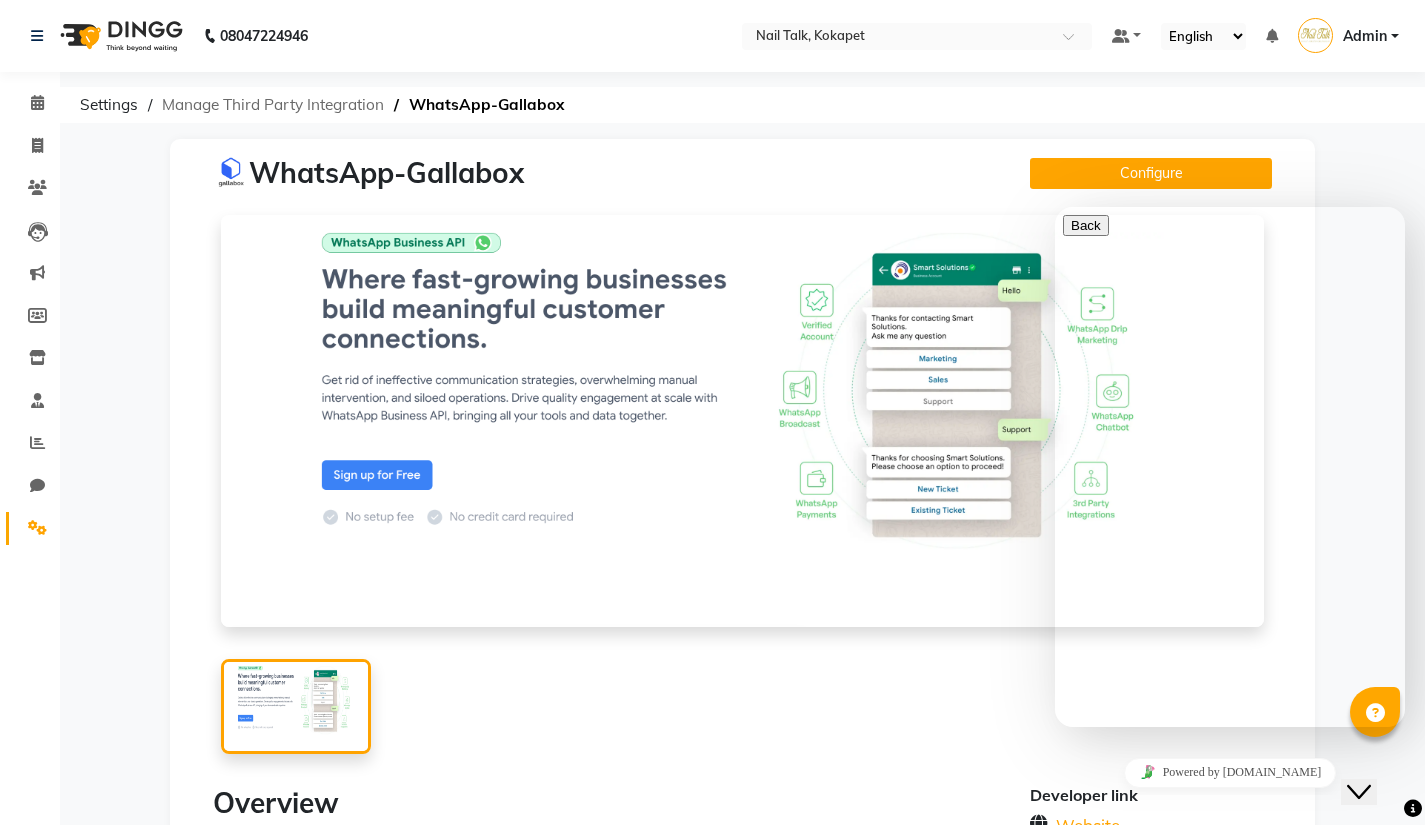click on "Manage Third Party Integration" 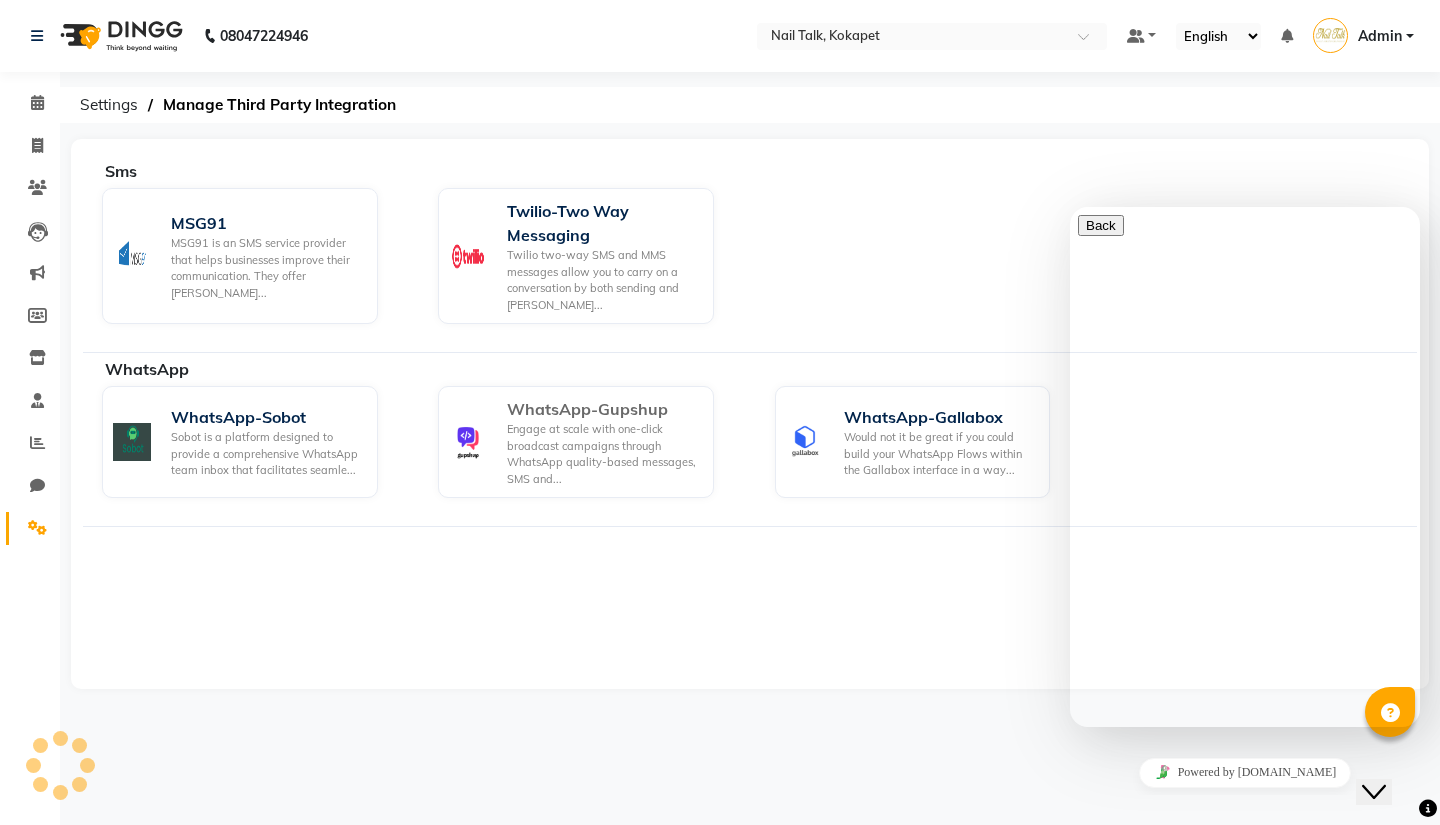 click on "Engage at scale with one-click broadcast campaigns through WhatsApp quality-based messages, SMS and..." 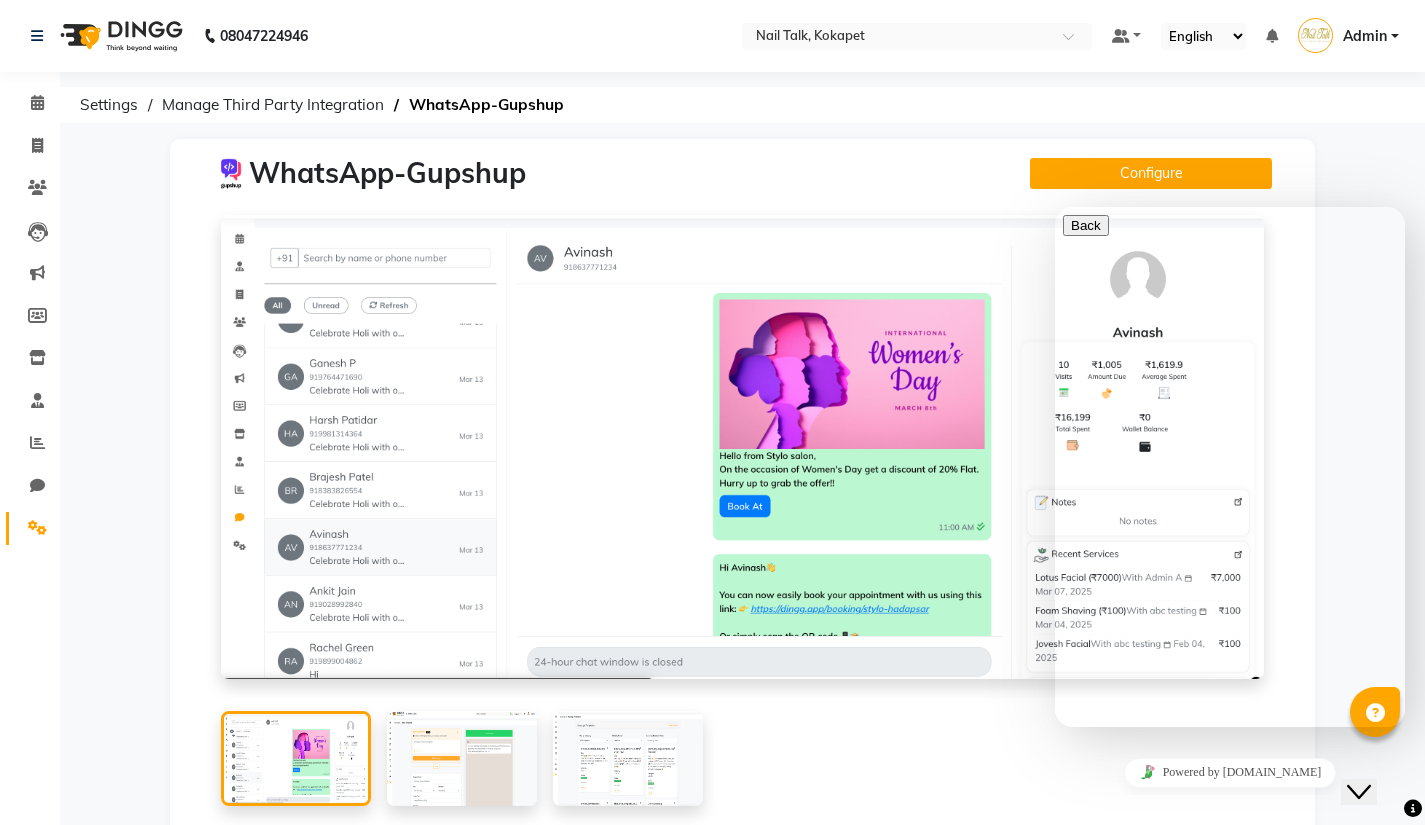 click 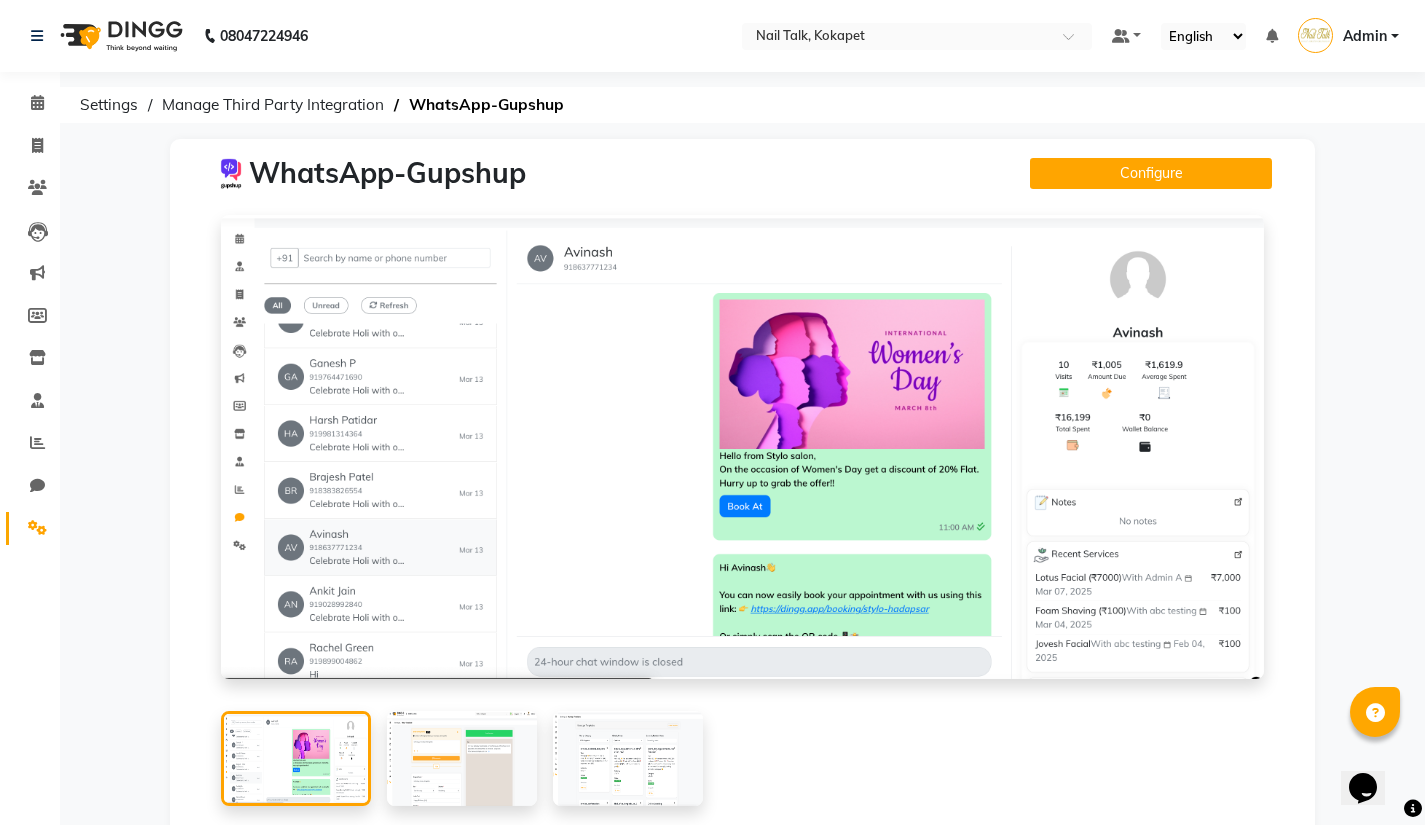 click 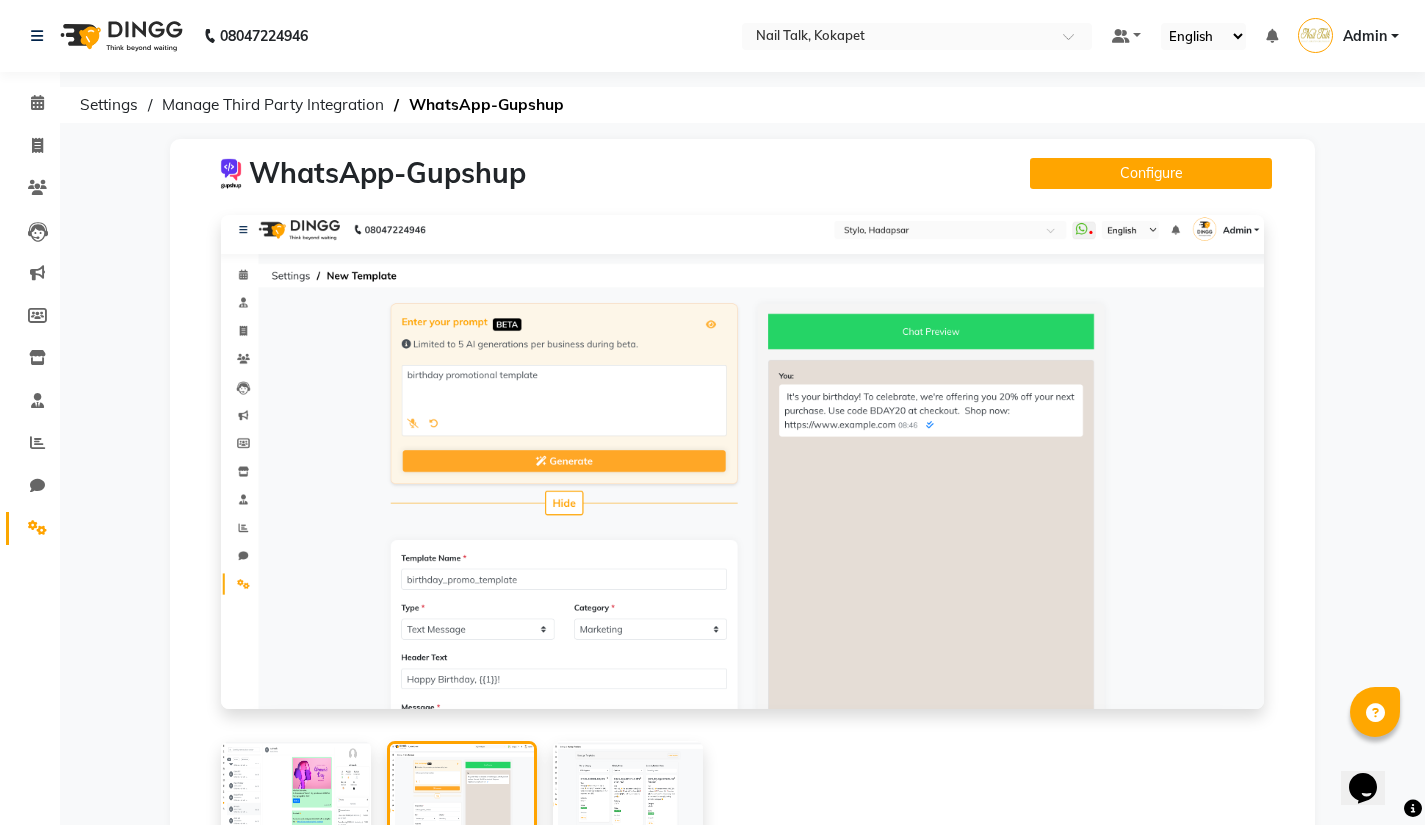 click 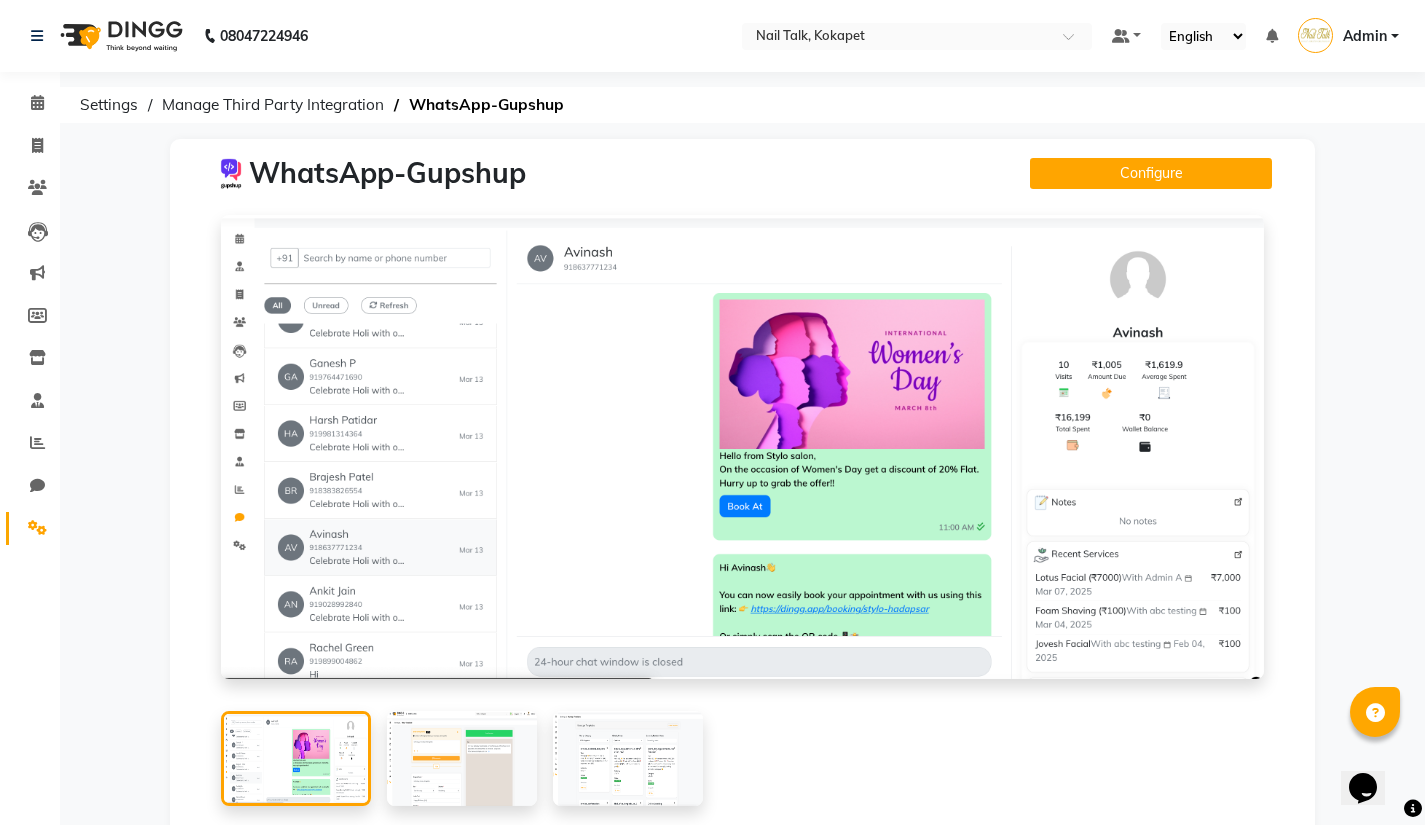 click 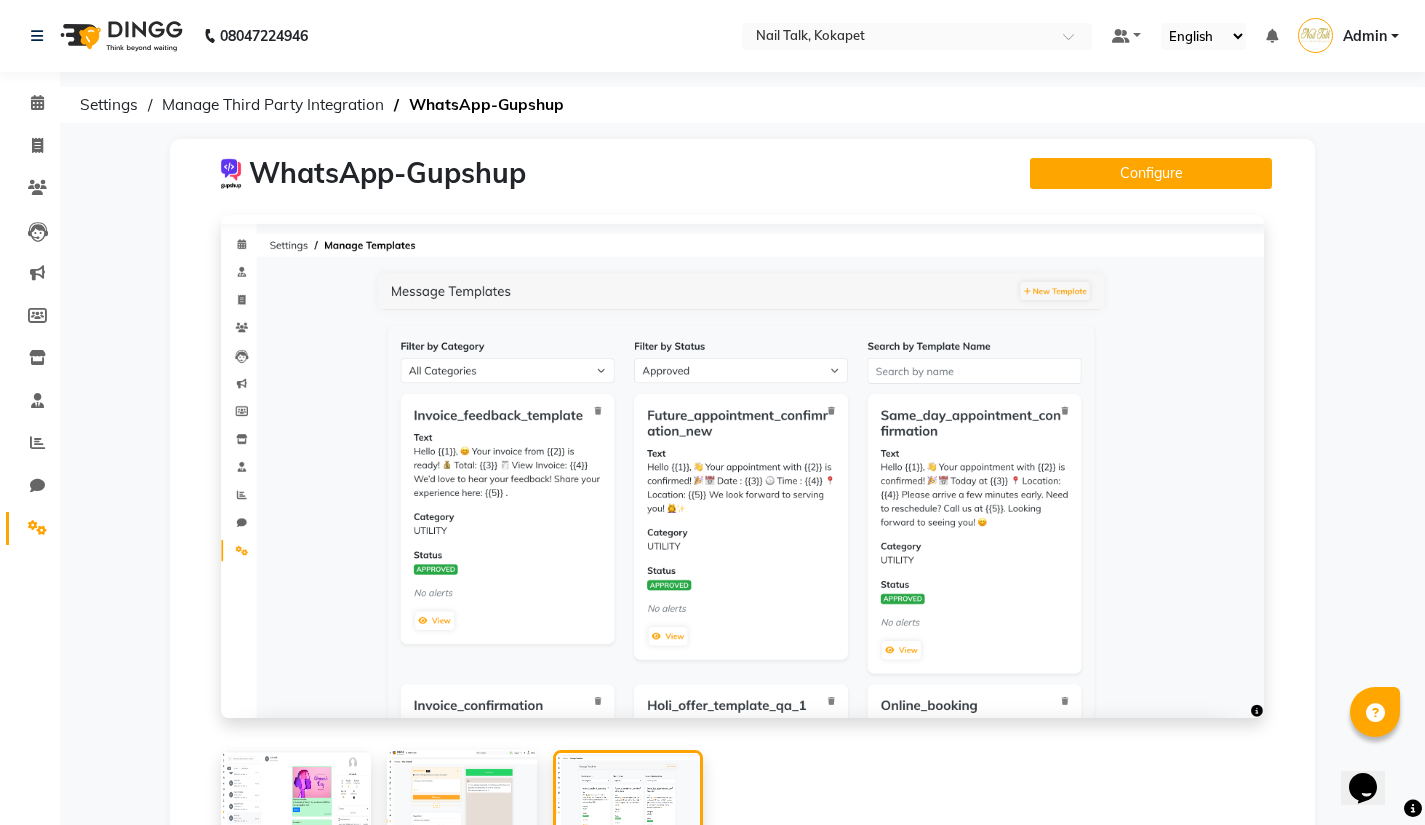 click 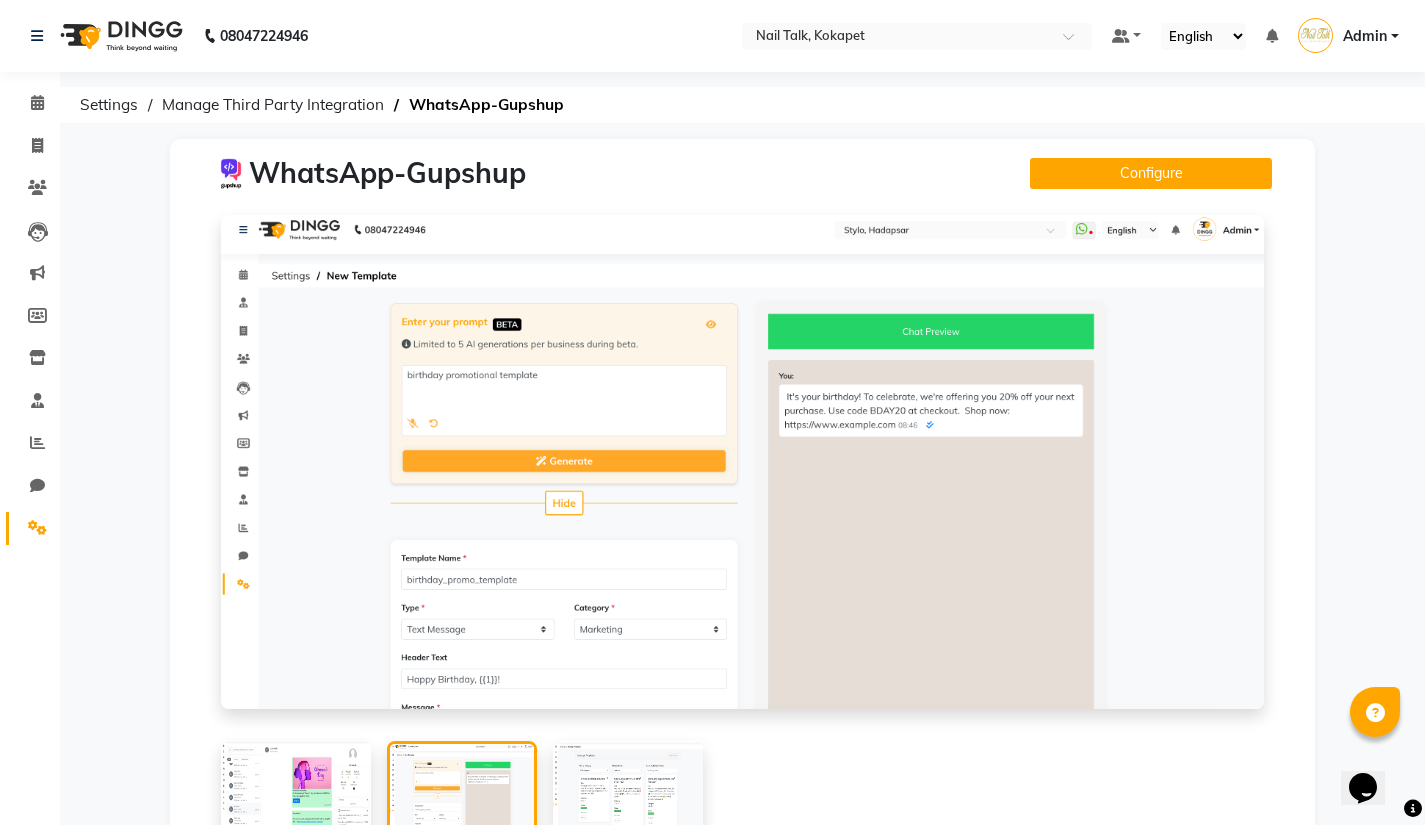 click 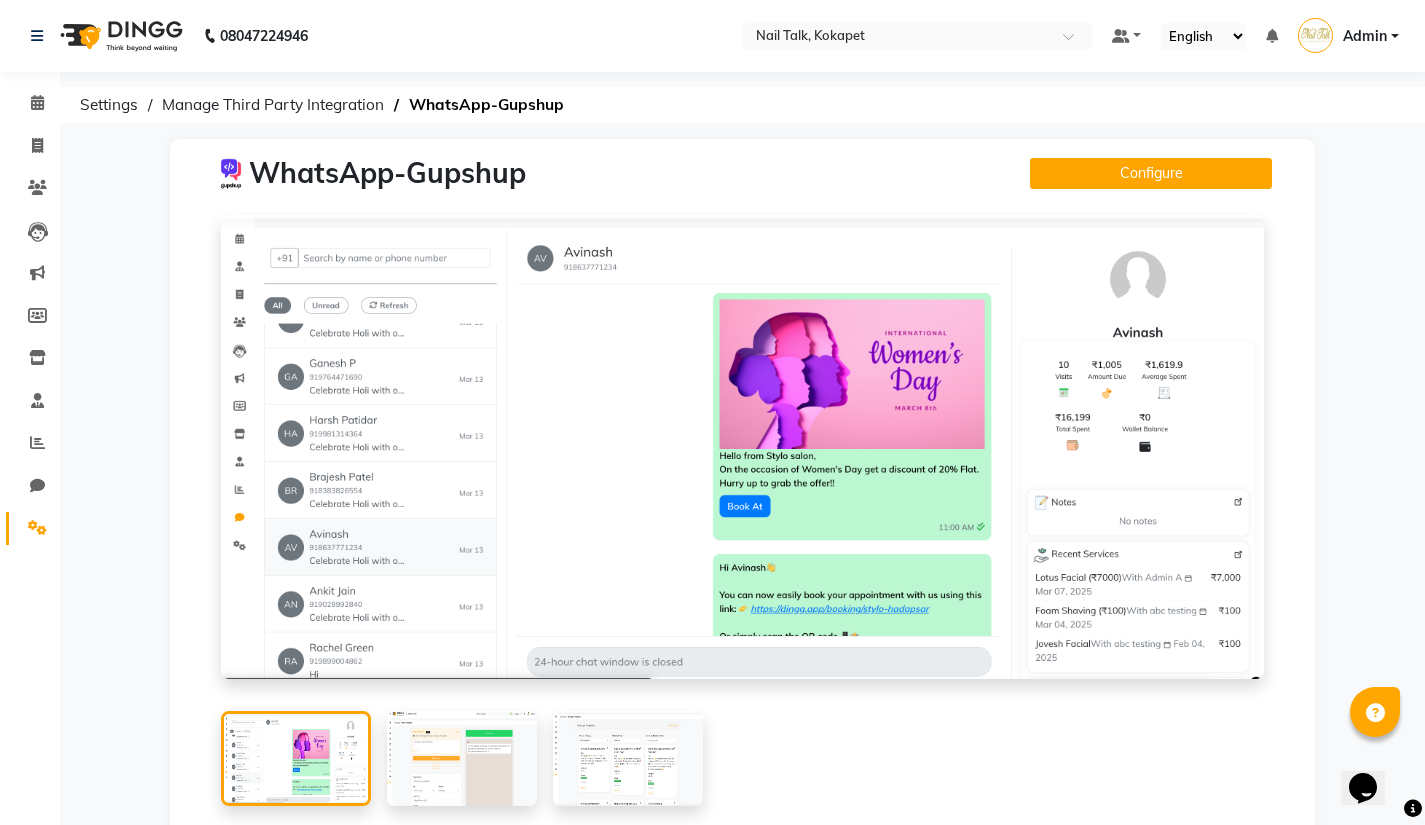click 